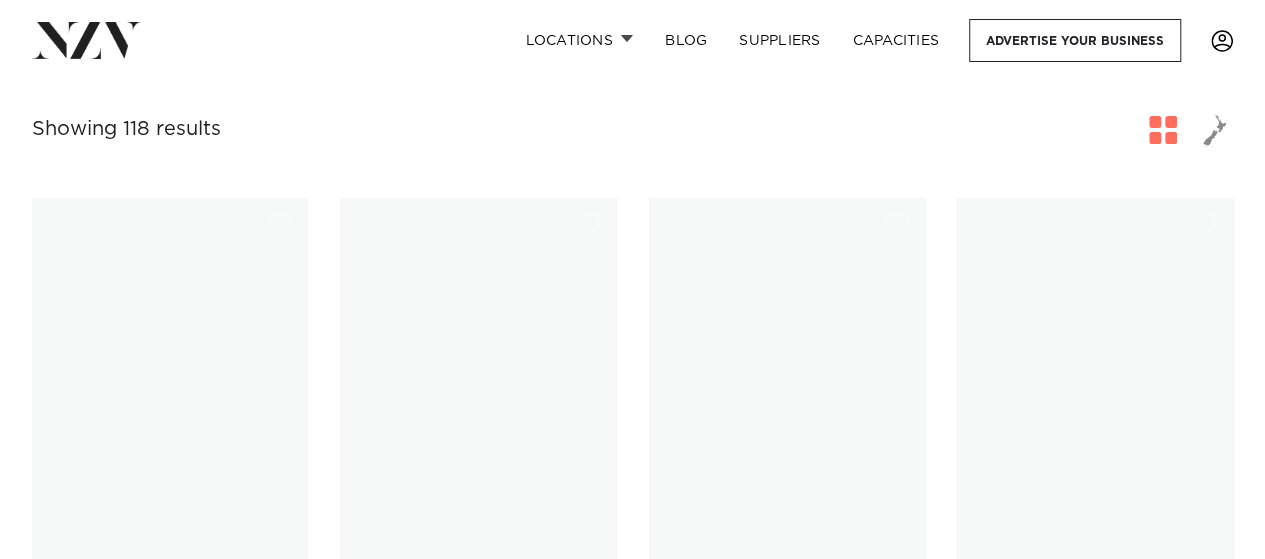 scroll, scrollTop: 0, scrollLeft: 0, axis: both 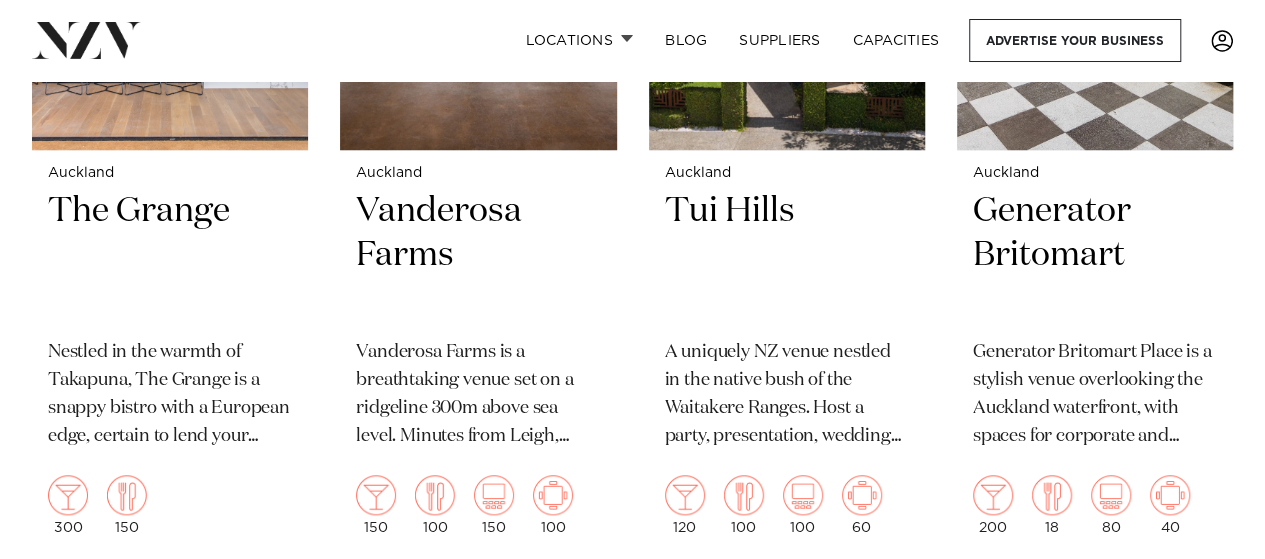 click on "Tui Hills" at bounding box center (787, 256) 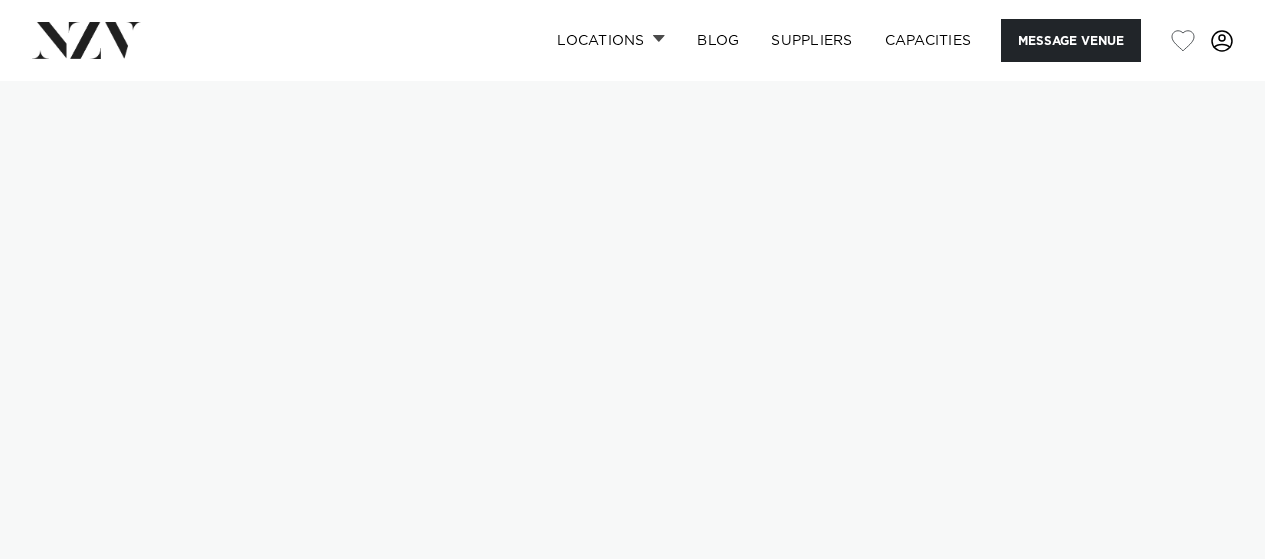 scroll, scrollTop: 0, scrollLeft: 0, axis: both 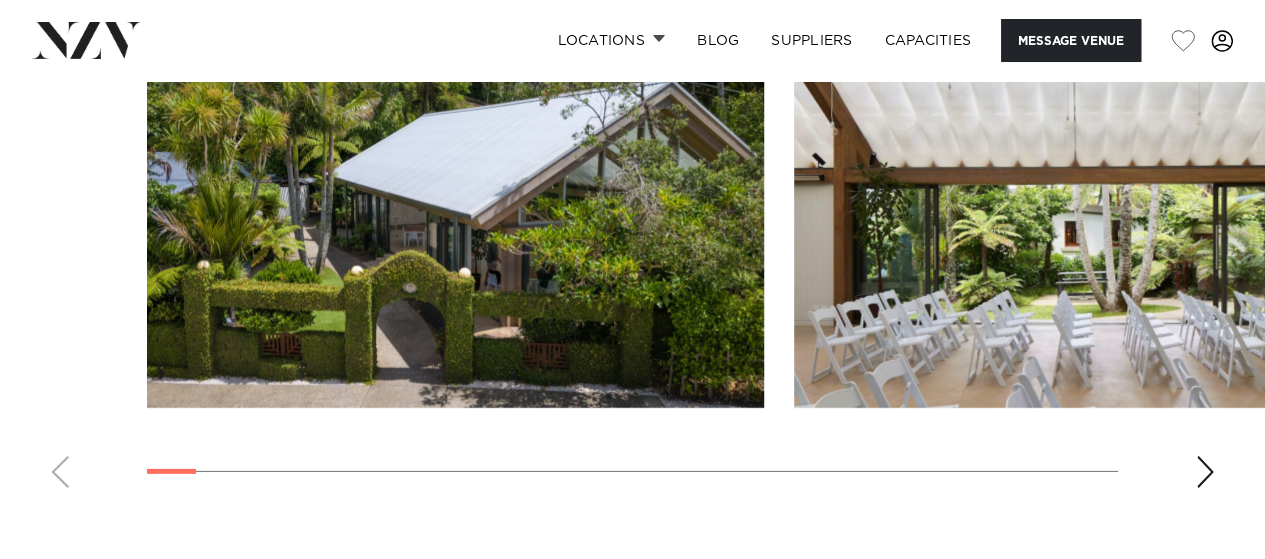 click at bounding box center (1205, 472) 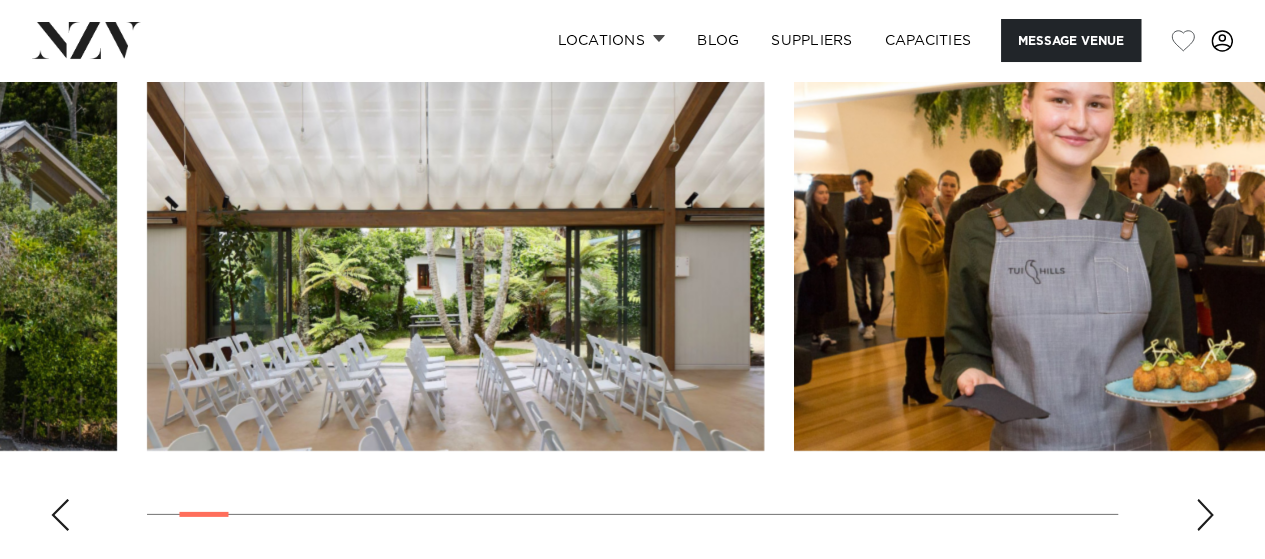 scroll, scrollTop: 2831, scrollLeft: 0, axis: vertical 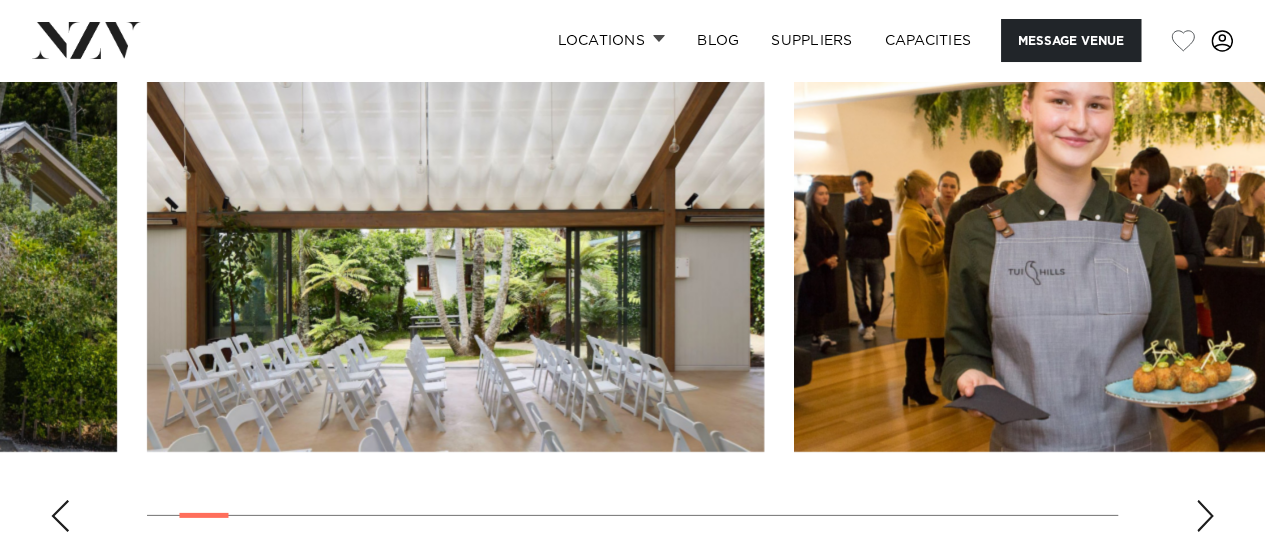 click at bounding box center [1205, 516] 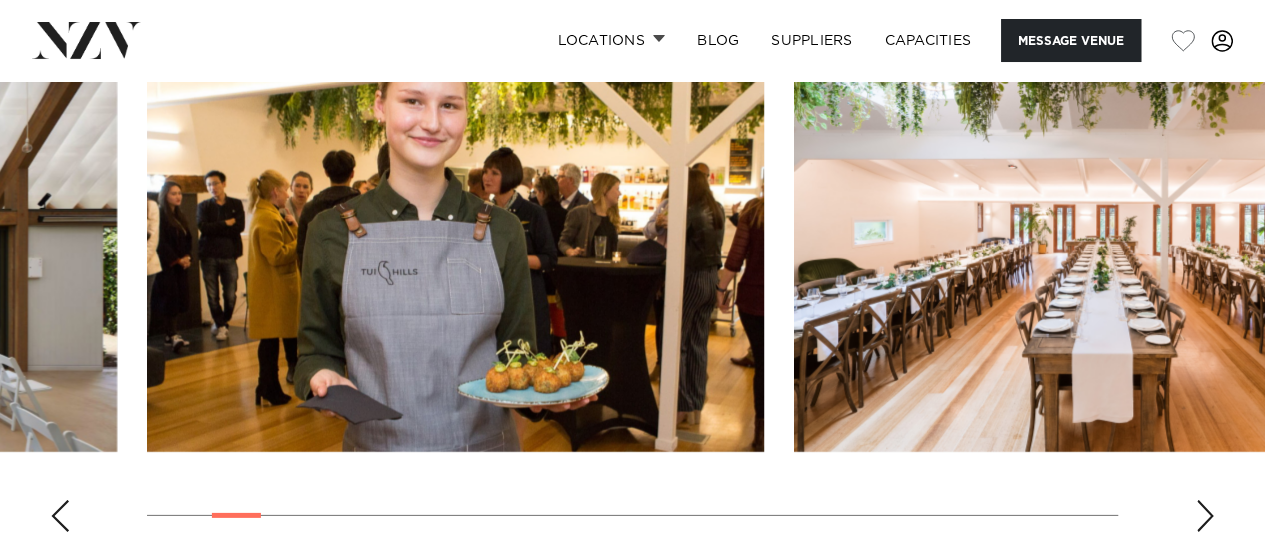 click at bounding box center [1205, 516] 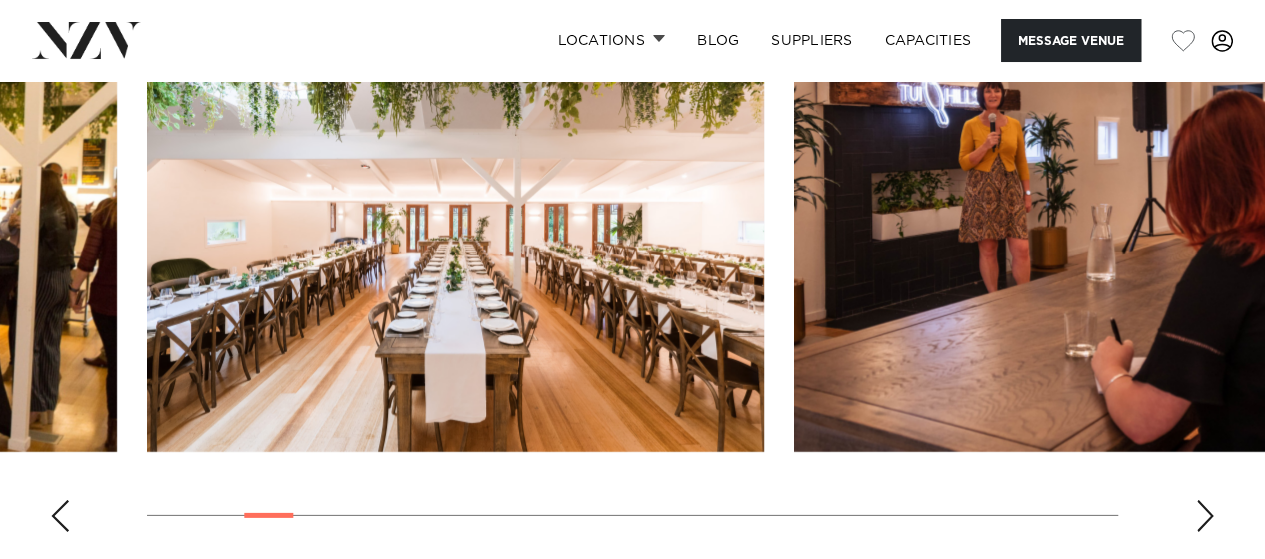 click at bounding box center [1205, 516] 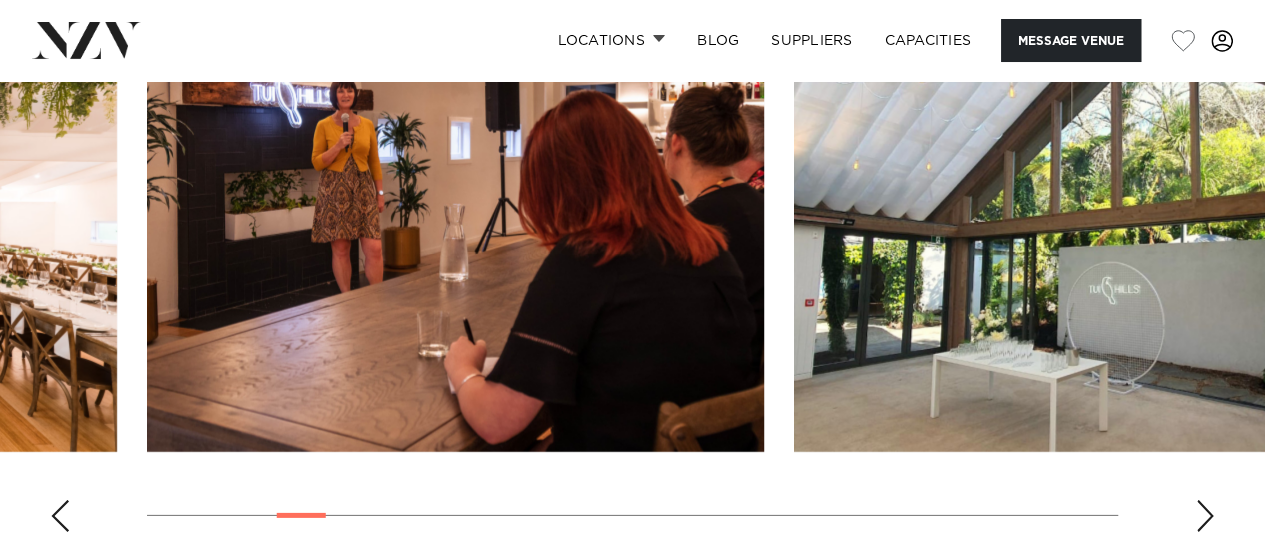 click at bounding box center (1205, 516) 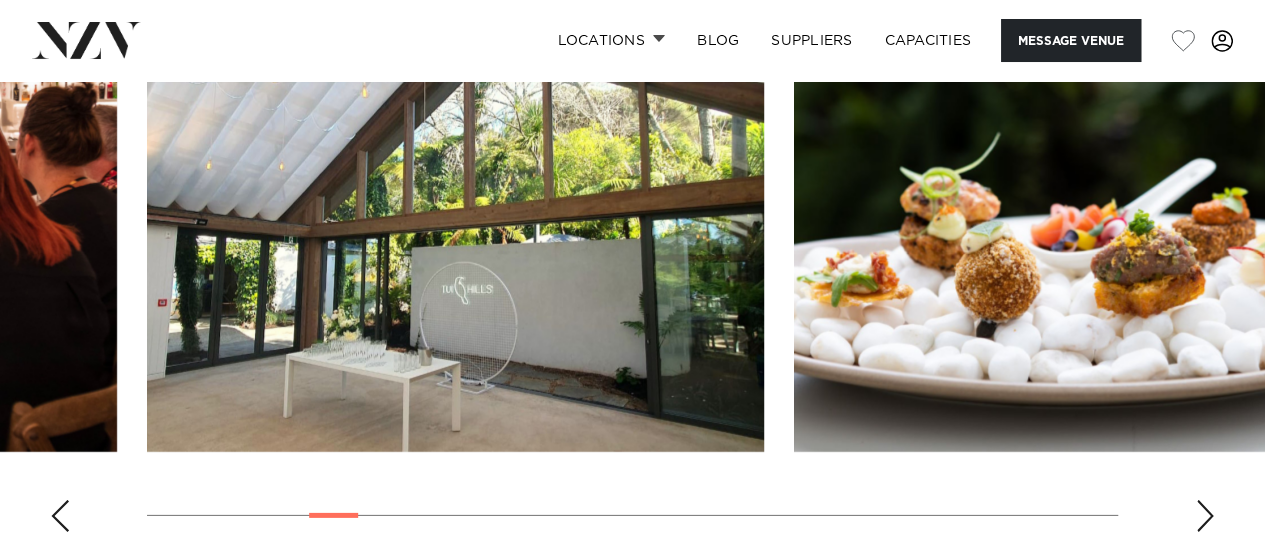 click at bounding box center [1205, 516] 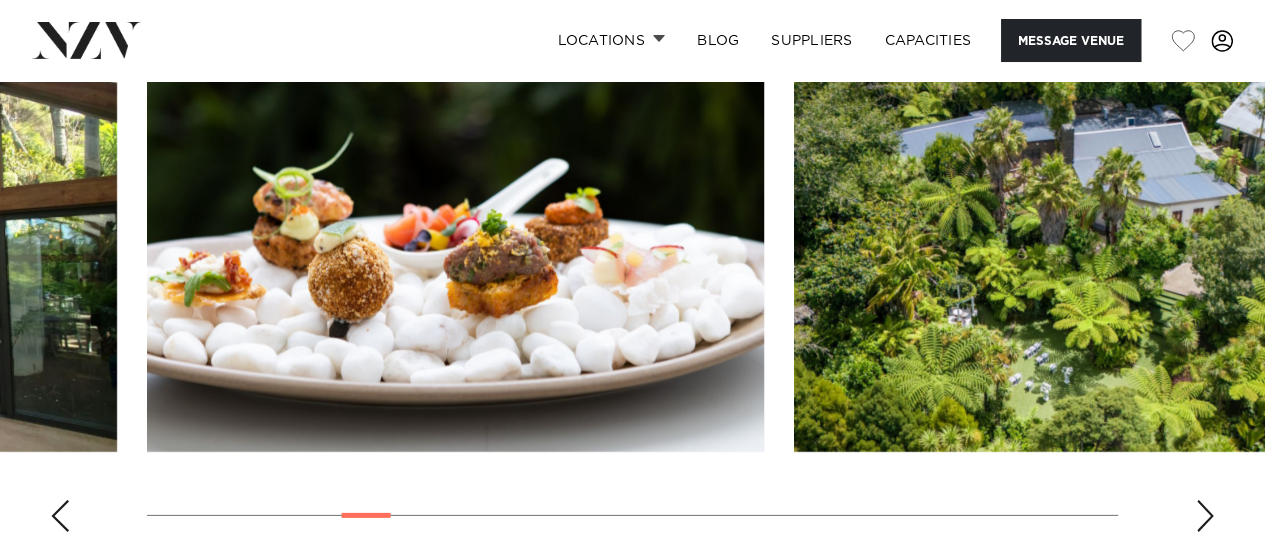 click at bounding box center (1205, 516) 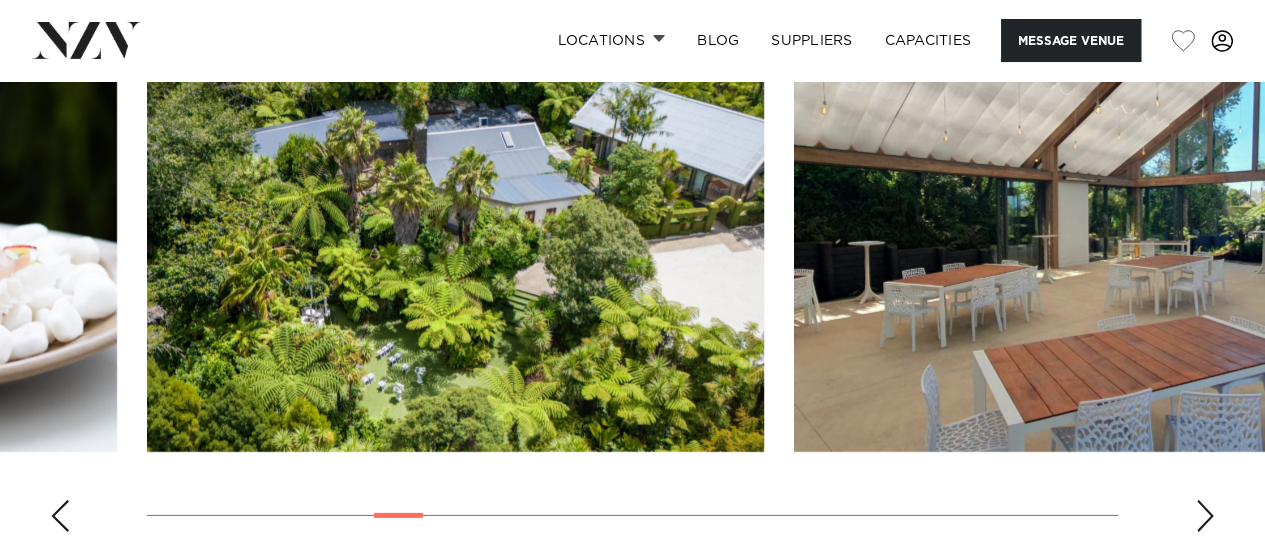 click at bounding box center (1205, 516) 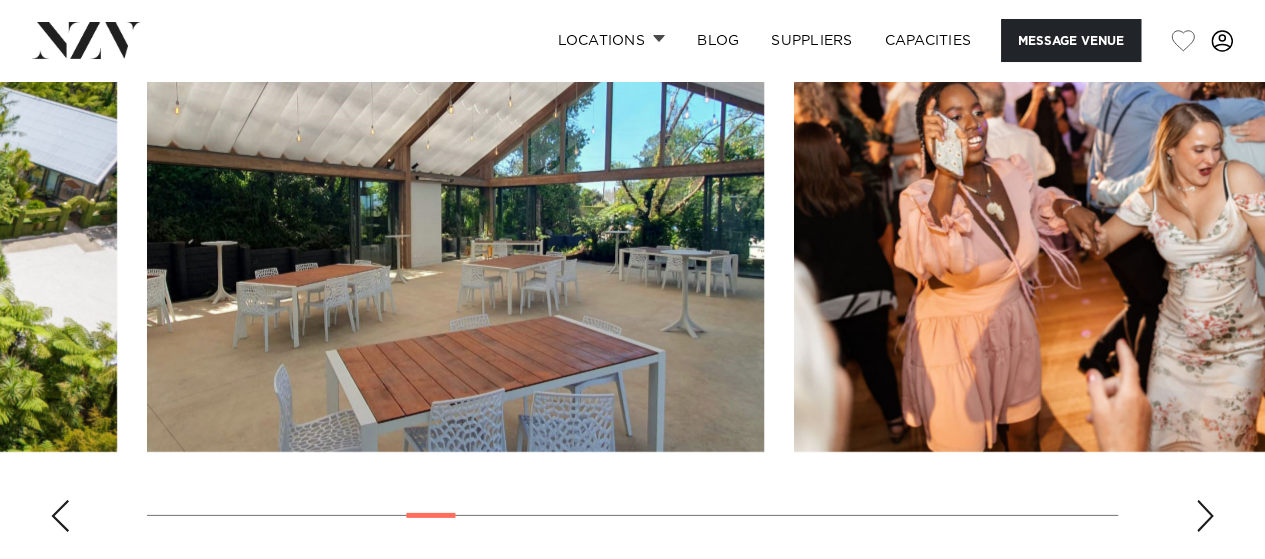 click at bounding box center (1205, 516) 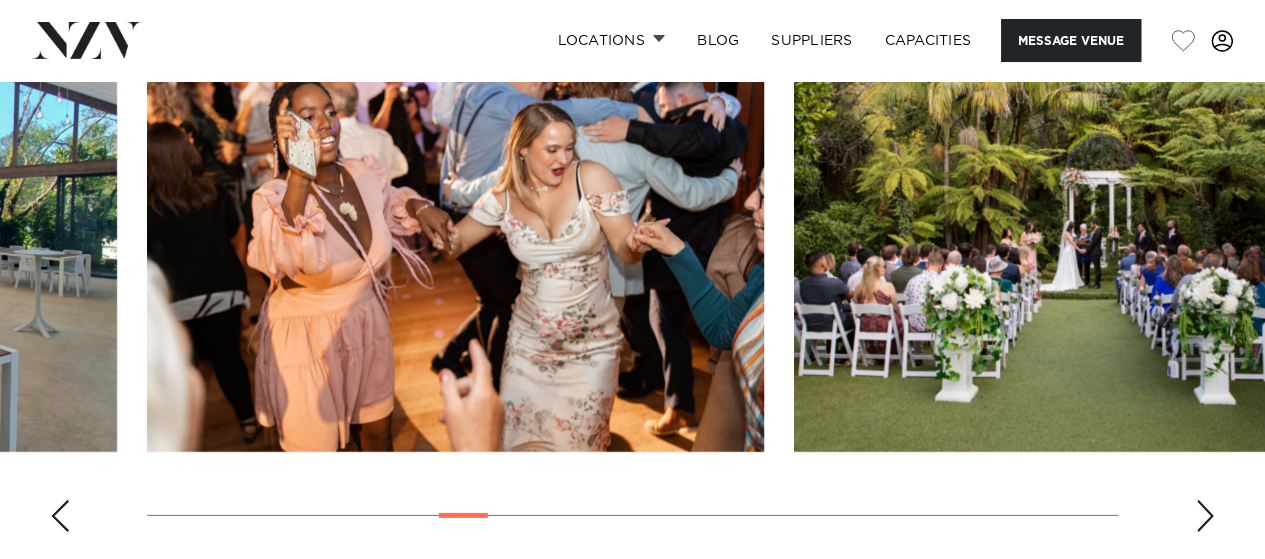 scroll, scrollTop: 2894, scrollLeft: 0, axis: vertical 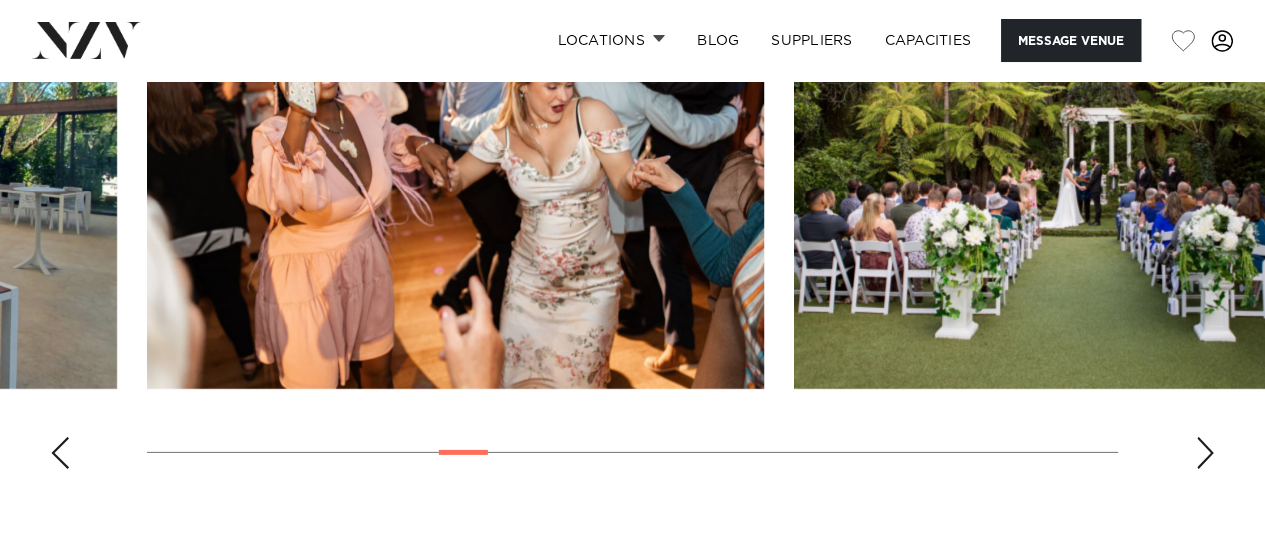 click at bounding box center [1205, 453] 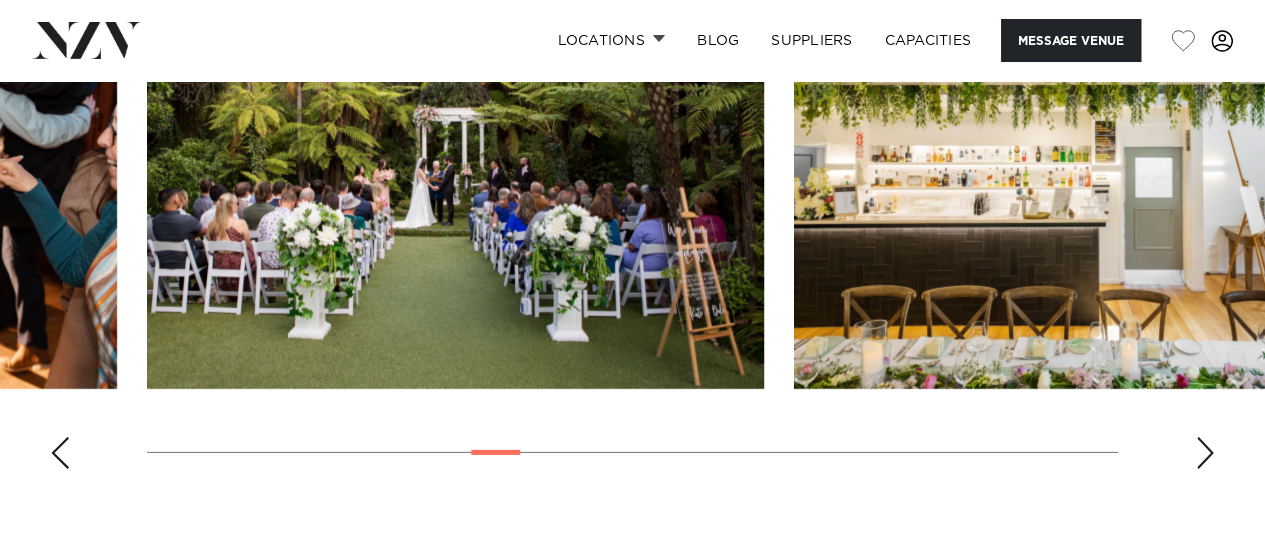 click at bounding box center [1205, 453] 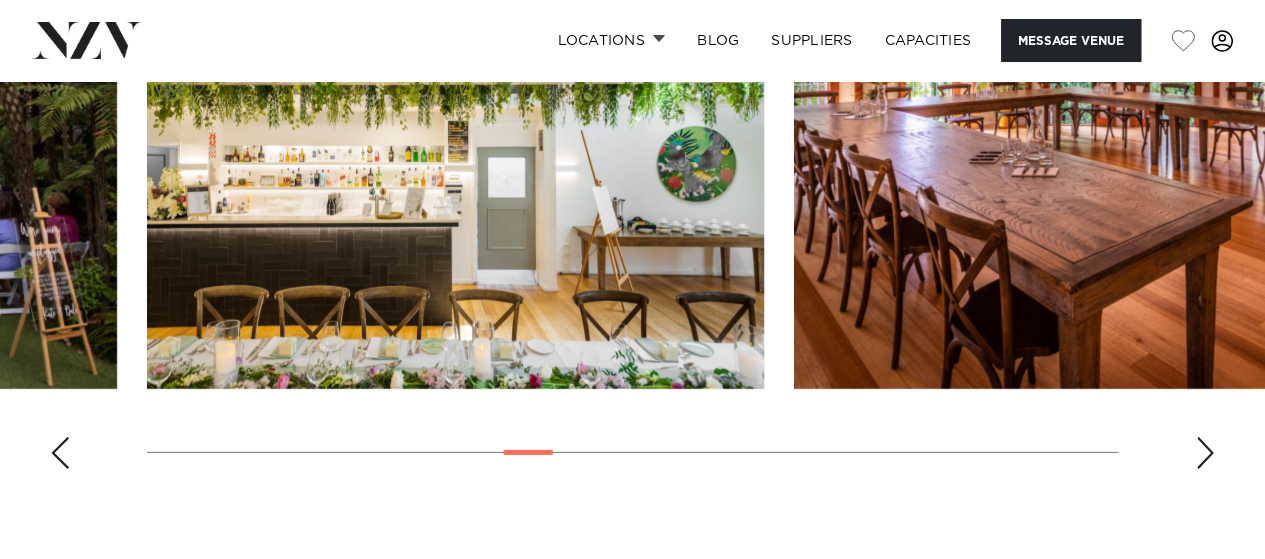 click at bounding box center (1205, 453) 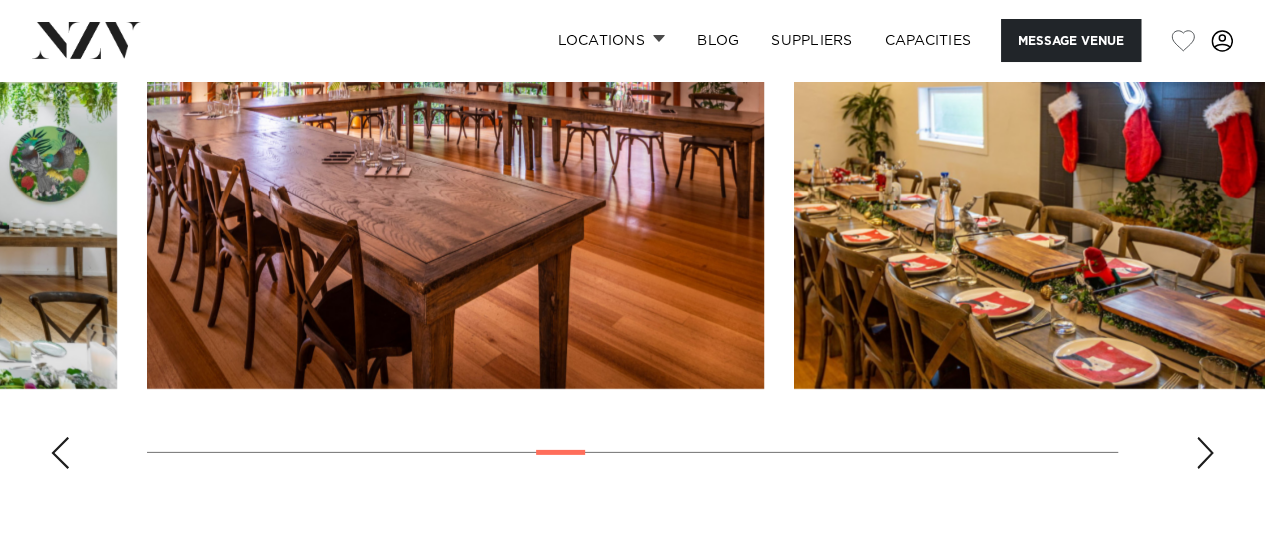 click at bounding box center [1205, 453] 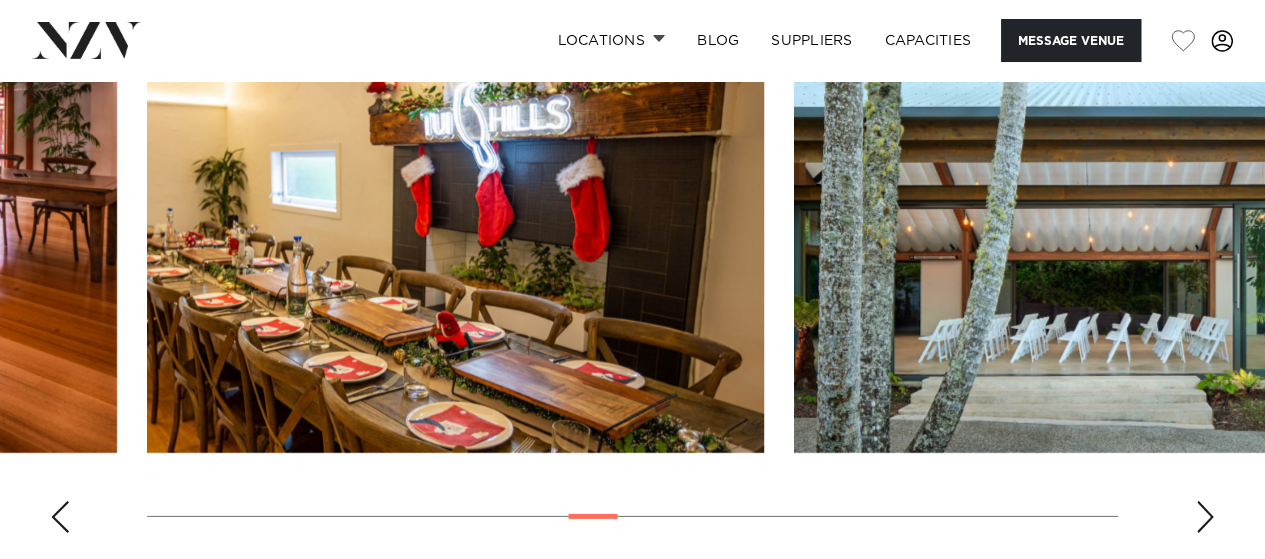 scroll, scrollTop: 2852, scrollLeft: 0, axis: vertical 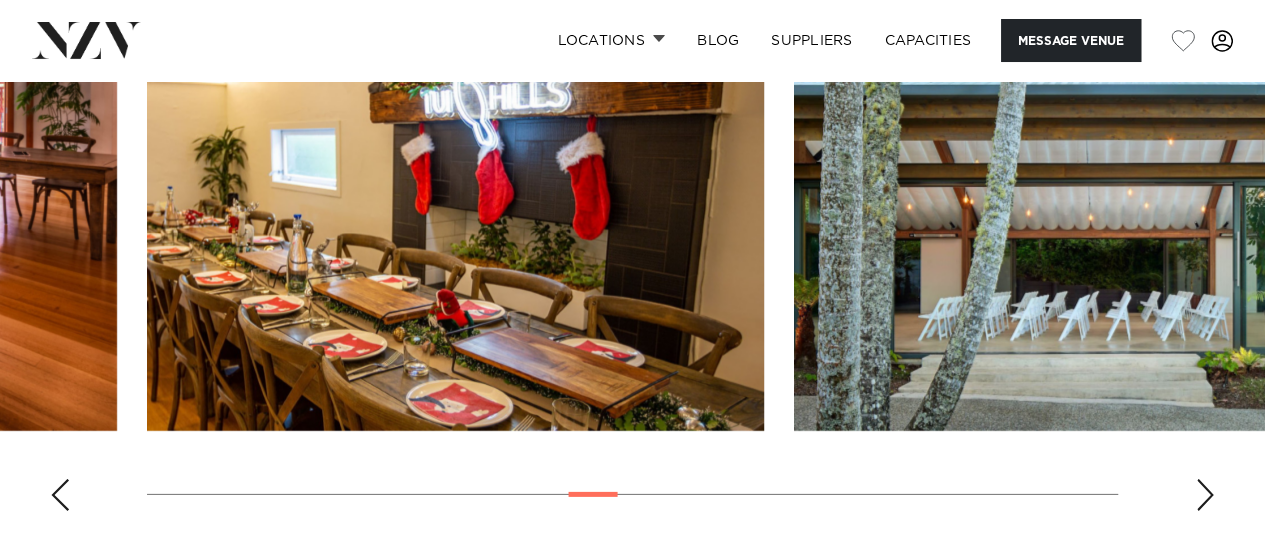 click at bounding box center (1205, 495) 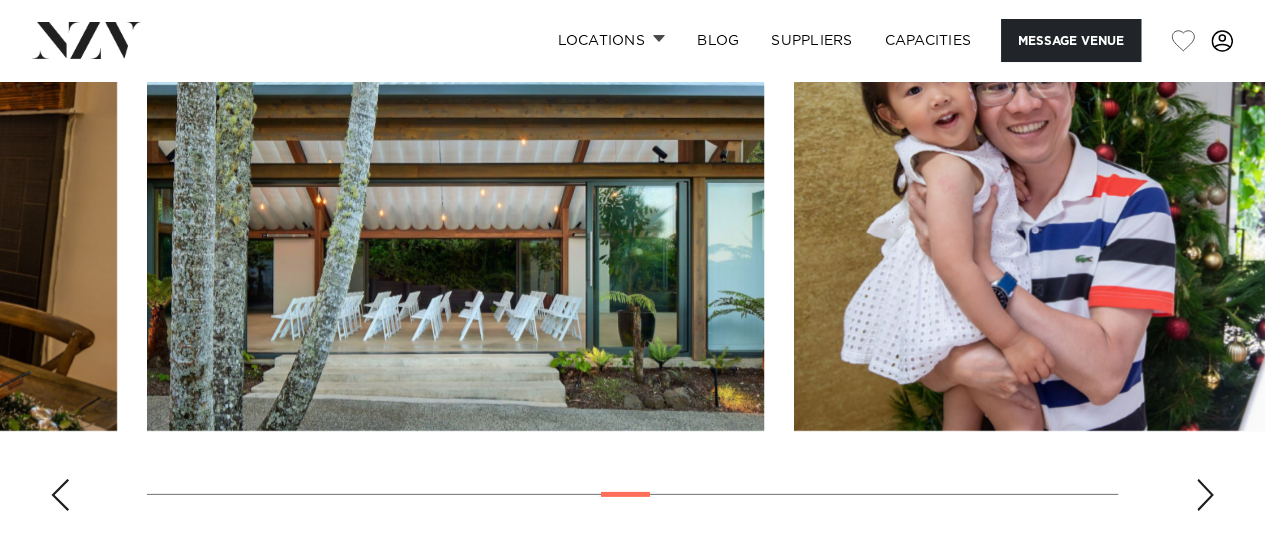 click at bounding box center (1205, 495) 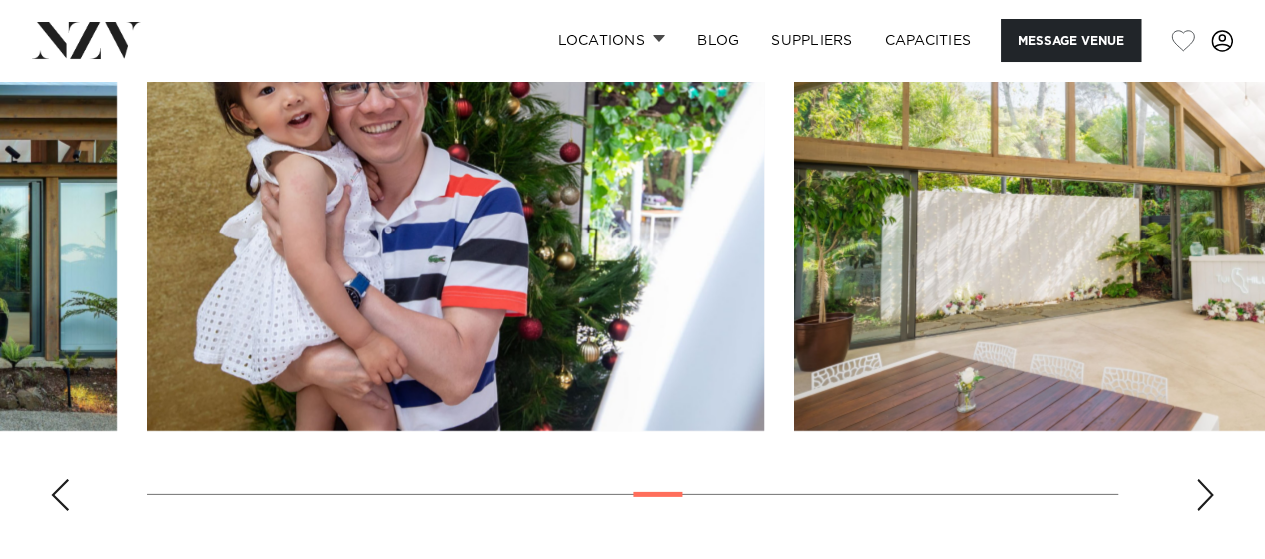 click at bounding box center (1205, 495) 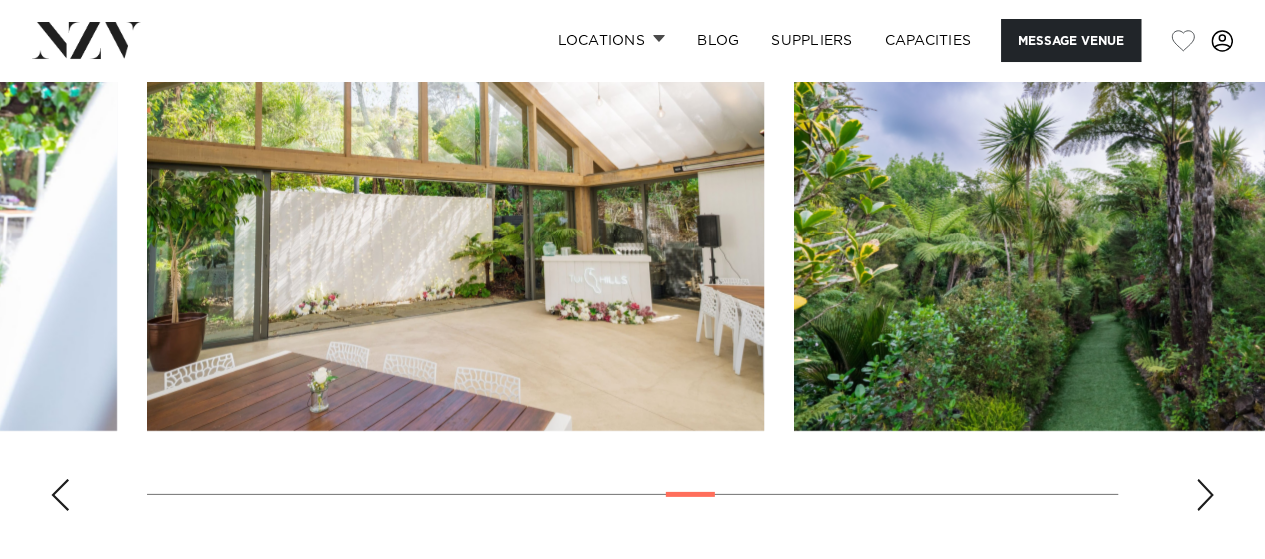 click at bounding box center [1205, 495] 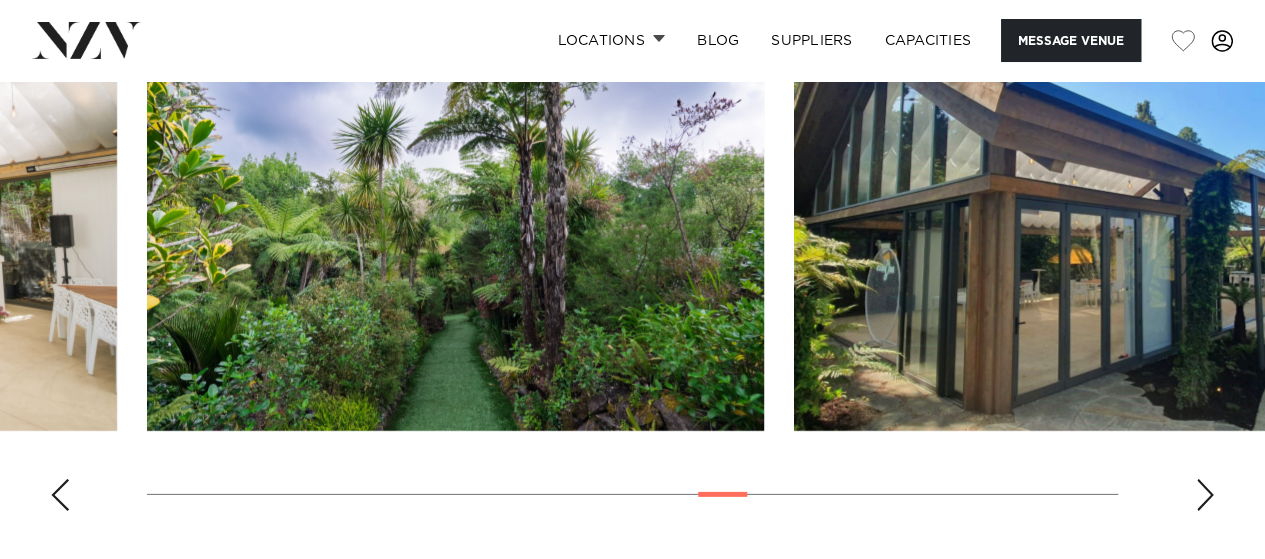 click at bounding box center (1205, 495) 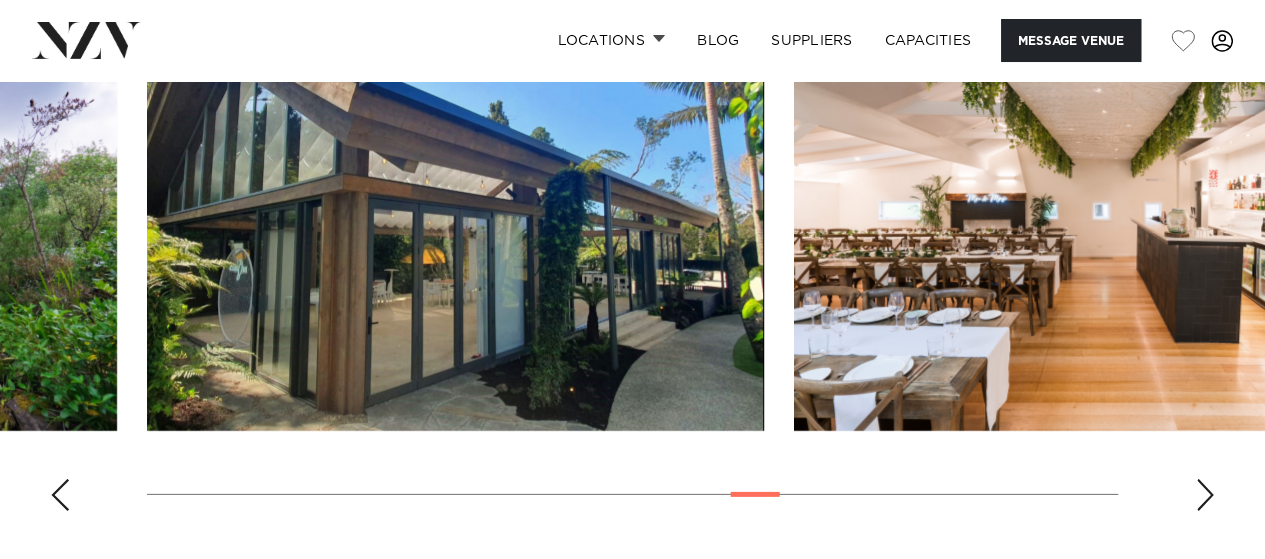 click at bounding box center (1205, 495) 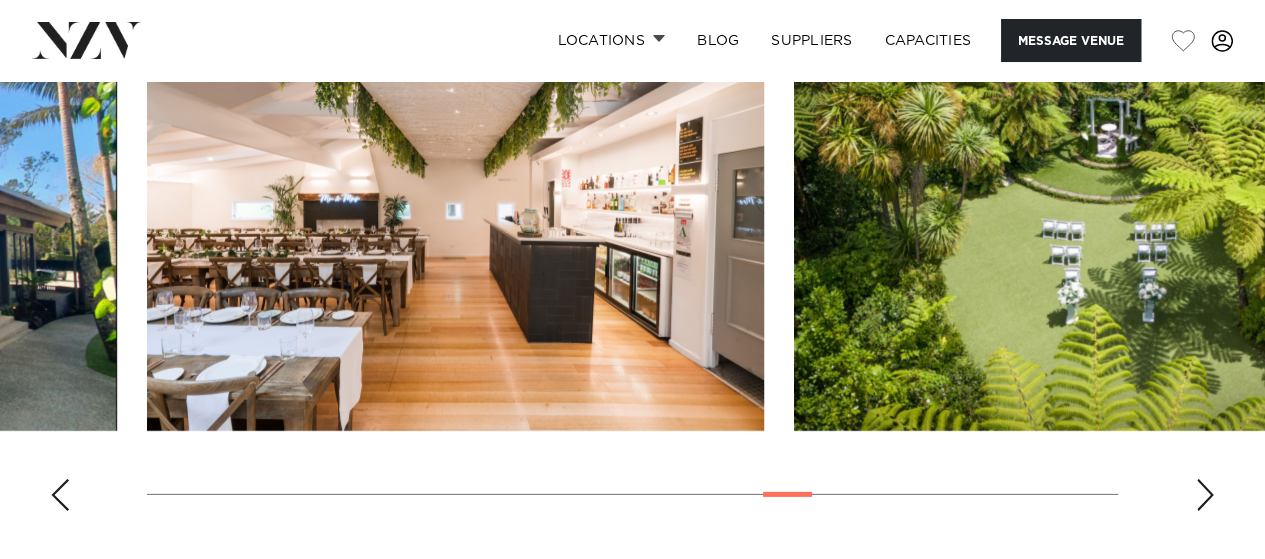 click at bounding box center [1205, 495] 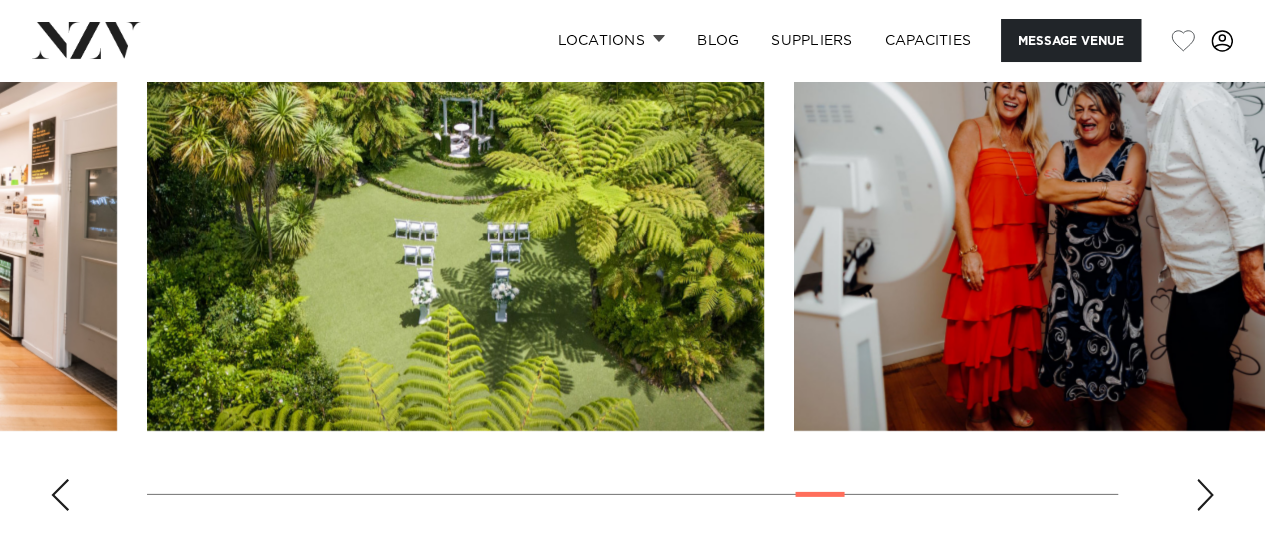 click at bounding box center [1205, 495] 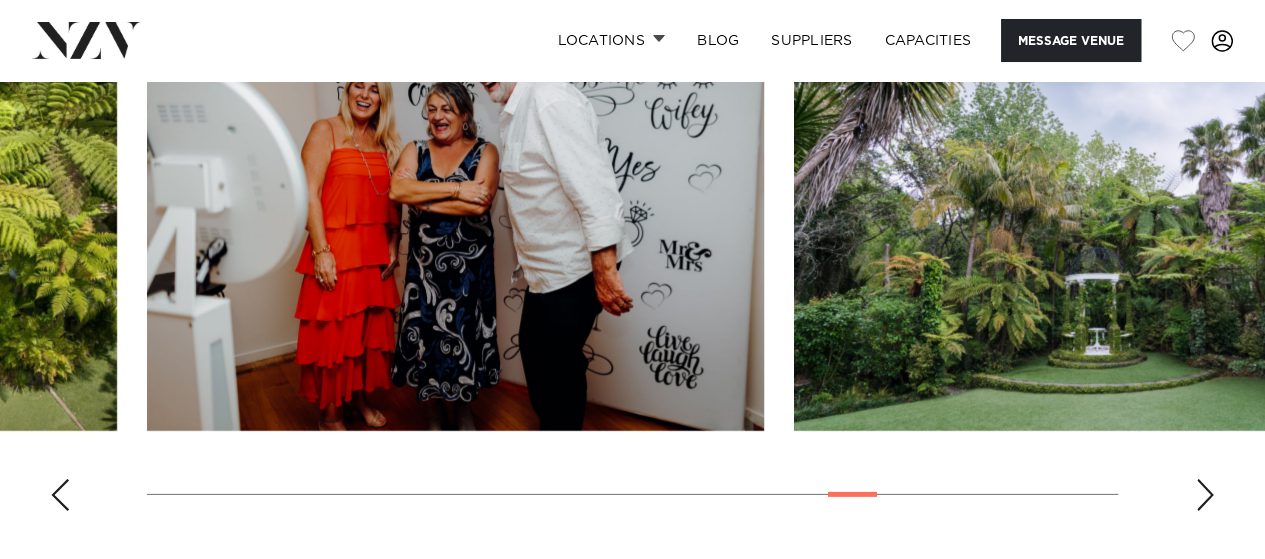 click at bounding box center (1205, 495) 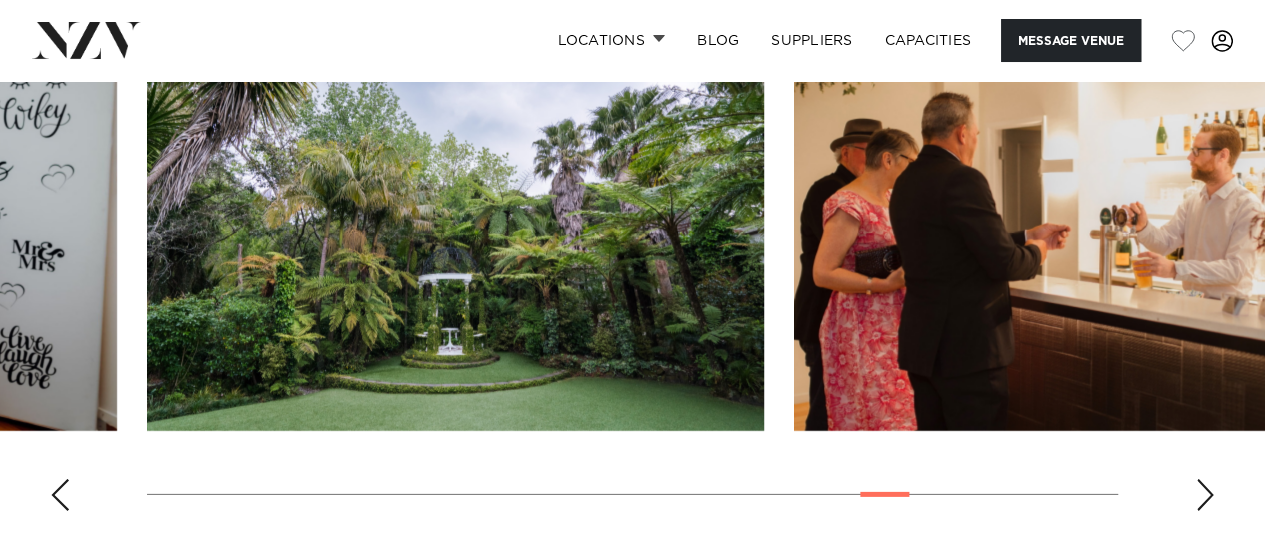 click at bounding box center (1205, 495) 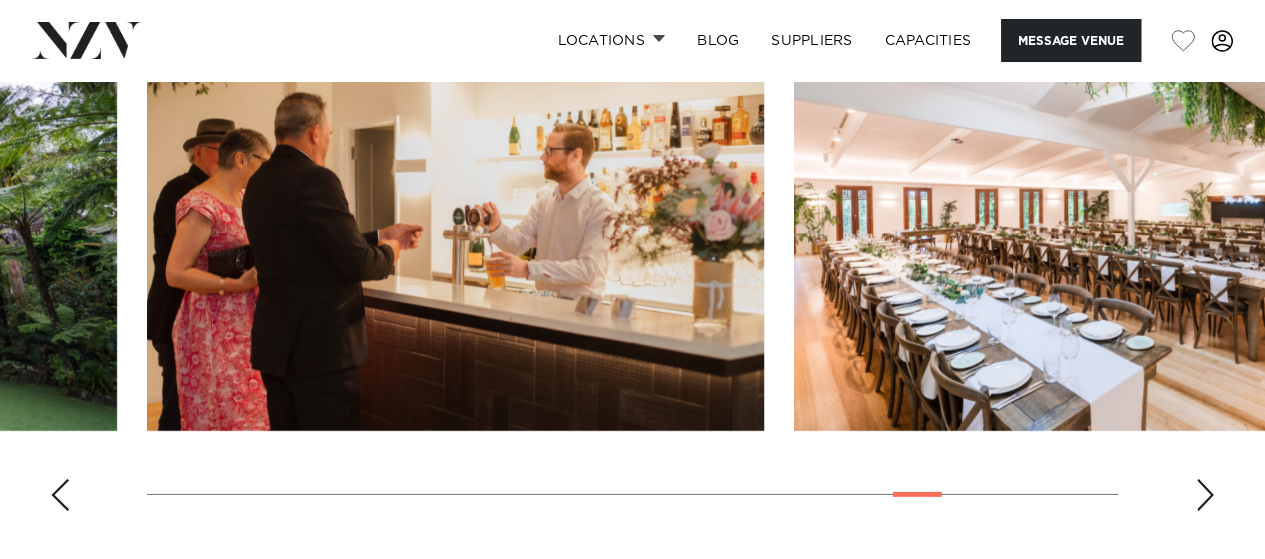 click at bounding box center (1205, 495) 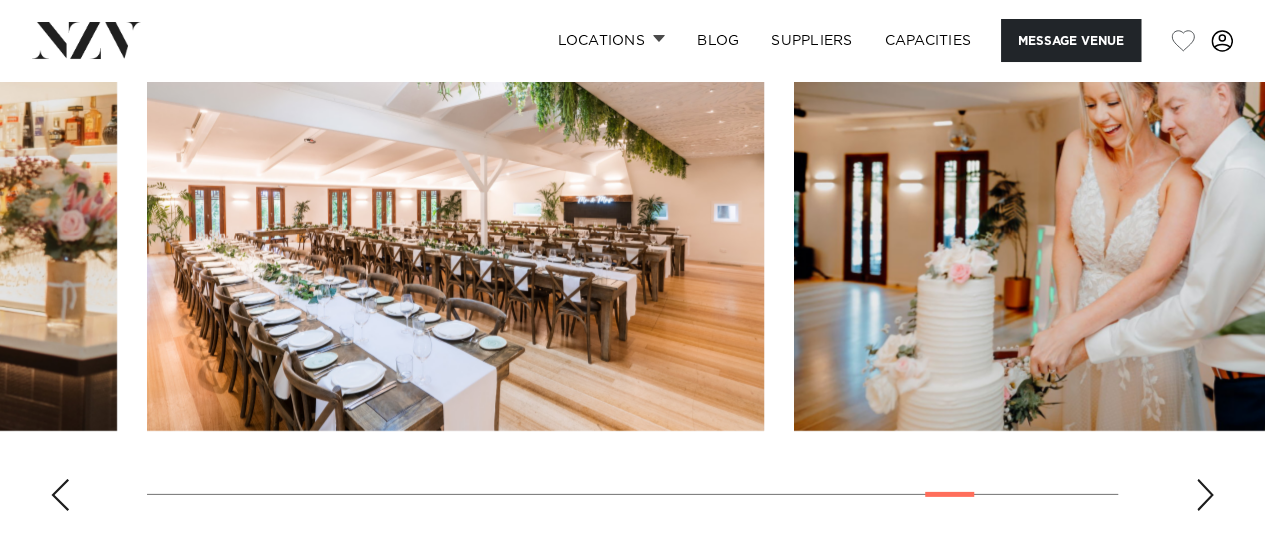 click at bounding box center (1205, 495) 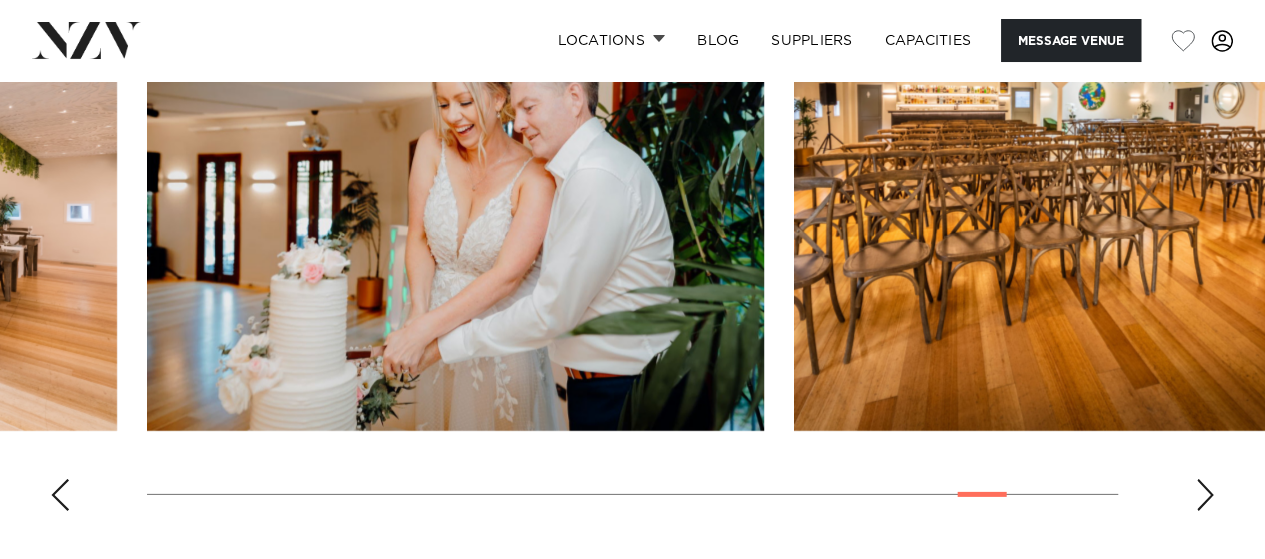 click at bounding box center (1205, 495) 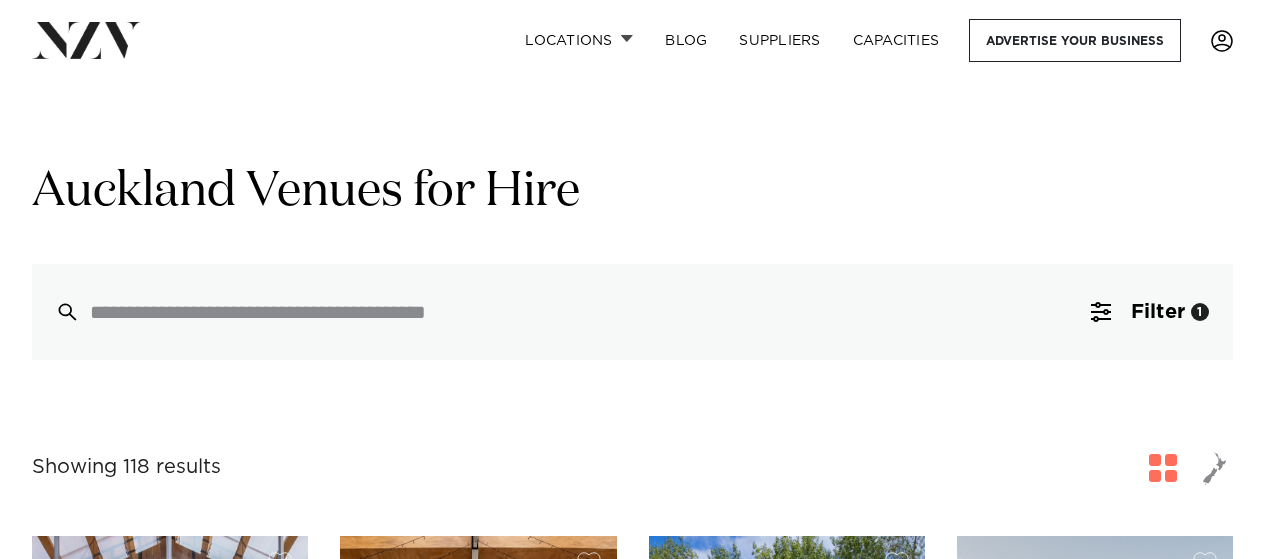 scroll, scrollTop: 757, scrollLeft: 0, axis: vertical 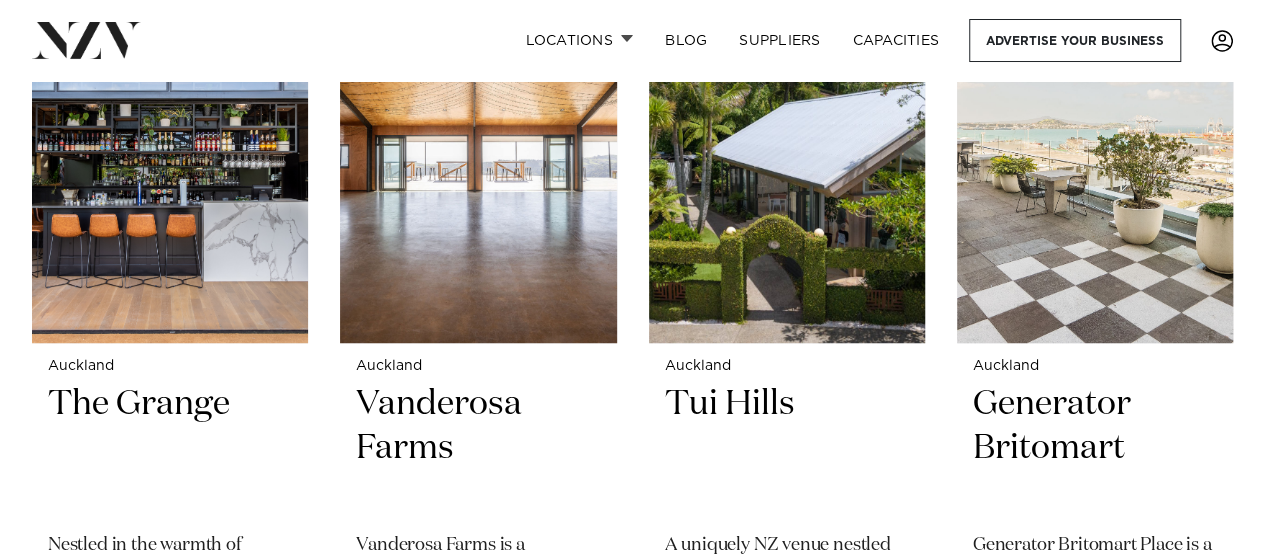 click at bounding box center [1095, 157] 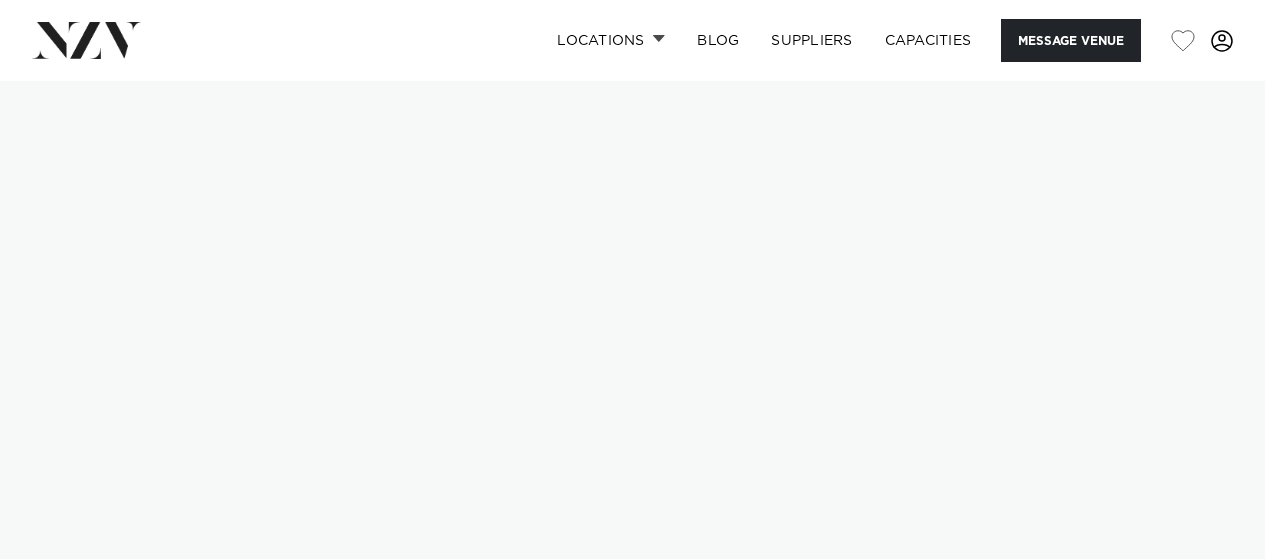 scroll, scrollTop: 164, scrollLeft: 0, axis: vertical 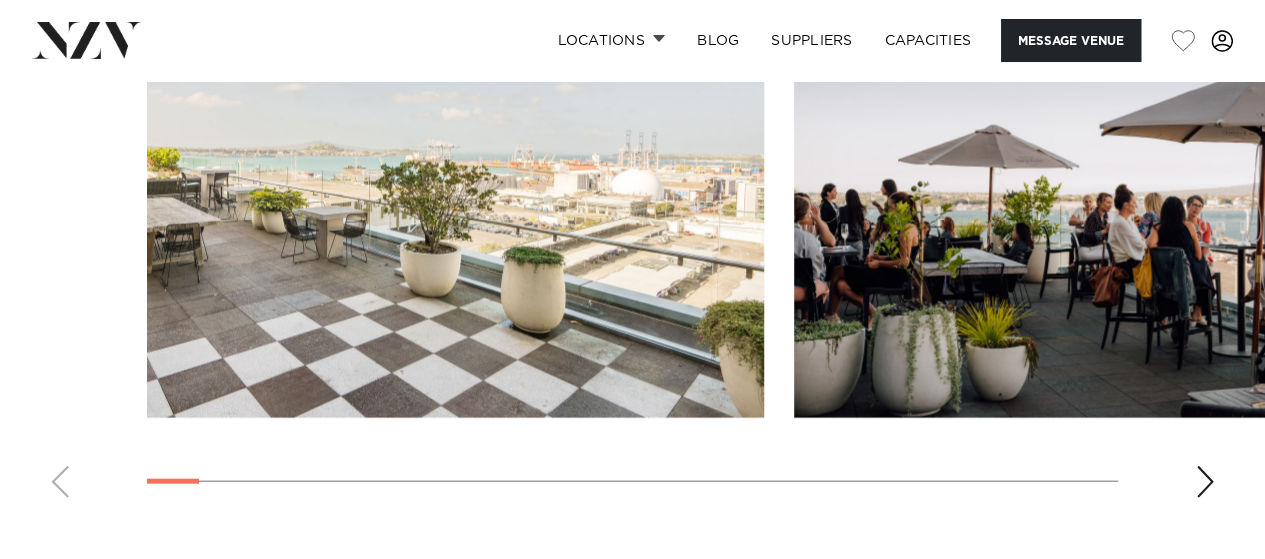 click at bounding box center [1205, 482] 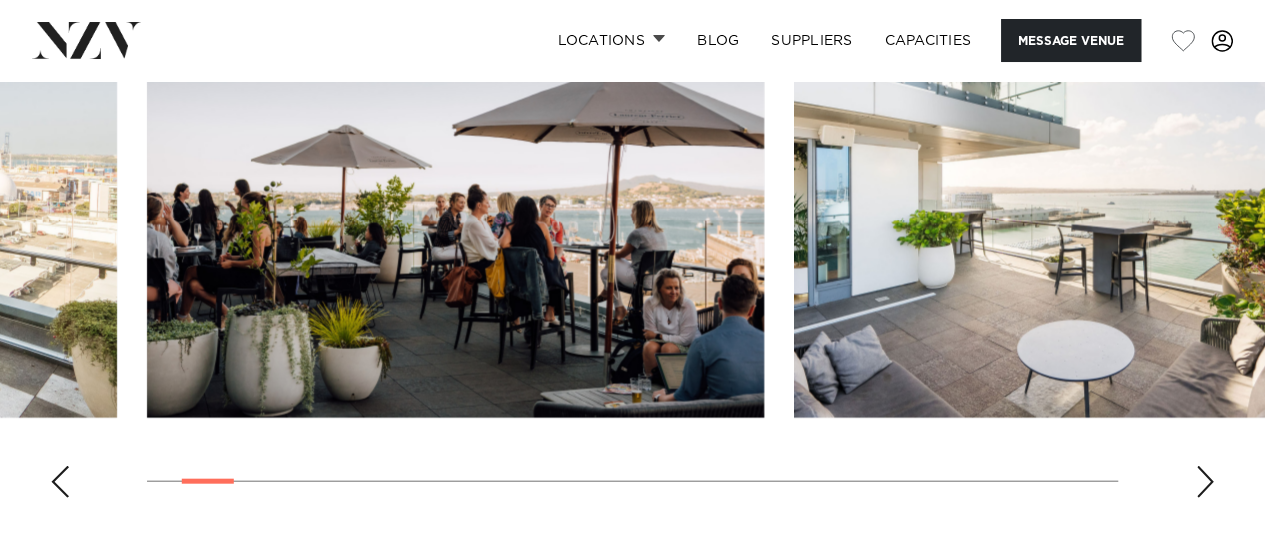 click at bounding box center (1205, 482) 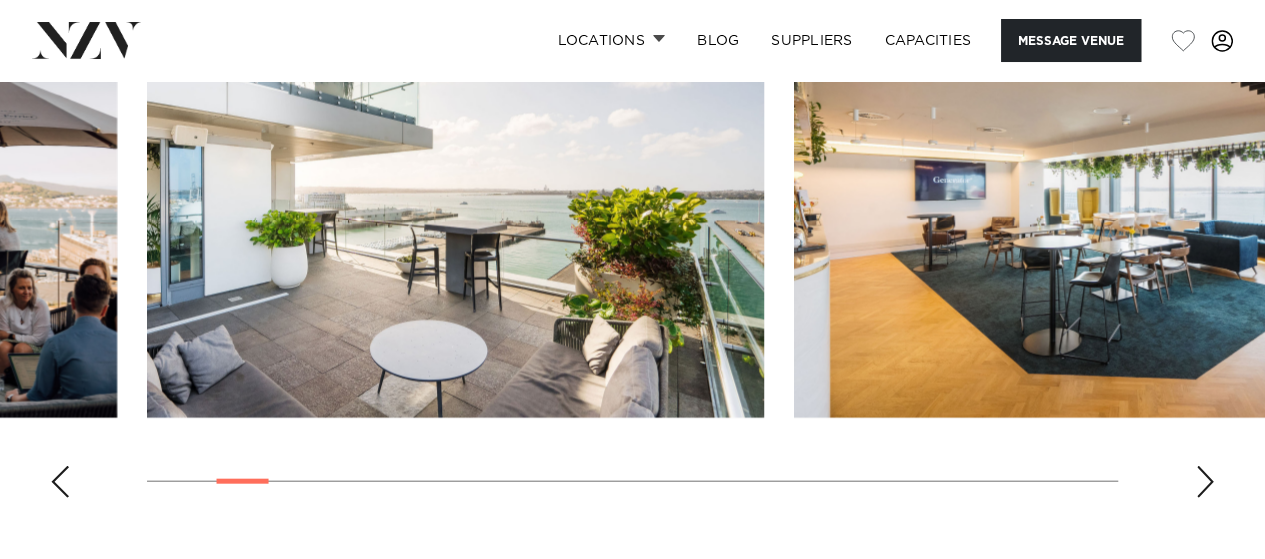 click at bounding box center [1205, 482] 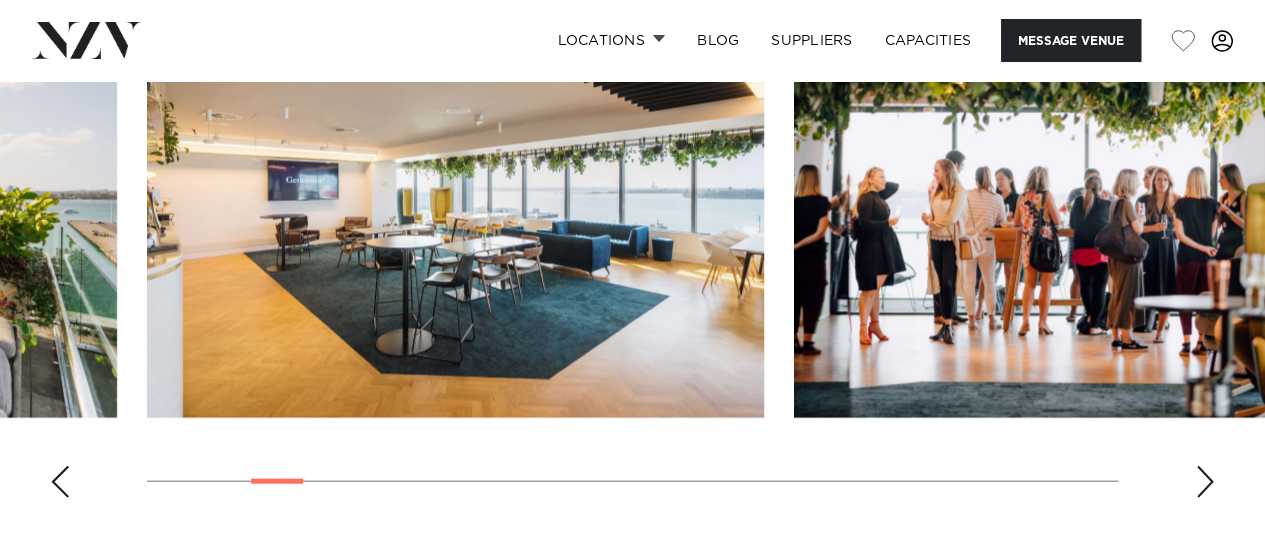 click at bounding box center (1205, 482) 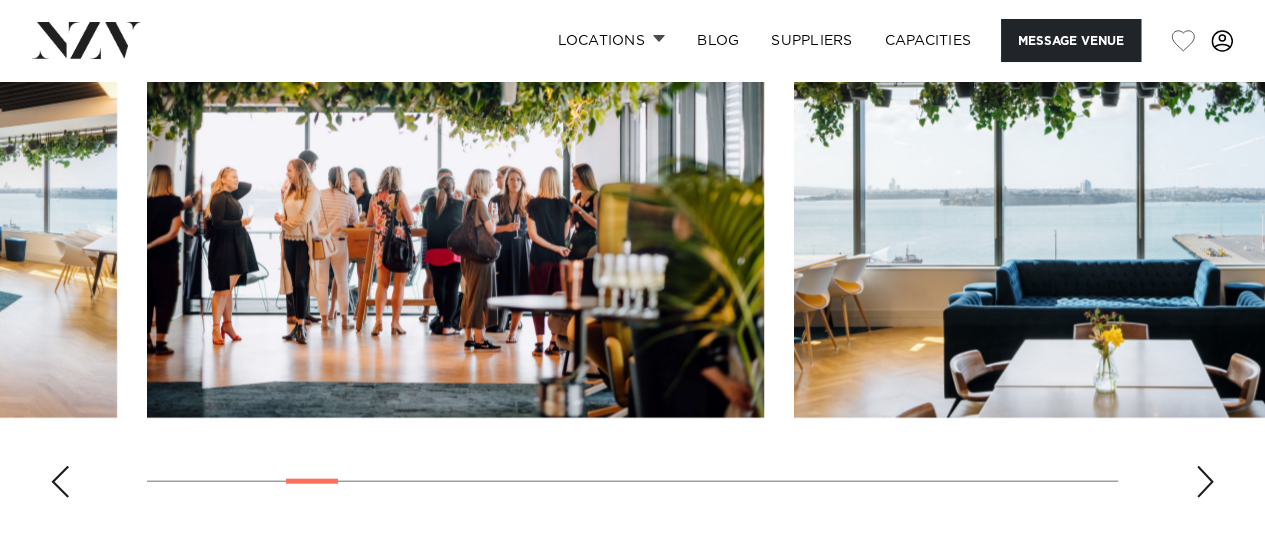click at bounding box center (1205, 482) 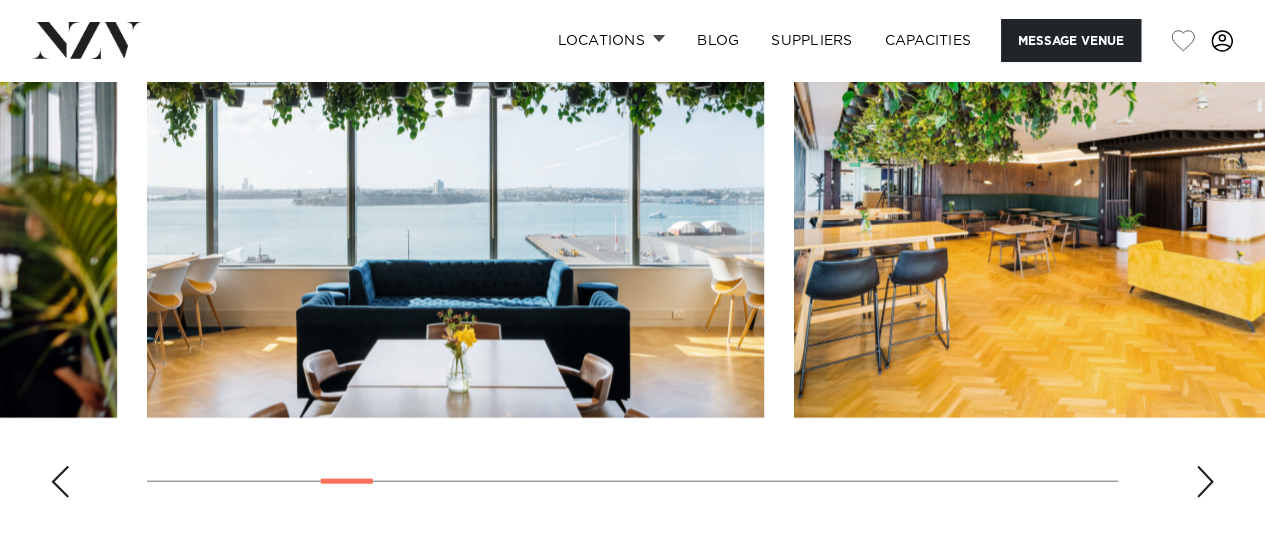 click at bounding box center [1205, 482] 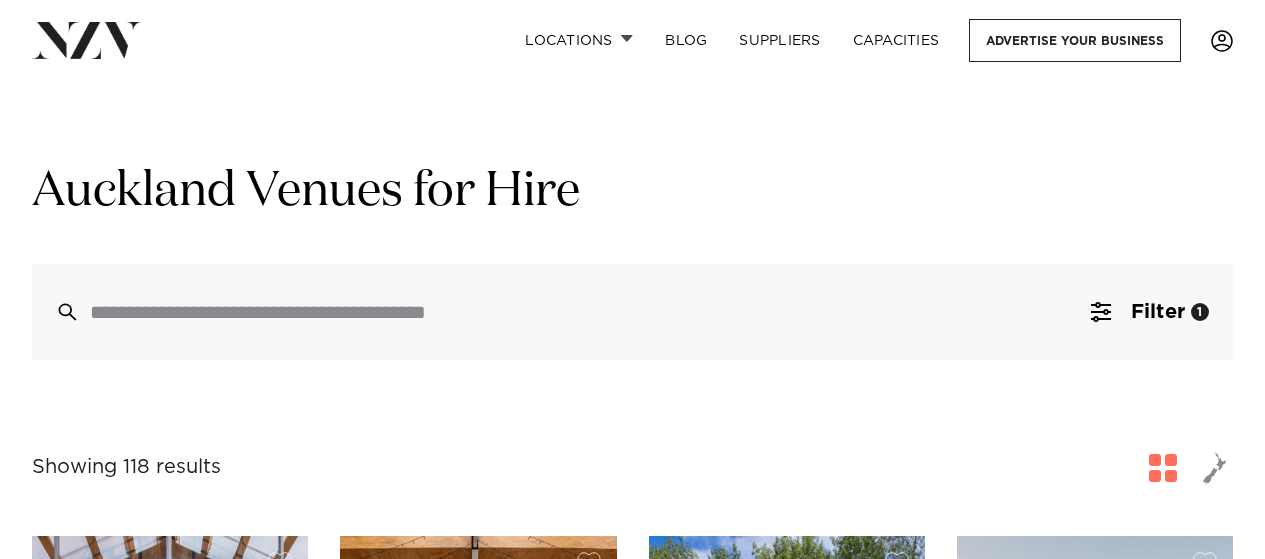 scroll, scrollTop: 564, scrollLeft: 0, axis: vertical 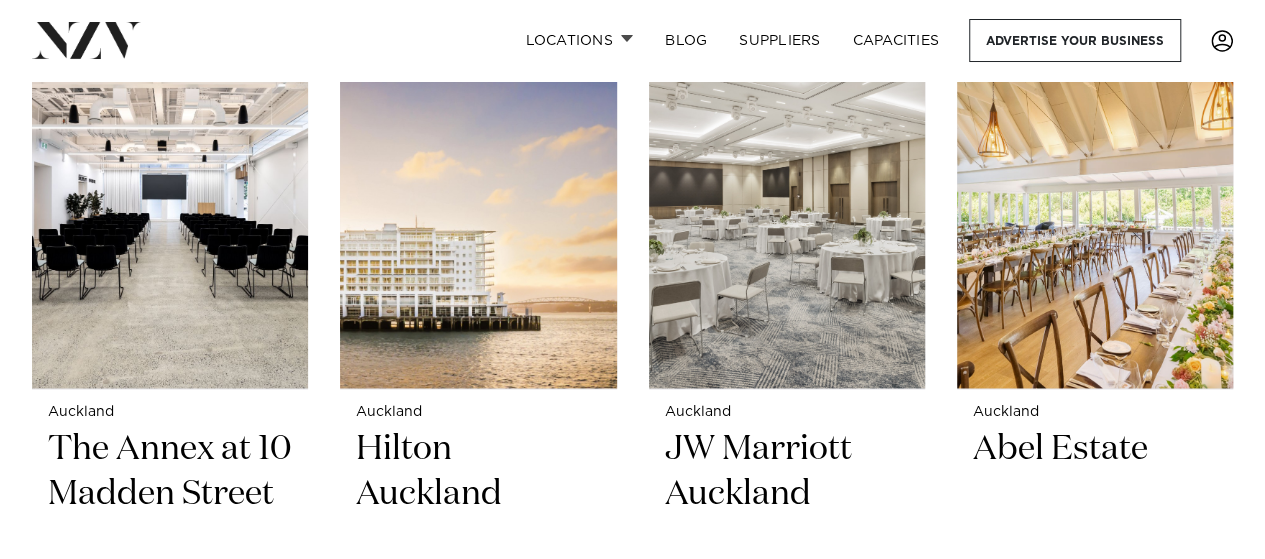 click at bounding box center (170, 203) 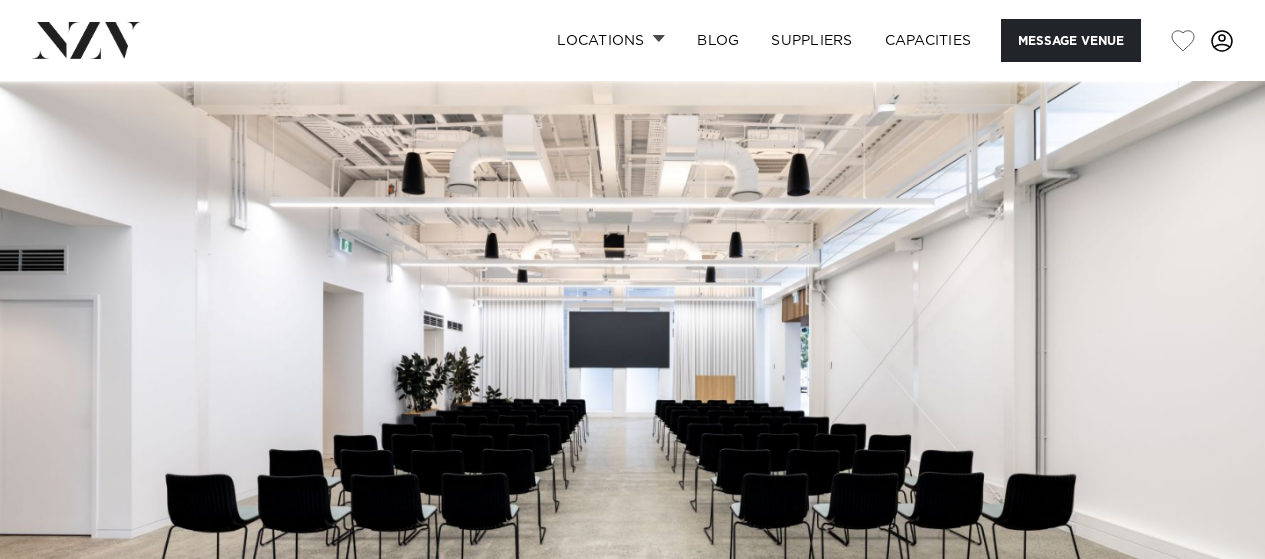 scroll, scrollTop: 0, scrollLeft: 0, axis: both 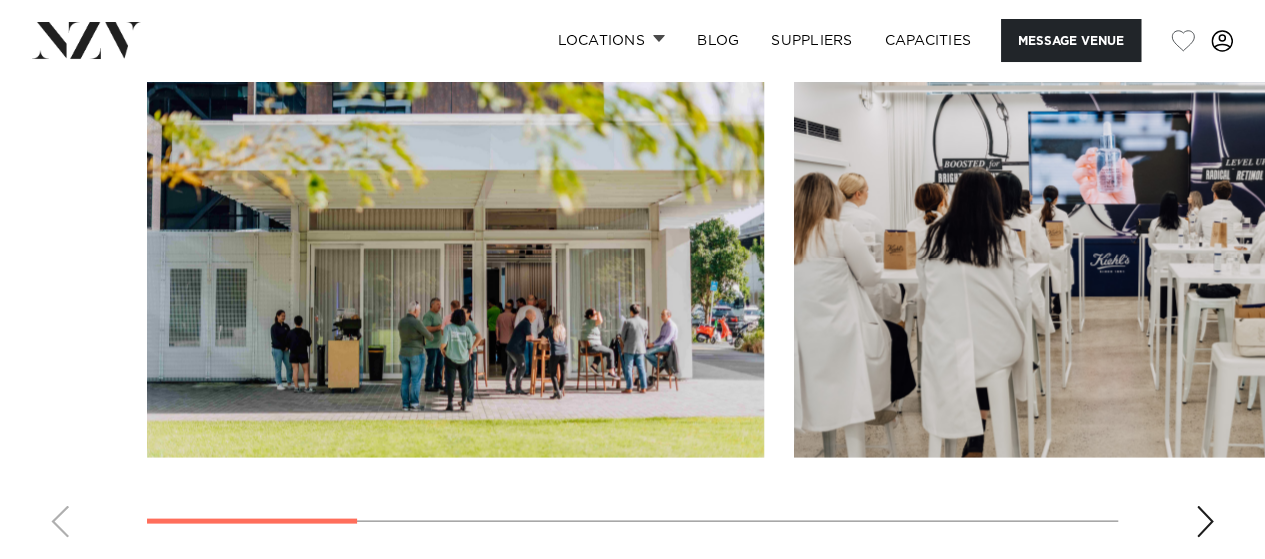 click at bounding box center (1205, 521) 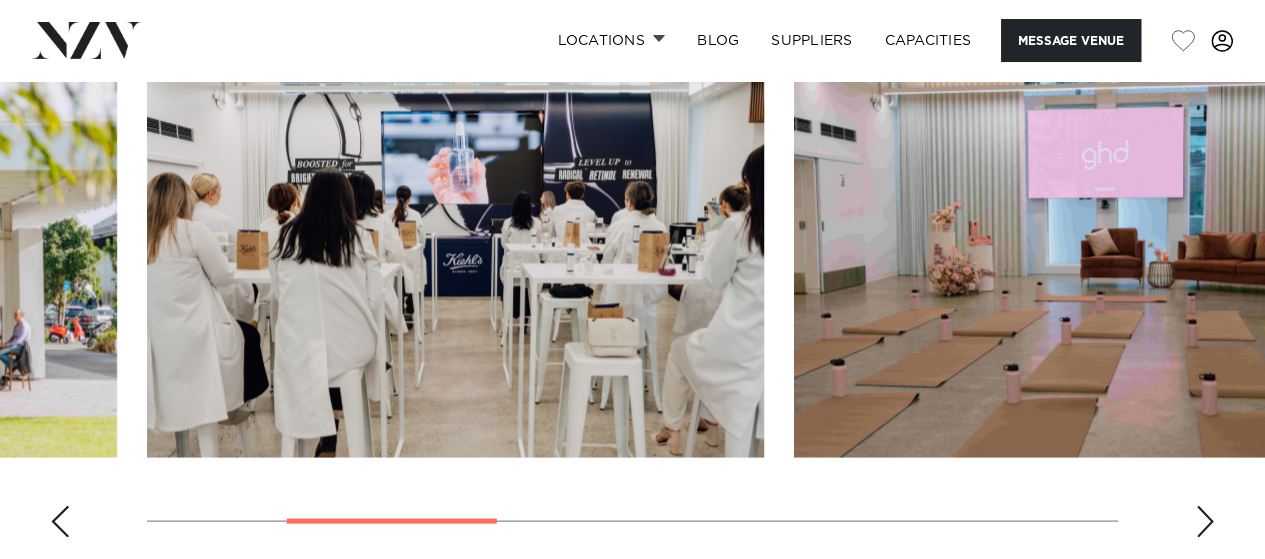 click at bounding box center (1205, 521) 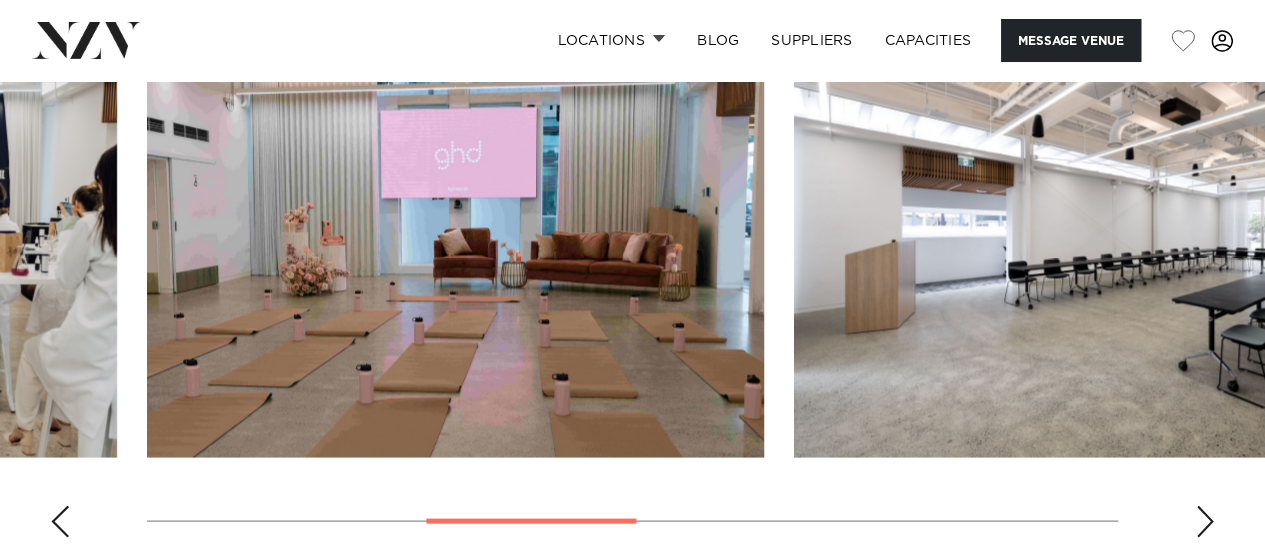 click at bounding box center [1205, 521] 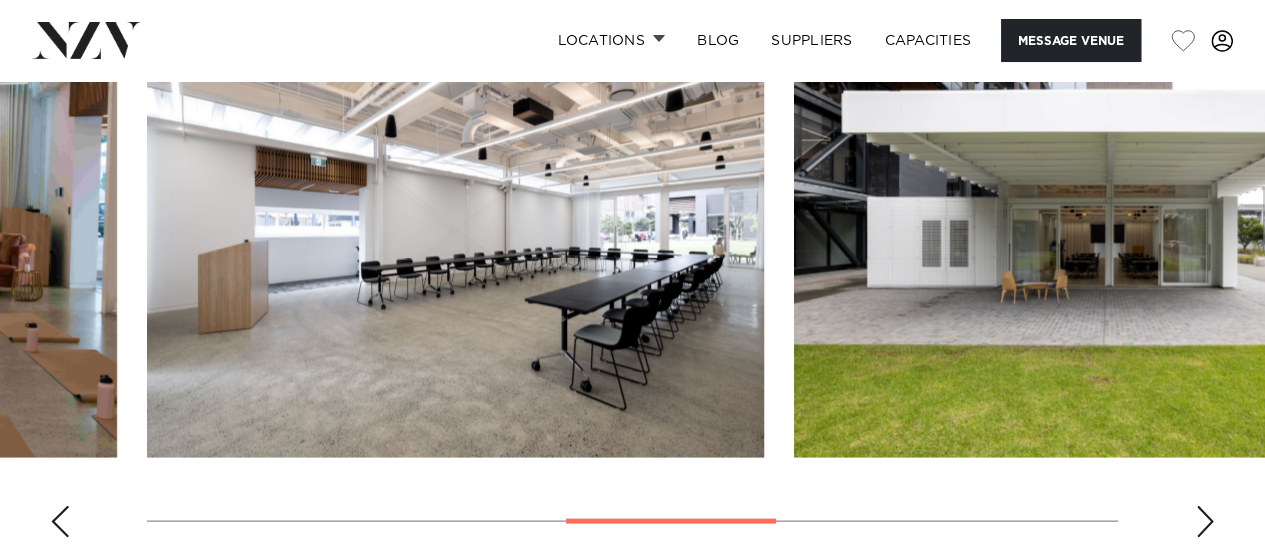 click at bounding box center [1205, 521] 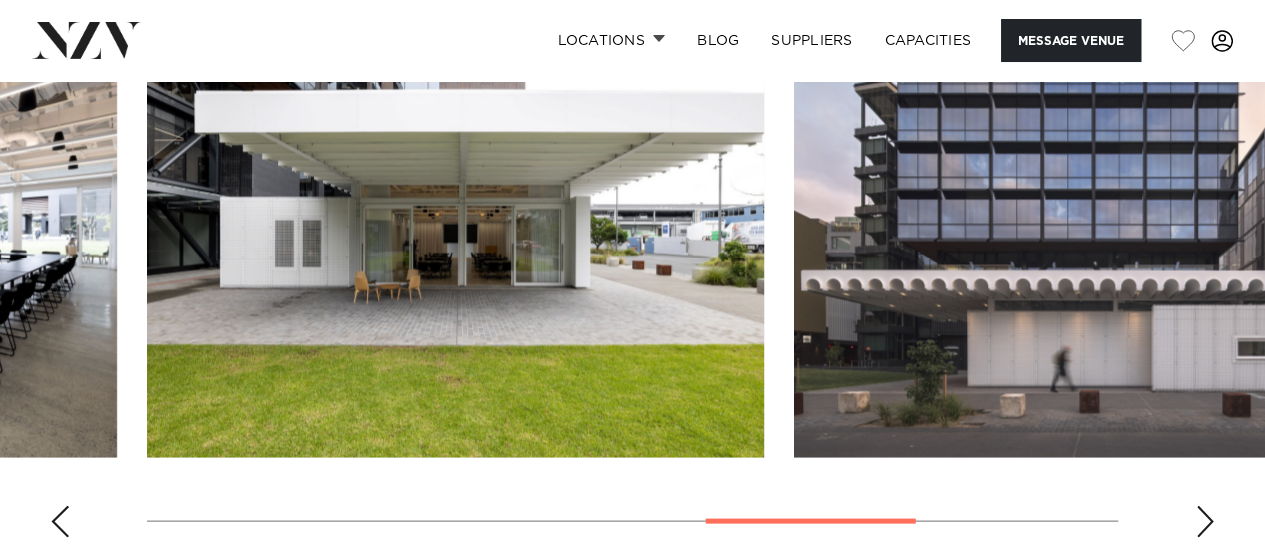 click at bounding box center [1205, 521] 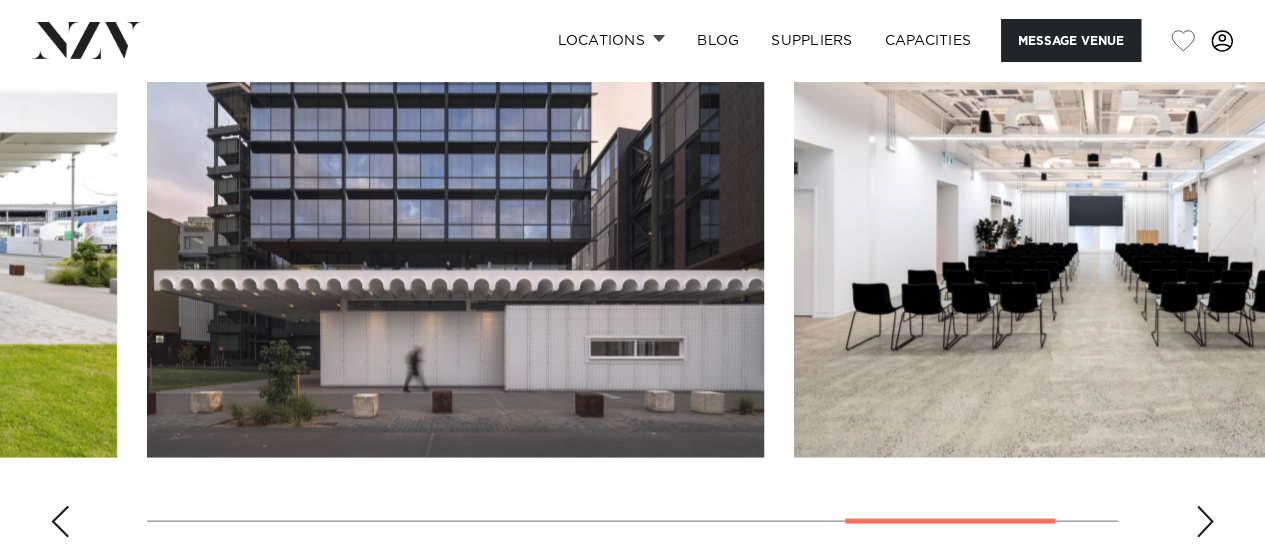 click at bounding box center (1205, 521) 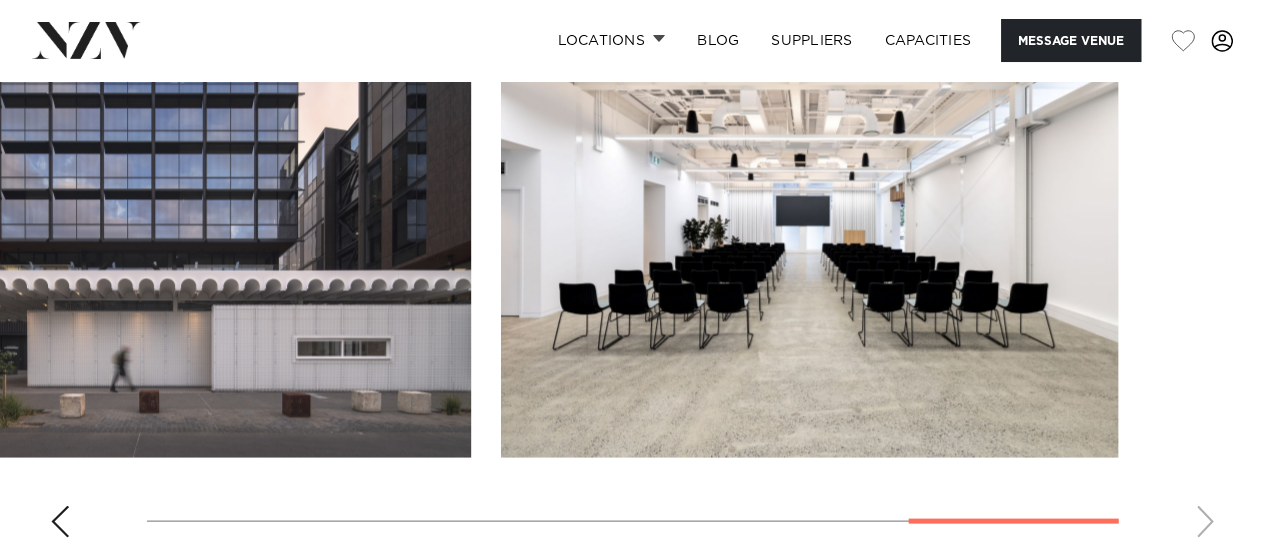click at bounding box center (632, 278) 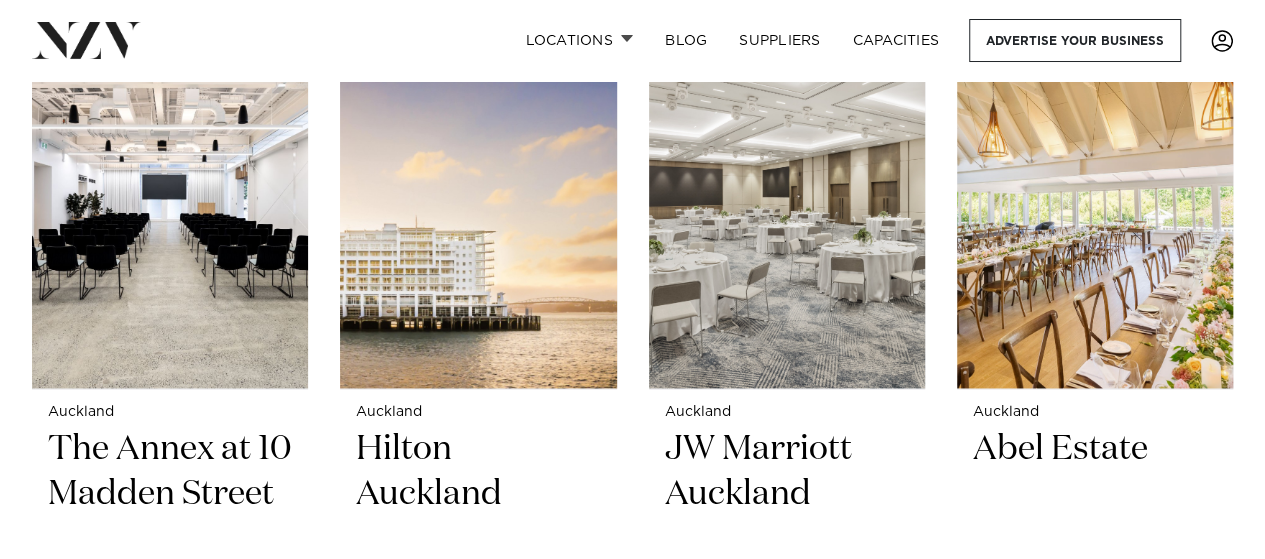 scroll, scrollTop: 0, scrollLeft: 0, axis: both 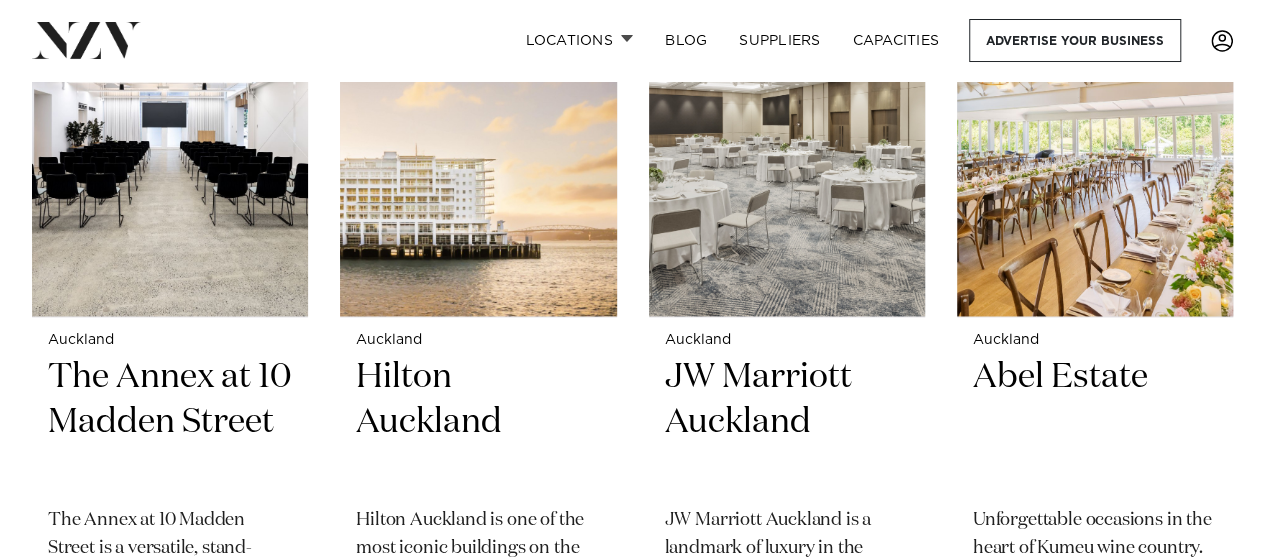 click at bounding box center (787, 131) 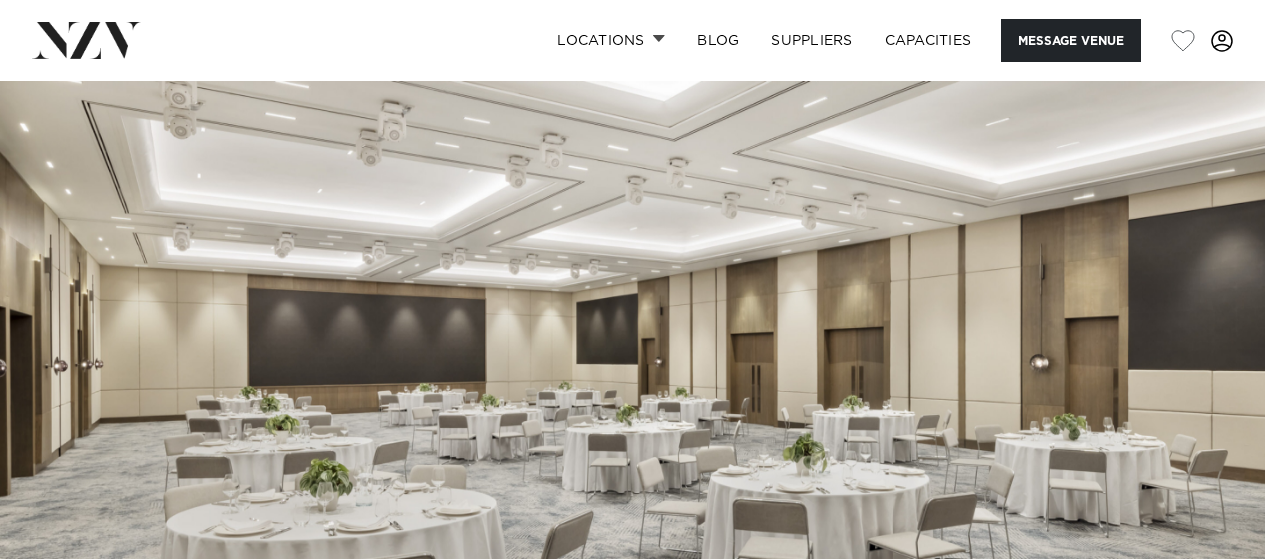 scroll, scrollTop: 0, scrollLeft: 0, axis: both 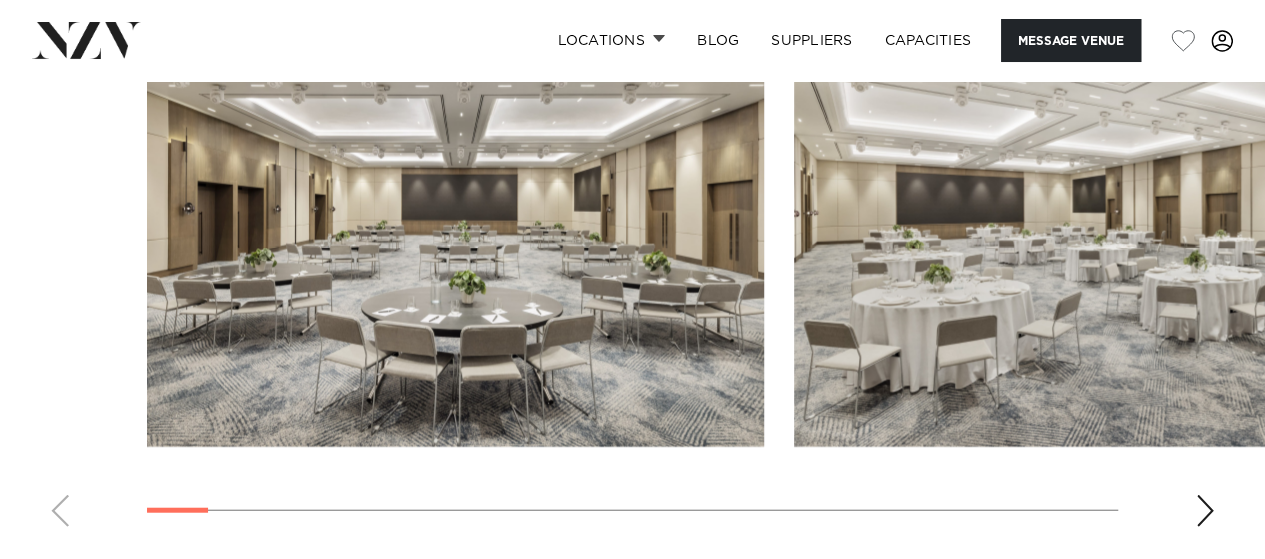 click at bounding box center (632, 268) 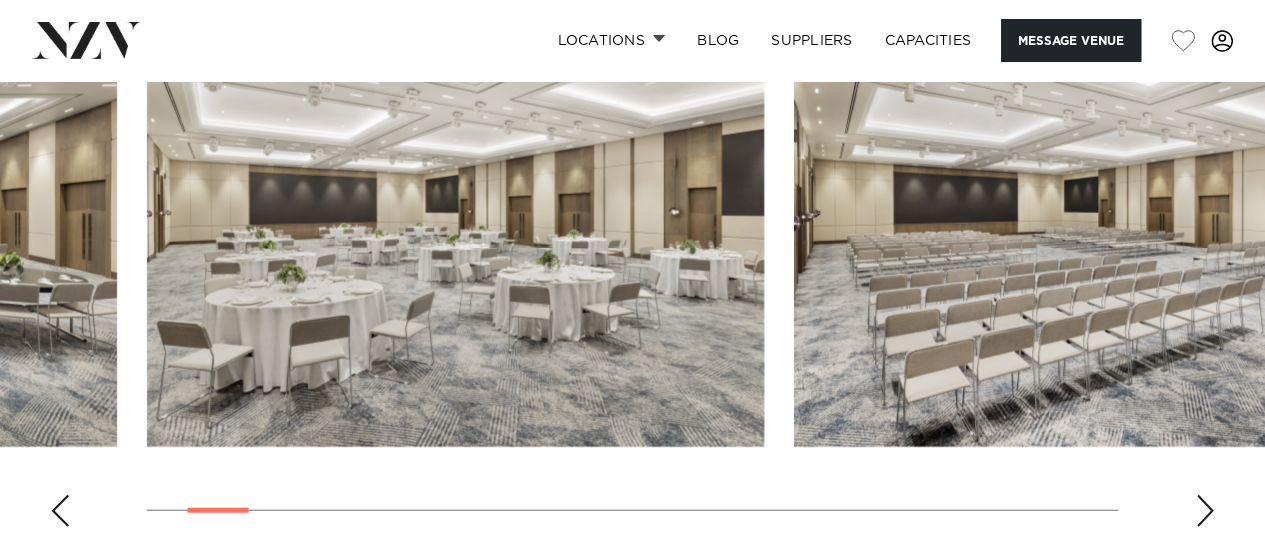 click at bounding box center [1205, 511] 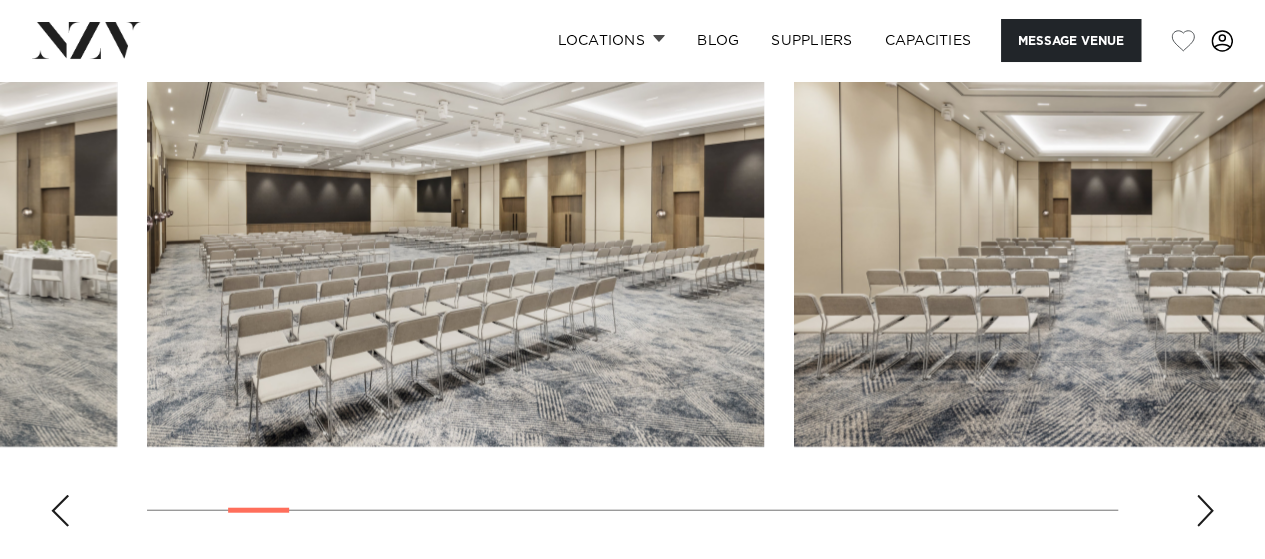 click at bounding box center (1205, 511) 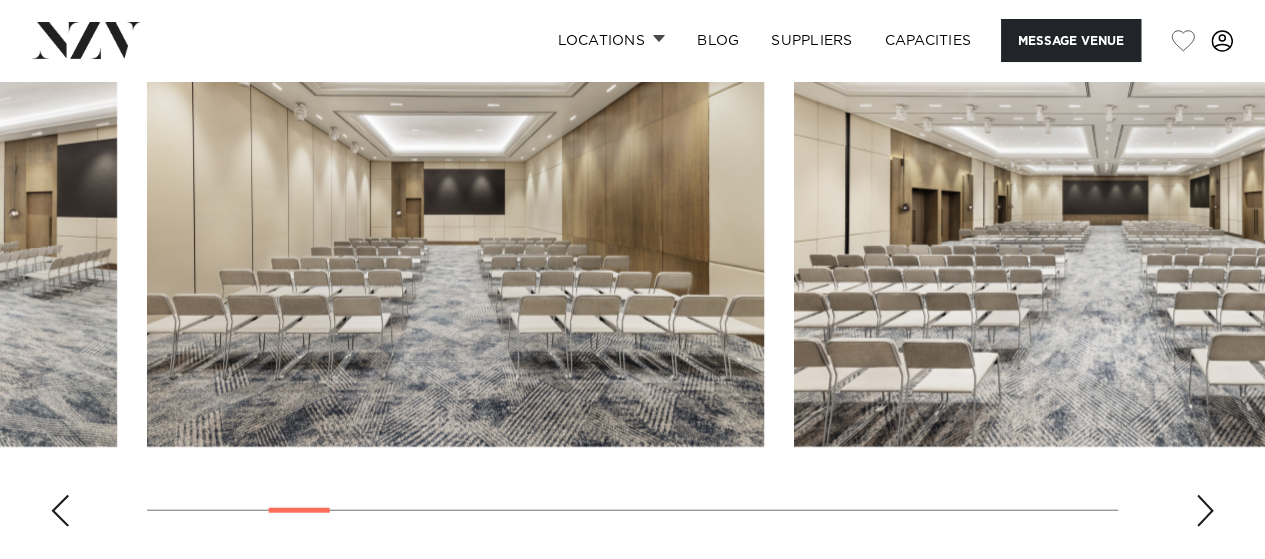 click at bounding box center [1205, 511] 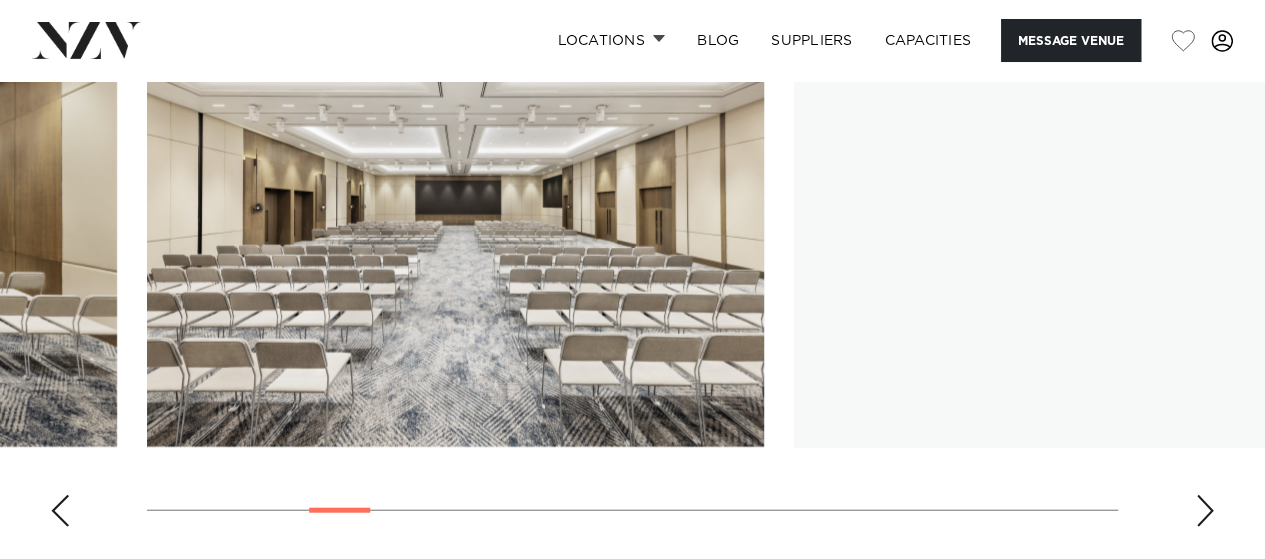 click at bounding box center (1205, 511) 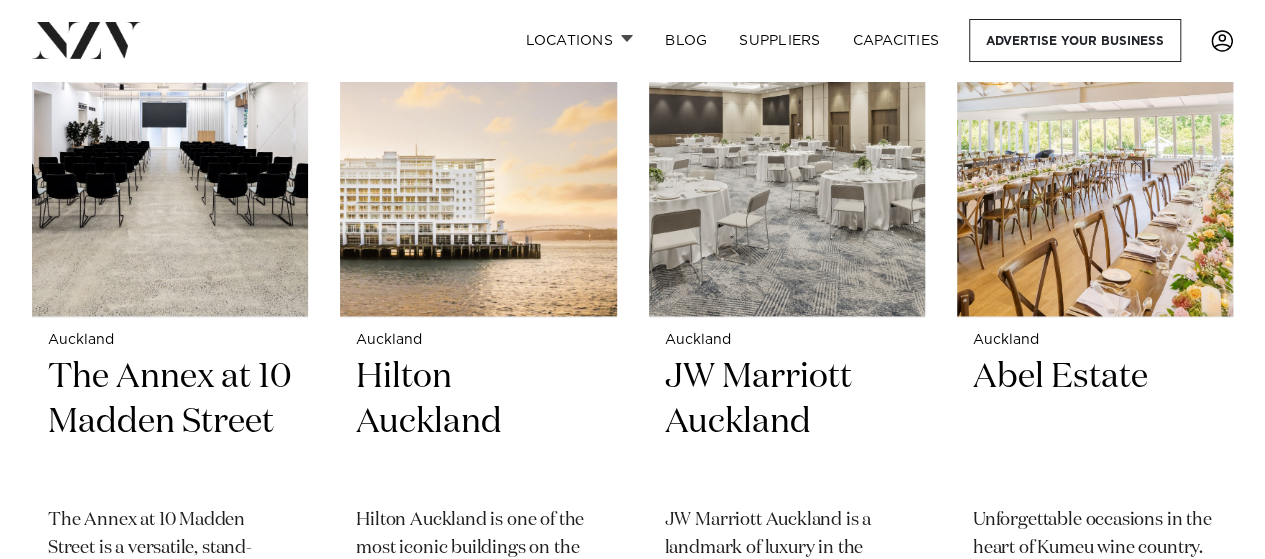 scroll, scrollTop: 0, scrollLeft: 0, axis: both 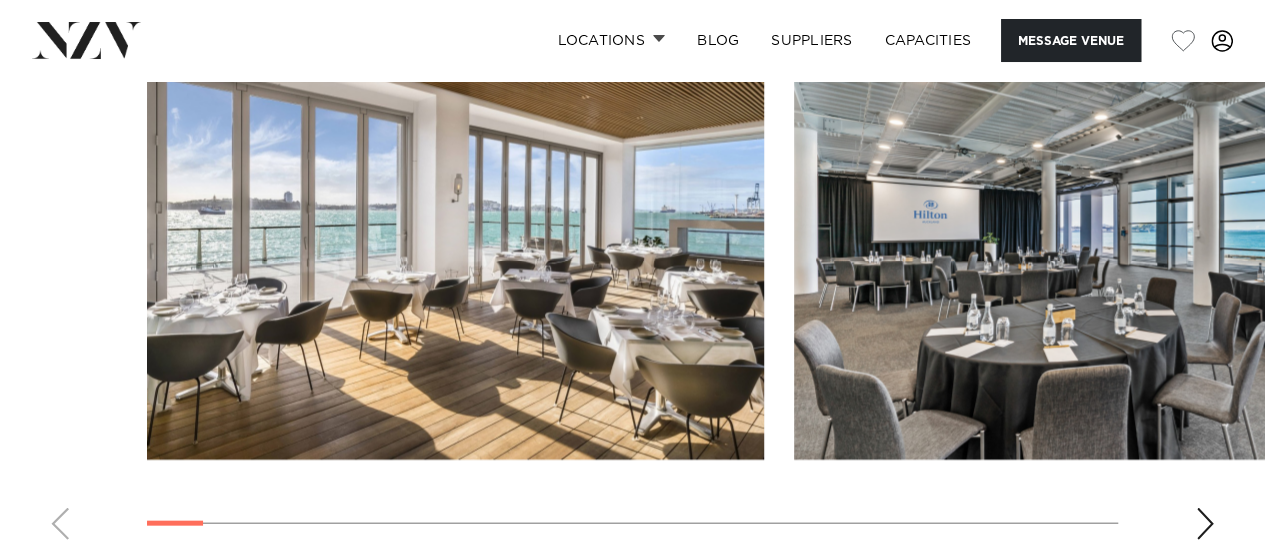 click at bounding box center (1205, 524) 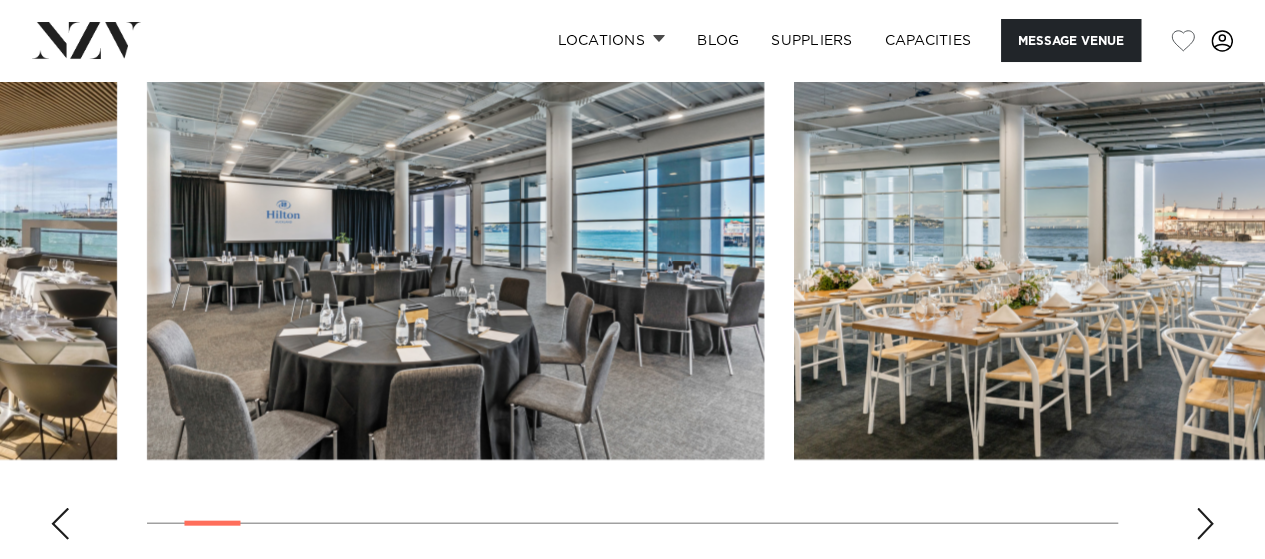 click at bounding box center (1205, 524) 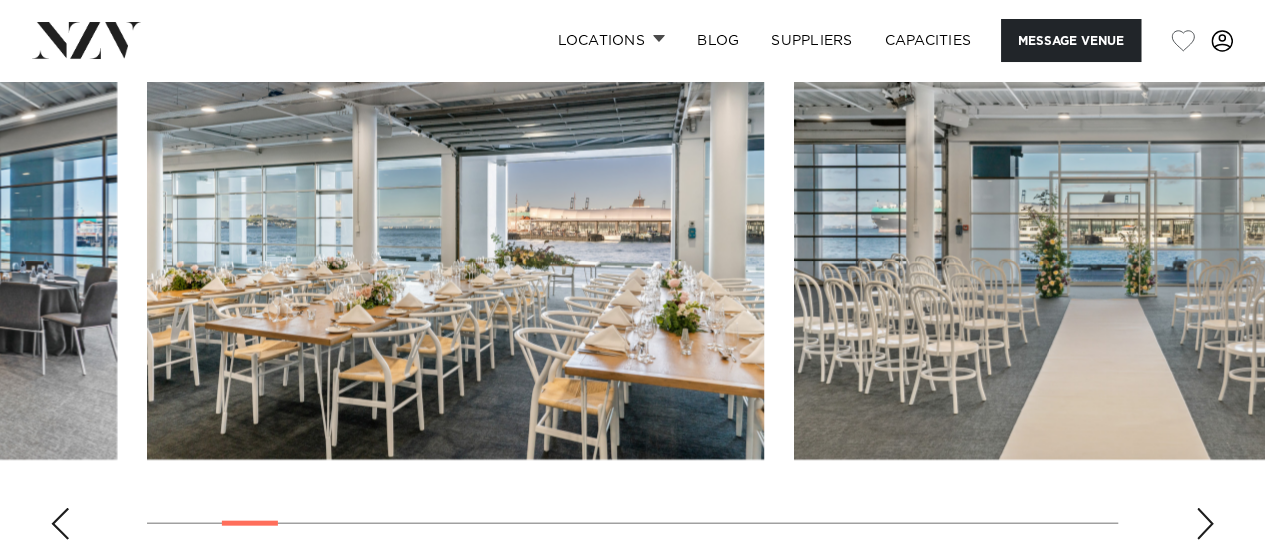 click at bounding box center (1205, 524) 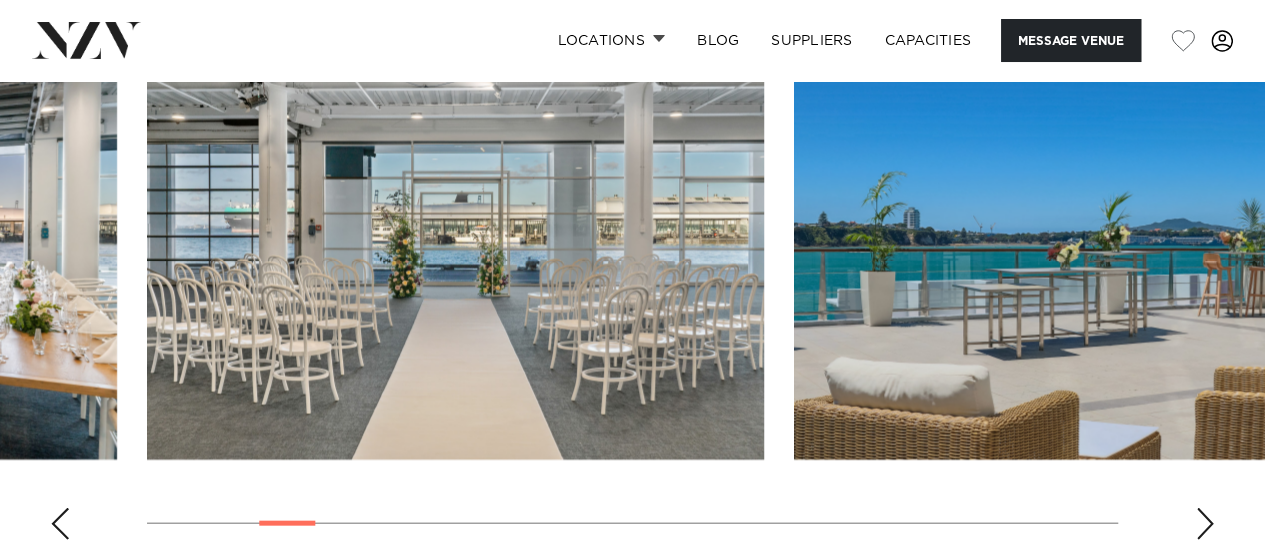 click at bounding box center (1205, 524) 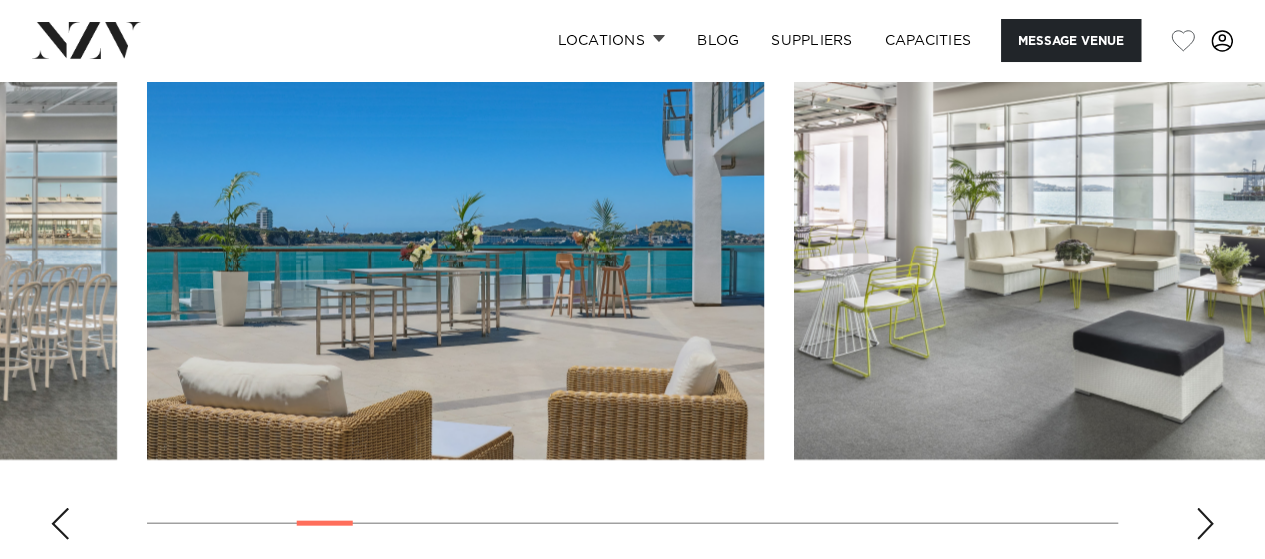click at bounding box center (1205, 524) 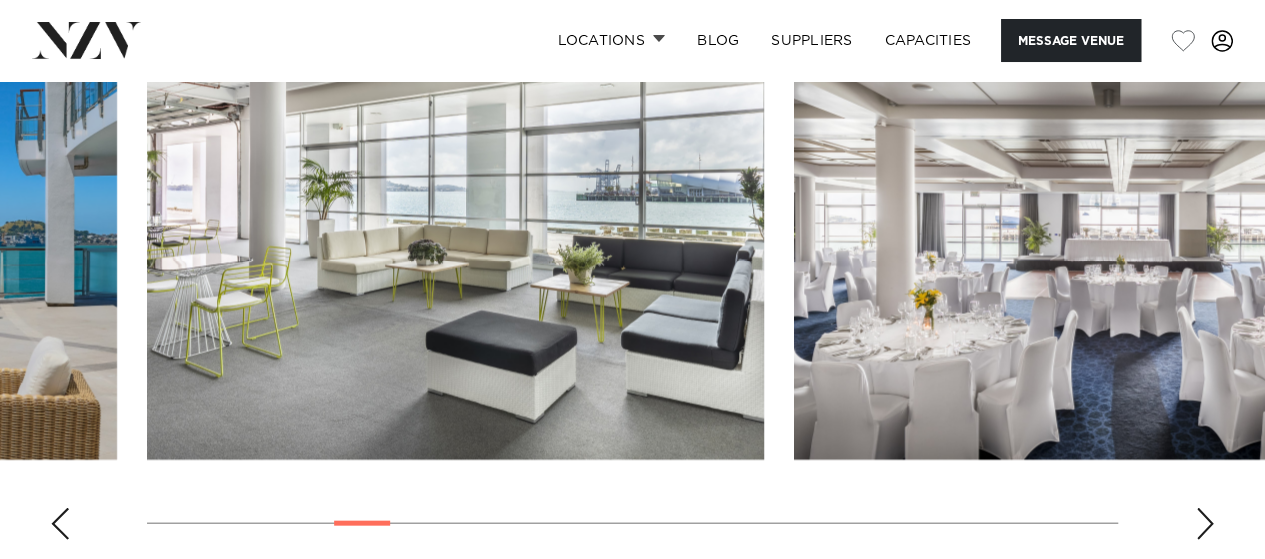 click at bounding box center [1205, 524] 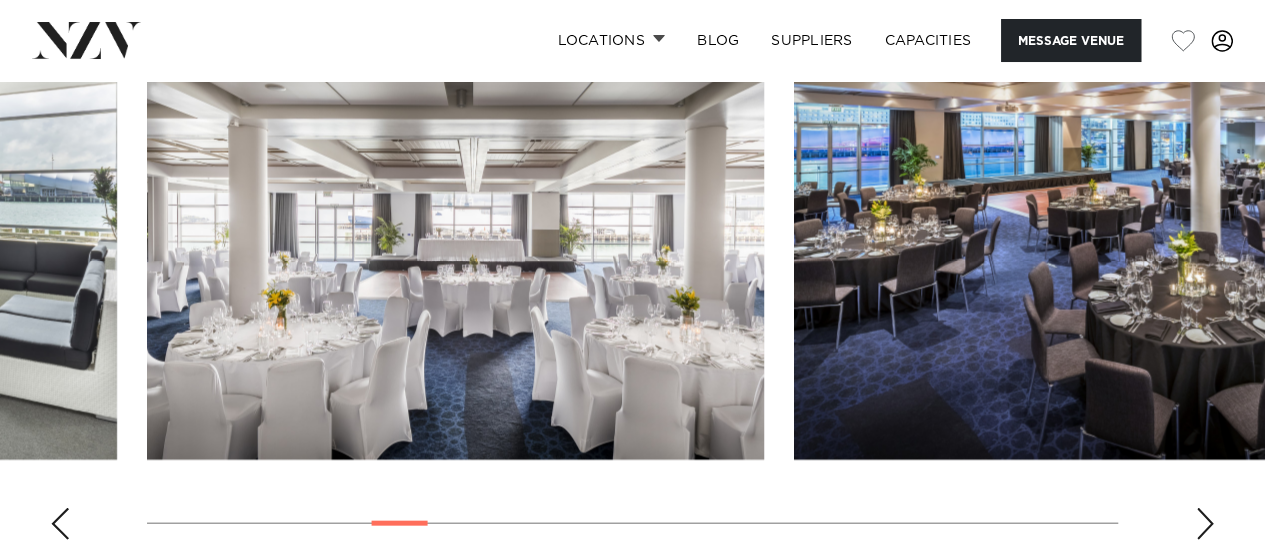 click at bounding box center [1205, 524] 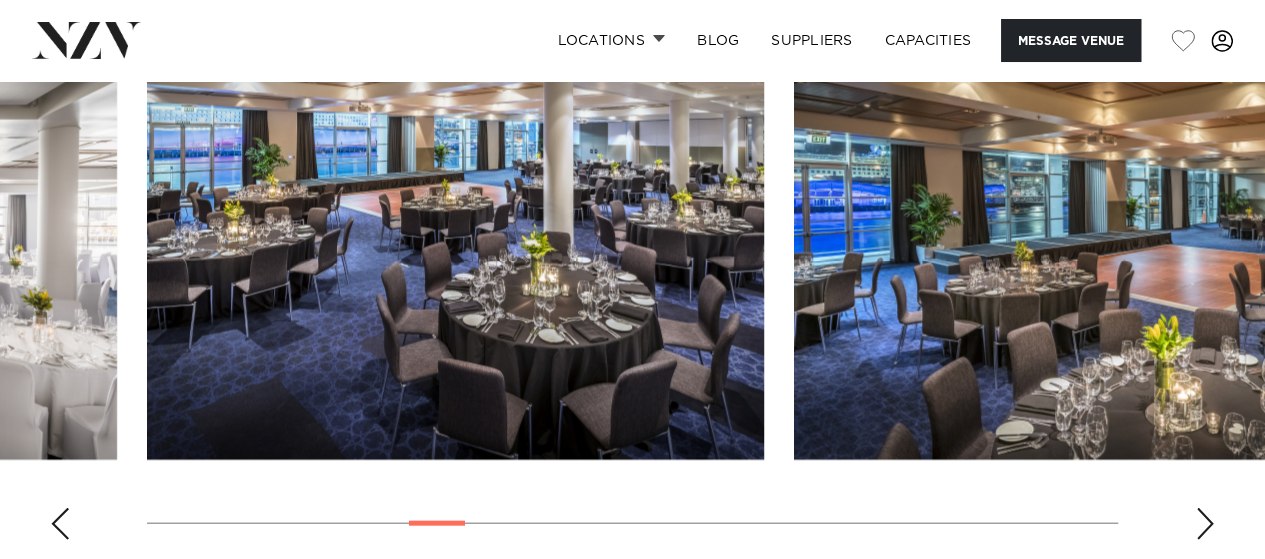 click at bounding box center [1205, 524] 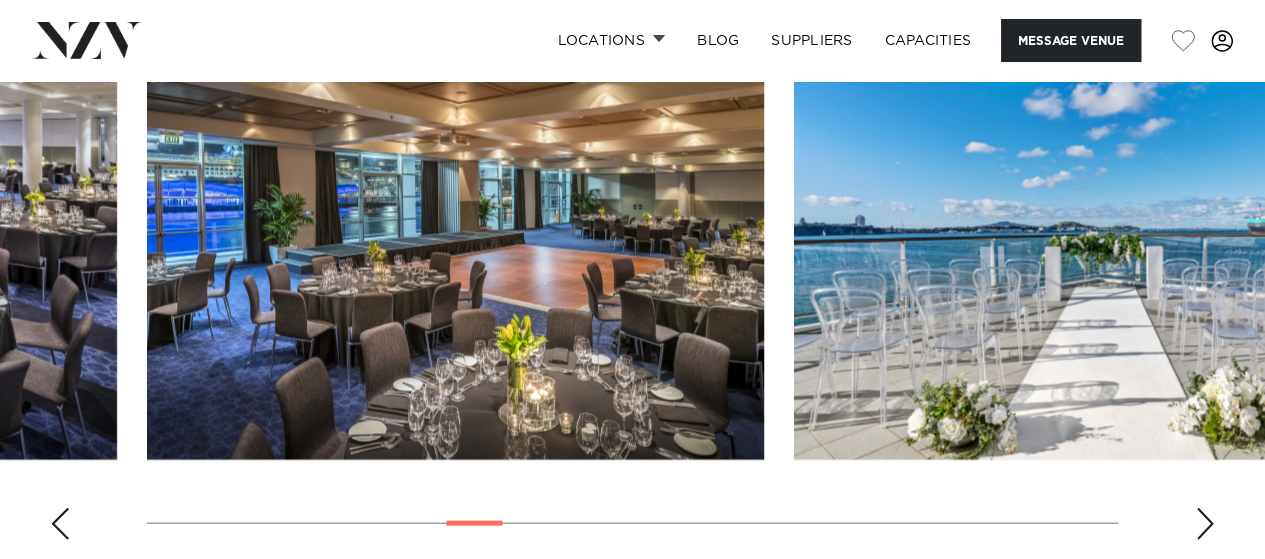 click at bounding box center (1205, 524) 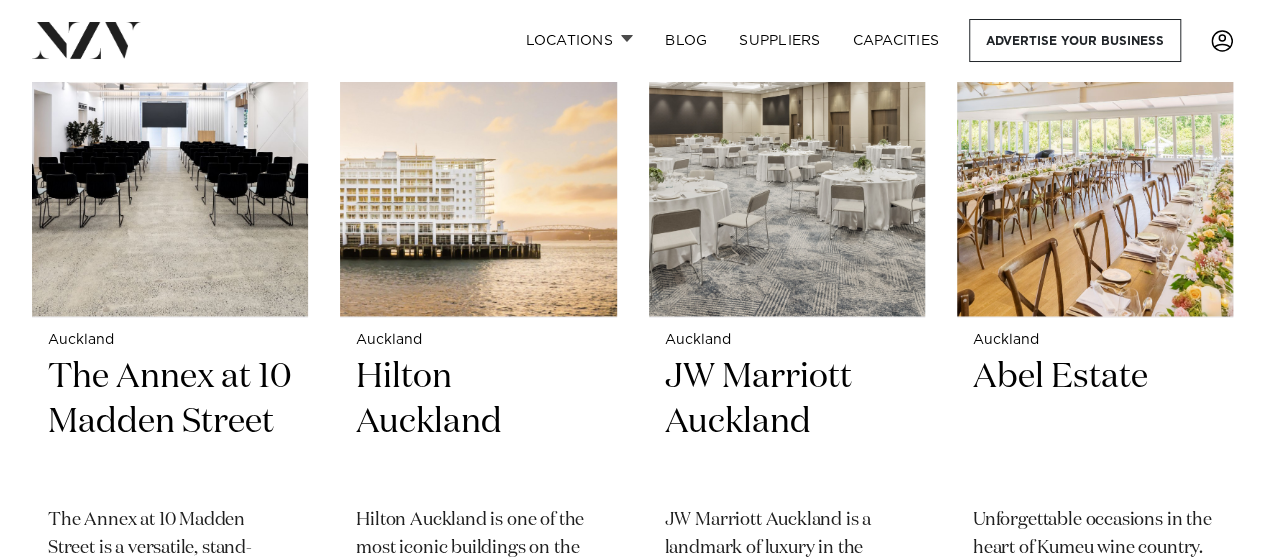 scroll, scrollTop: 0, scrollLeft: 0, axis: both 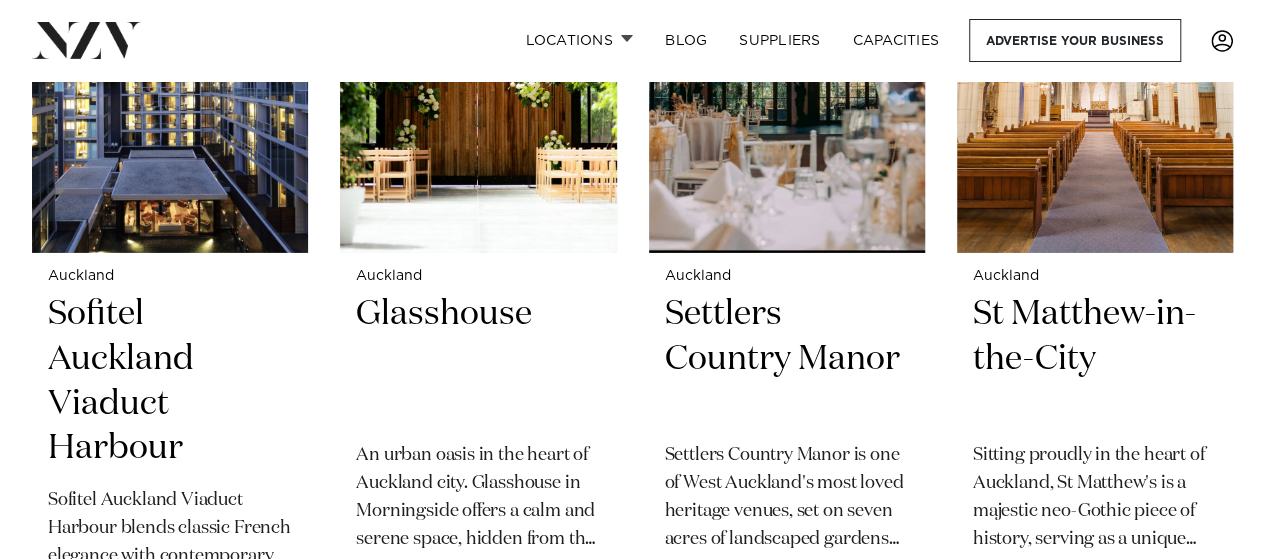 click on "Sofitel Auckland Viaduct Harbour" at bounding box center (170, 382) 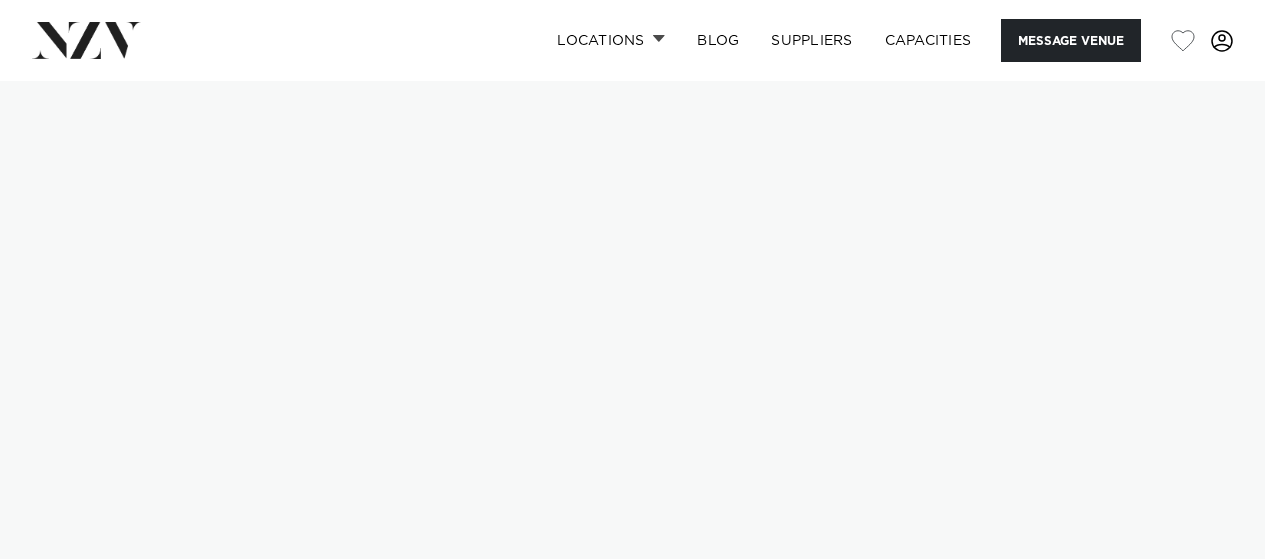 scroll, scrollTop: 0, scrollLeft: 0, axis: both 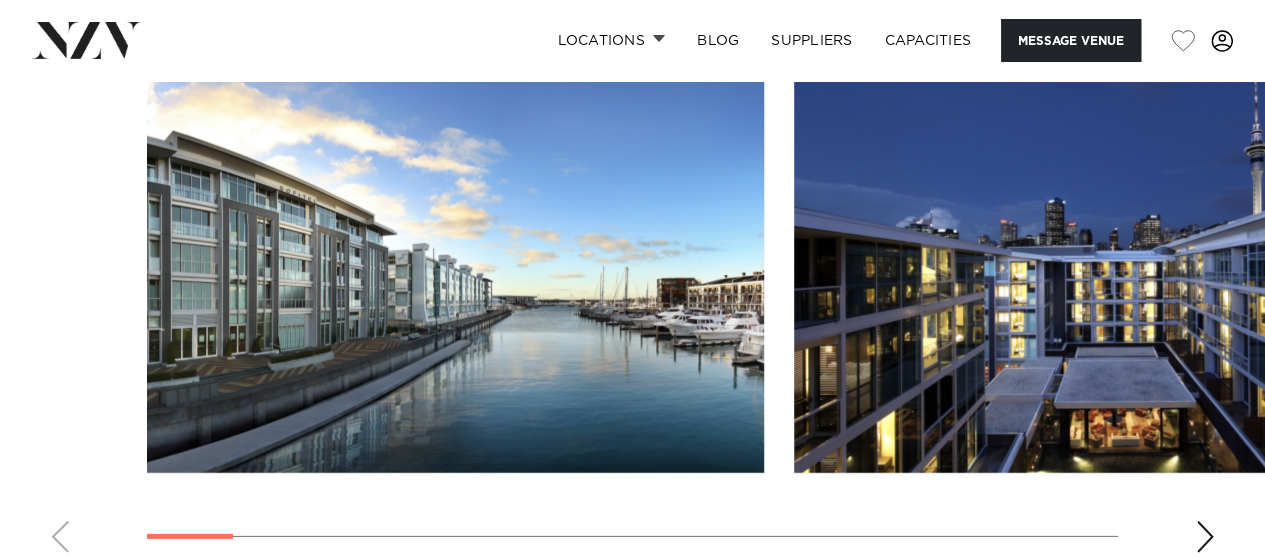 click at bounding box center (632, 294) 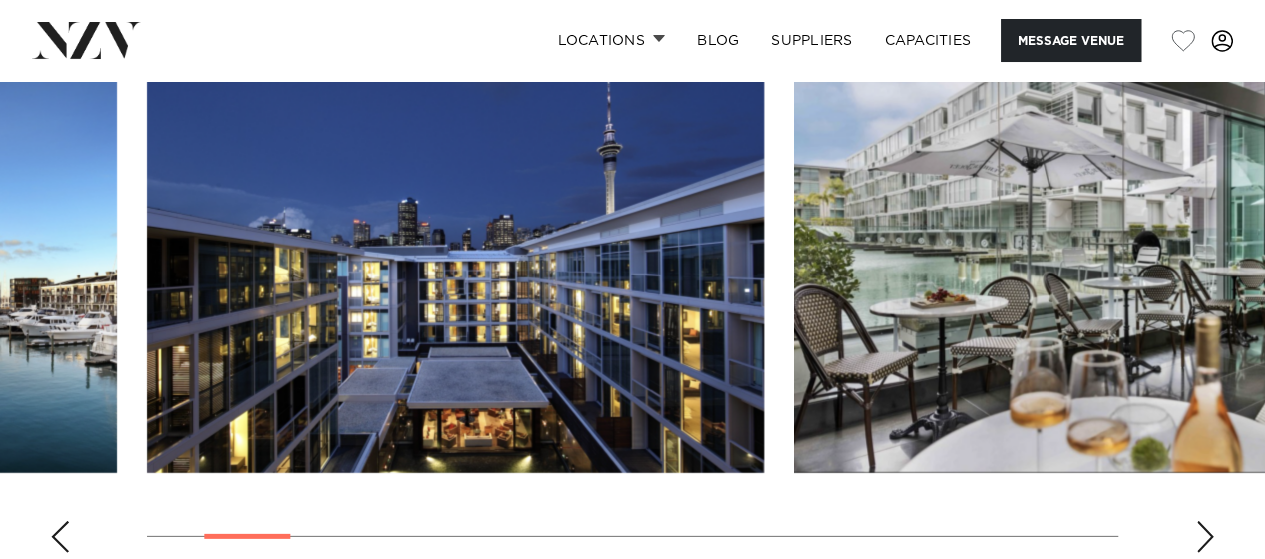 click at bounding box center (1205, 537) 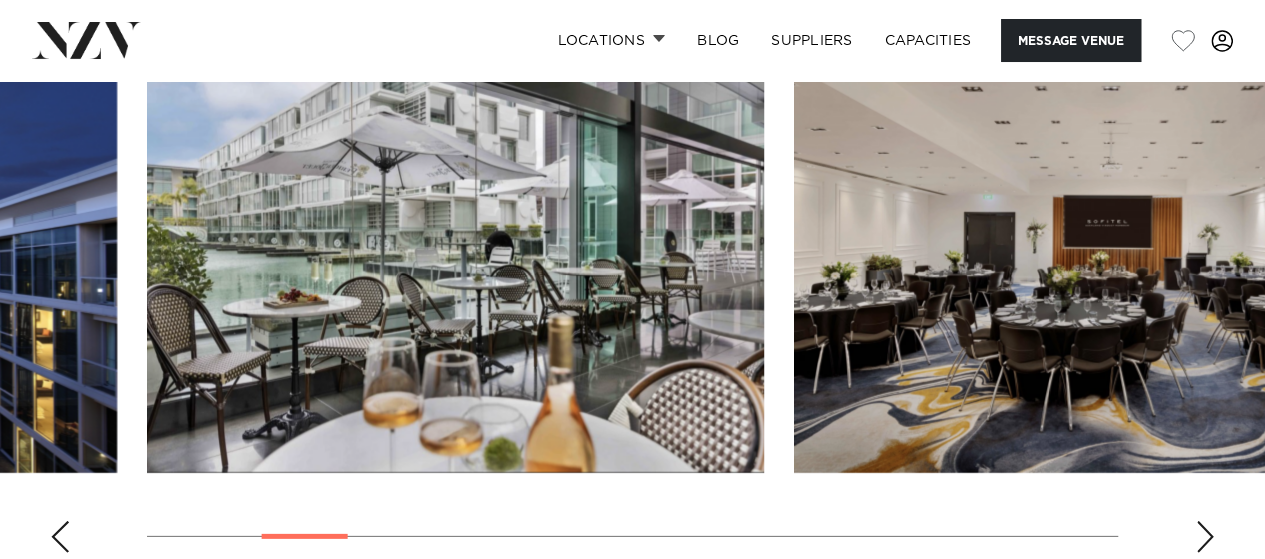 click at bounding box center [1205, 537] 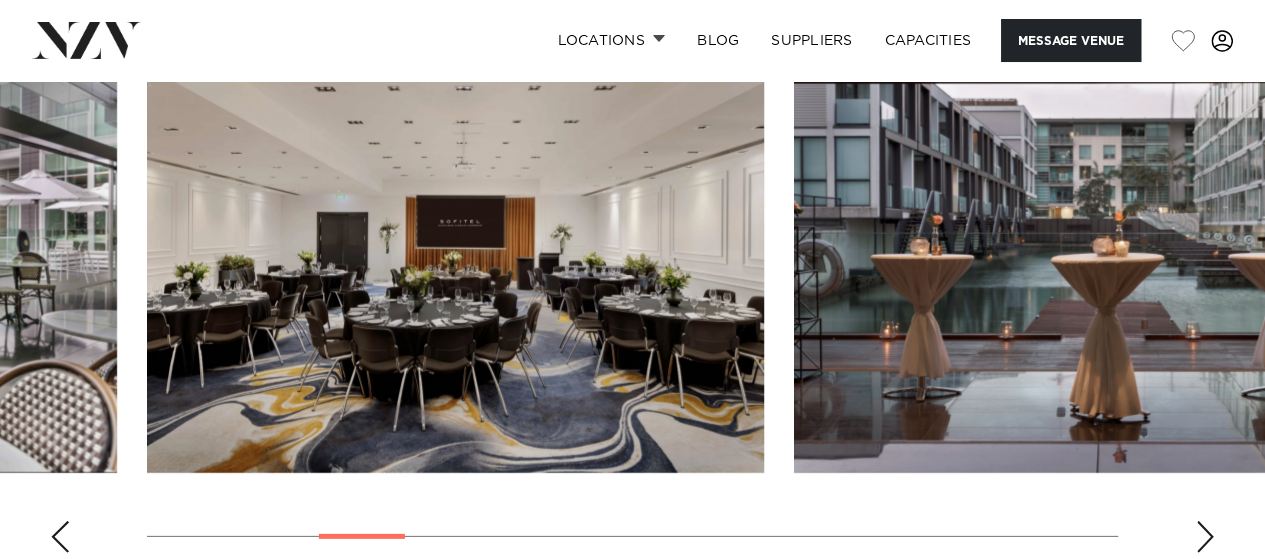 click at bounding box center [1205, 537] 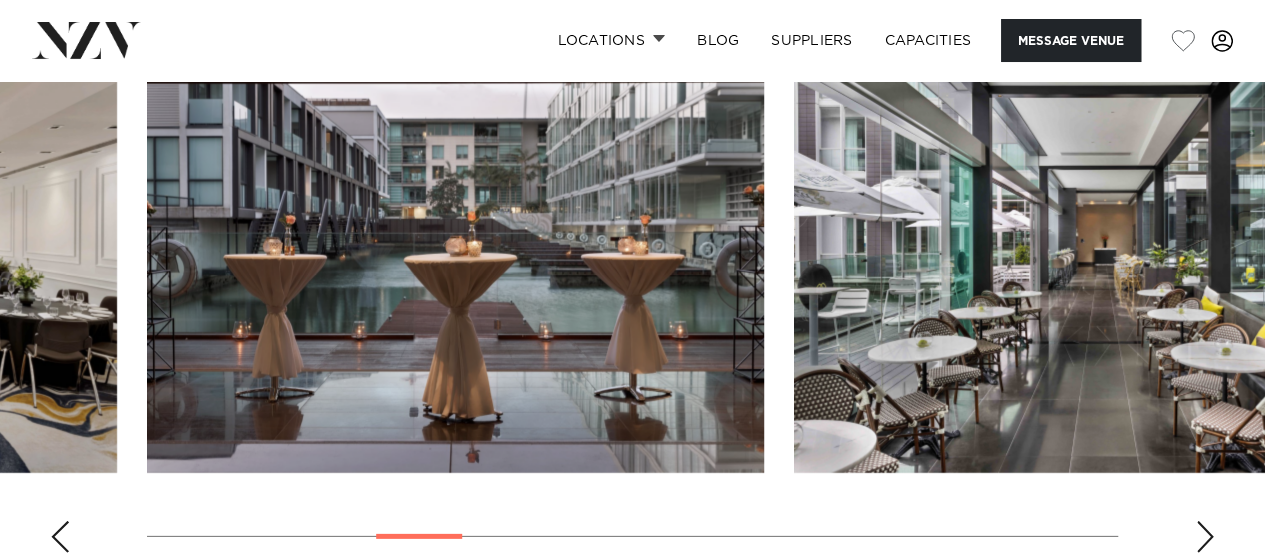 click at bounding box center (1205, 537) 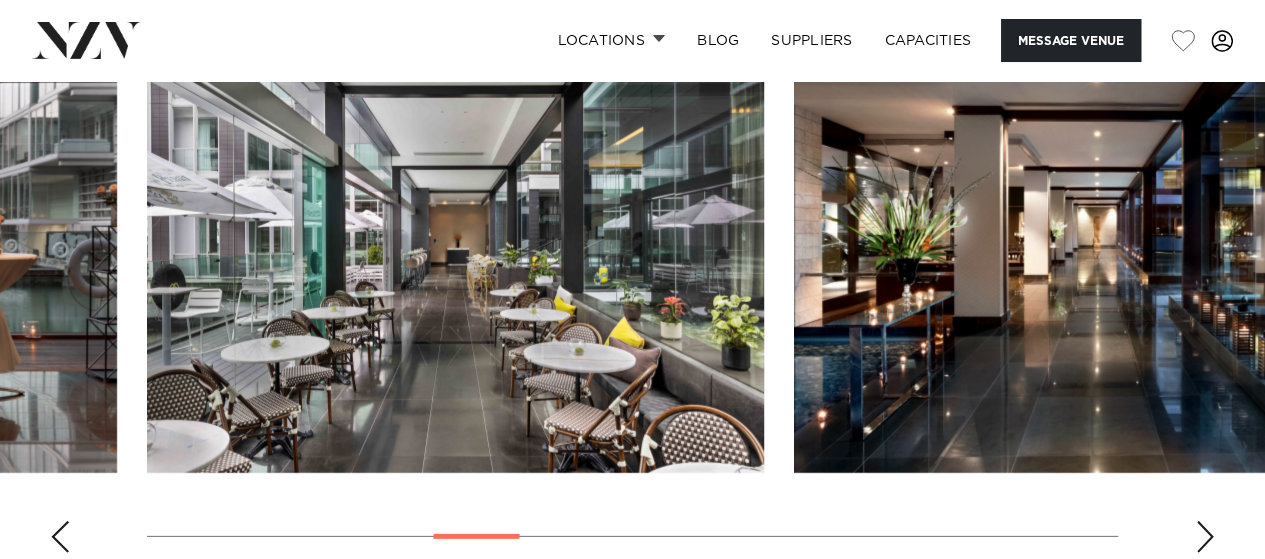 click at bounding box center (1205, 537) 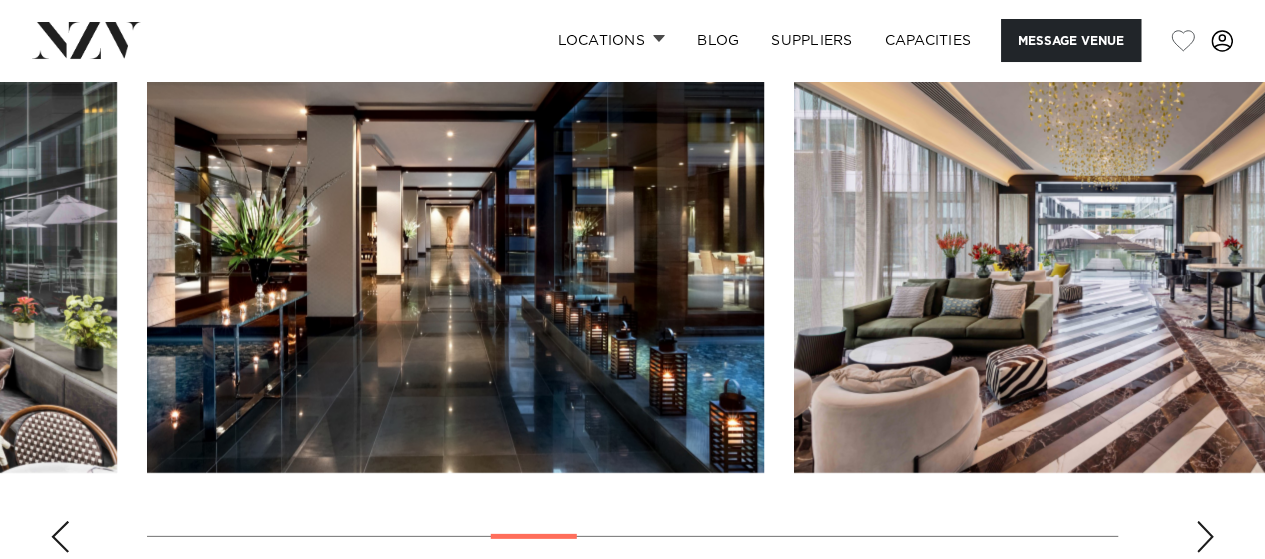 click at bounding box center [1205, 537] 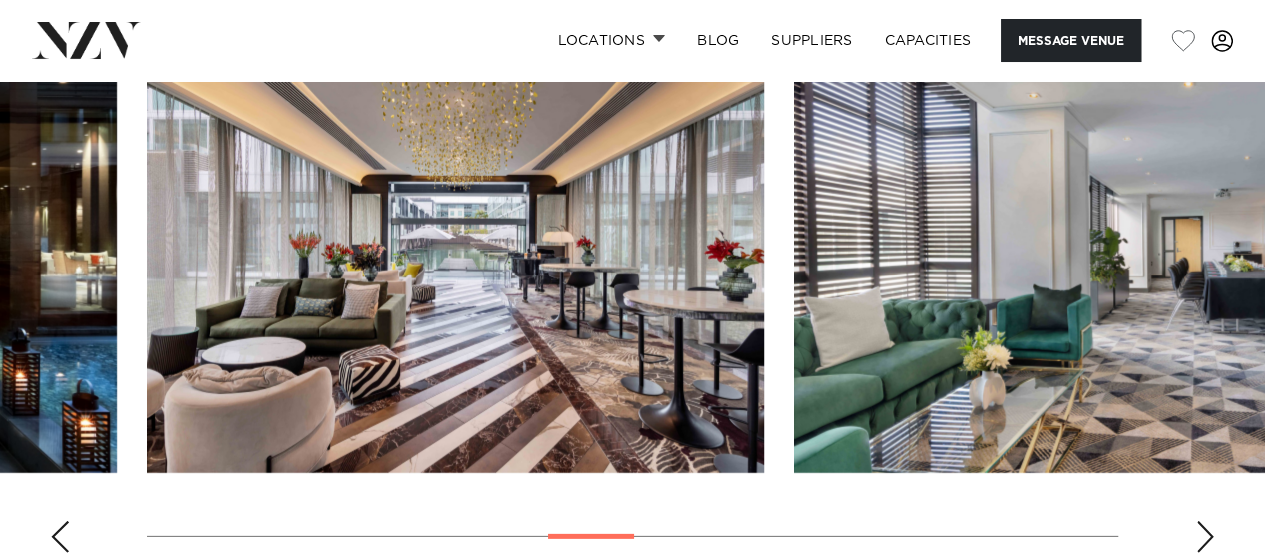 click at bounding box center [1205, 537] 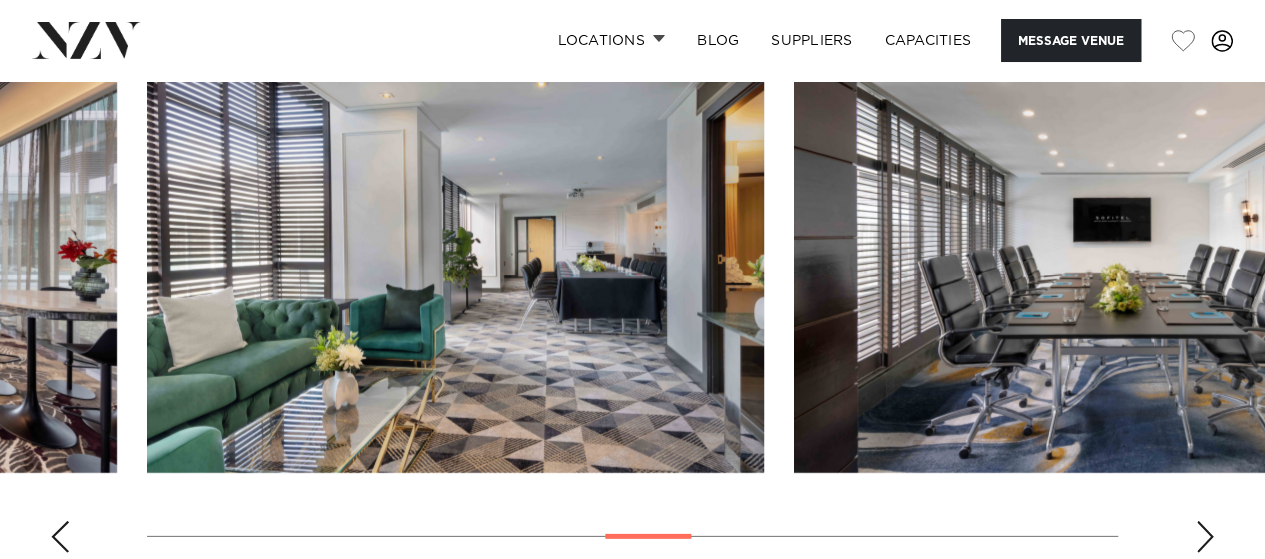 click at bounding box center [1205, 537] 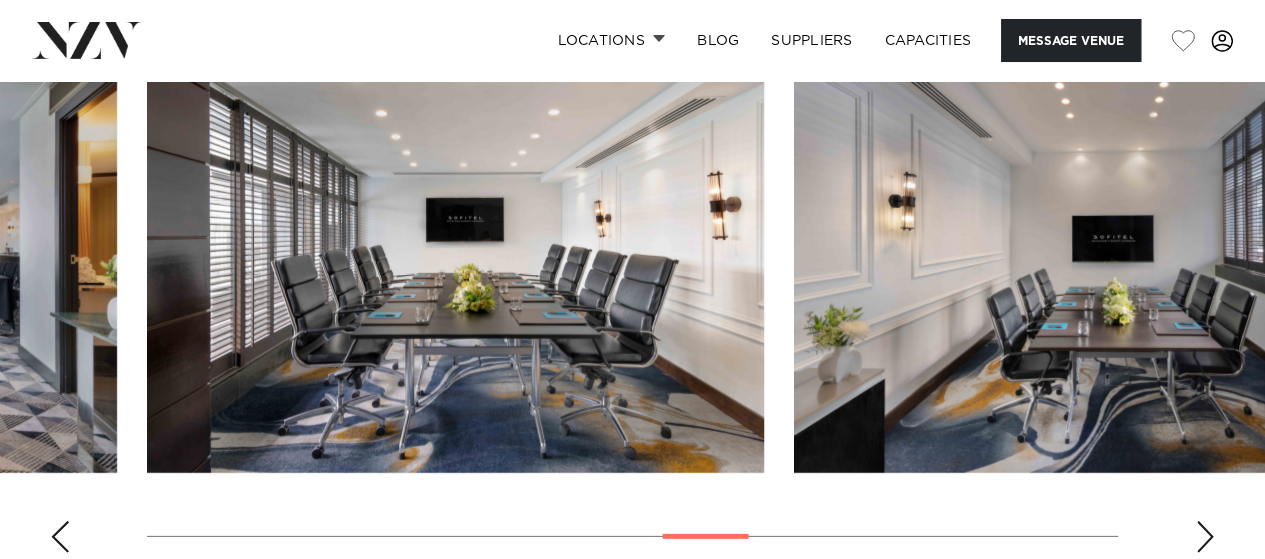 click at bounding box center (1205, 537) 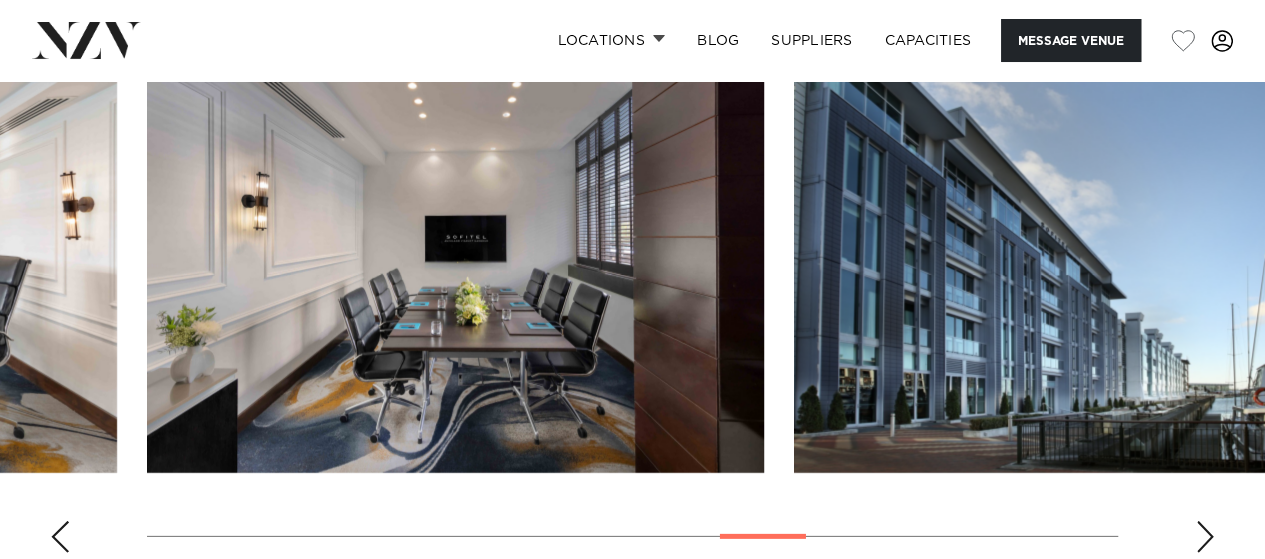 click at bounding box center [1205, 537] 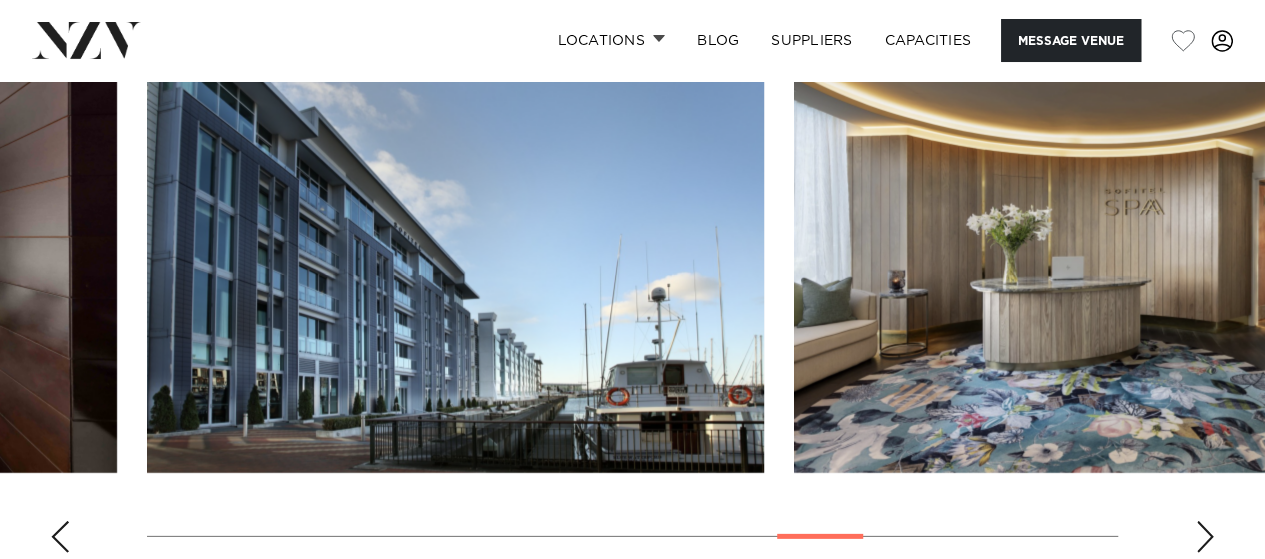 click at bounding box center [1205, 537] 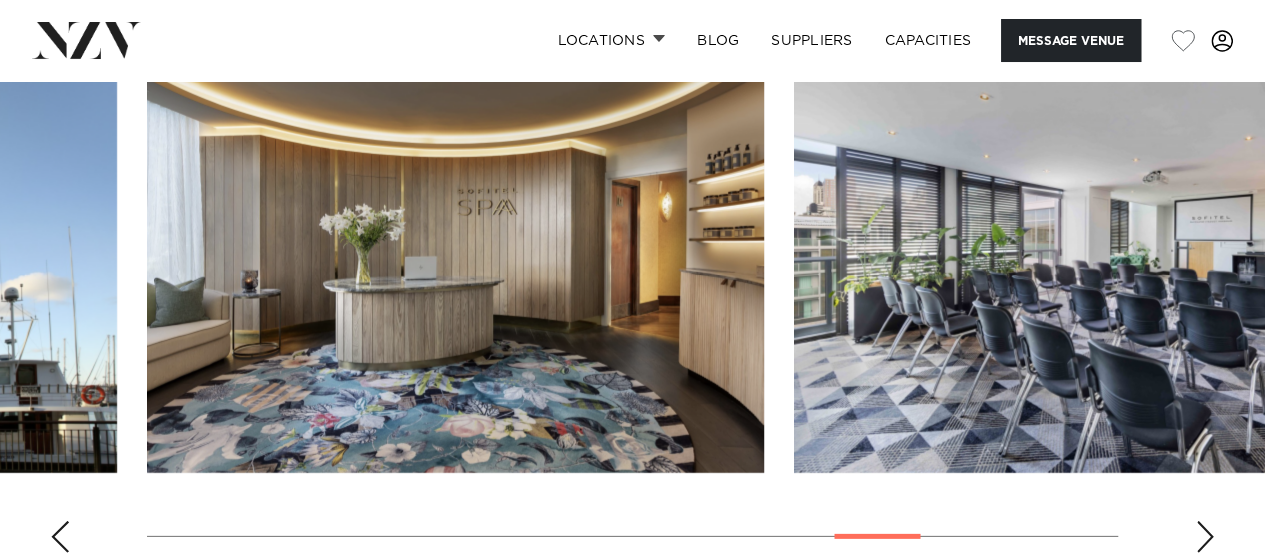 click at bounding box center [1205, 537] 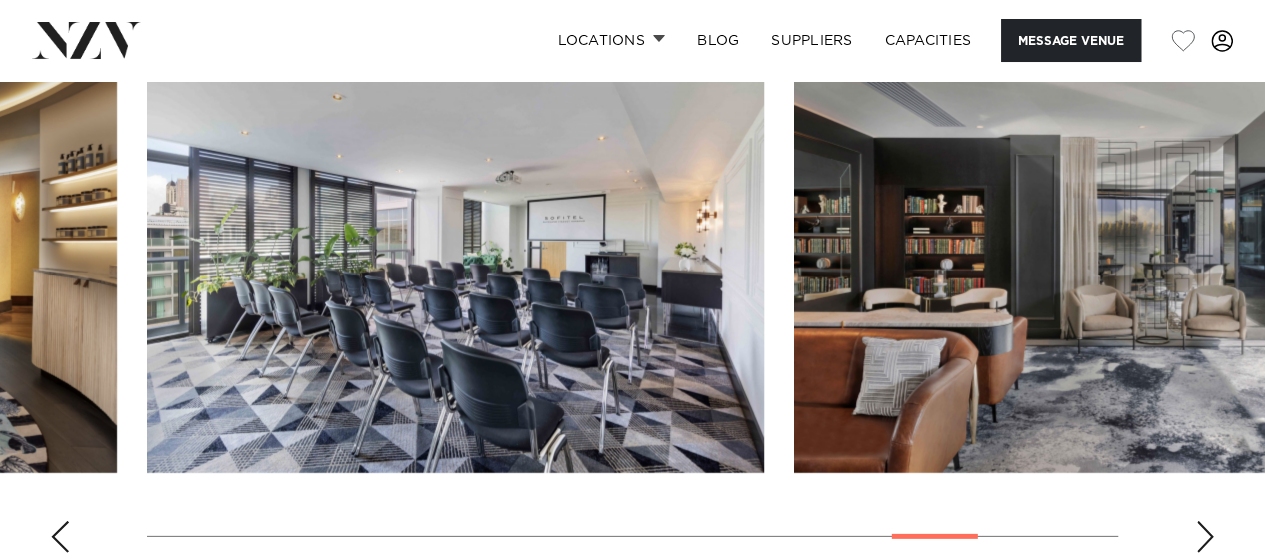 click at bounding box center (1205, 537) 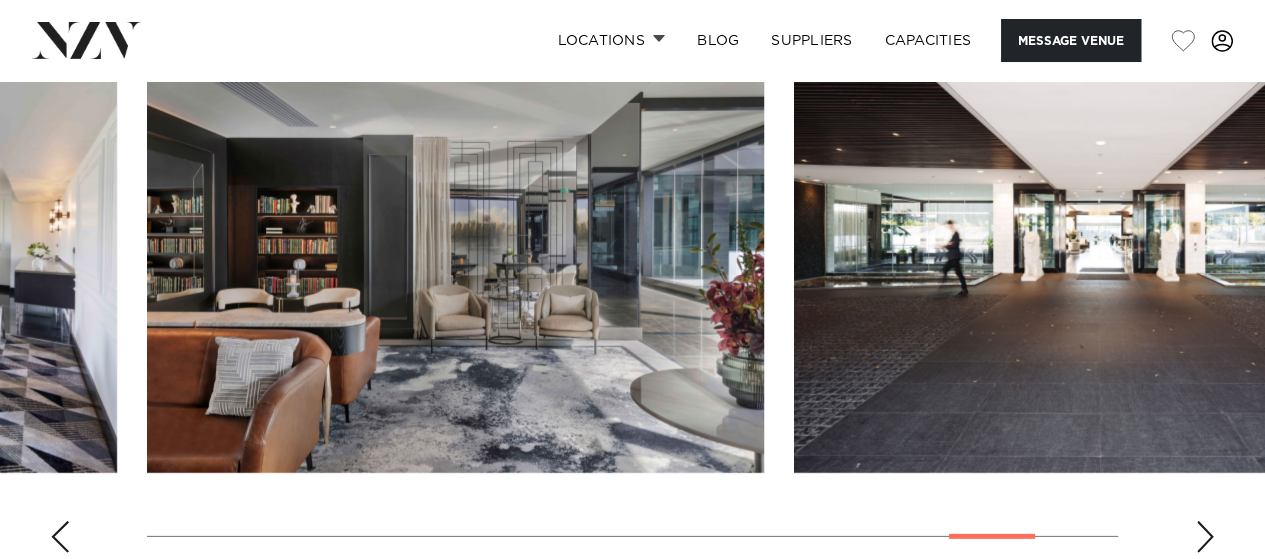 click at bounding box center [1205, 537] 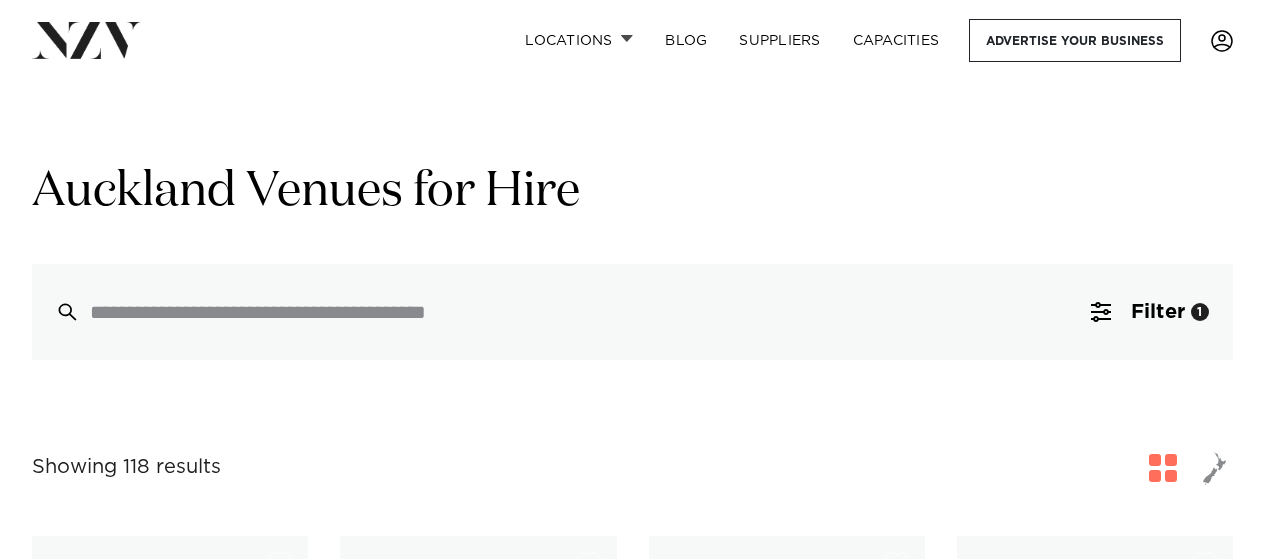 scroll, scrollTop: 3110, scrollLeft: 0, axis: vertical 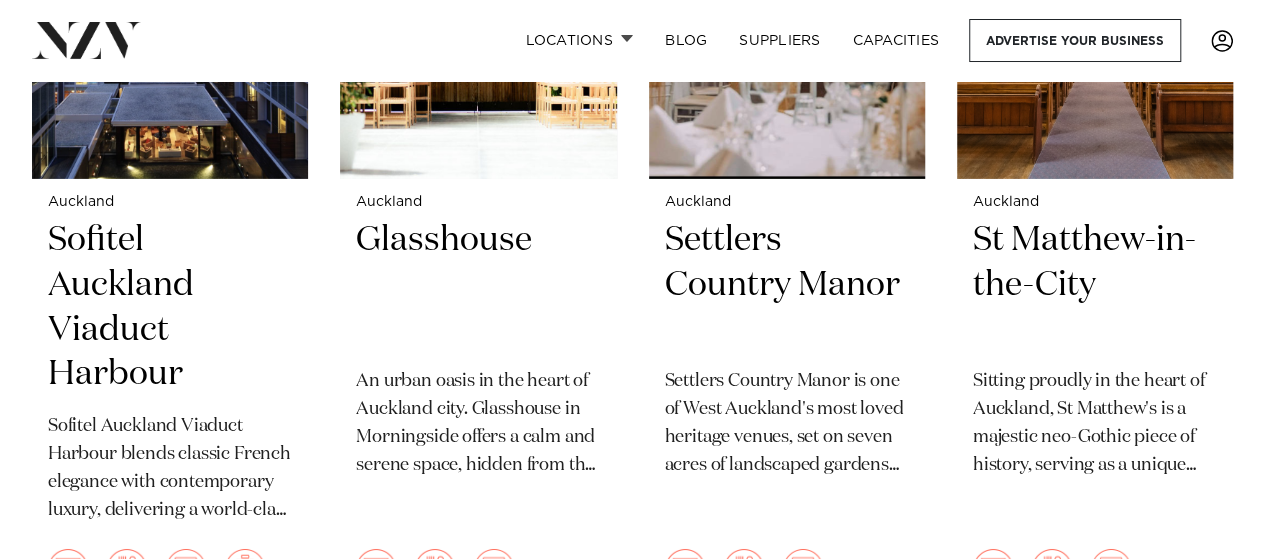 click on "Glasshouse" at bounding box center [478, 285] 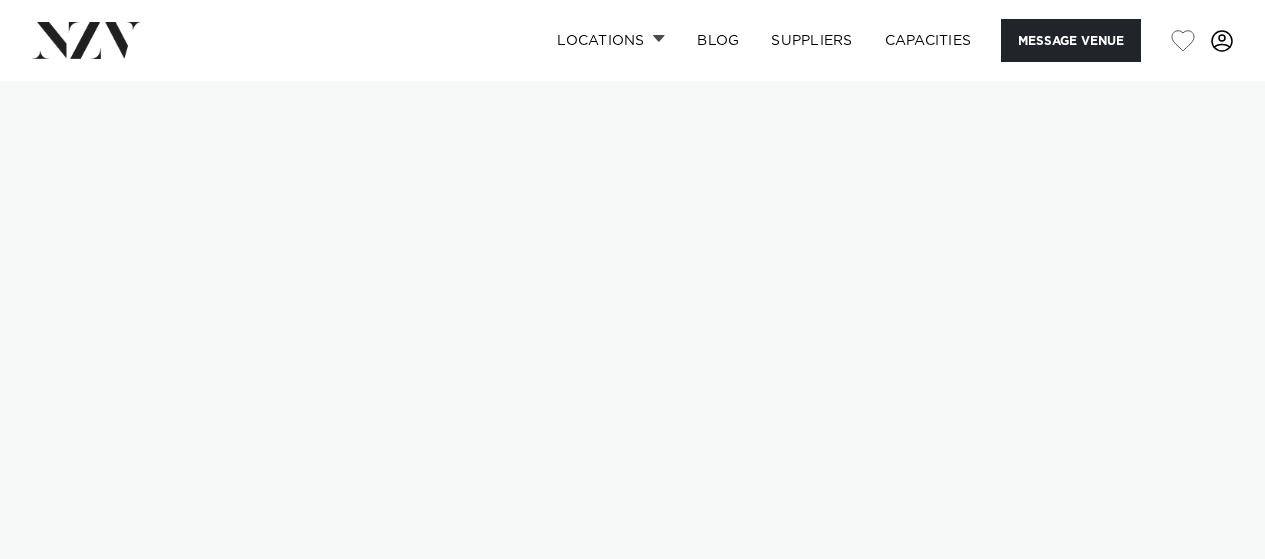 scroll, scrollTop: 0, scrollLeft: 0, axis: both 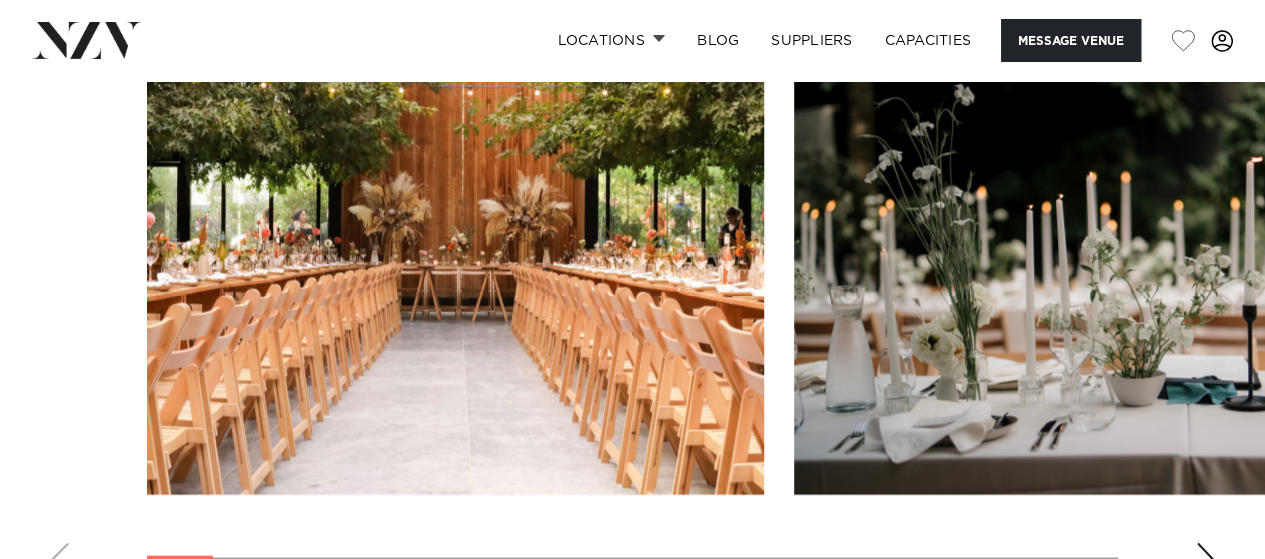 click at bounding box center (1205, 559) 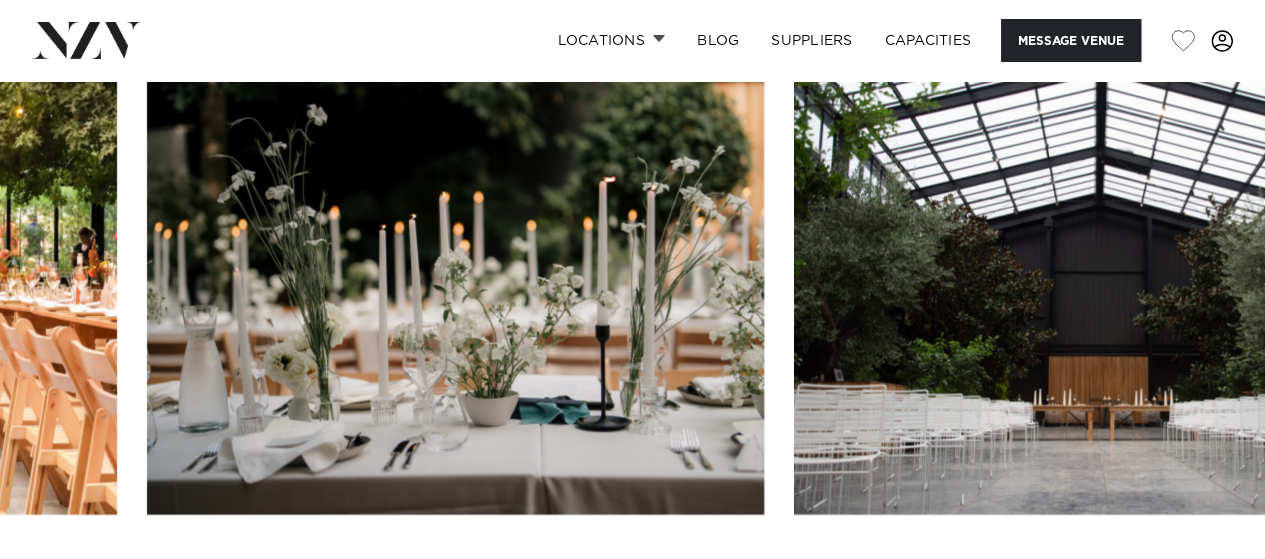 scroll, scrollTop: 1947, scrollLeft: 0, axis: vertical 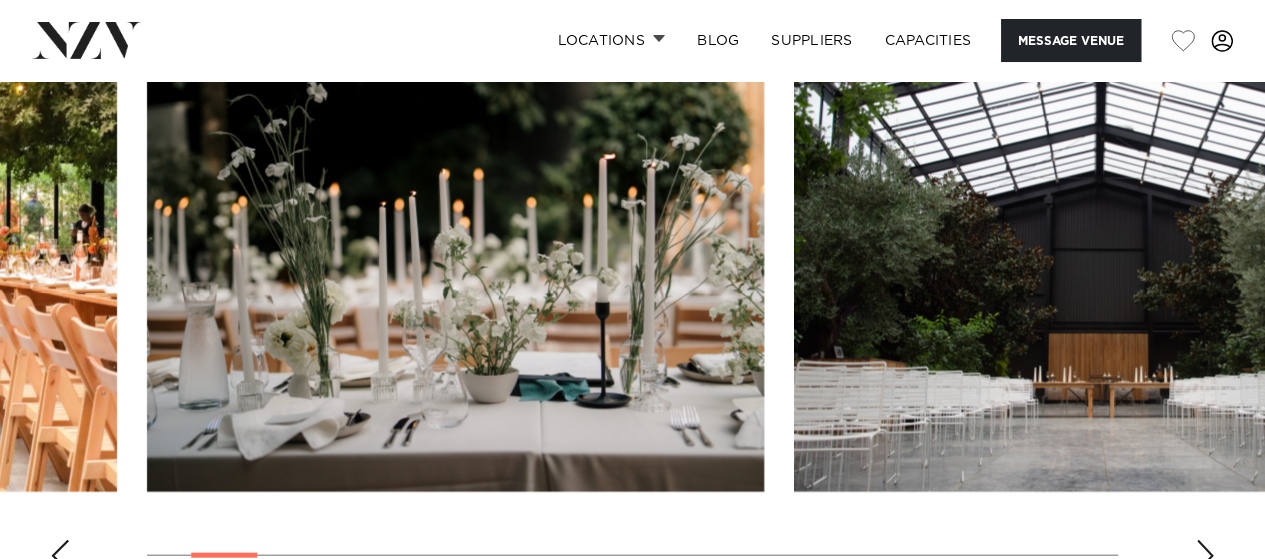 click at bounding box center [1205, 556] 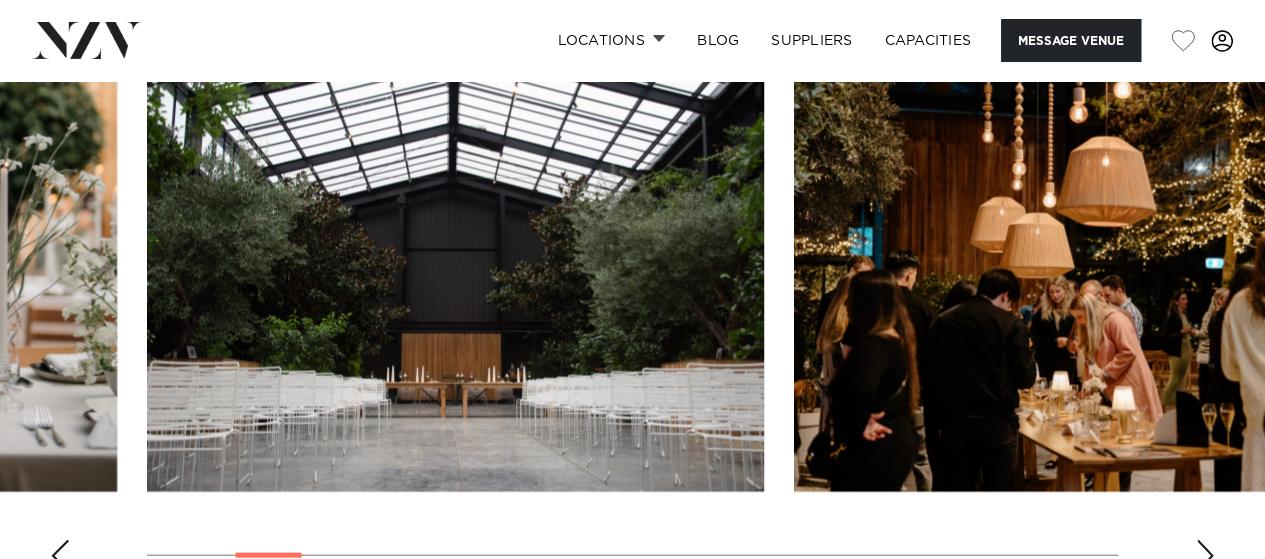 click at bounding box center (1205, 556) 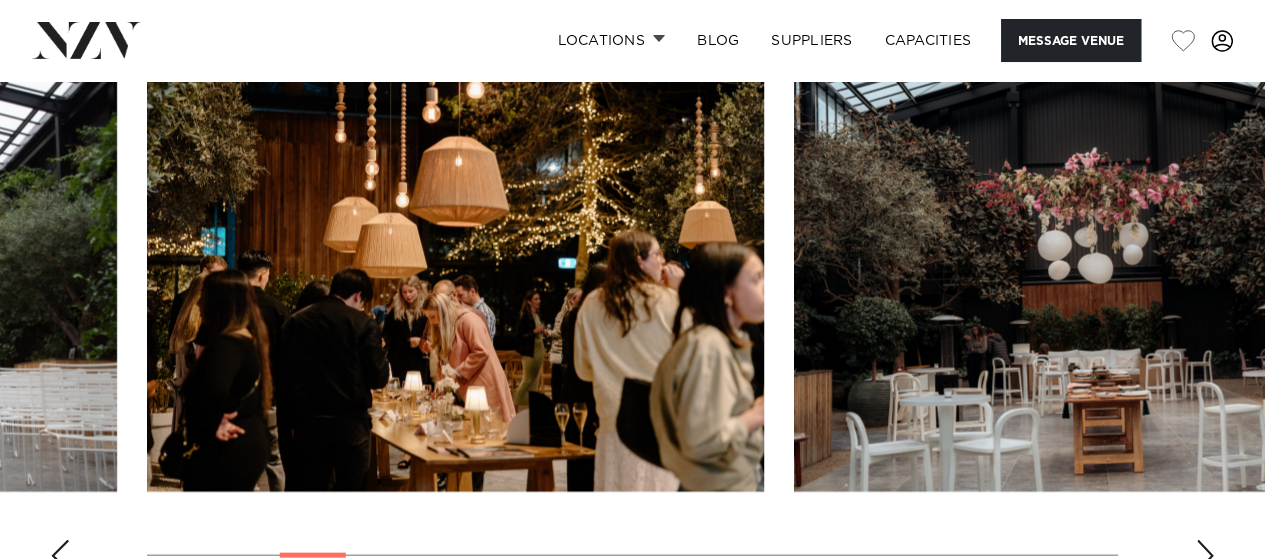 click at bounding box center (1205, 556) 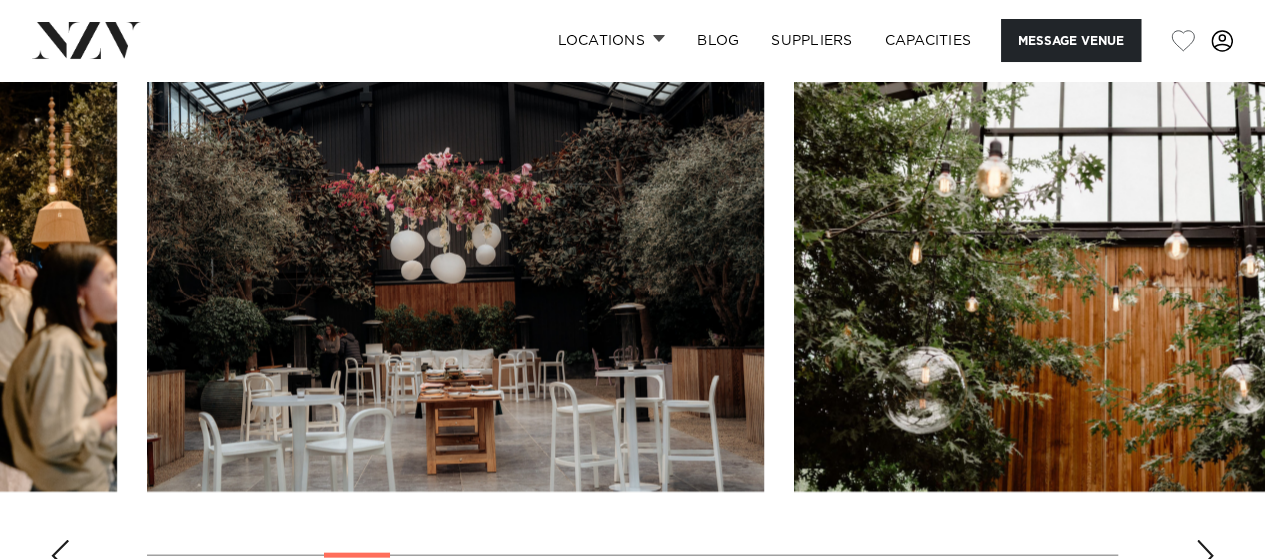 click at bounding box center (1205, 556) 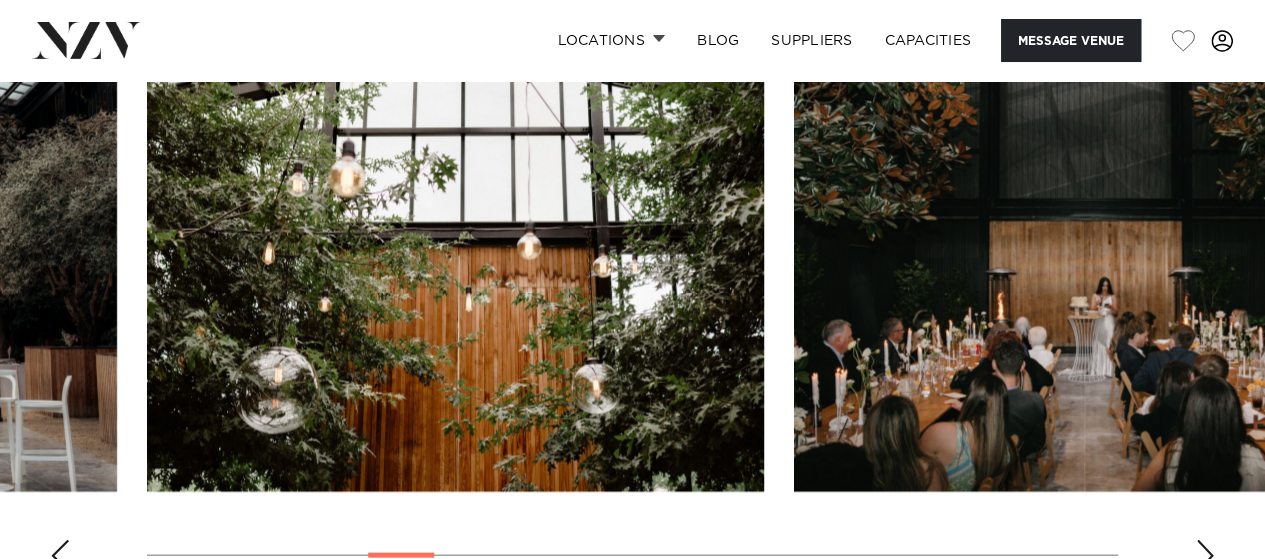 click at bounding box center (1205, 556) 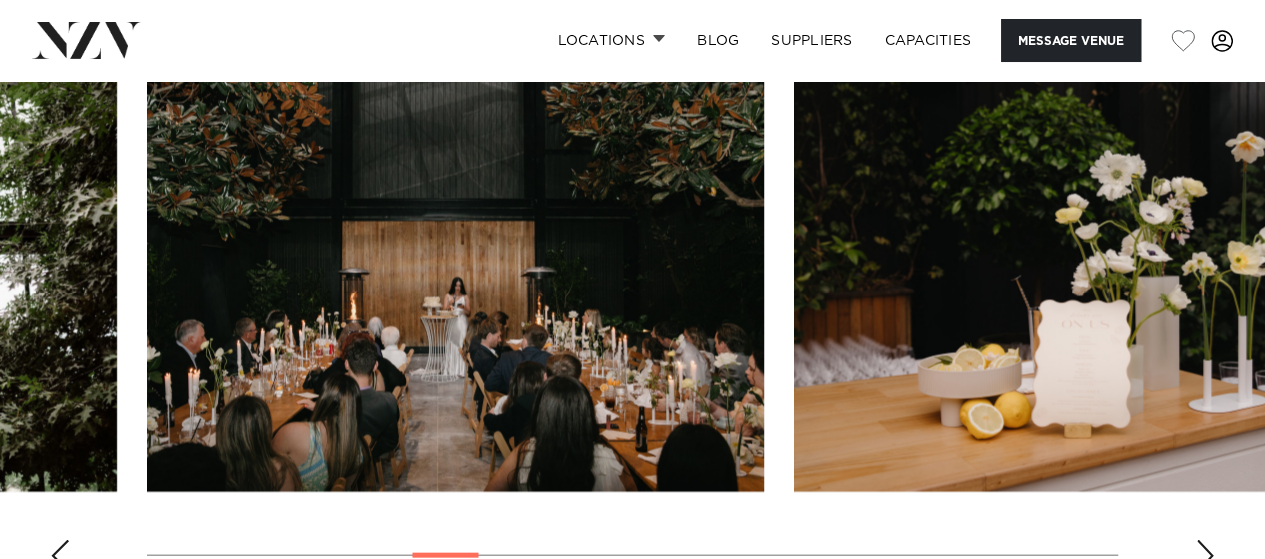 click at bounding box center [1205, 556] 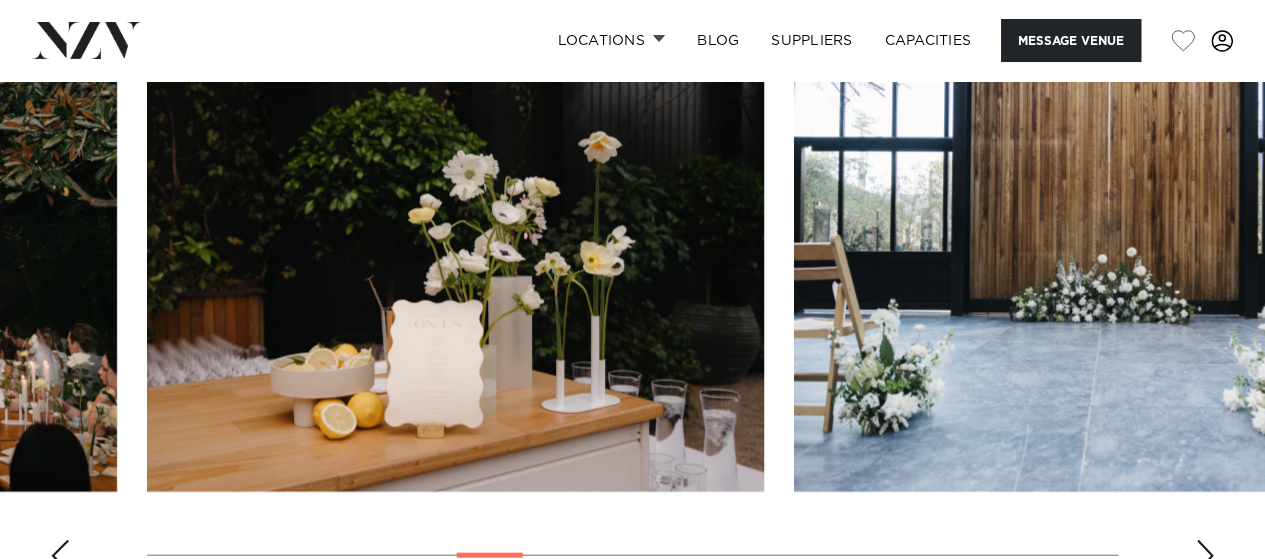 click at bounding box center [1205, 556] 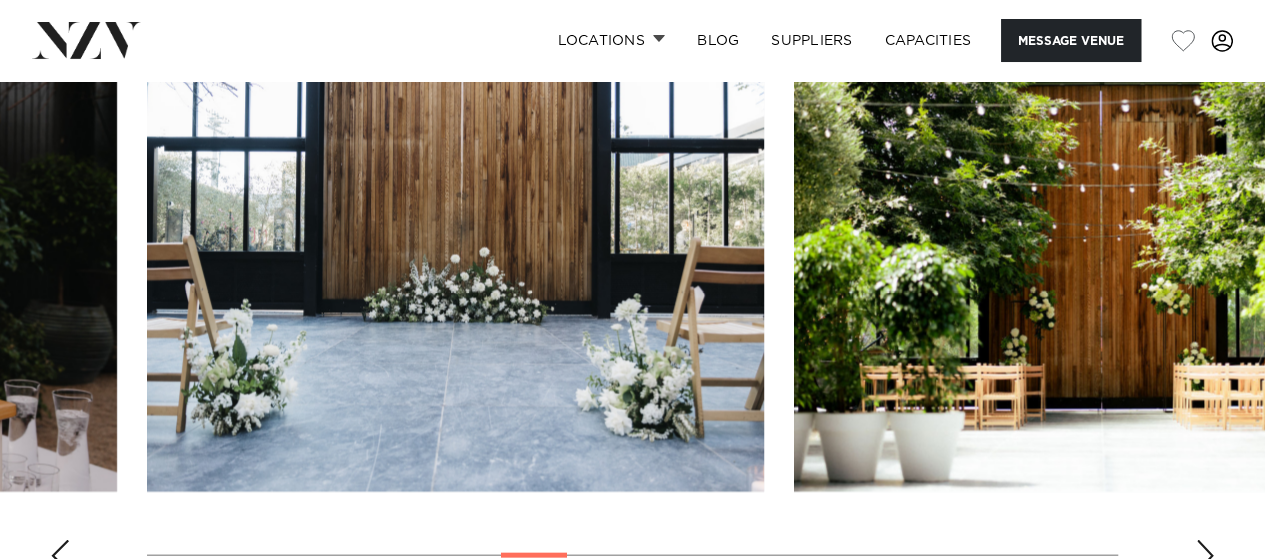 click at bounding box center [1205, 556] 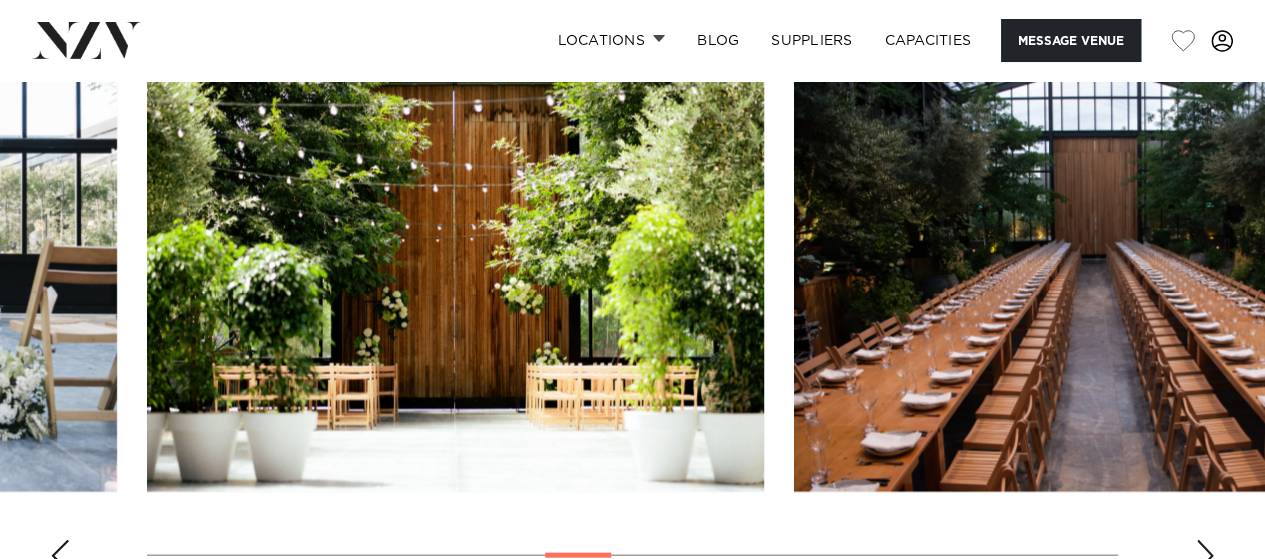 click at bounding box center [1205, 556] 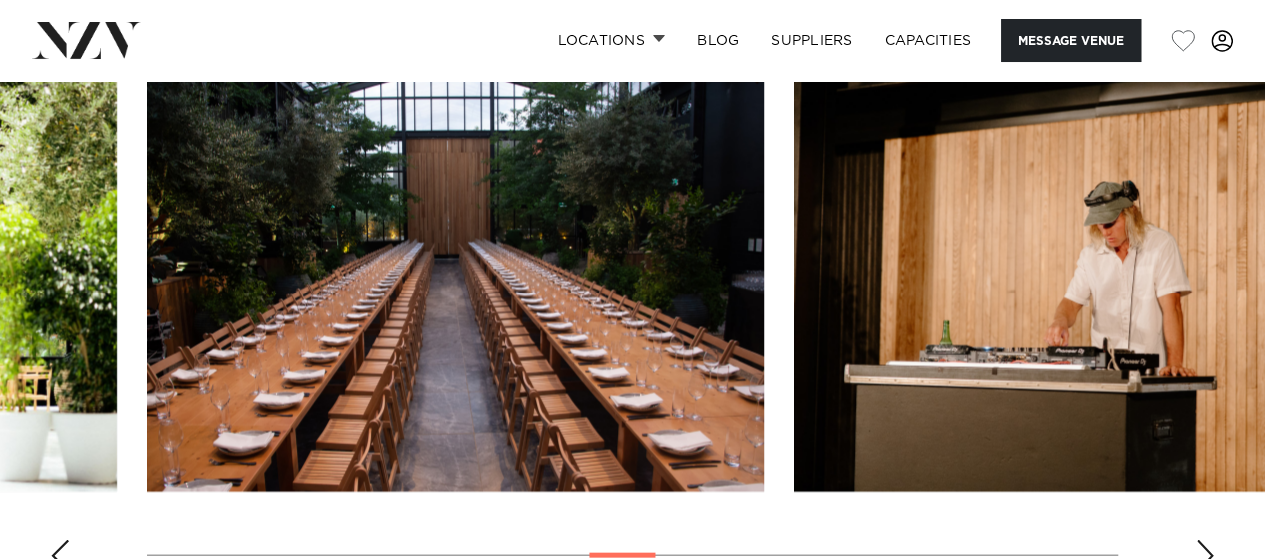 click at bounding box center [1205, 556] 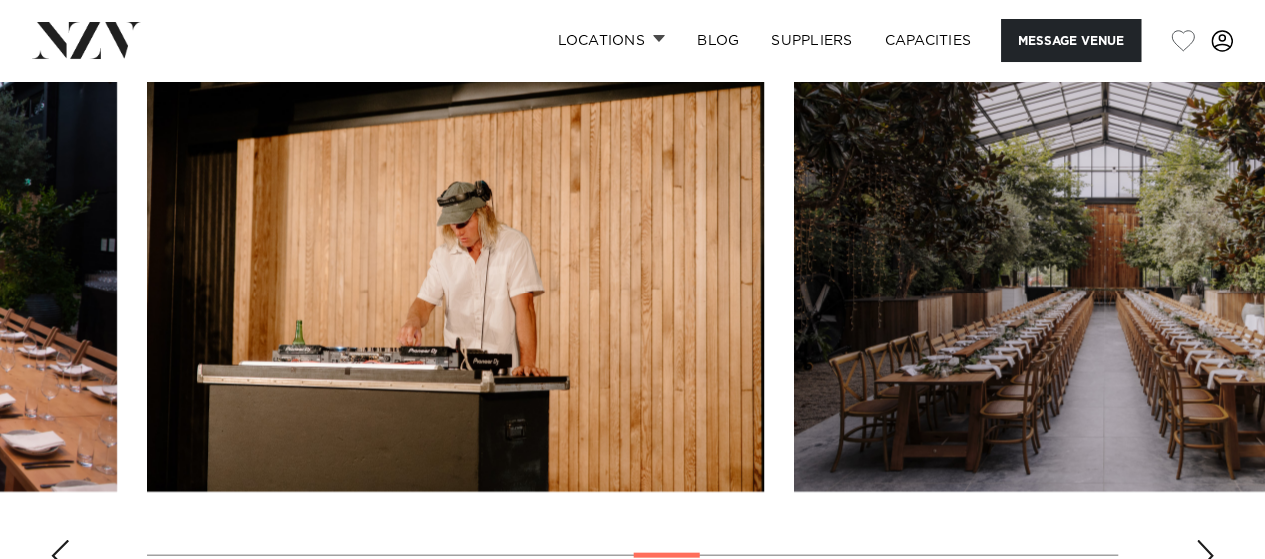 click at bounding box center (1205, 556) 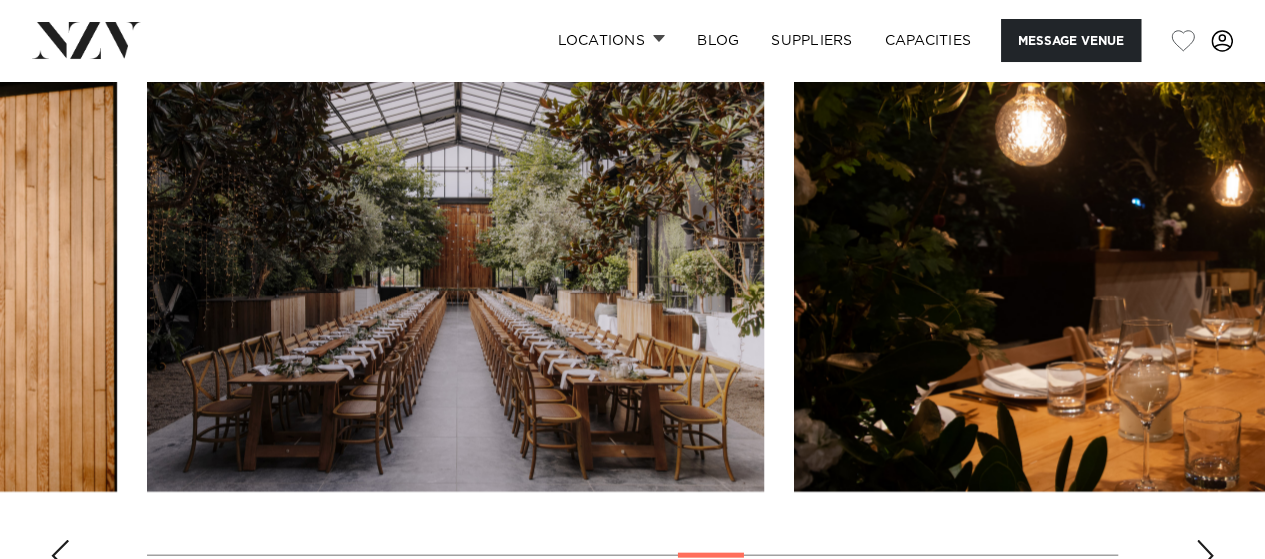 click at bounding box center (1205, 556) 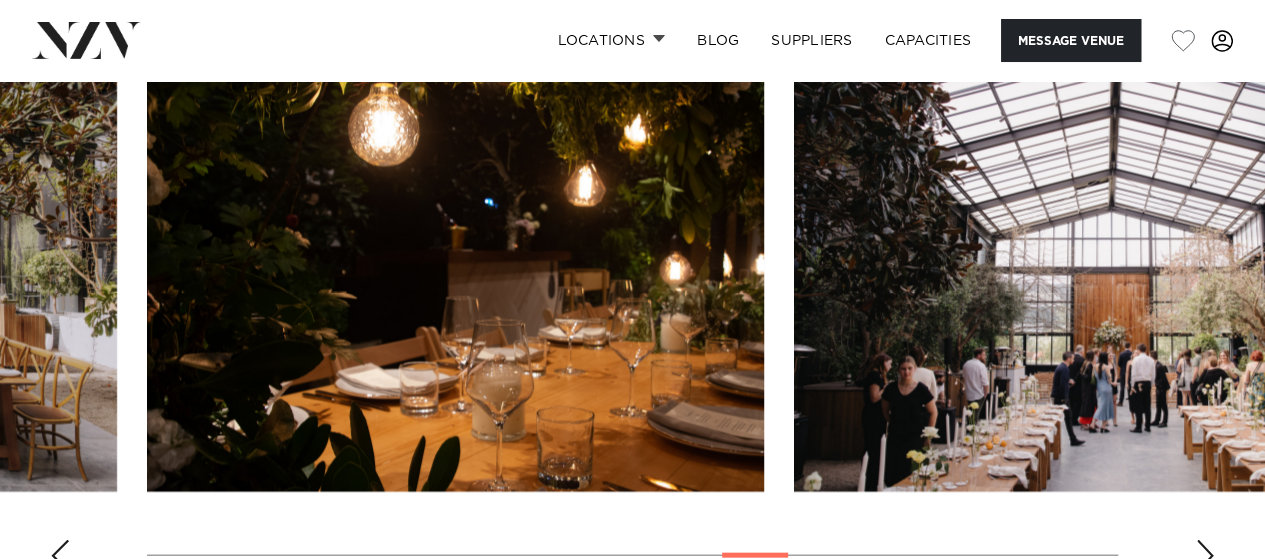 click at bounding box center [1205, 556] 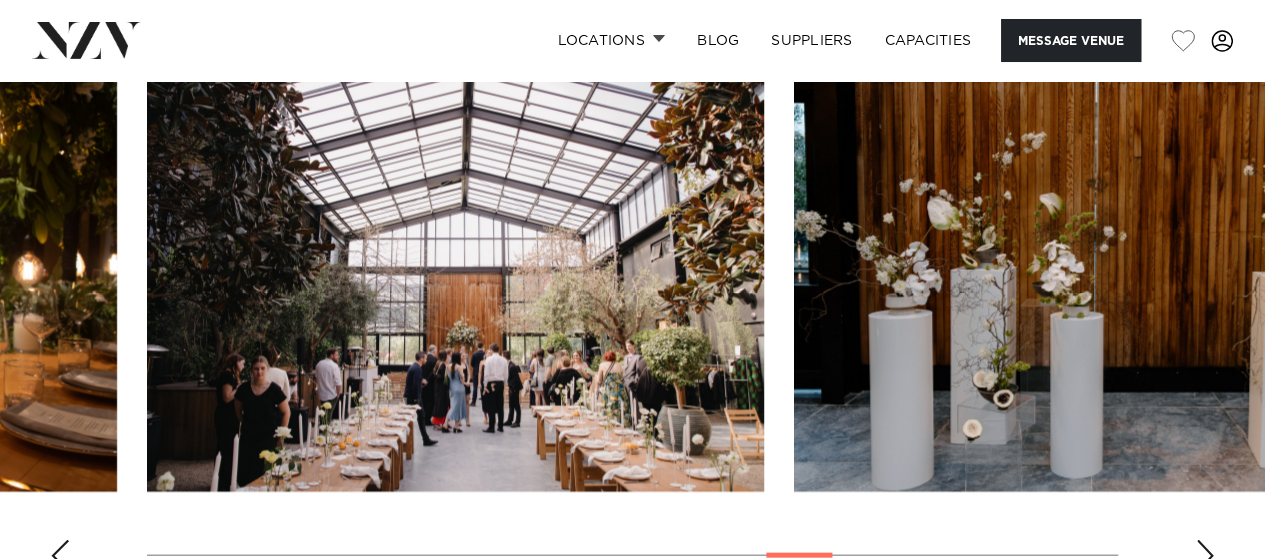 click at bounding box center (1205, 556) 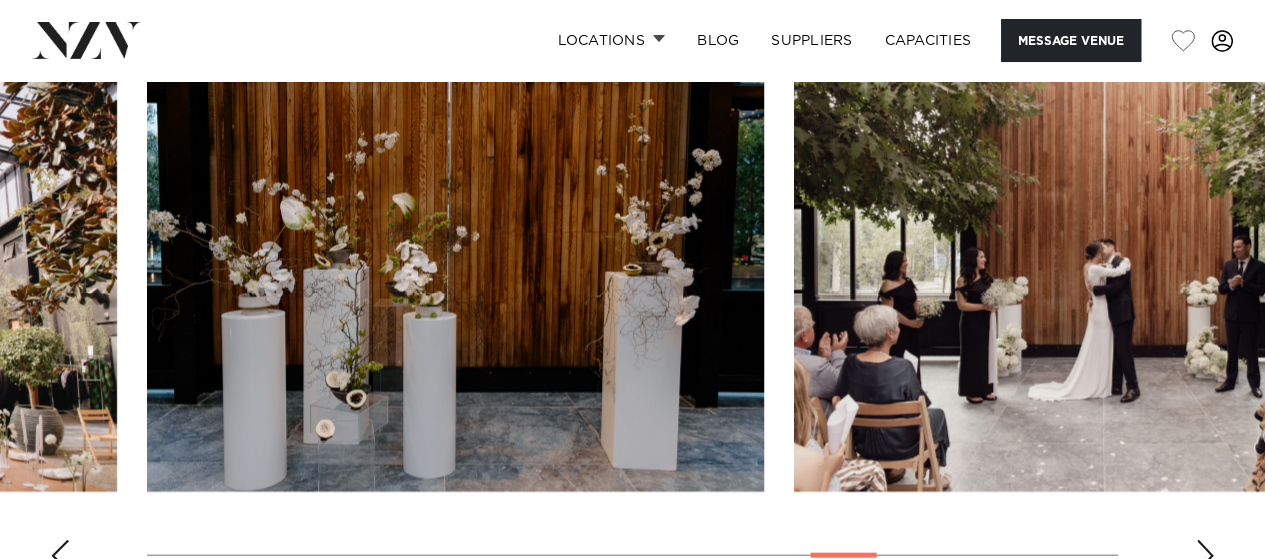 click at bounding box center [1205, 556] 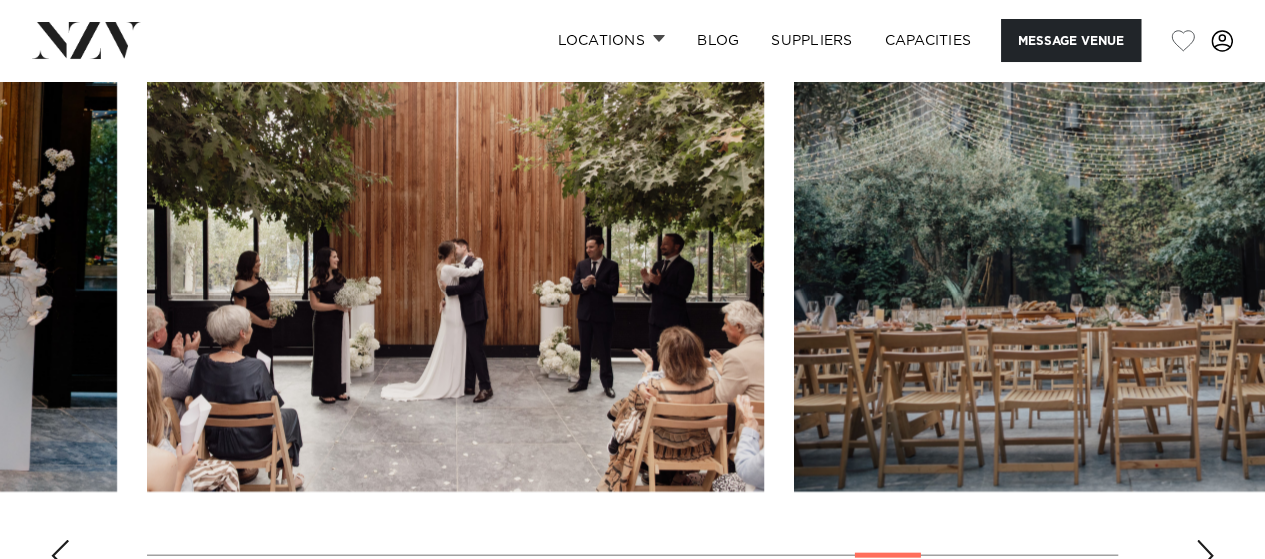 click at bounding box center [1205, 556] 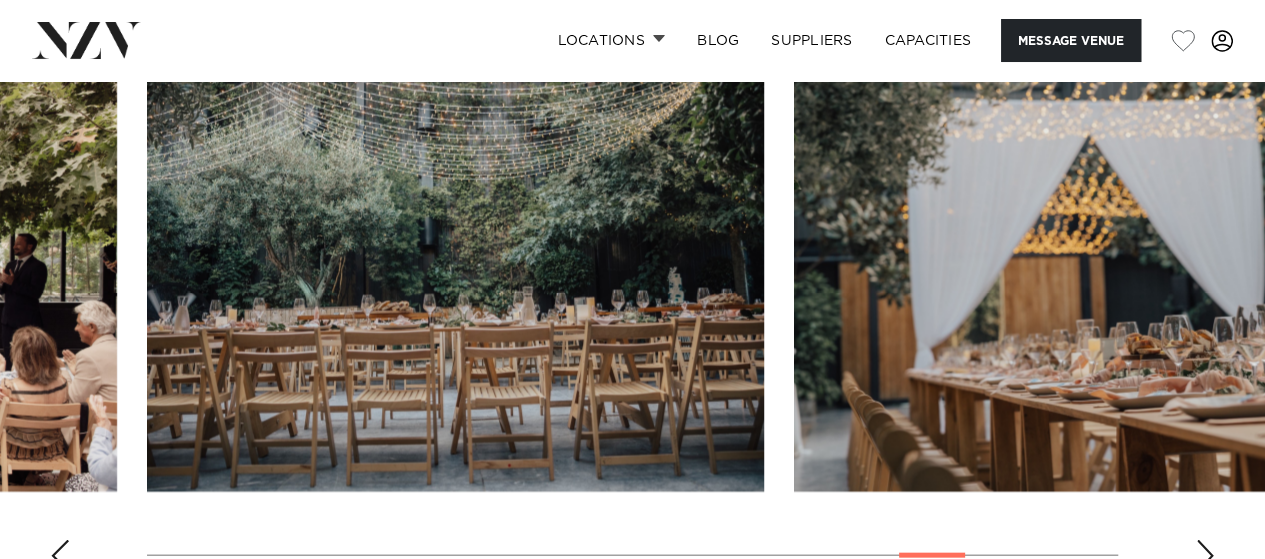 click at bounding box center (1205, 556) 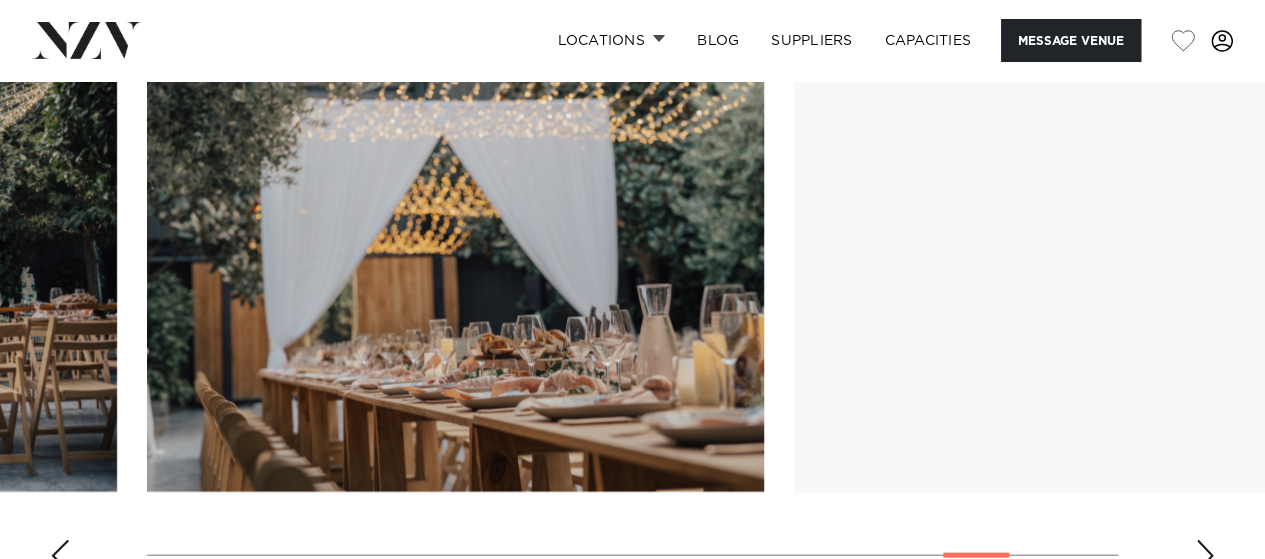 click at bounding box center (1205, 556) 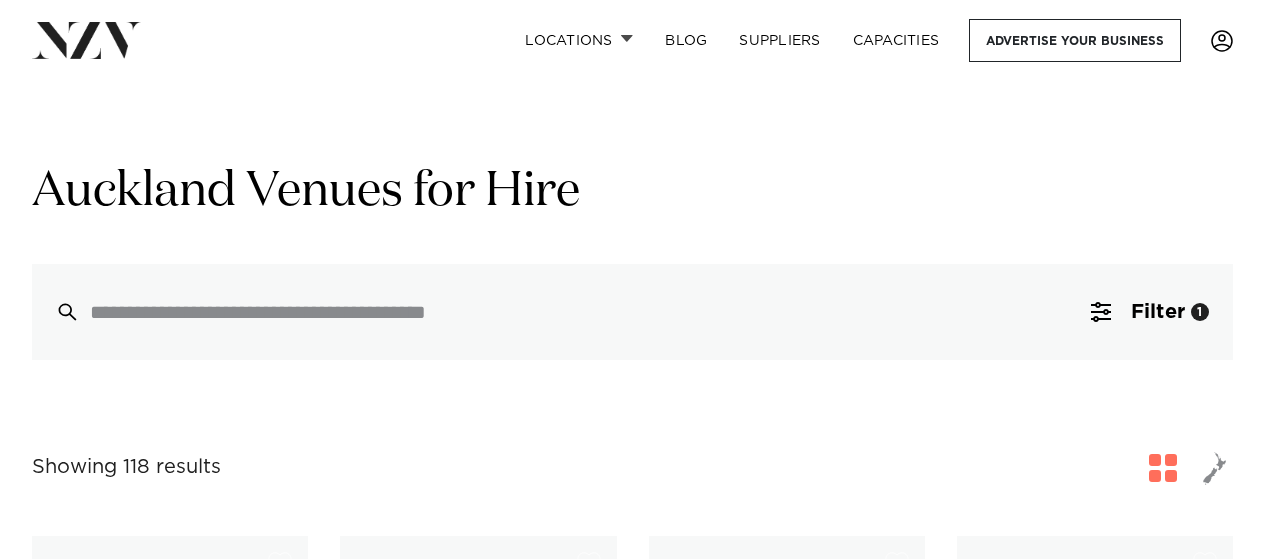 scroll, scrollTop: 3184, scrollLeft: 0, axis: vertical 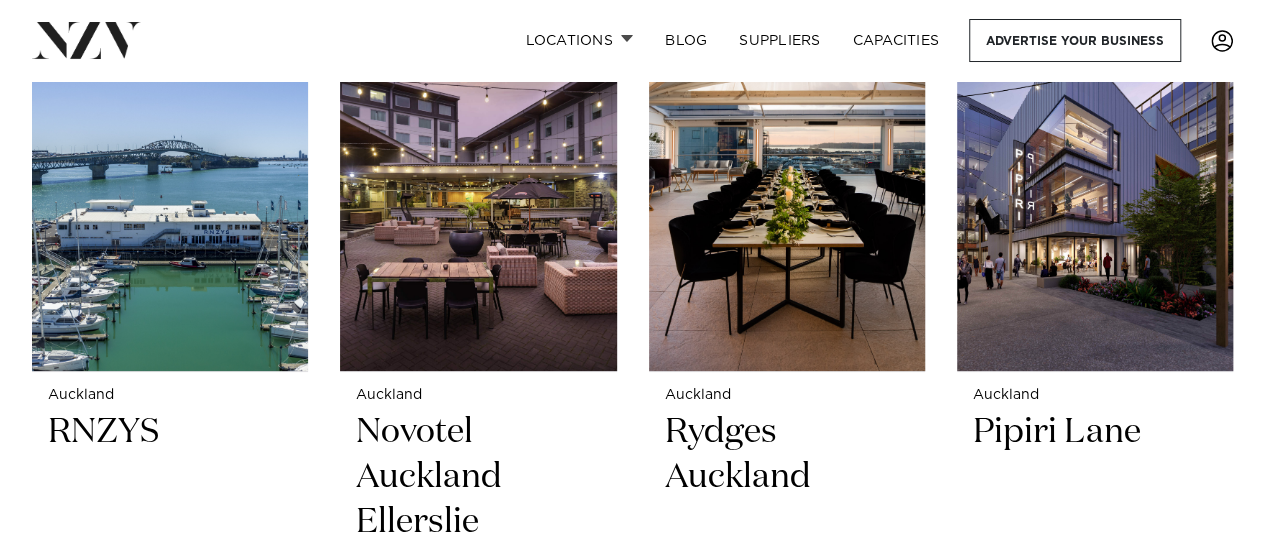 click on "Novotel Auckland Ellerslie" at bounding box center (478, 477) 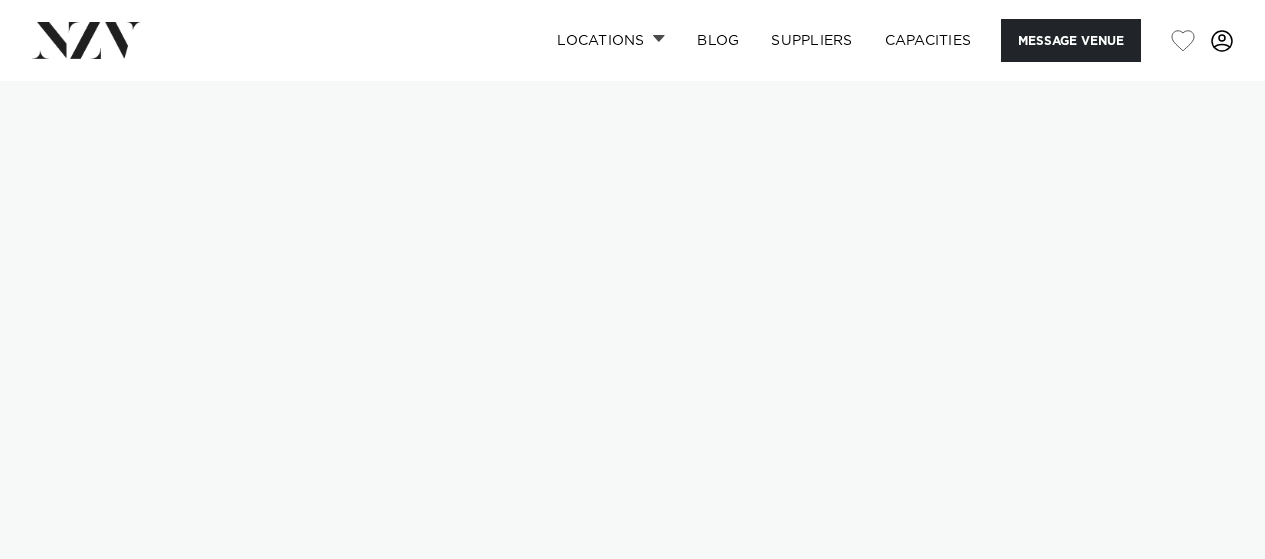scroll, scrollTop: 133, scrollLeft: 0, axis: vertical 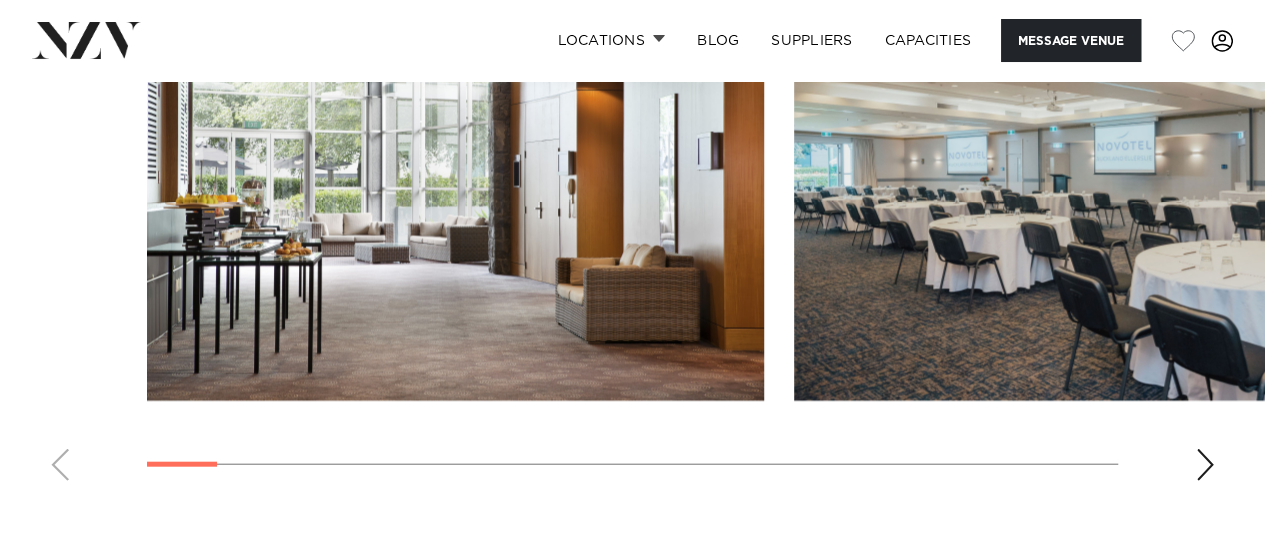 click at bounding box center [1205, 465] 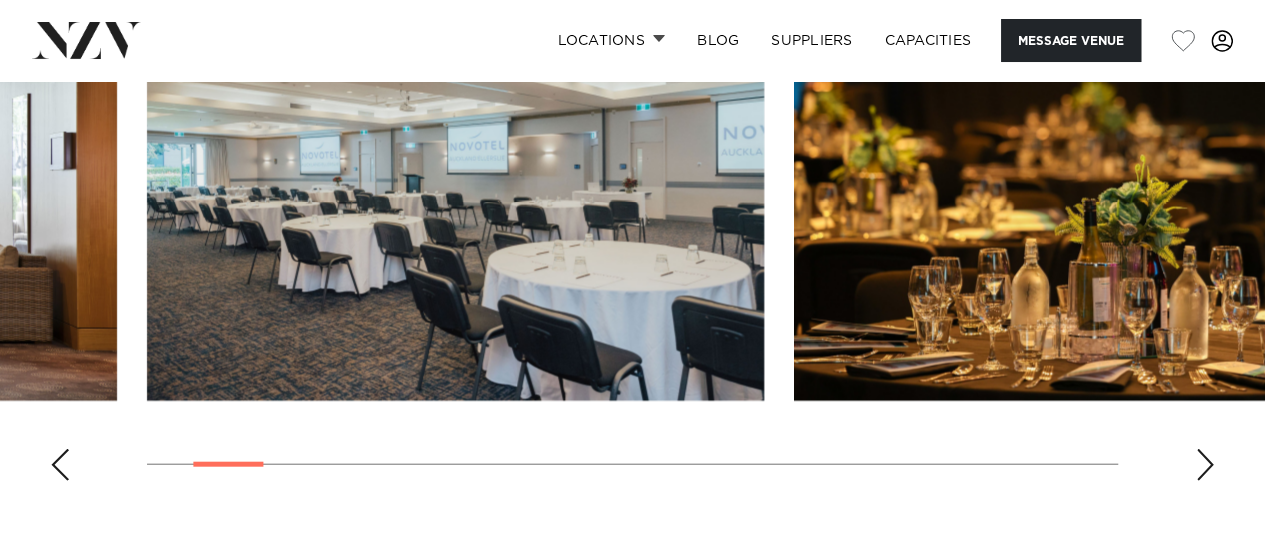 click at bounding box center [1205, 465] 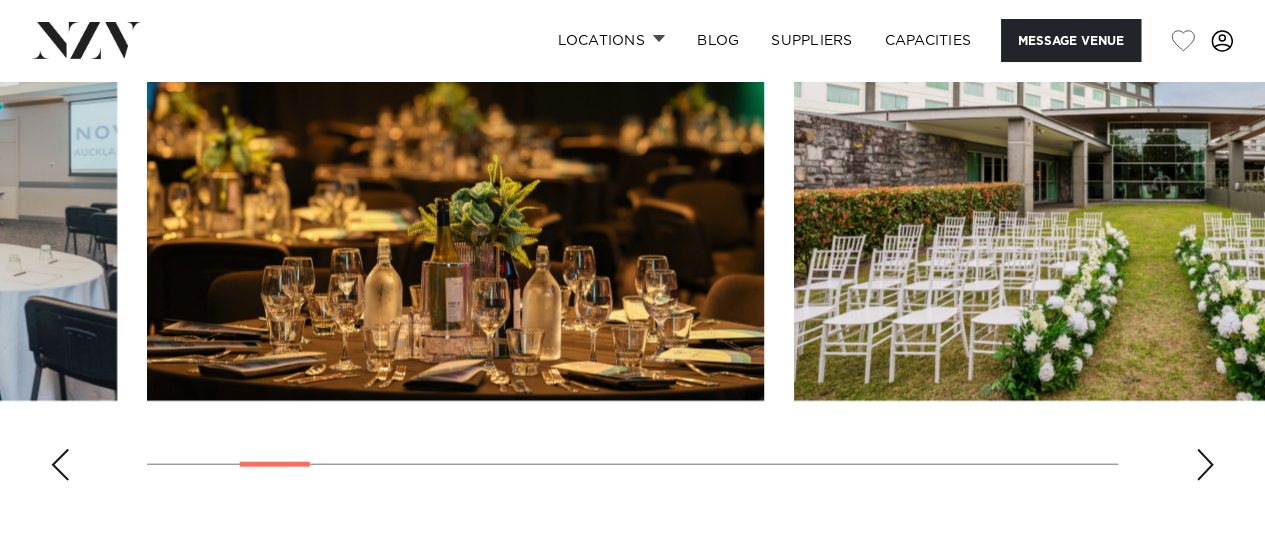 click at bounding box center (1205, 465) 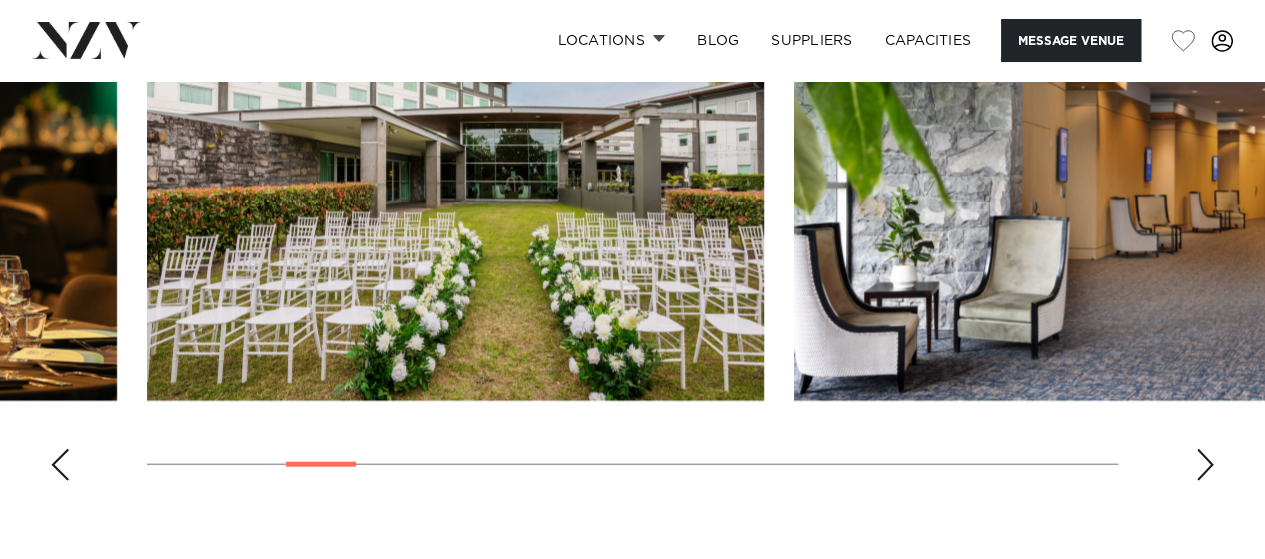 click at bounding box center (1205, 465) 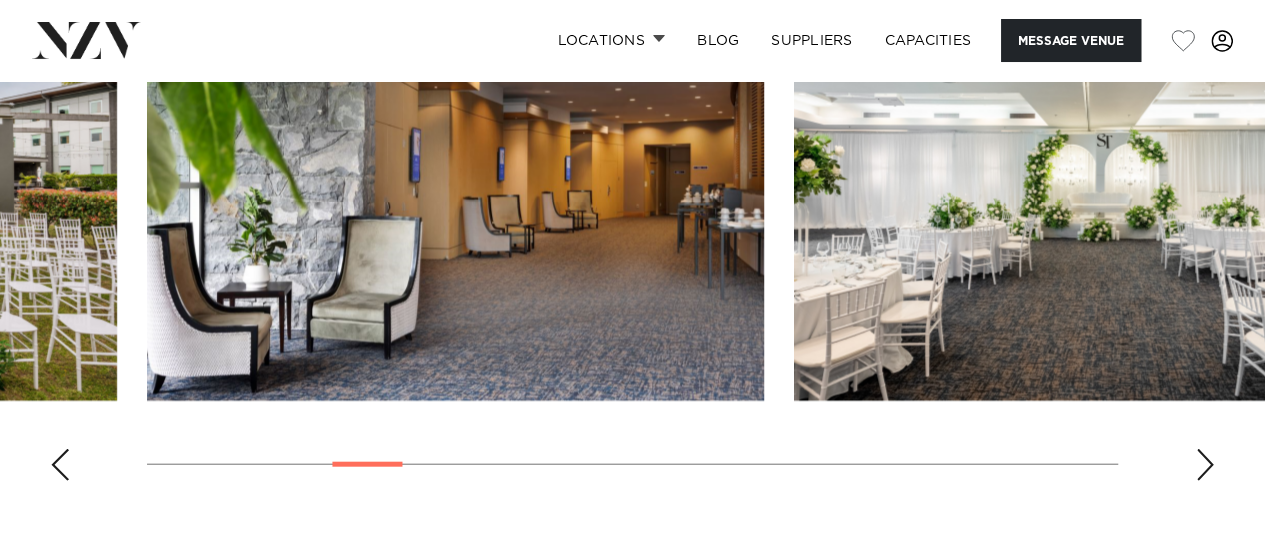 scroll, scrollTop: 2113, scrollLeft: 0, axis: vertical 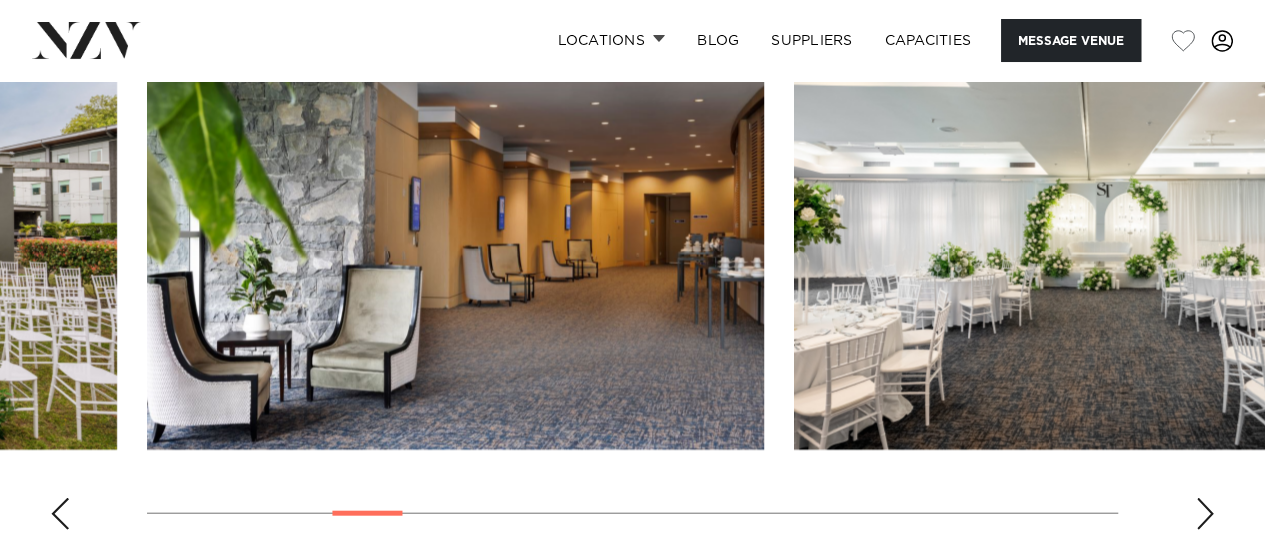 click at bounding box center [1205, 514] 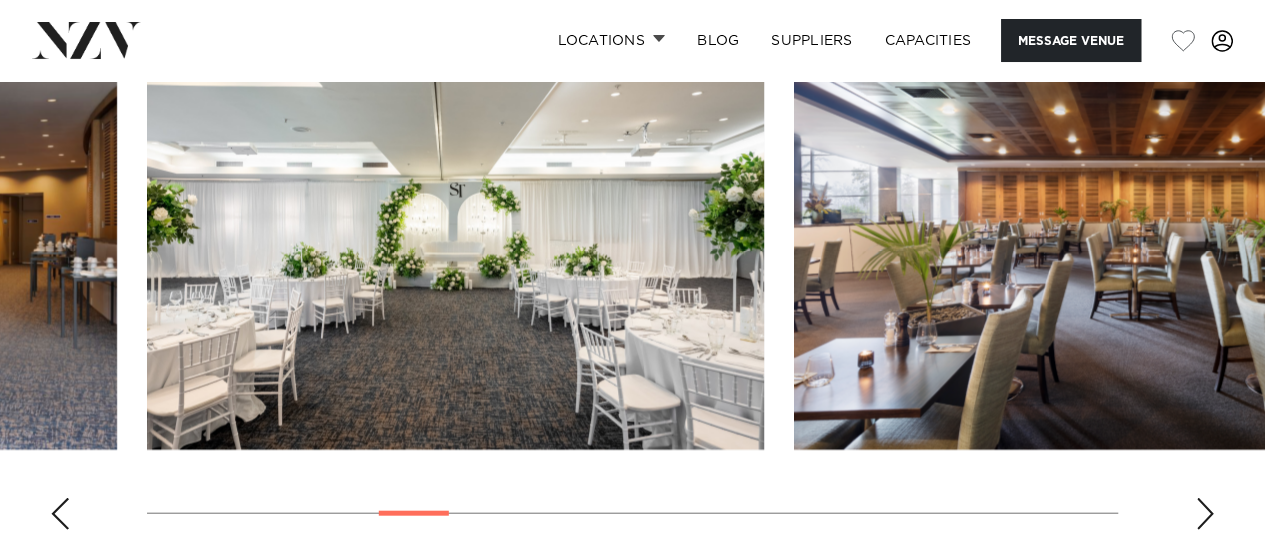 click at bounding box center [1205, 514] 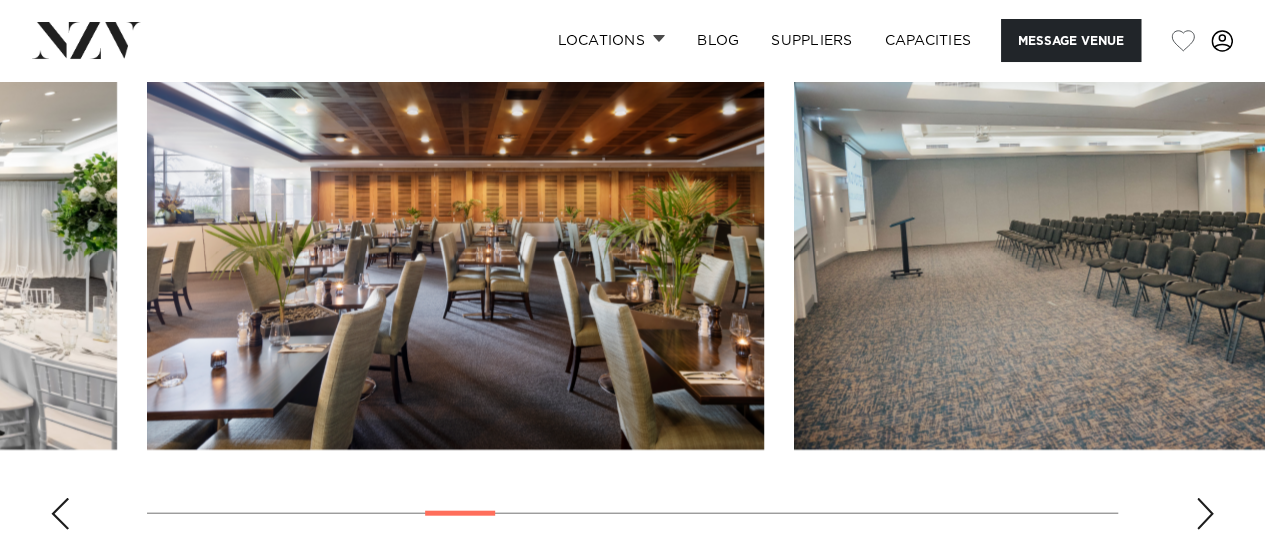 click at bounding box center (1205, 514) 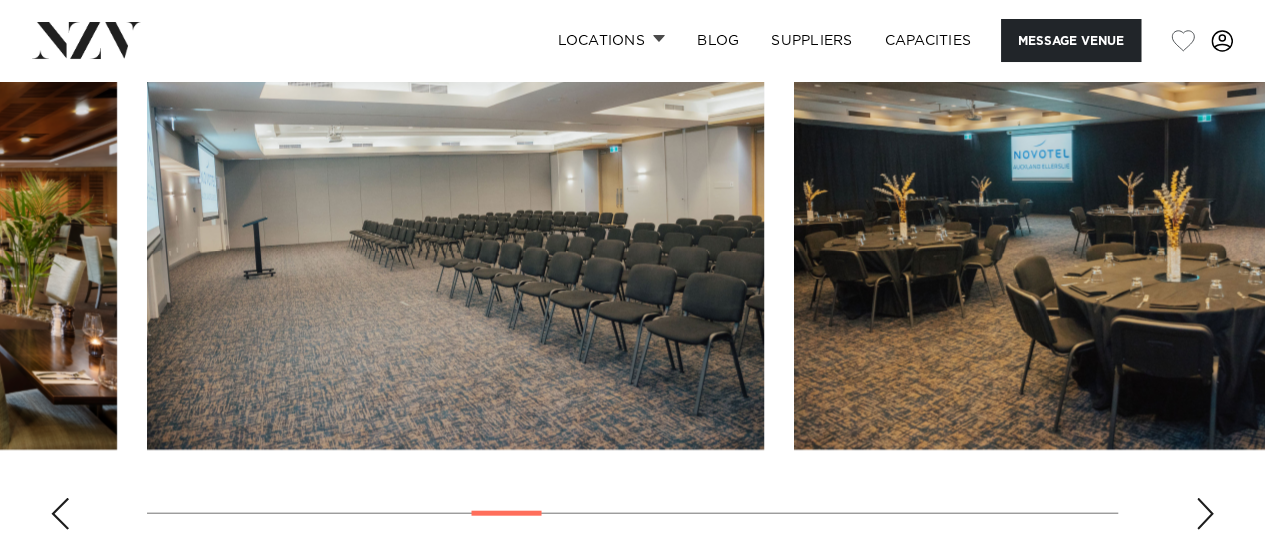 click at bounding box center [1205, 514] 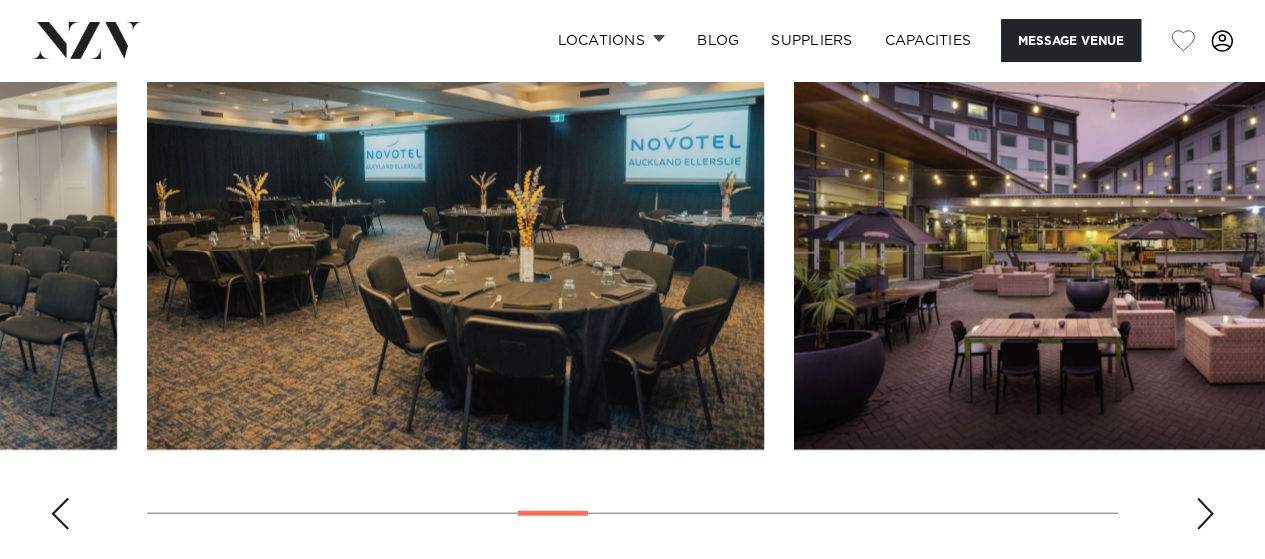 click at bounding box center (1205, 514) 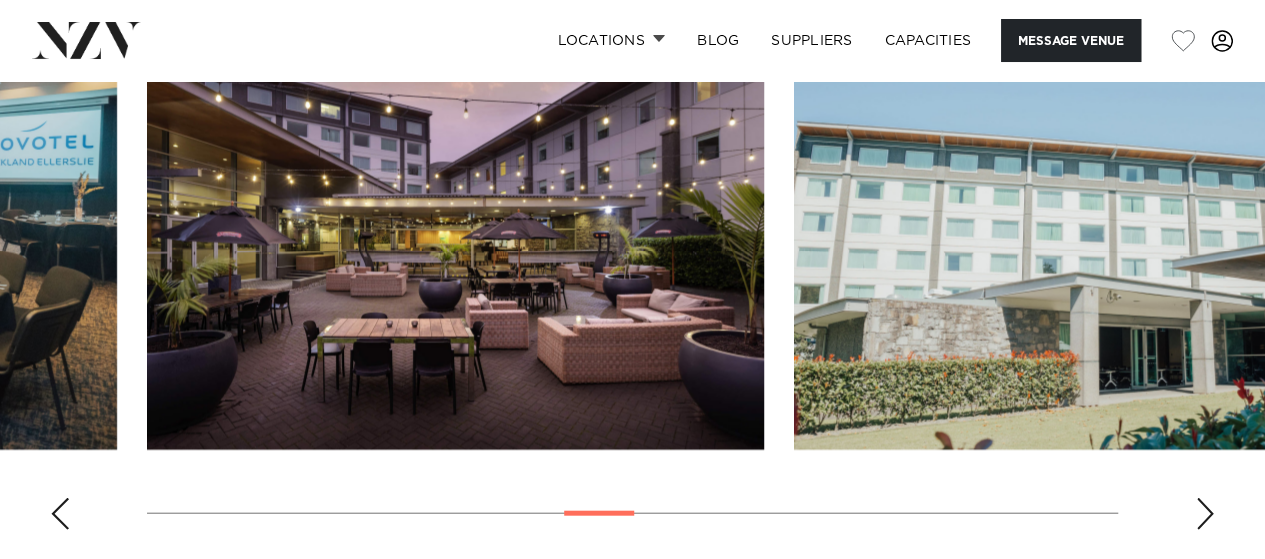 click at bounding box center (1205, 514) 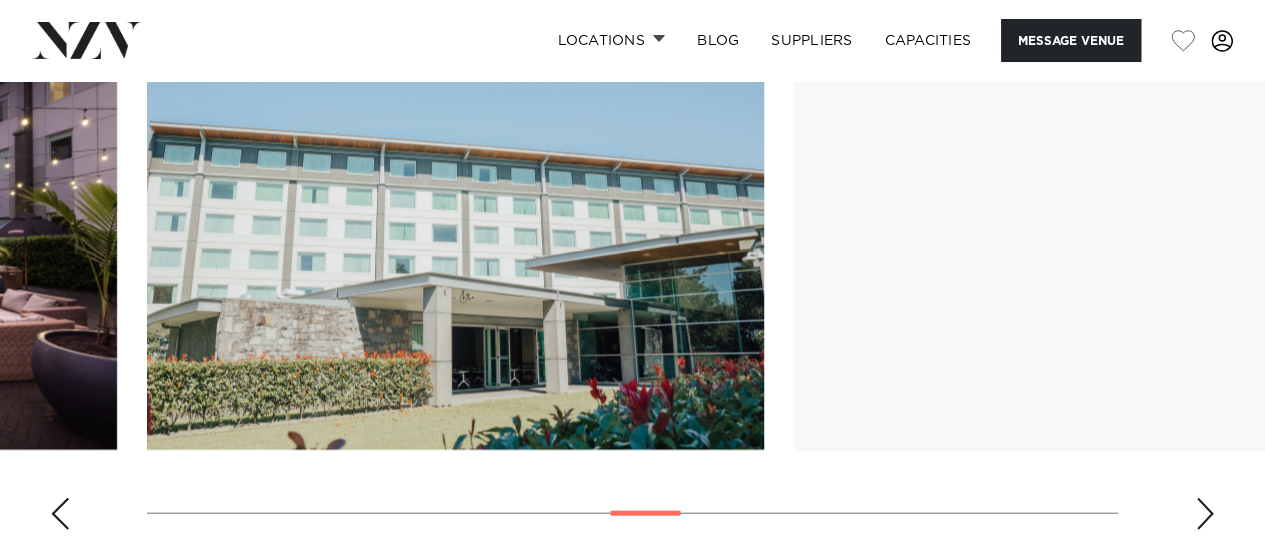 click at bounding box center [1205, 514] 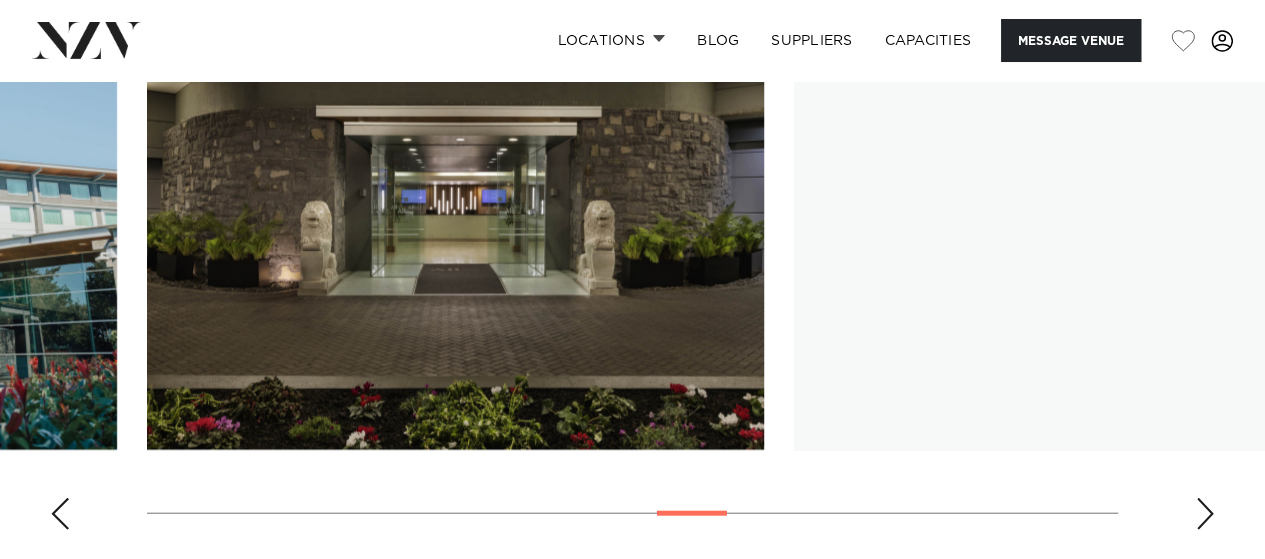 click at bounding box center (1205, 514) 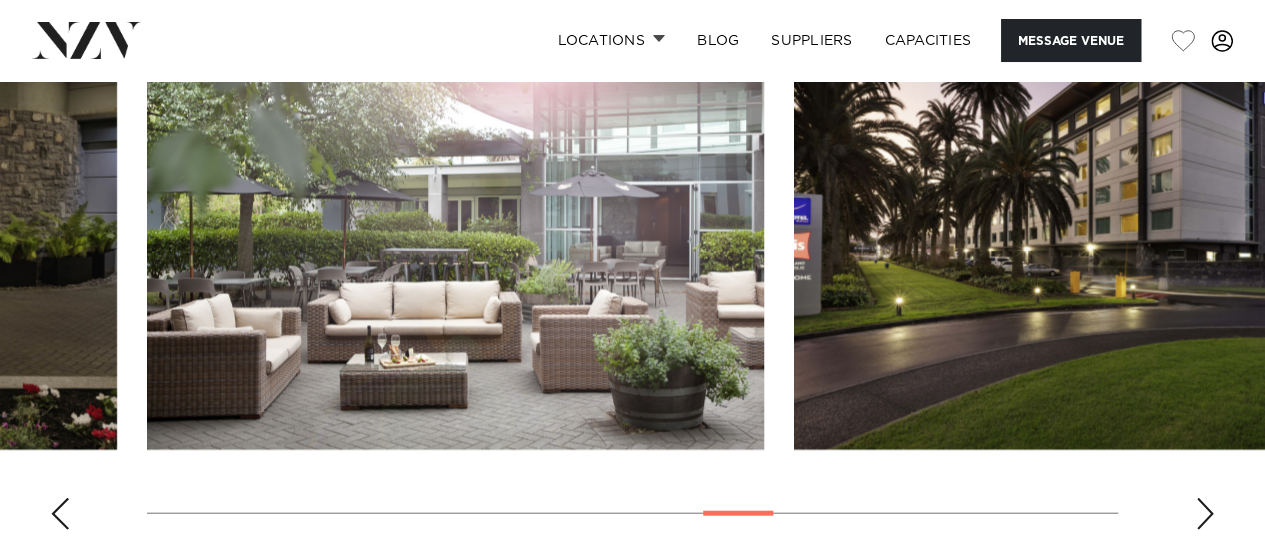 click at bounding box center (1205, 514) 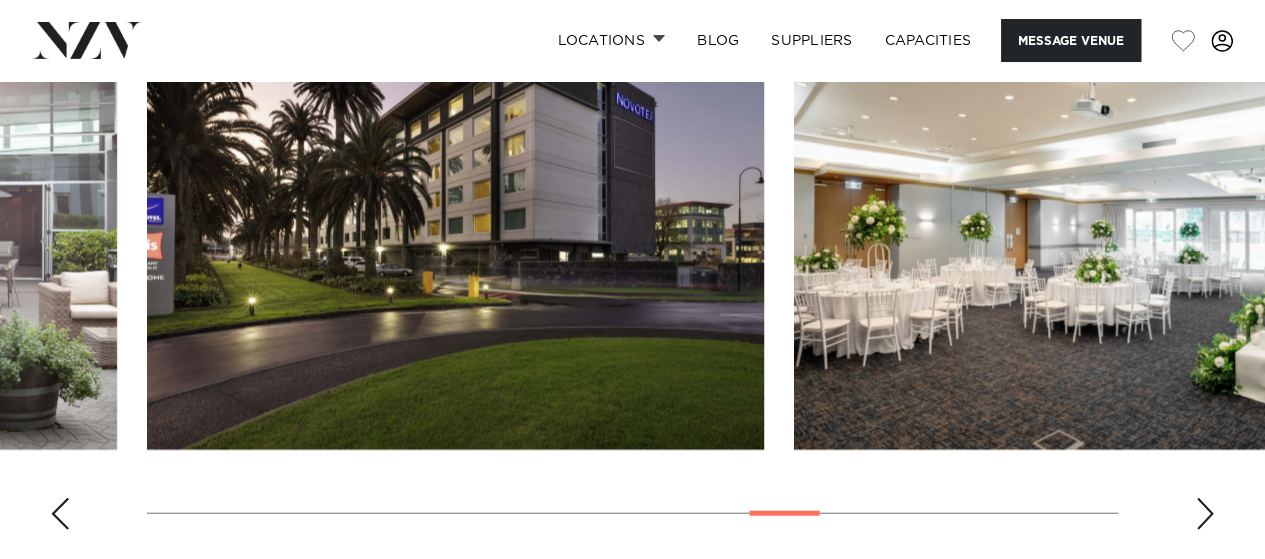 click at bounding box center (1205, 514) 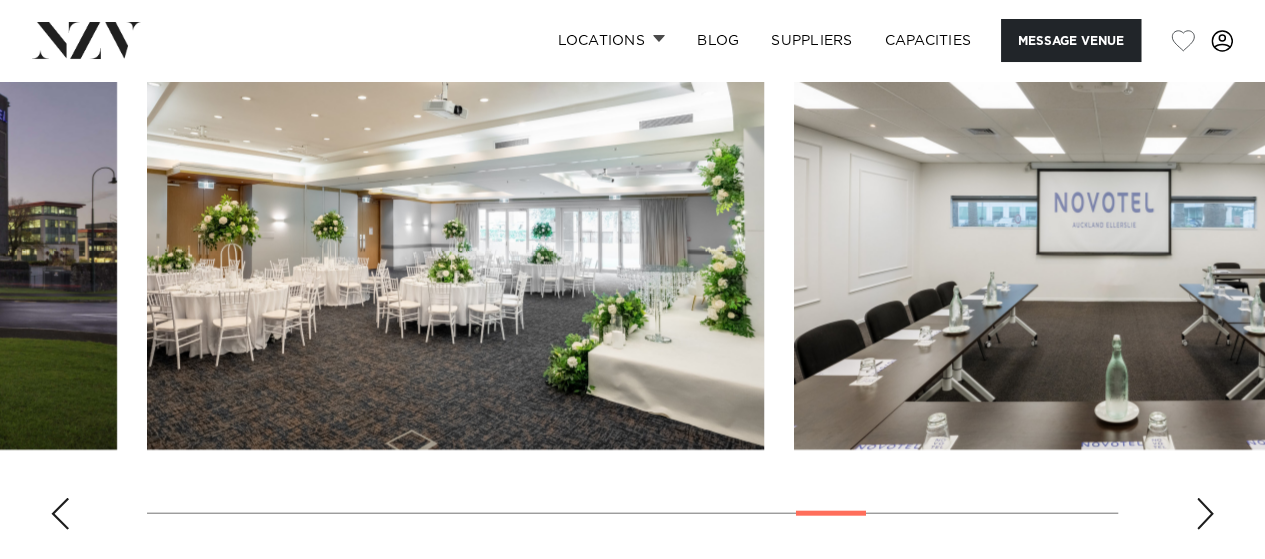 click at bounding box center [1205, 514] 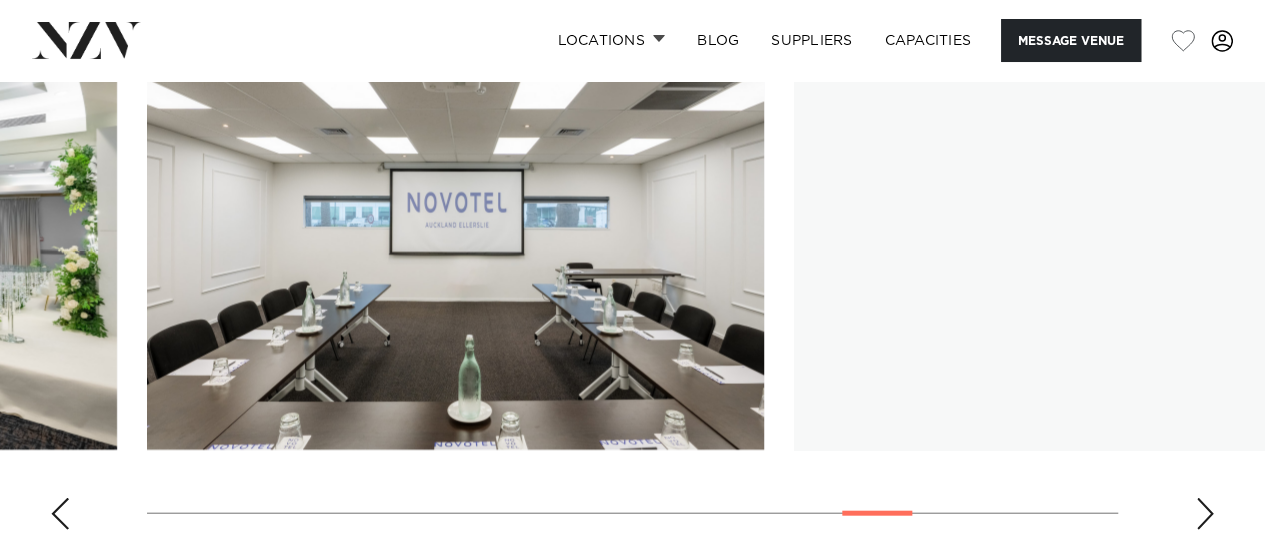 click at bounding box center (1205, 514) 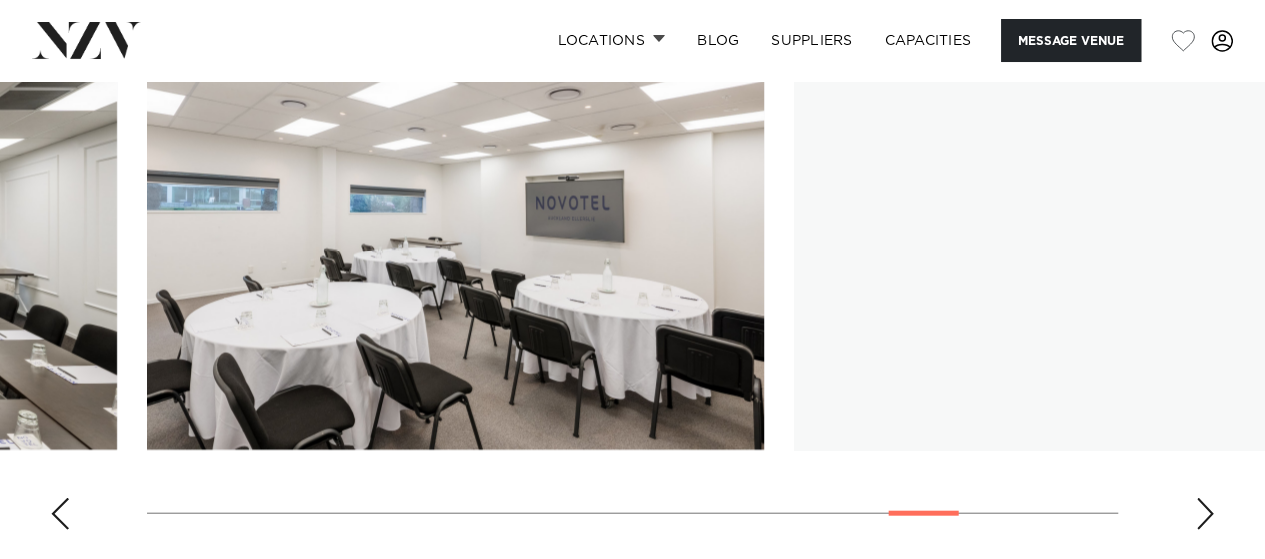 click at bounding box center [1205, 514] 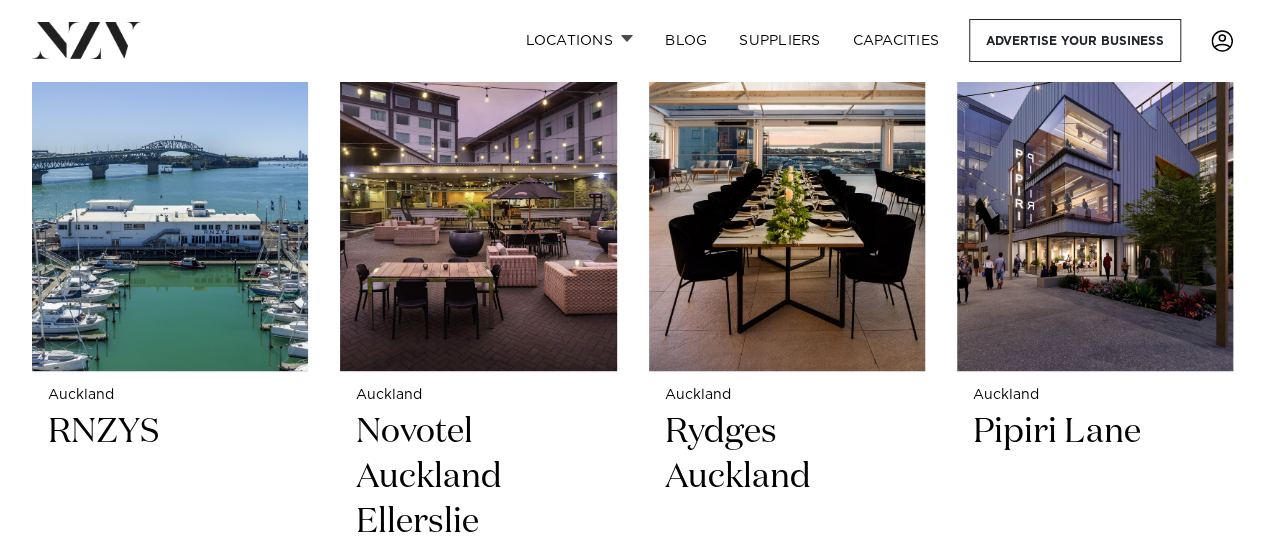 scroll, scrollTop: 0, scrollLeft: 0, axis: both 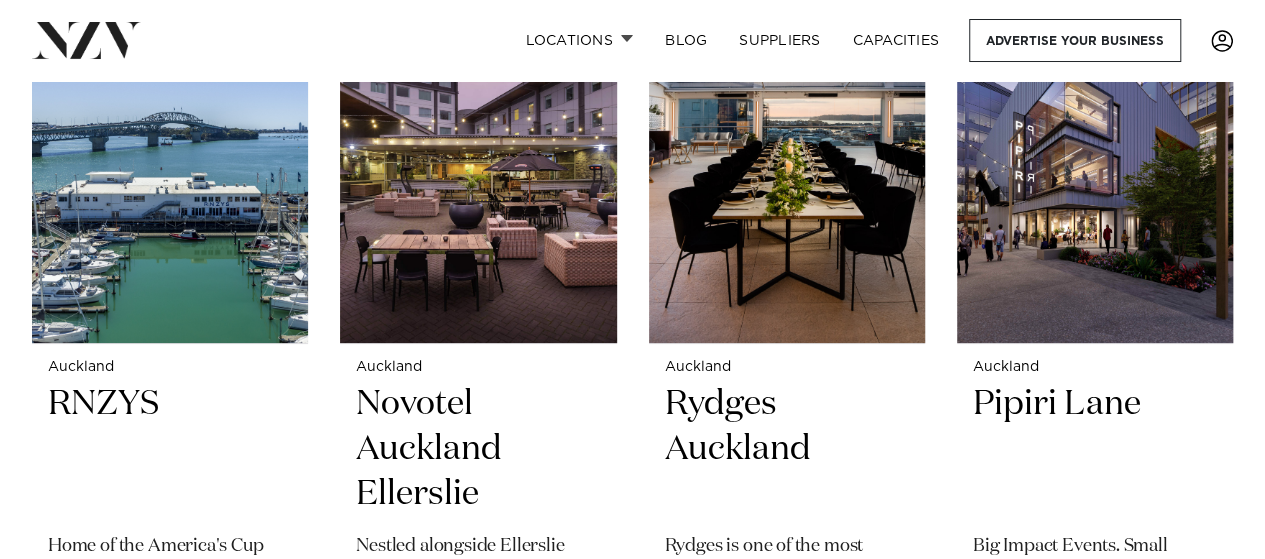 click on "Pipiri Lane" at bounding box center [1095, 449] 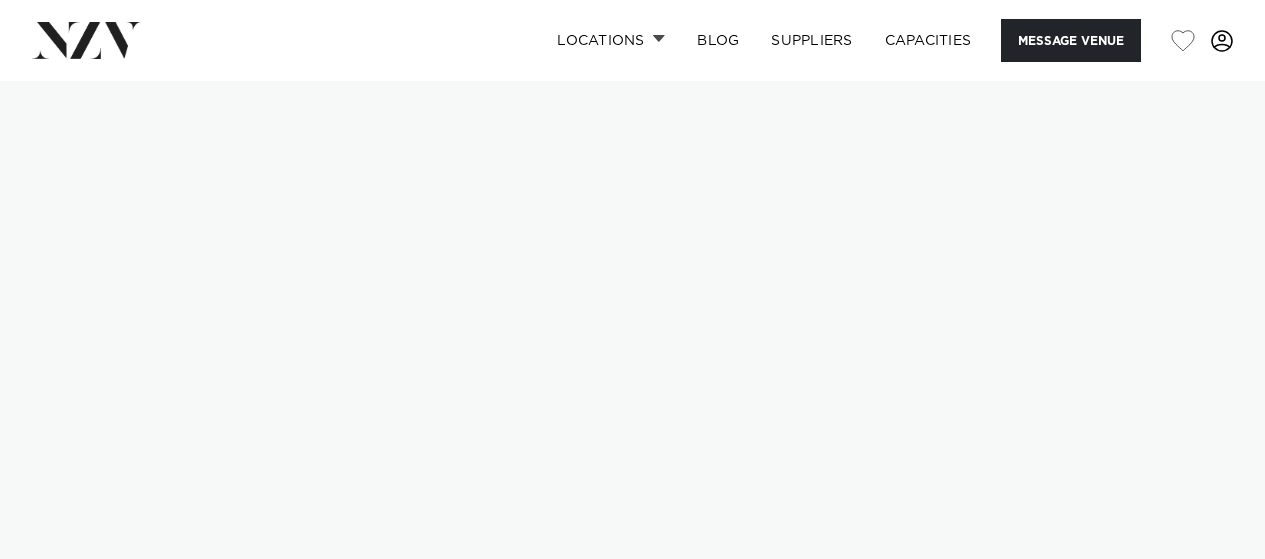 scroll, scrollTop: 0, scrollLeft: 0, axis: both 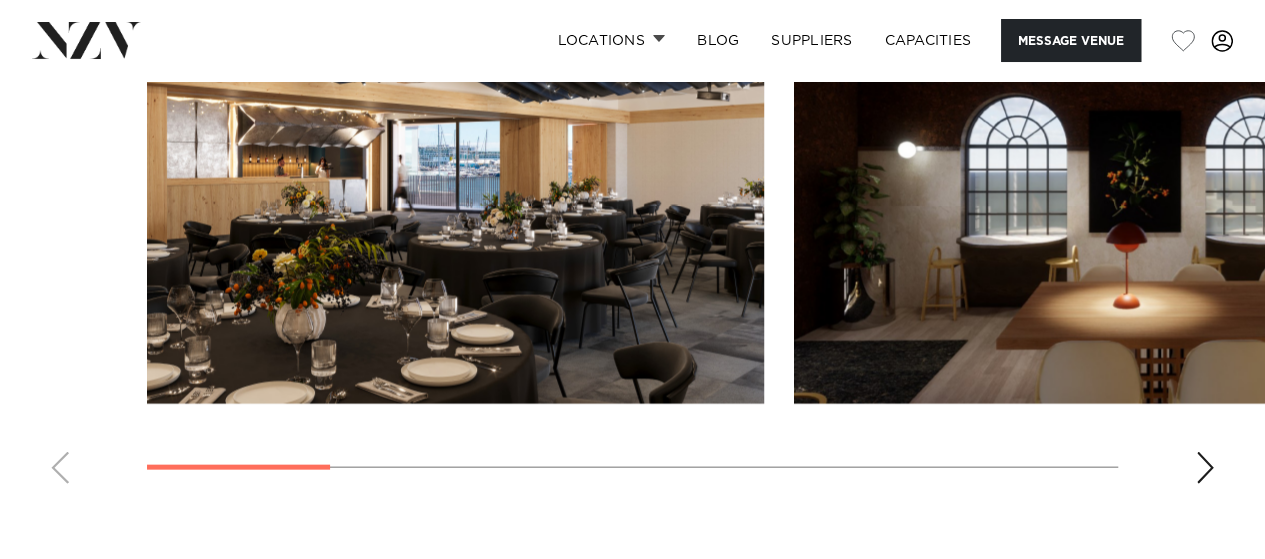 click at bounding box center [1205, 468] 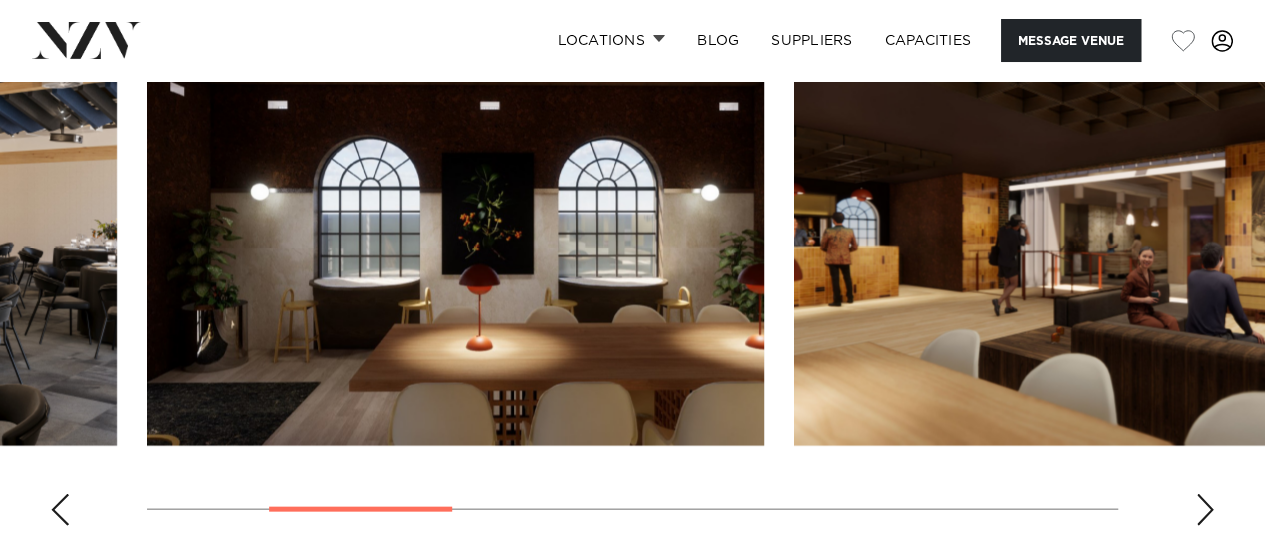 scroll, scrollTop: 1945, scrollLeft: 0, axis: vertical 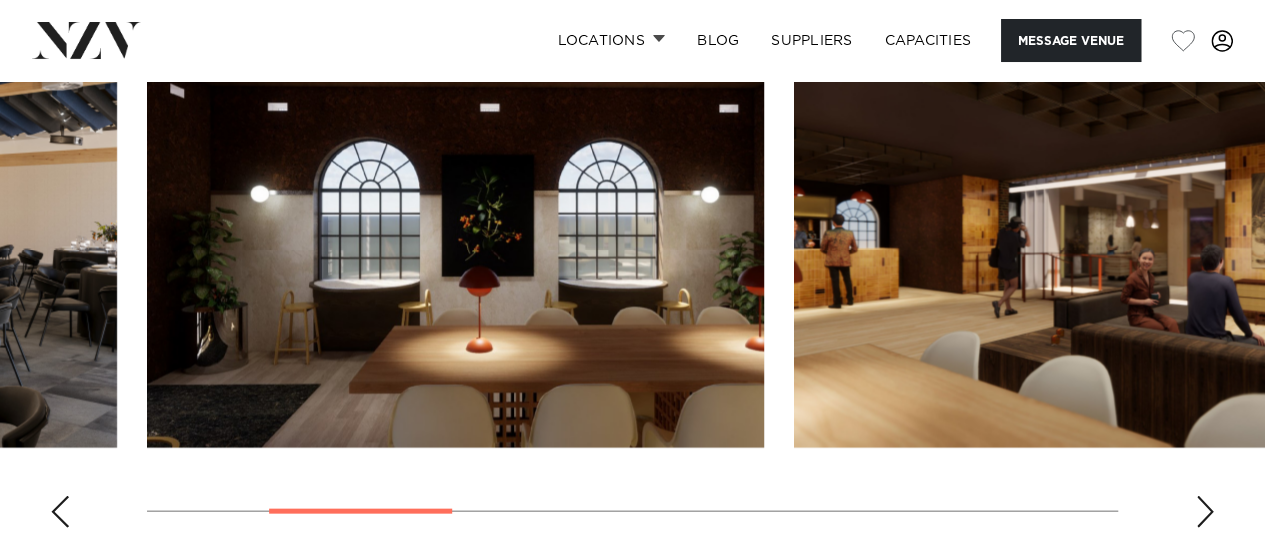 click at bounding box center [1205, 512] 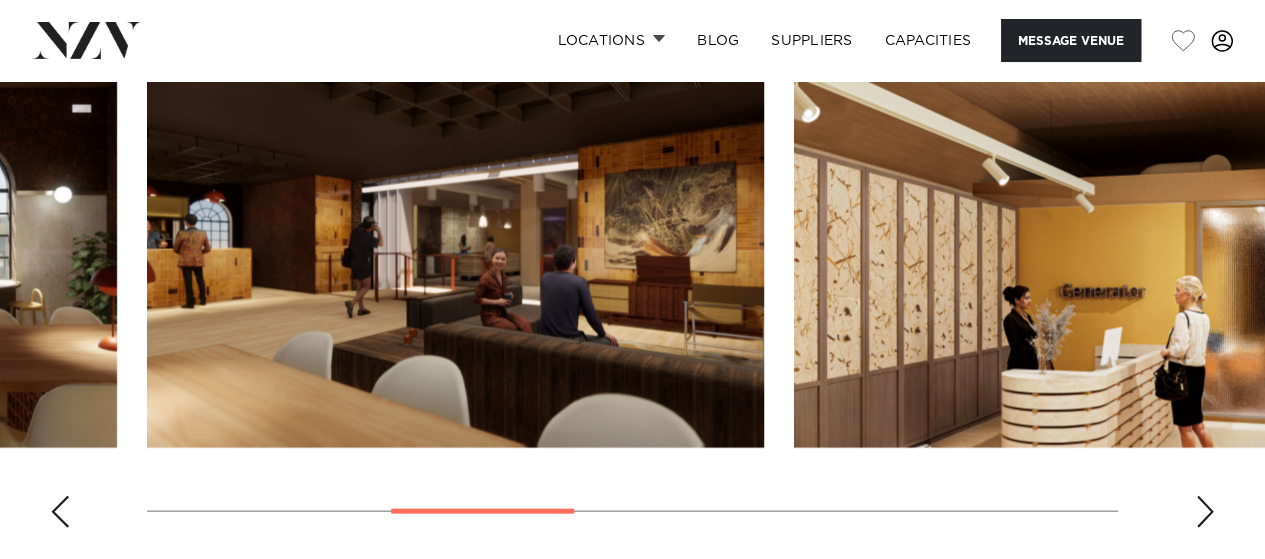 click at bounding box center (1205, 512) 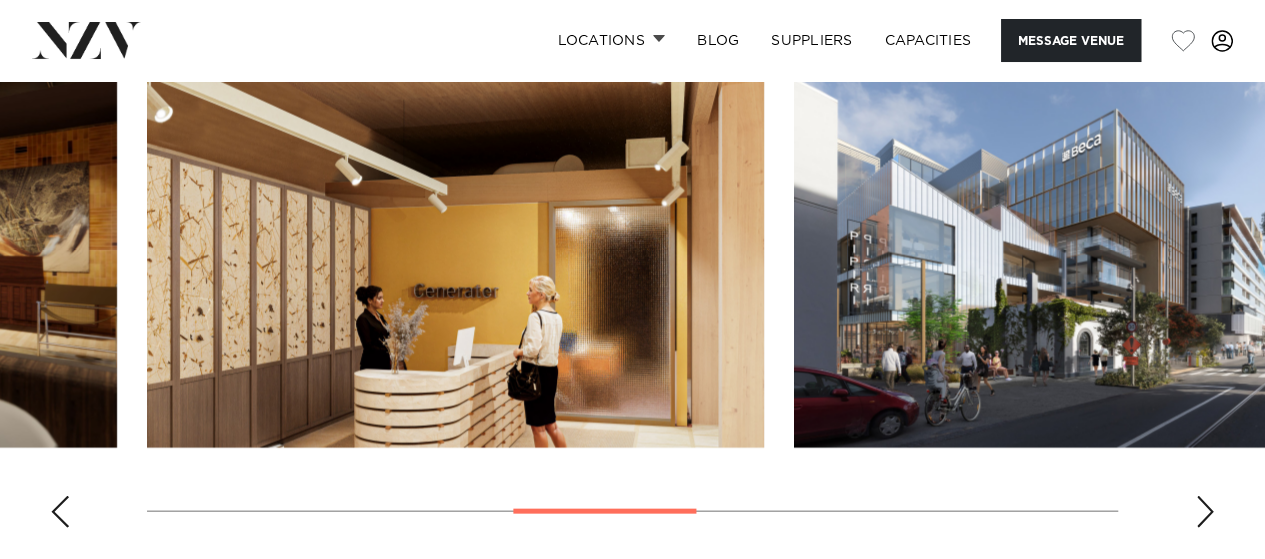 click at bounding box center [1205, 512] 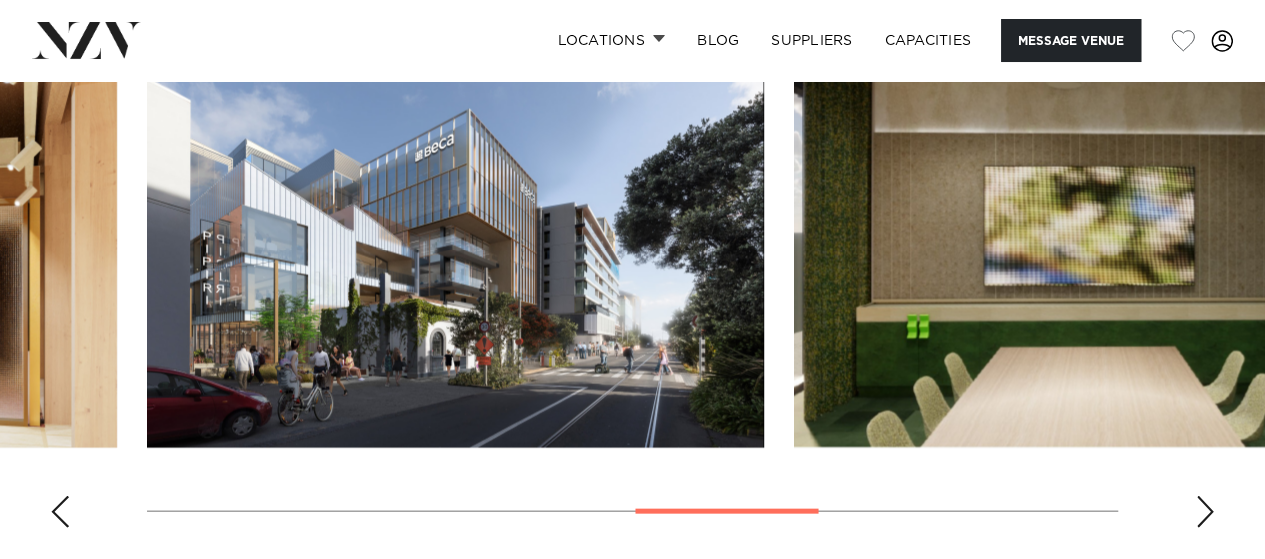 click at bounding box center (1205, 512) 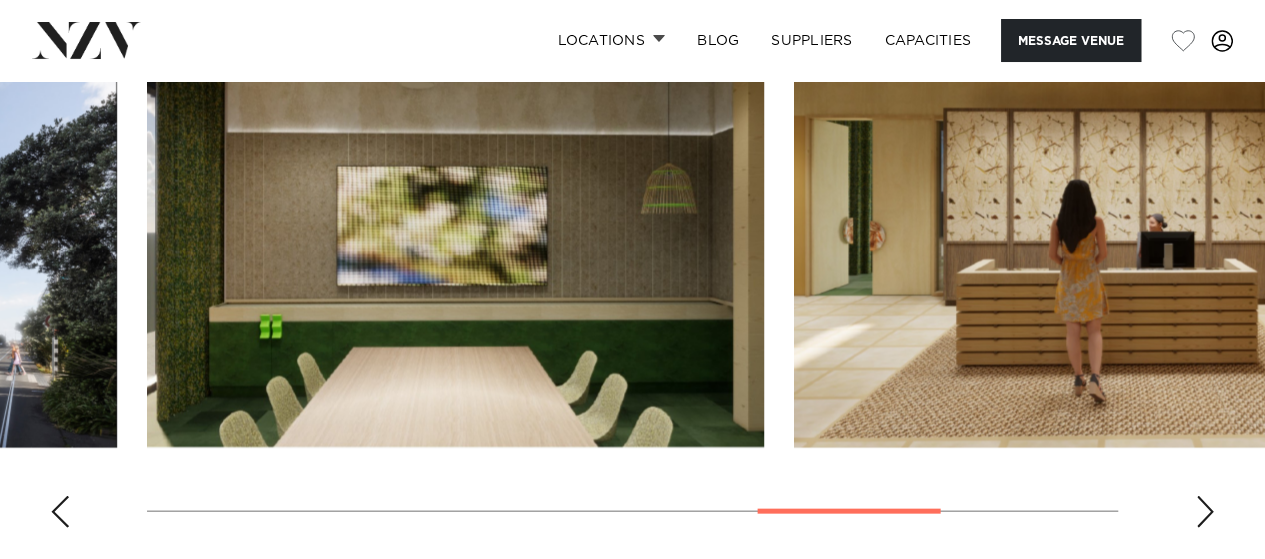 click at bounding box center [1205, 512] 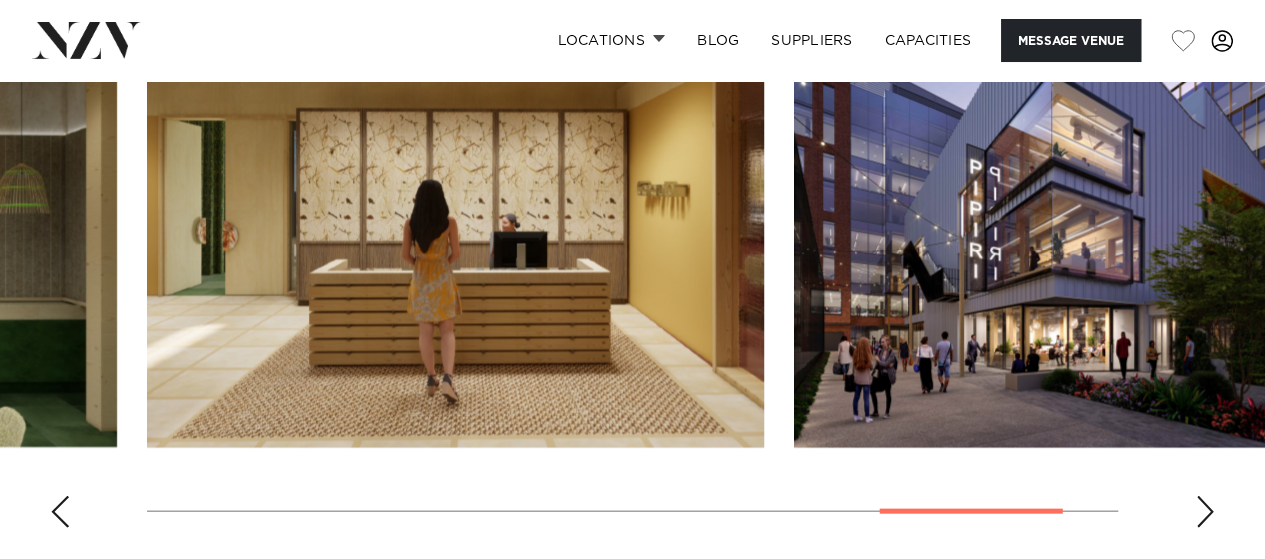 click at bounding box center (1205, 512) 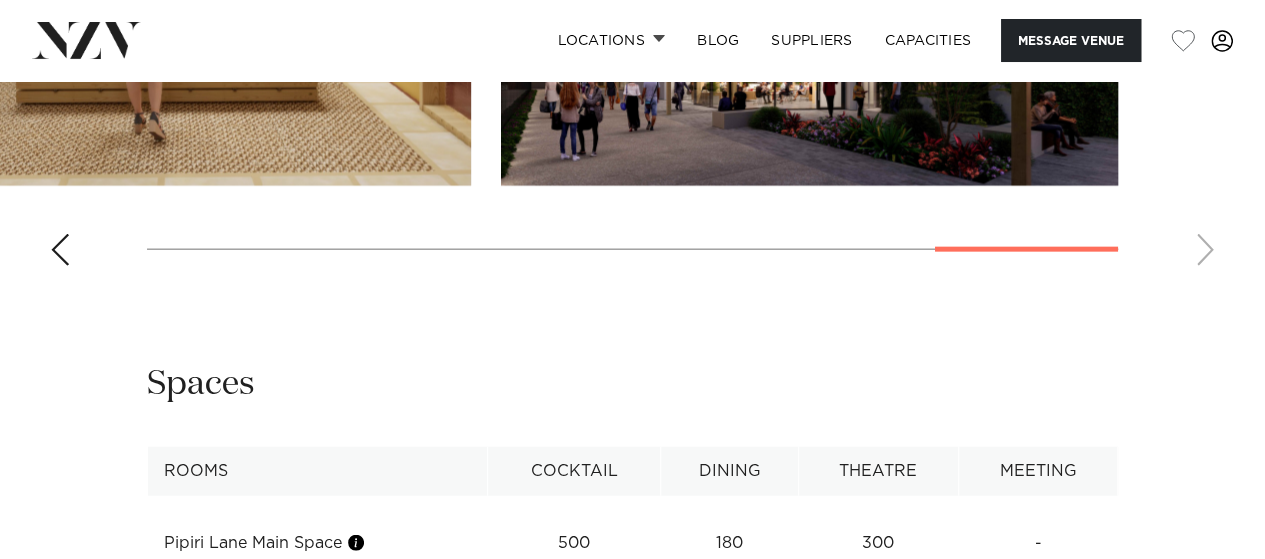 scroll, scrollTop: 1993, scrollLeft: 0, axis: vertical 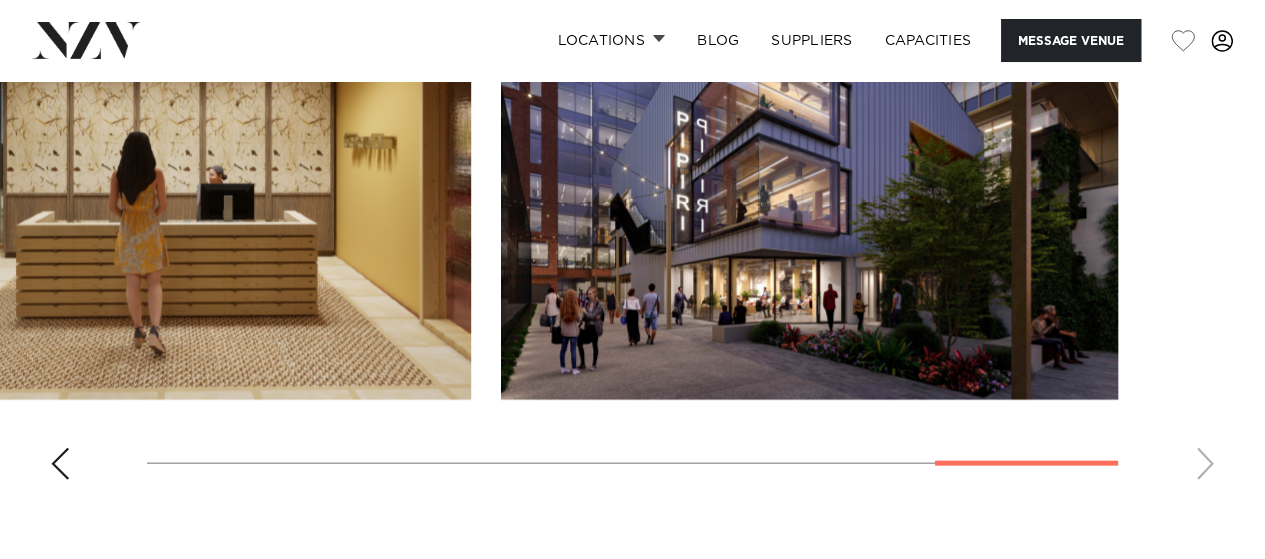 click at bounding box center (632, 221) 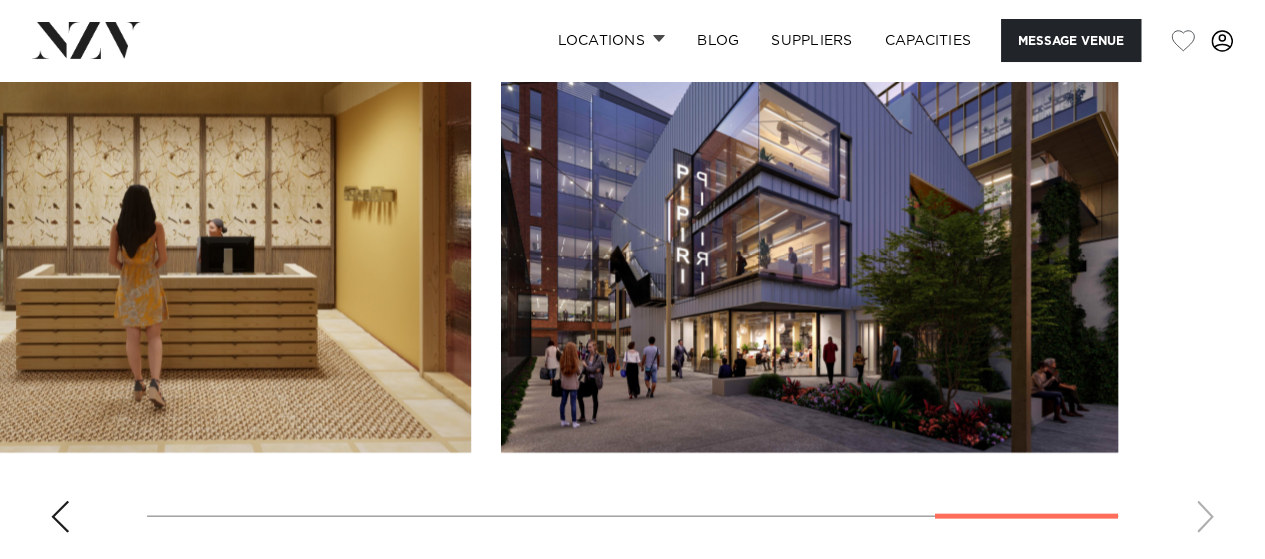 scroll, scrollTop: 1920, scrollLeft: 0, axis: vertical 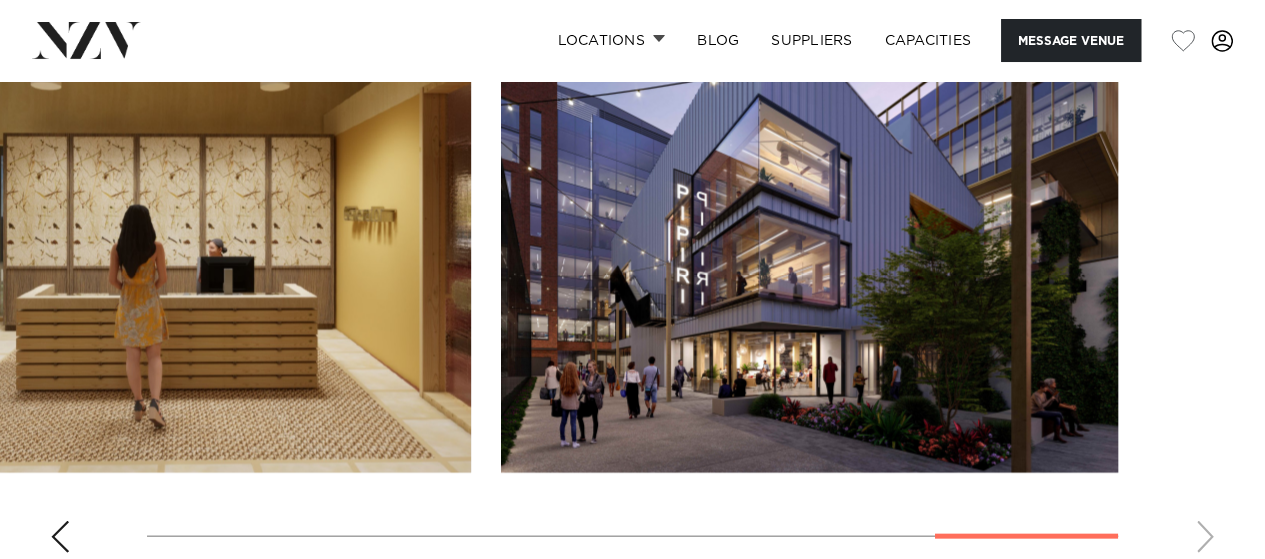 click at bounding box center (632, 294) 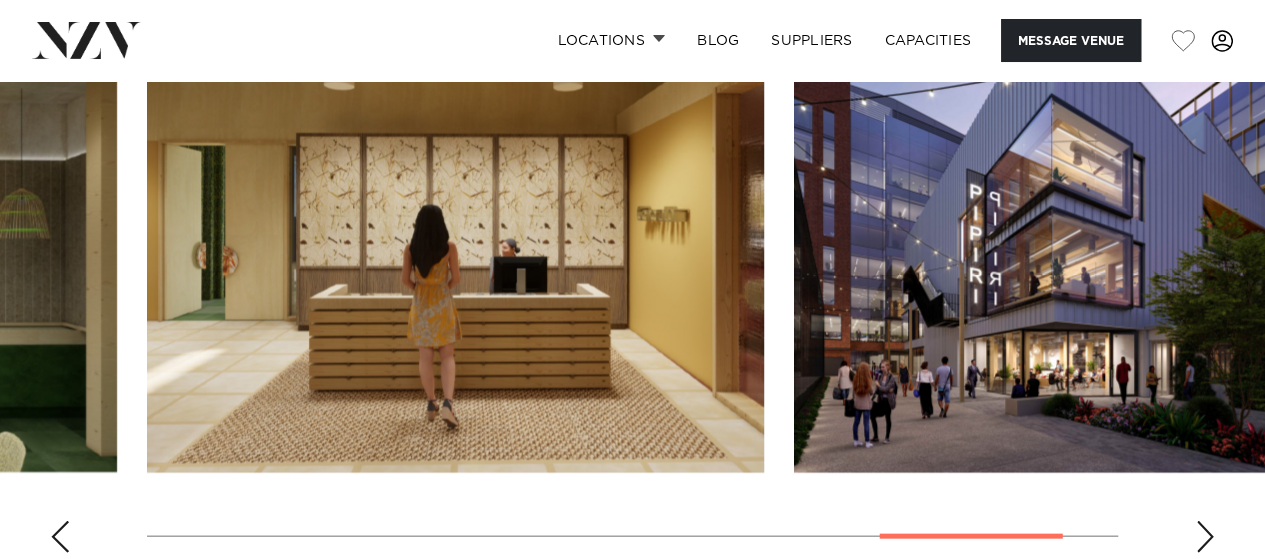 click at bounding box center [60, 537] 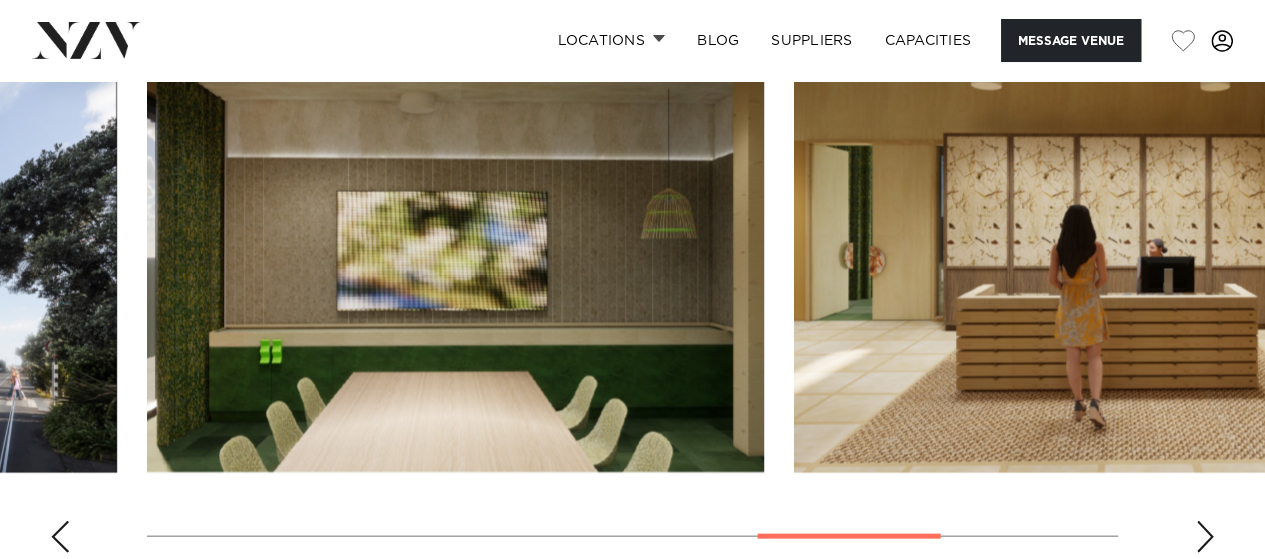click at bounding box center (60, 537) 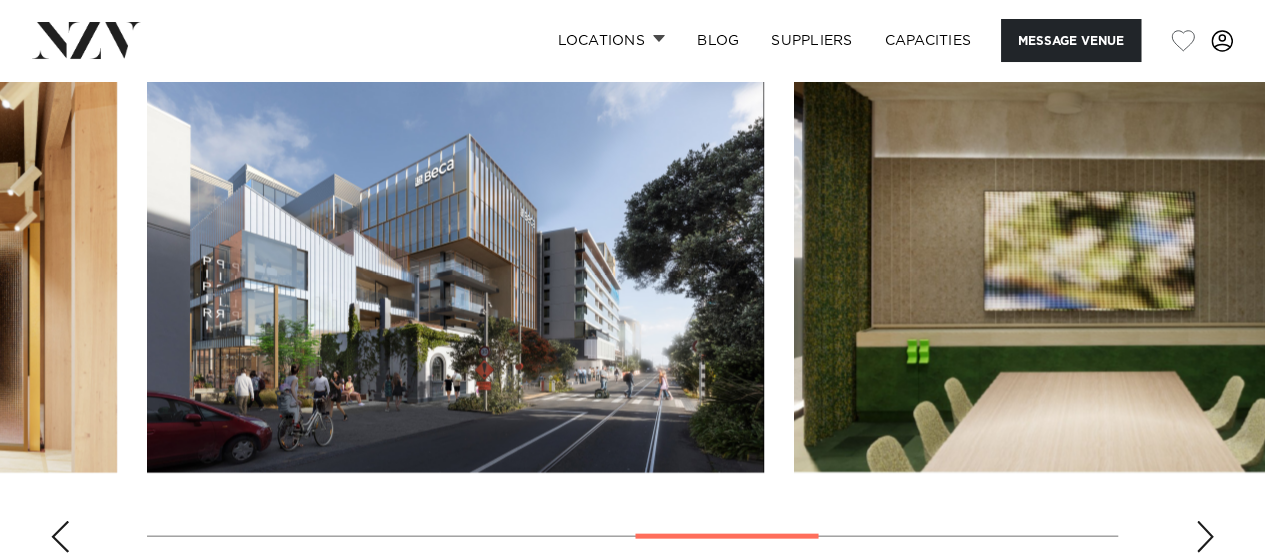 click at bounding box center (60, 537) 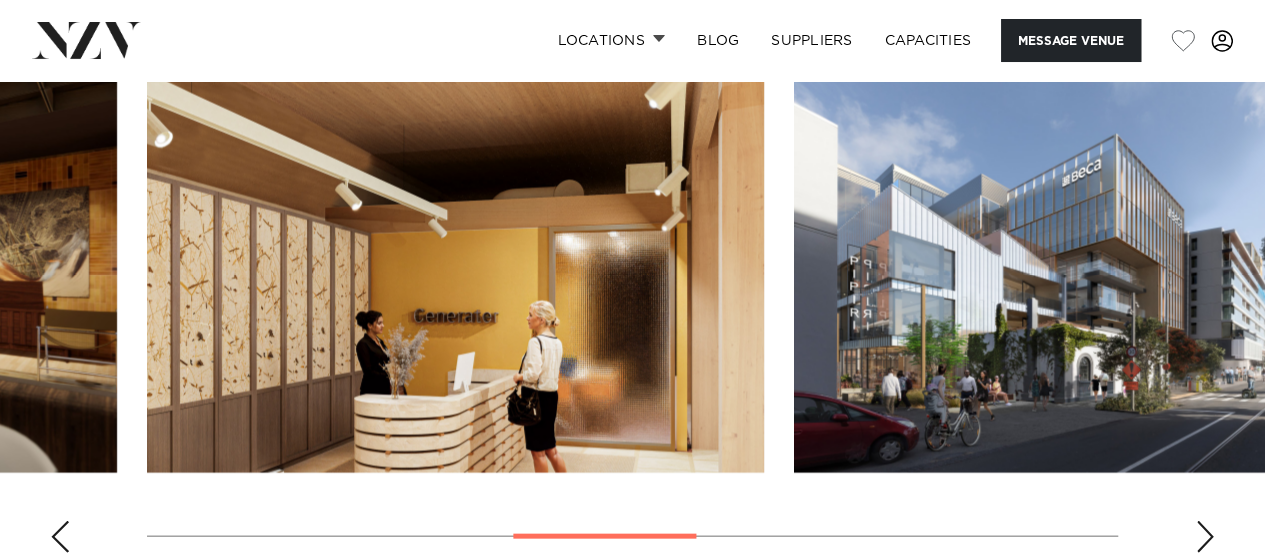 click at bounding box center (60, 537) 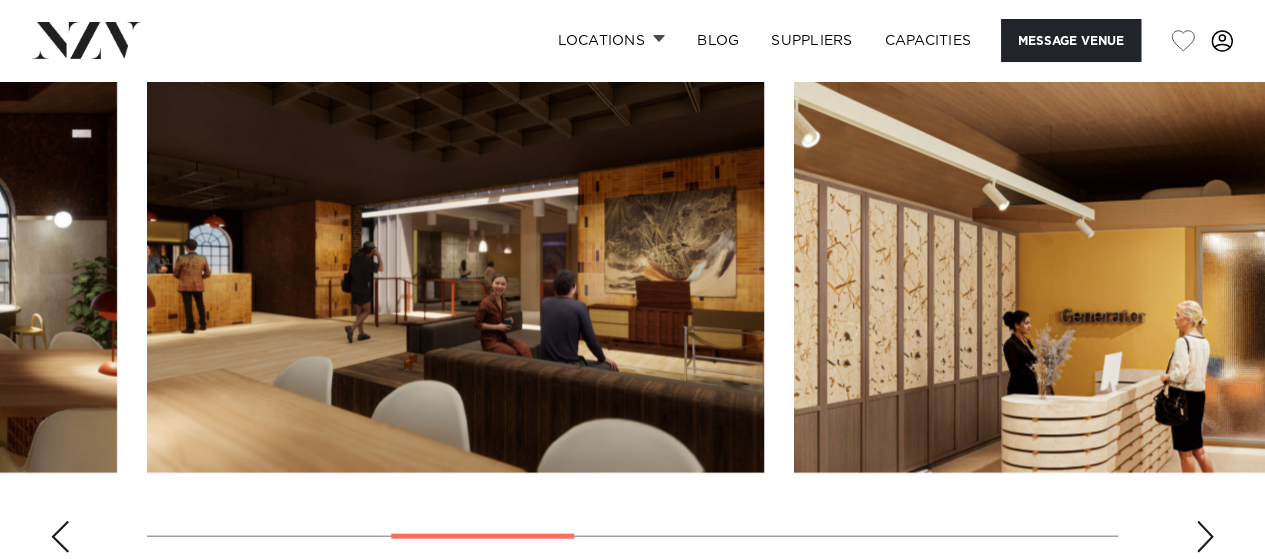 click at bounding box center (60, 537) 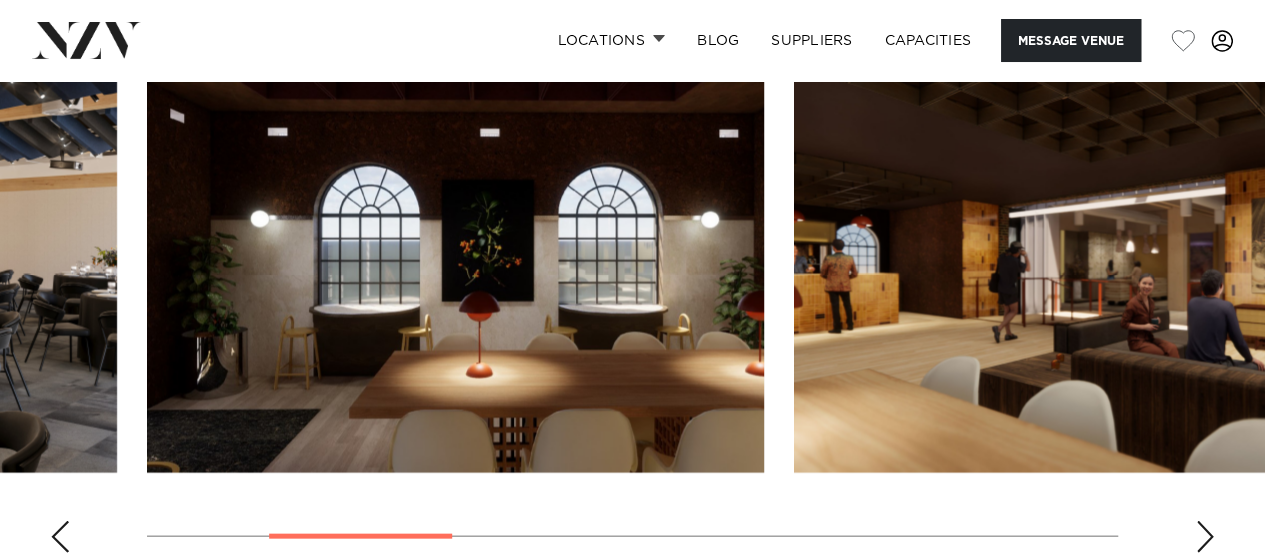 click at bounding box center [60, 537] 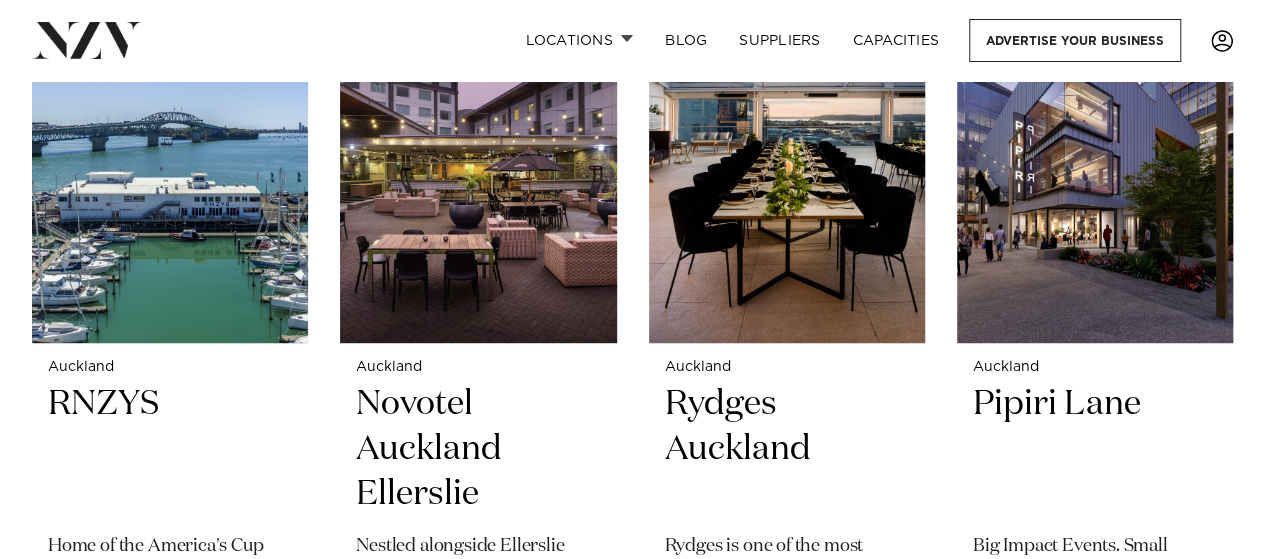scroll, scrollTop: 0, scrollLeft: 0, axis: both 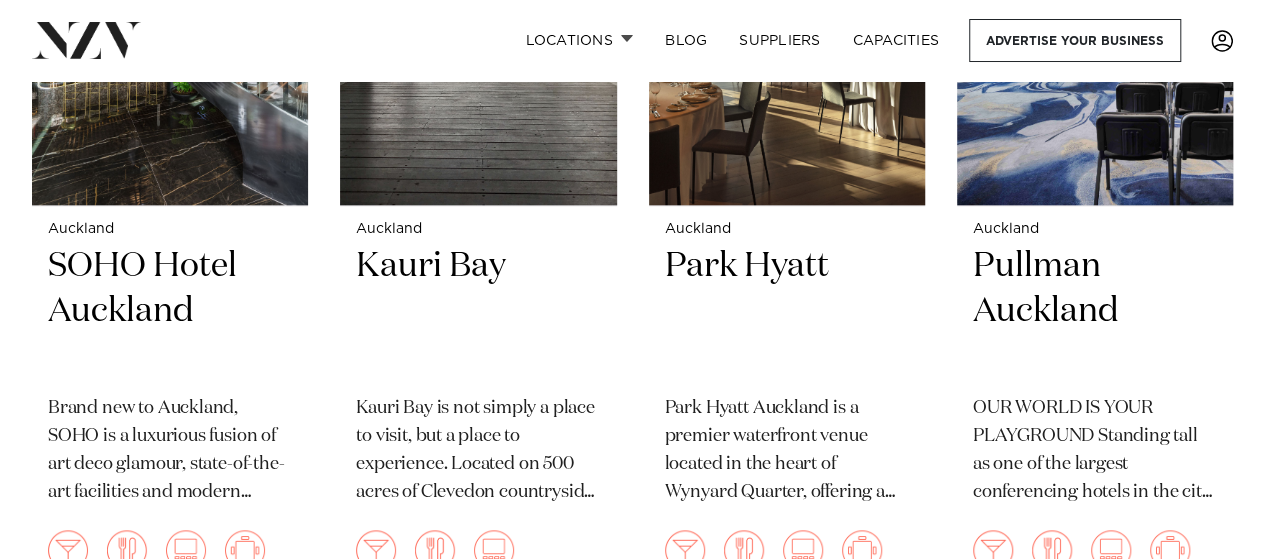 click on "SOHO Hotel Auckland" at bounding box center (170, 311) 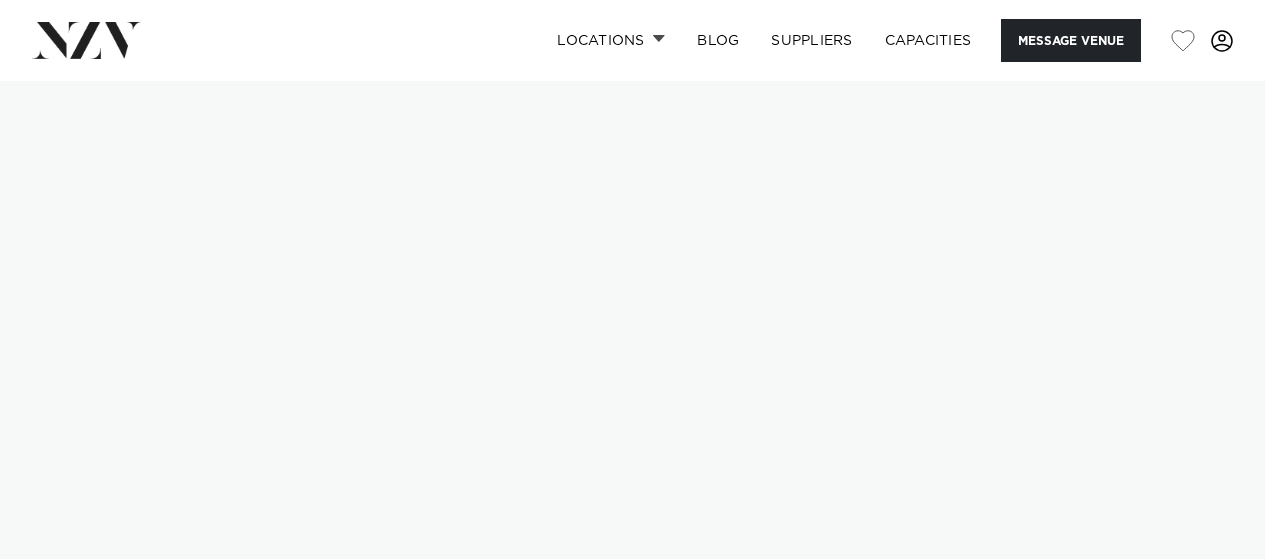 scroll, scrollTop: 0, scrollLeft: 0, axis: both 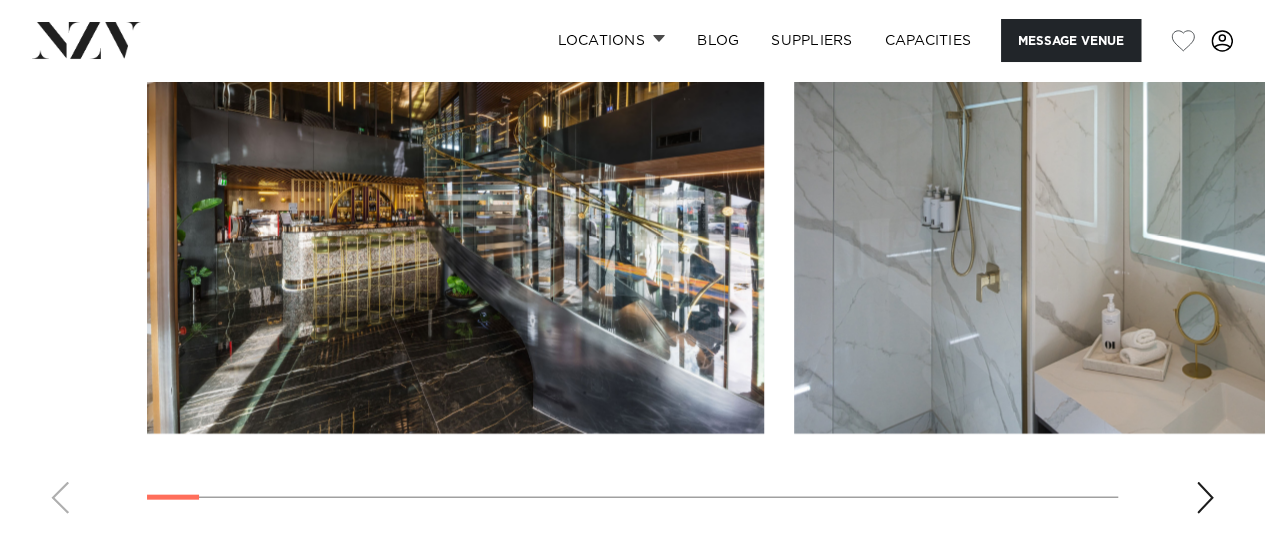 click at bounding box center (1205, 498) 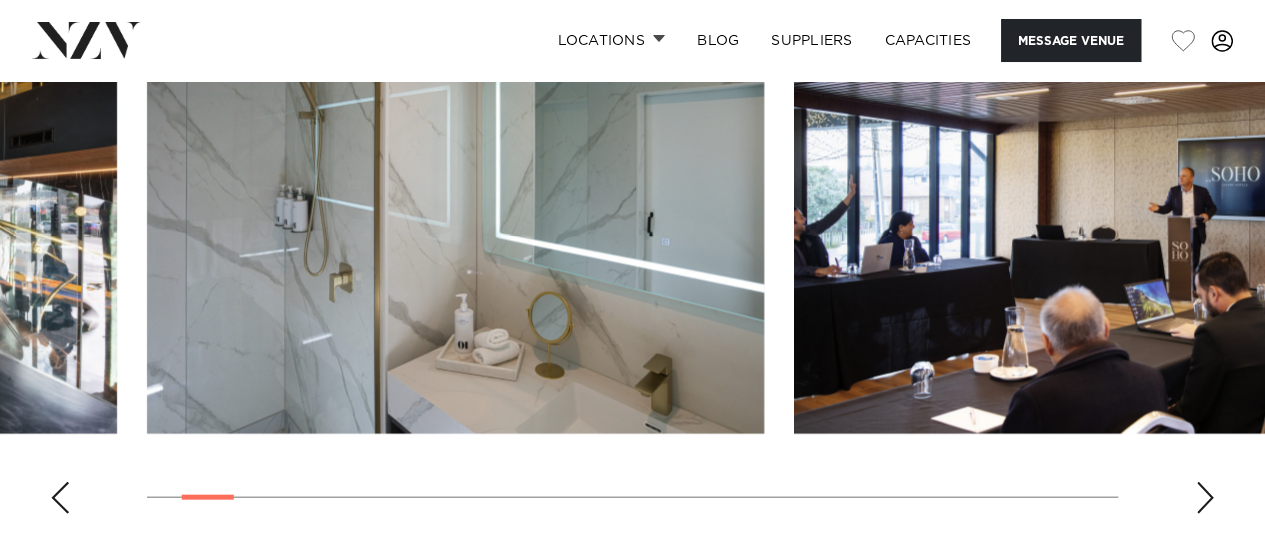 click at bounding box center (1205, 498) 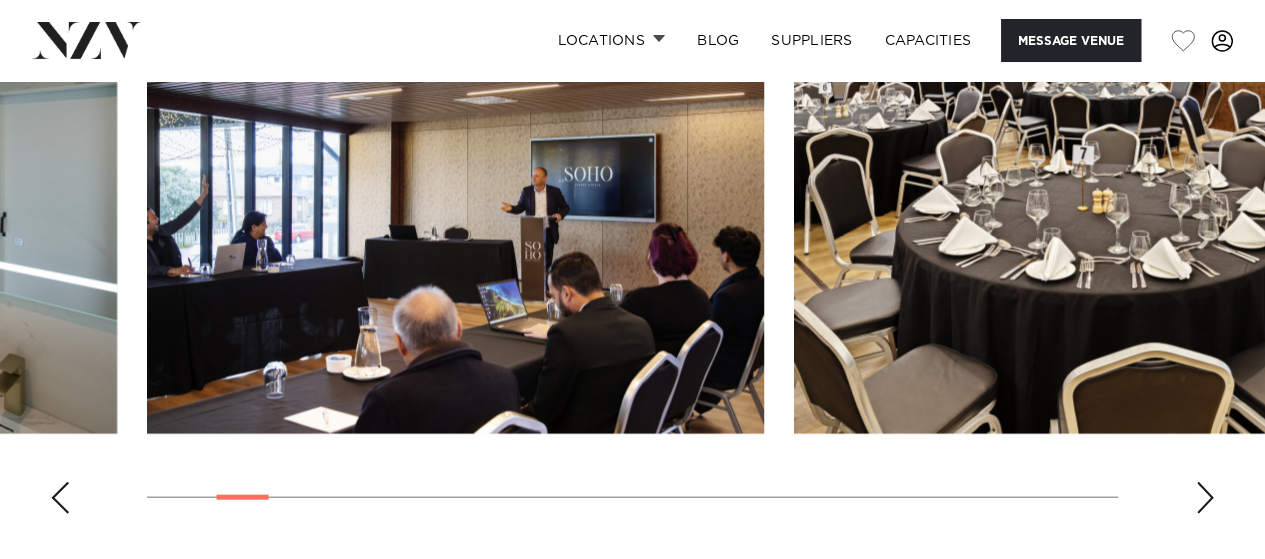 click at bounding box center (1205, 498) 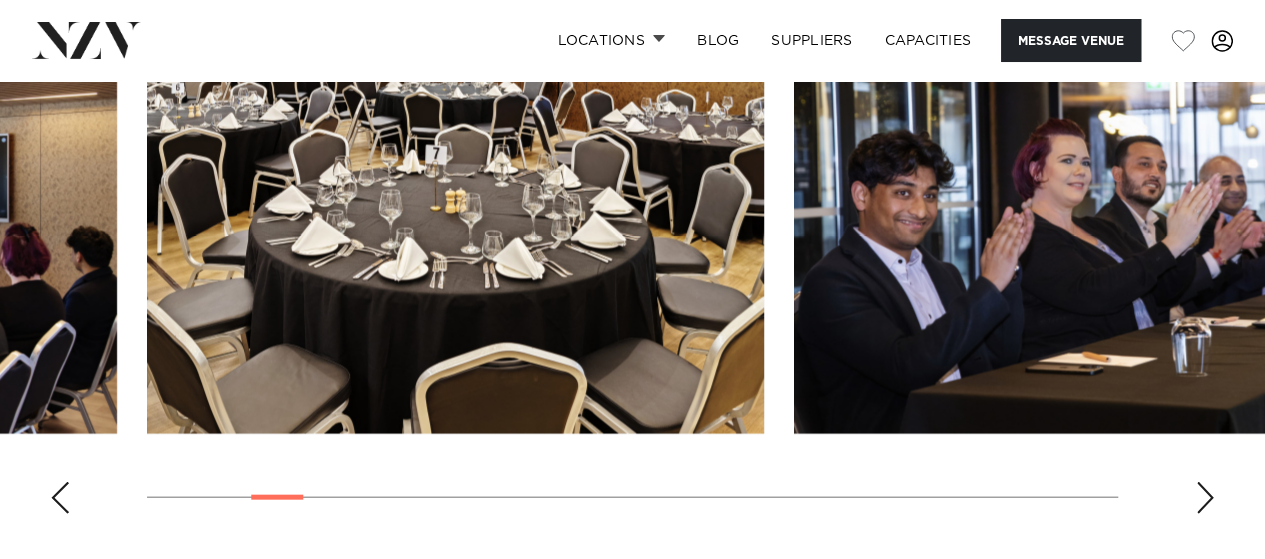 click at bounding box center (1205, 498) 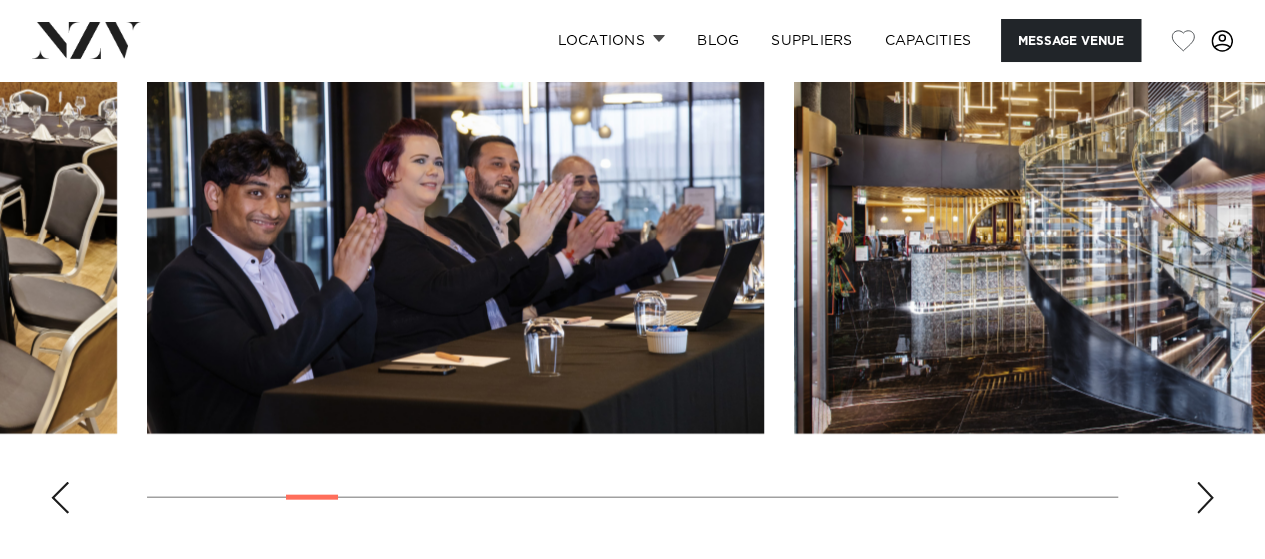 click at bounding box center (1205, 498) 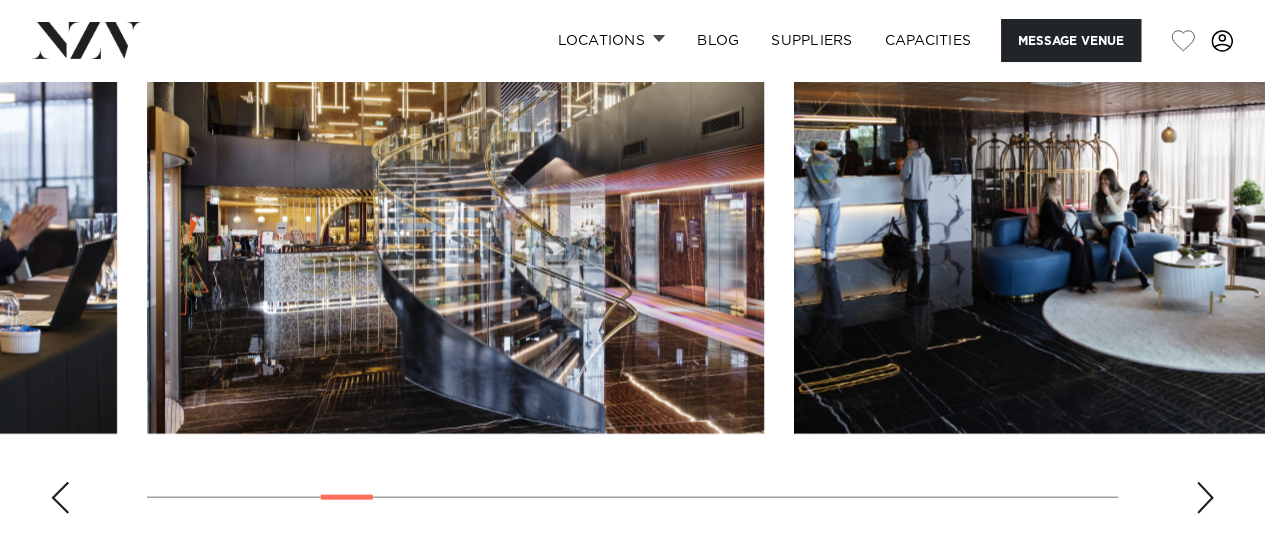 click at bounding box center [1205, 498] 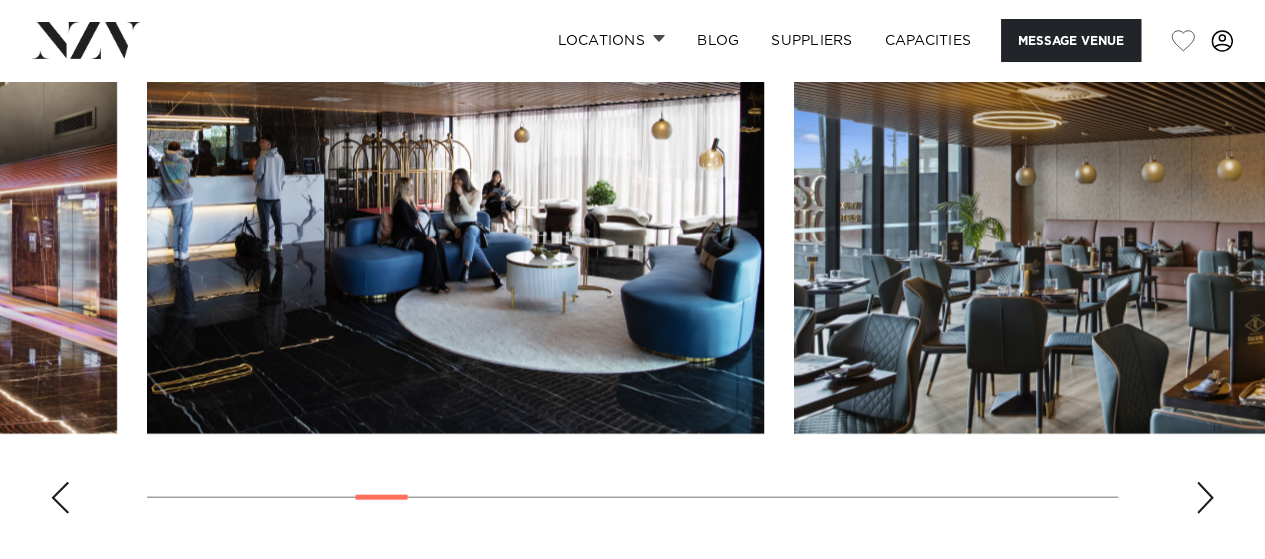 click at bounding box center [1205, 498] 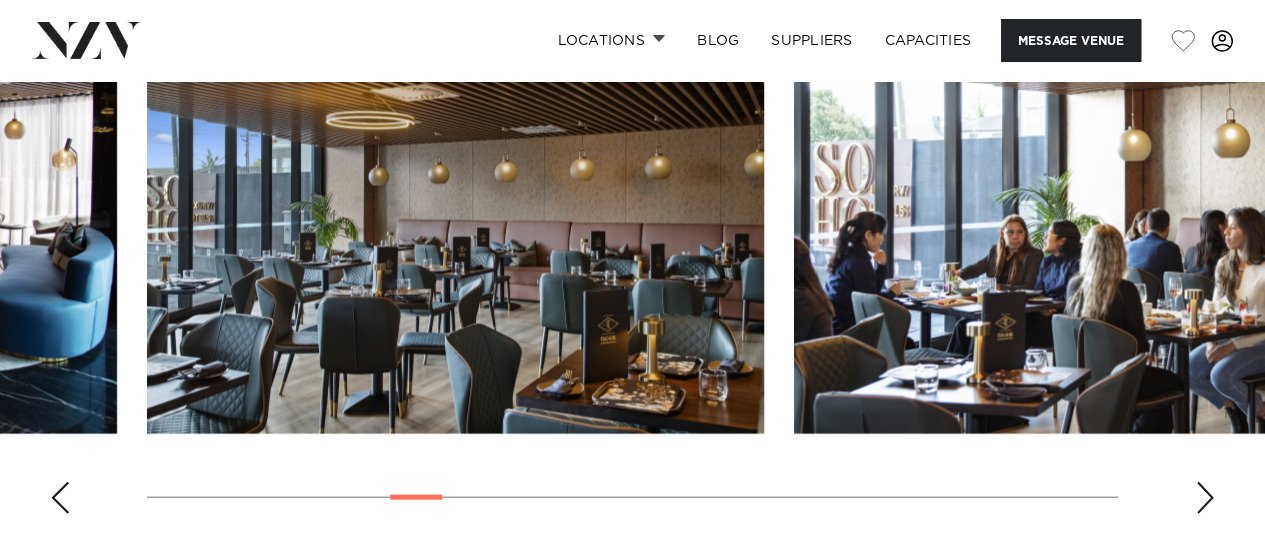 click at bounding box center (1205, 498) 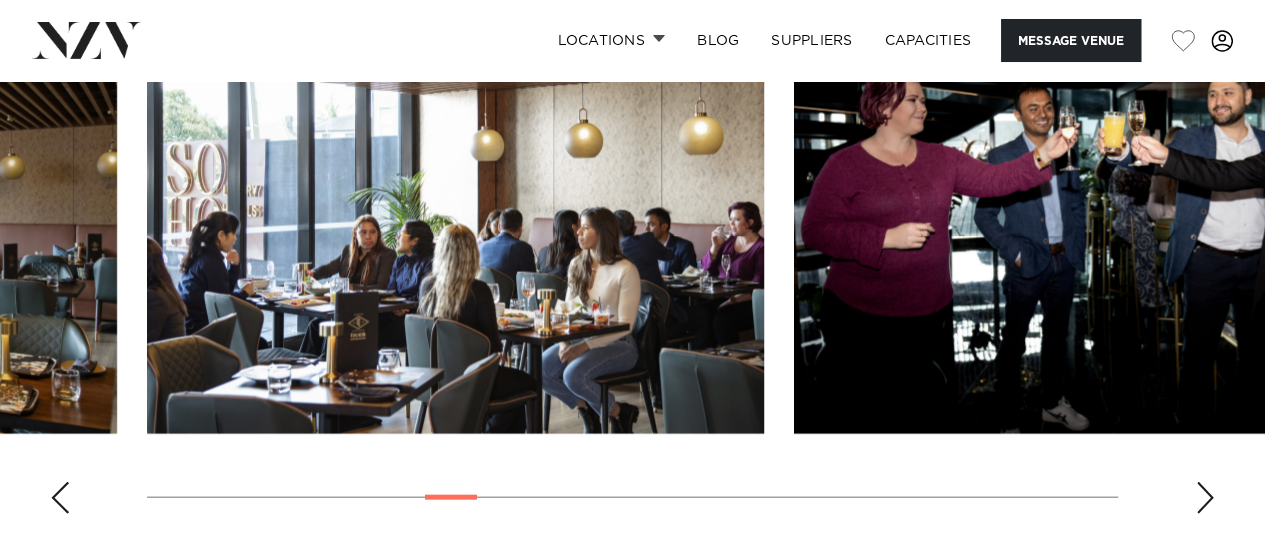 click at bounding box center [1205, 498] 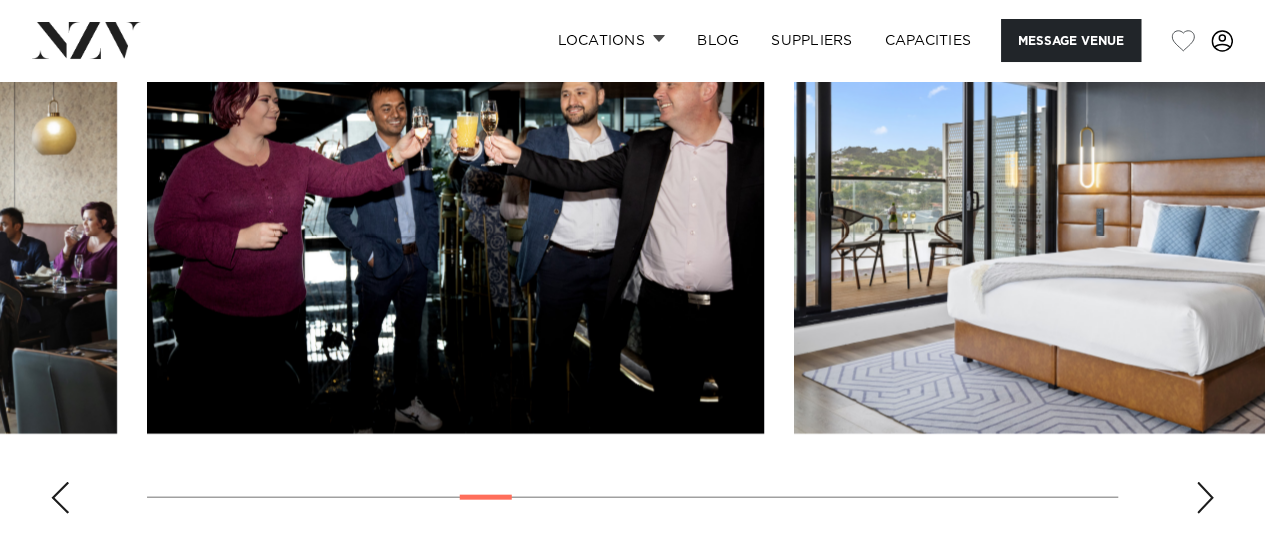 click at bounding box center [1205, 498] 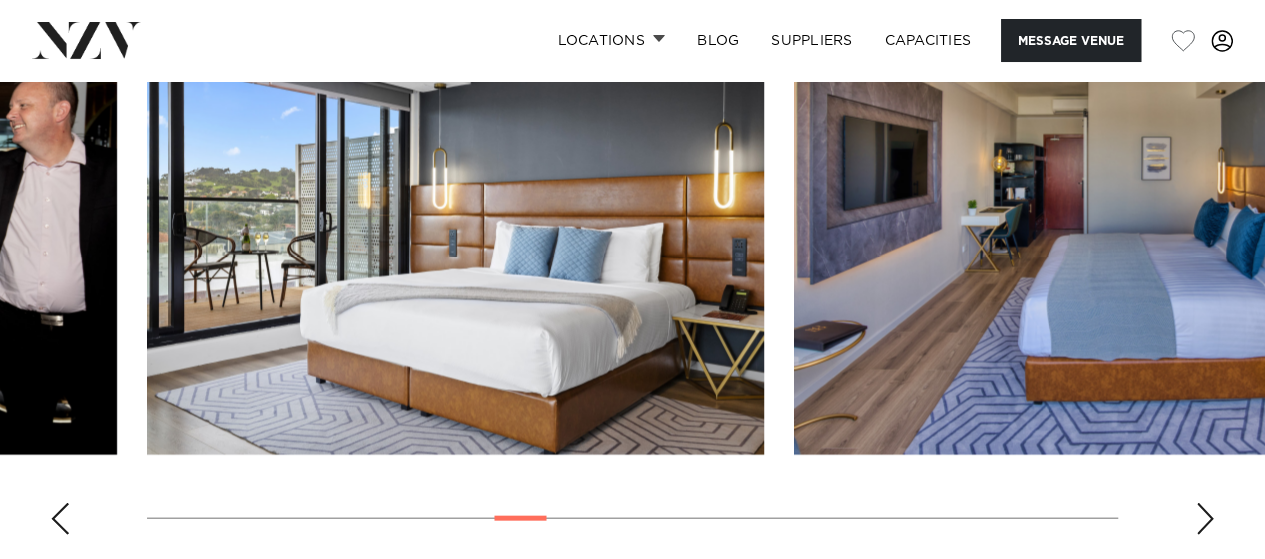 scroll, scrollTop: 2008, scrollLeft: 0, axis: vertical 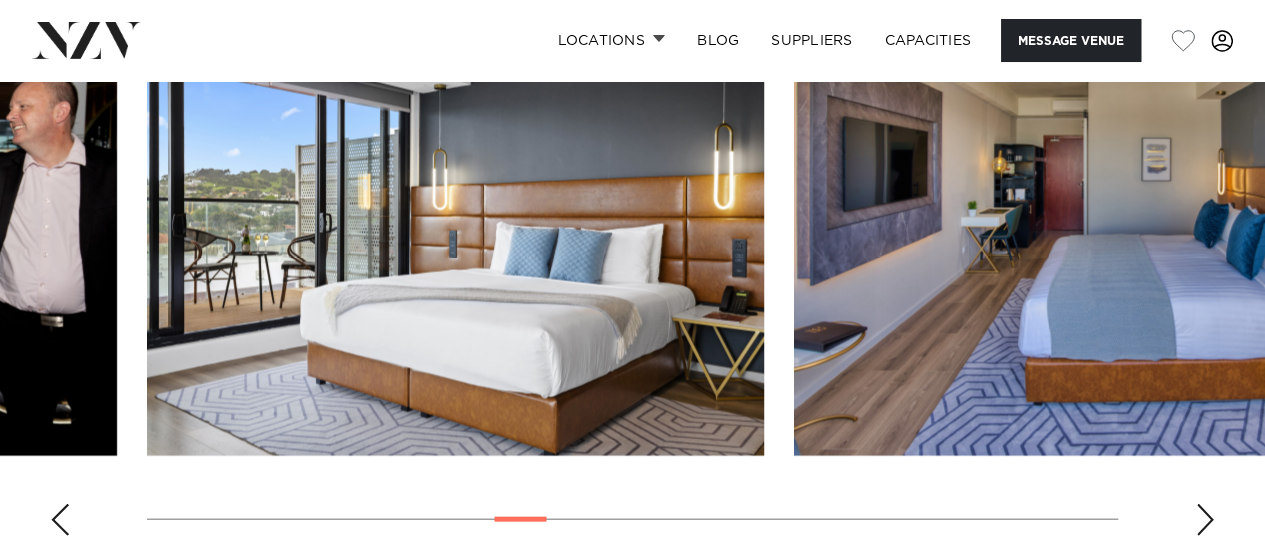 click at bounding box center [1205, 520] 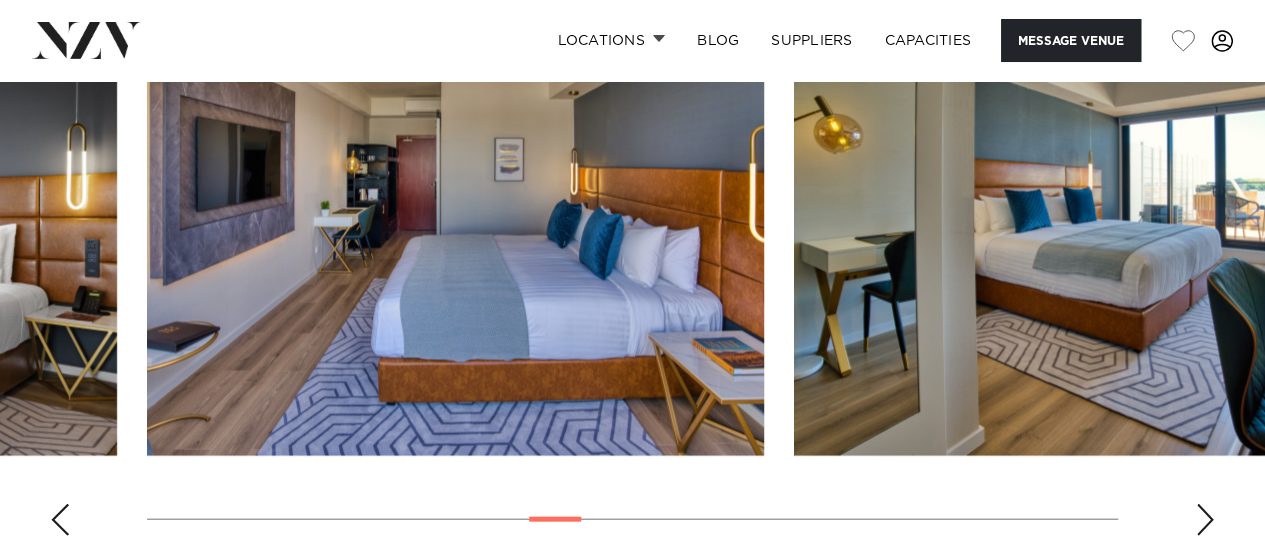click at bounding box center (1205, 520) 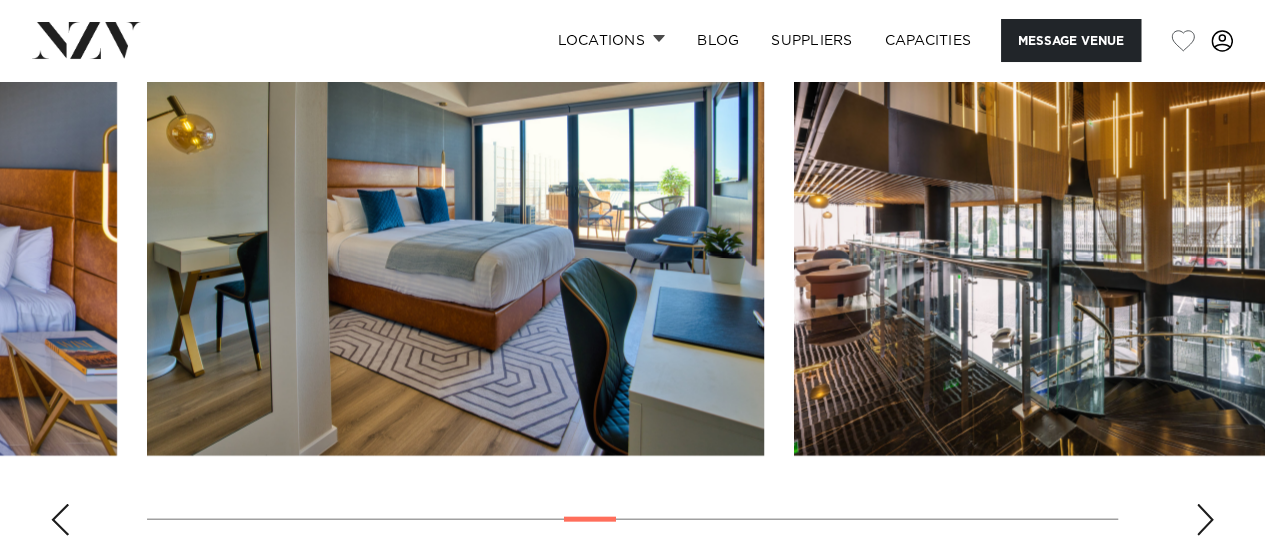 click at bounding box center (1205, 520) 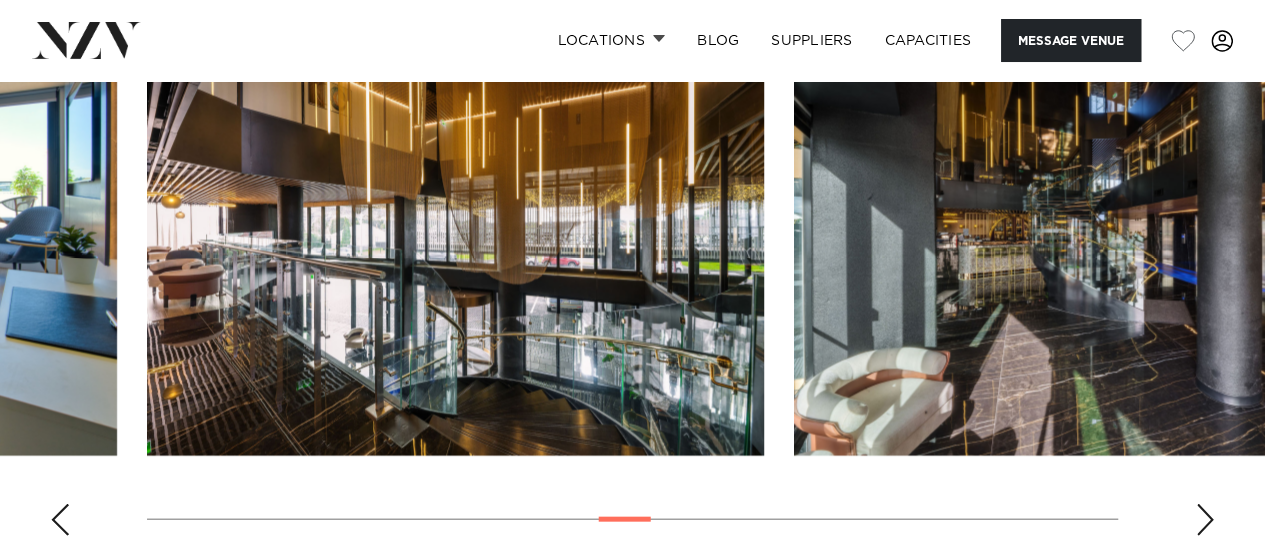 click at bounding box center [1205, 520] 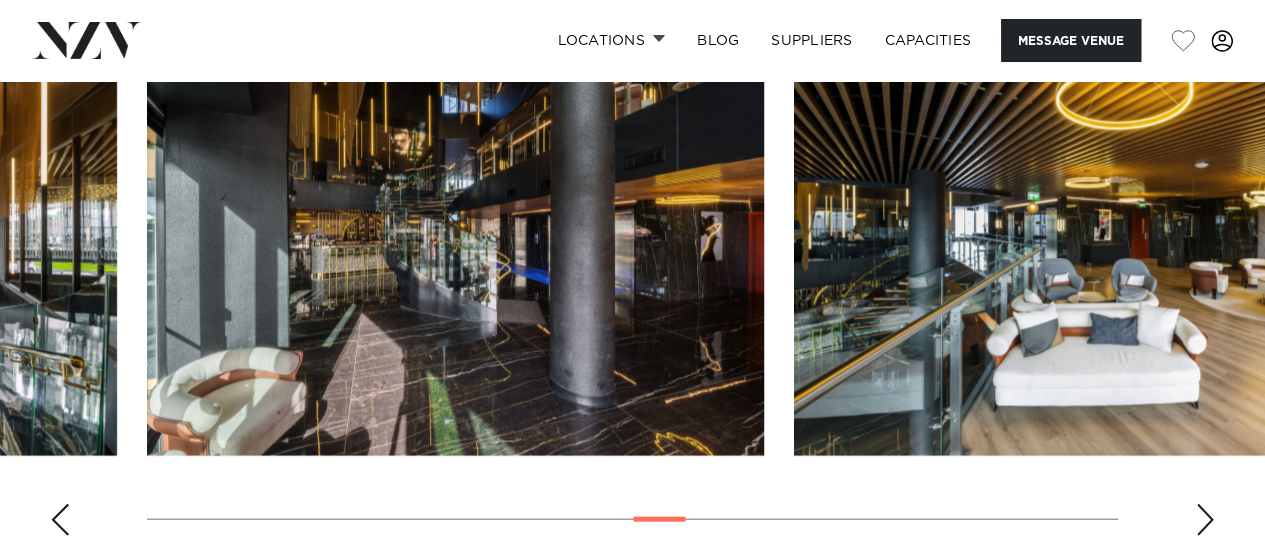 click at bounding box center (1205, 520) 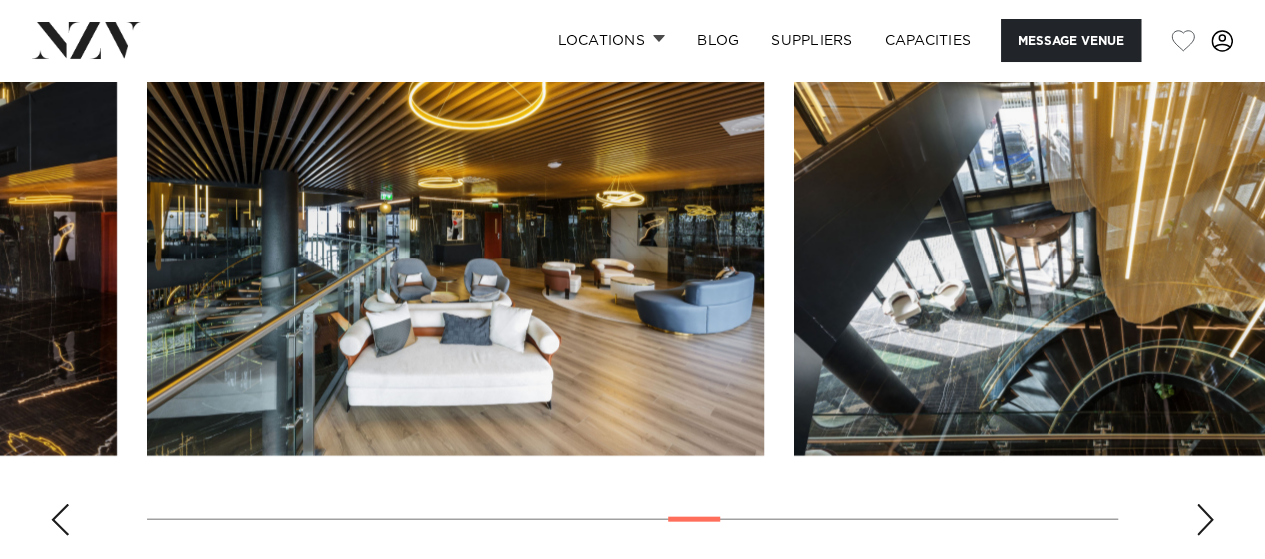 click at bounding box center (1205, 520) 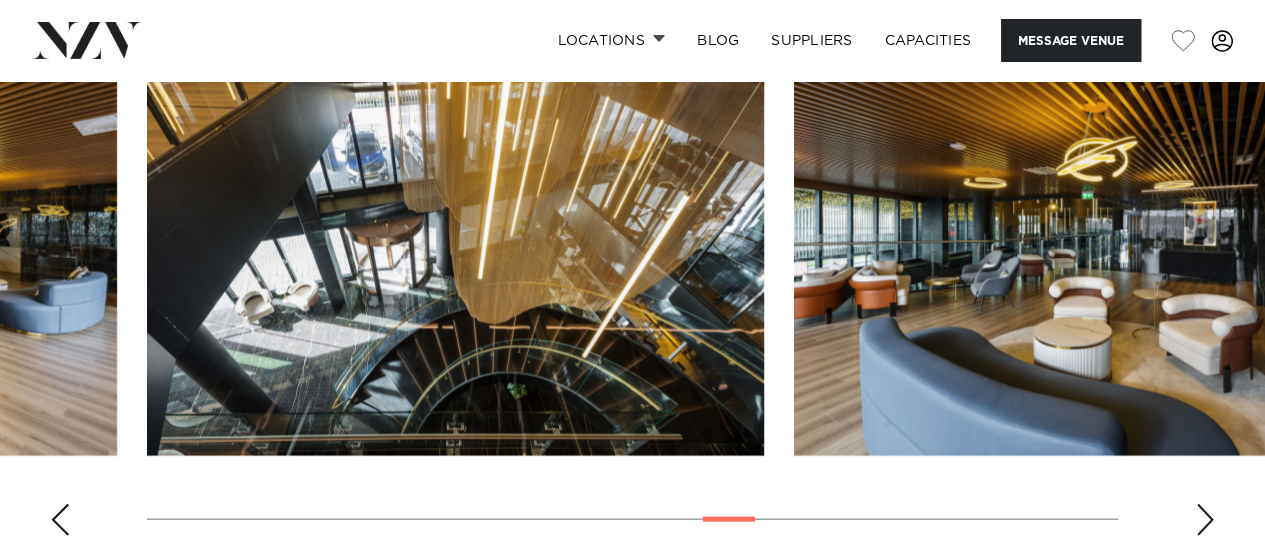 click at bounding box center [1205, 520] 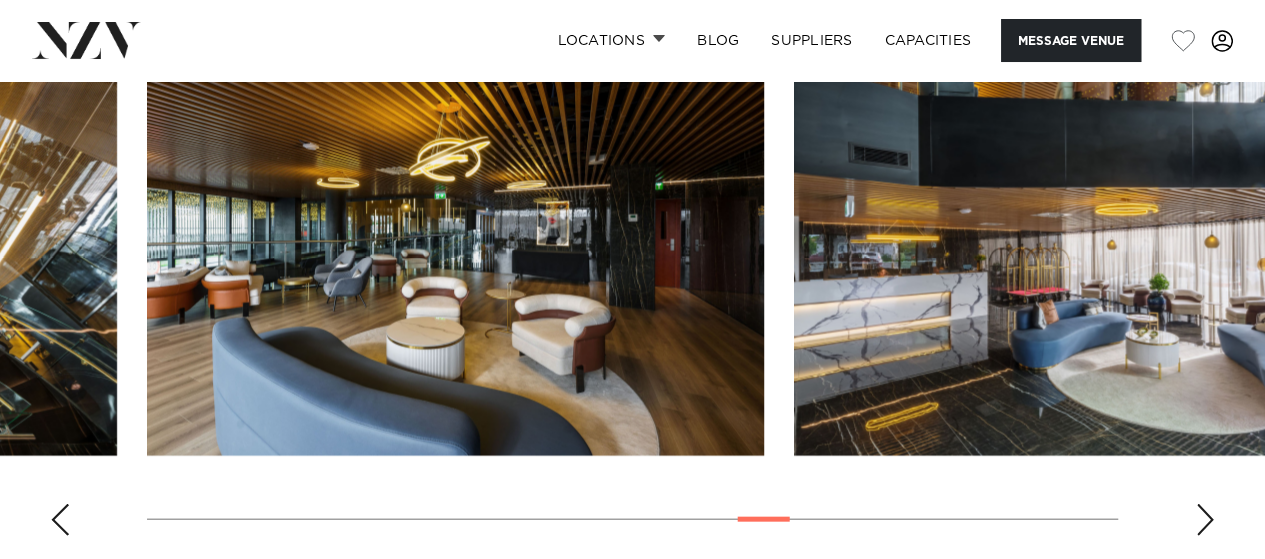 click at bounding box center [1205, 520] 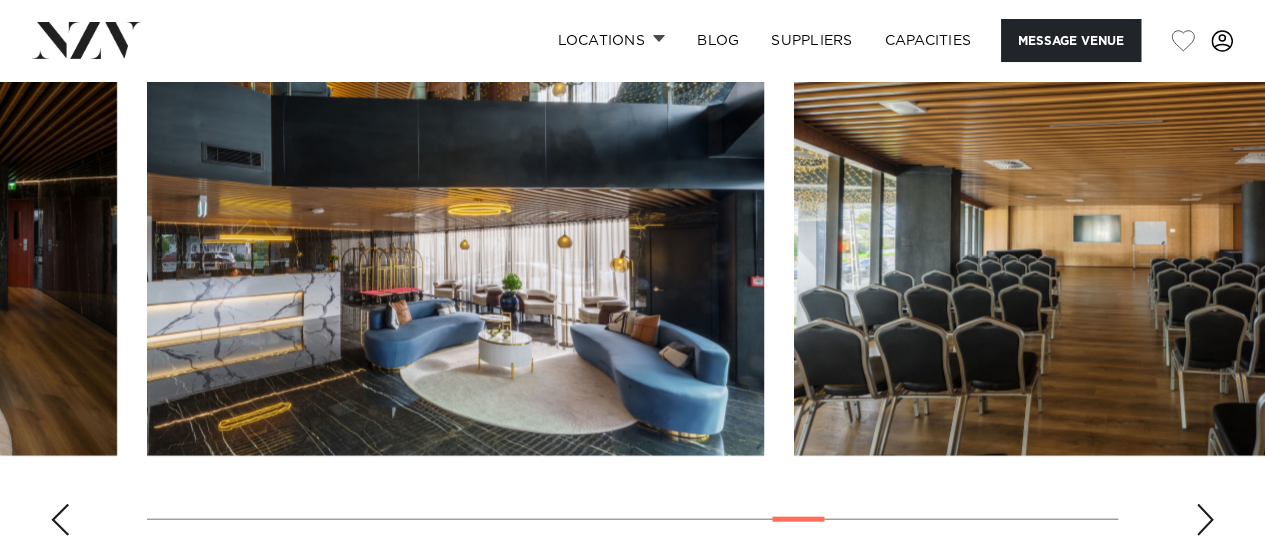 click at bounding box center [1205, 520] 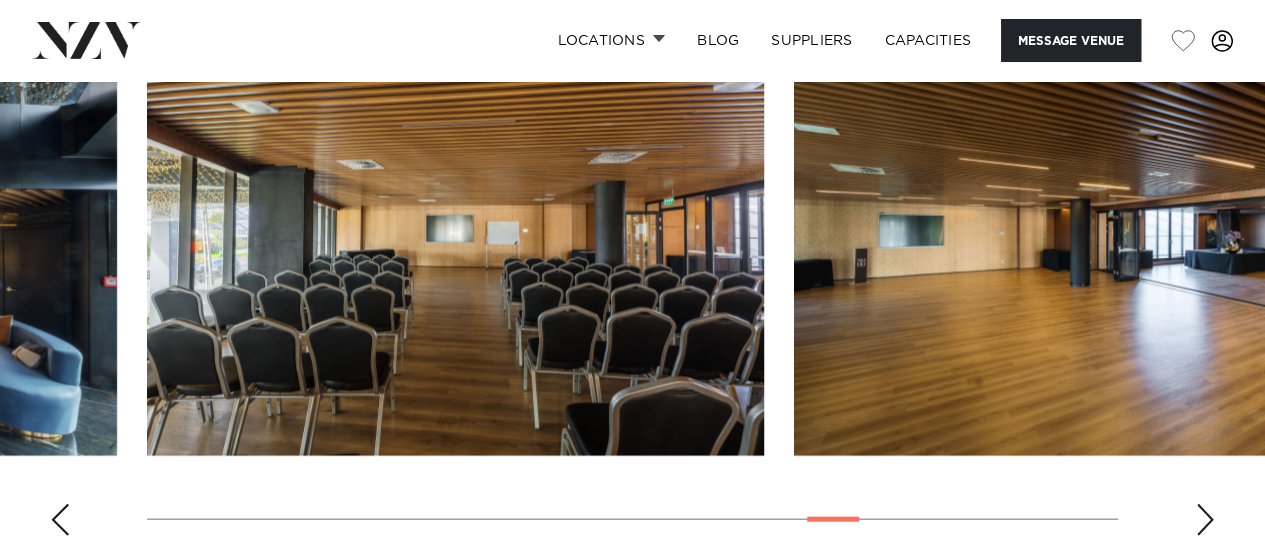 click at bounding box center [1205, 520] 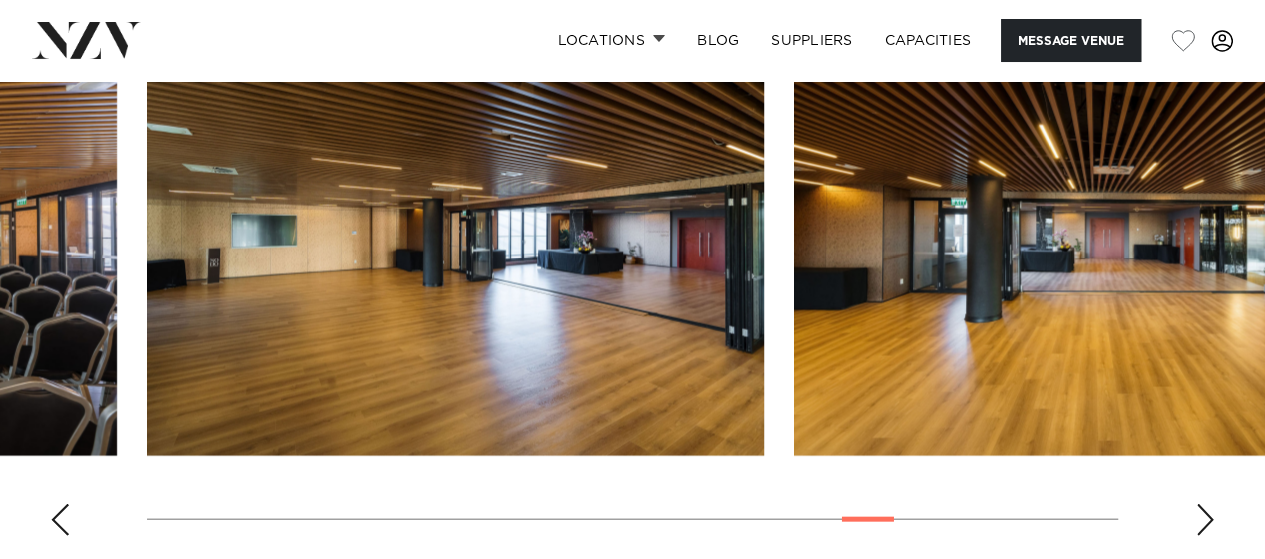 click at bounding box center (1205, 520) 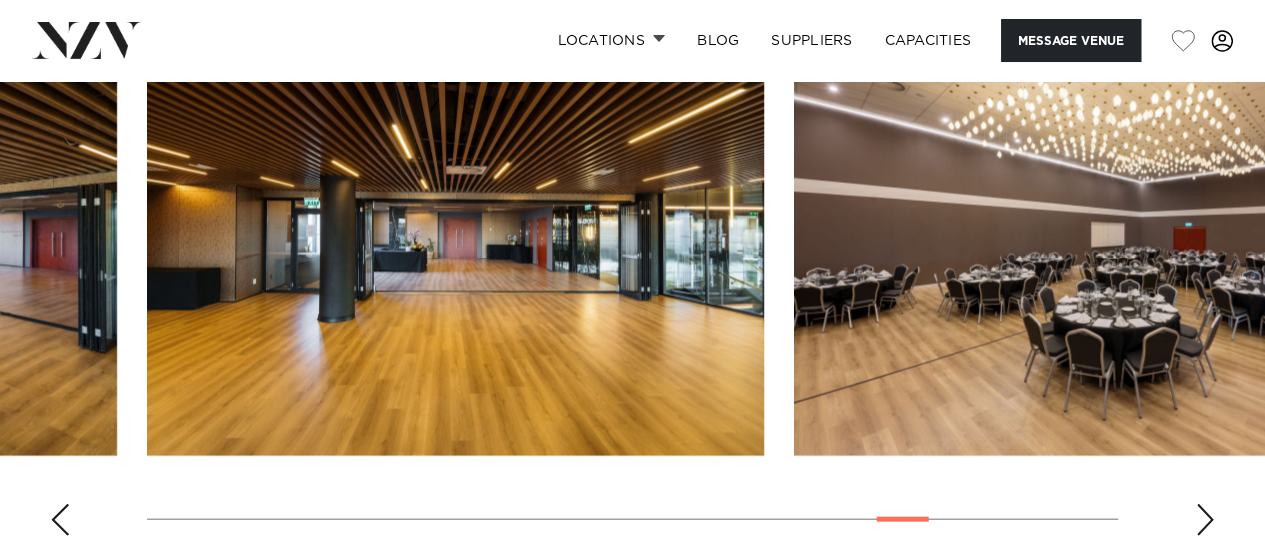 click at bounding box center [1205, 520] 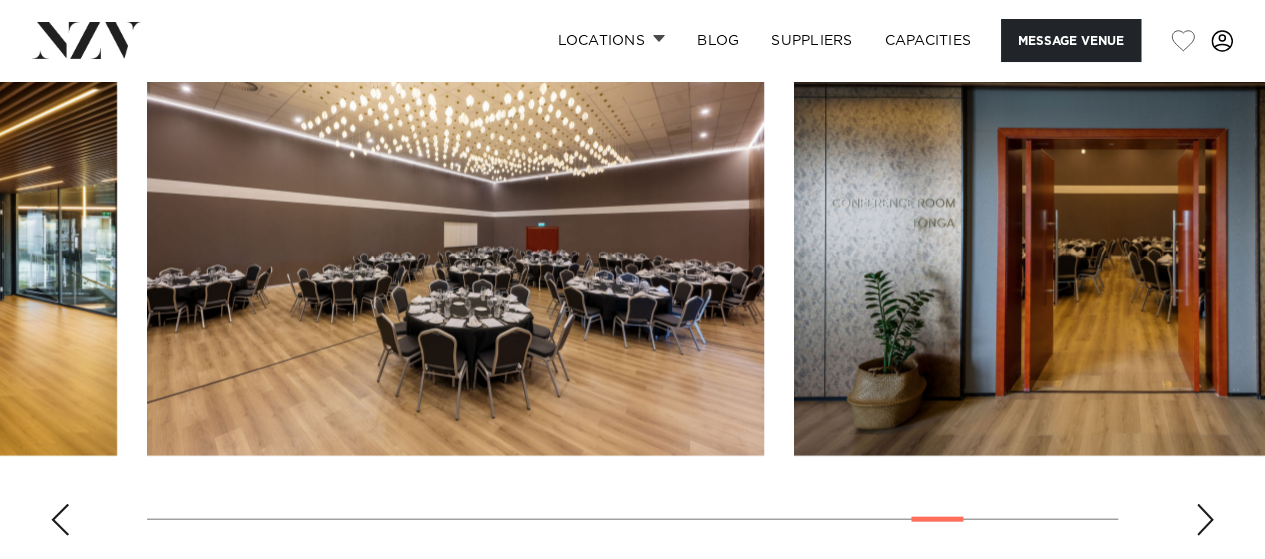 click at bounding box center (1205, 520) 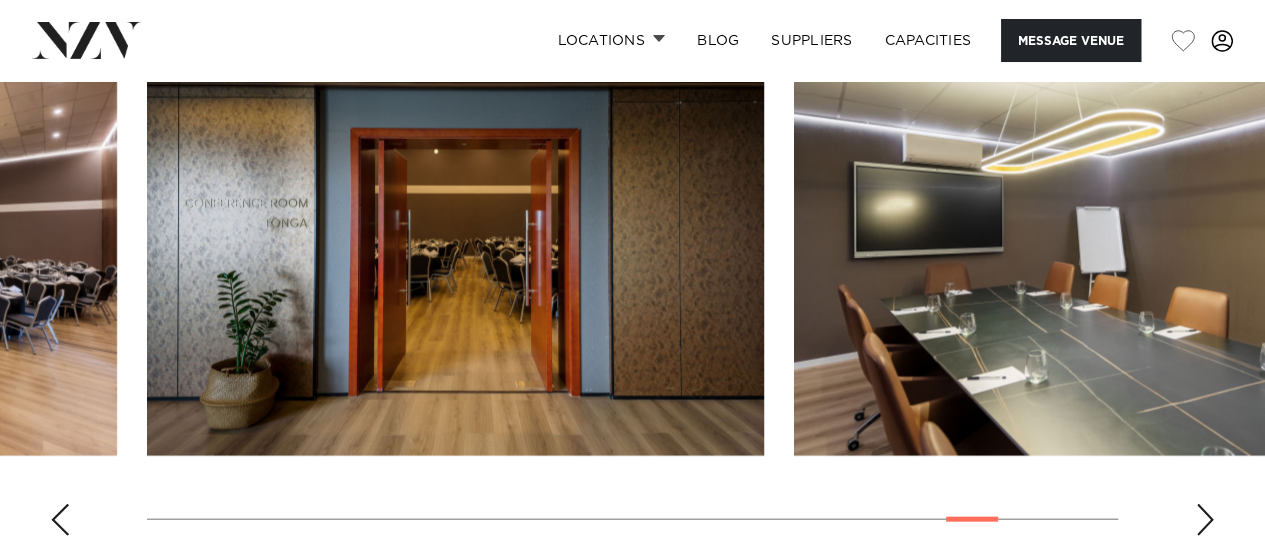 click at bounding box center [1205, 520] 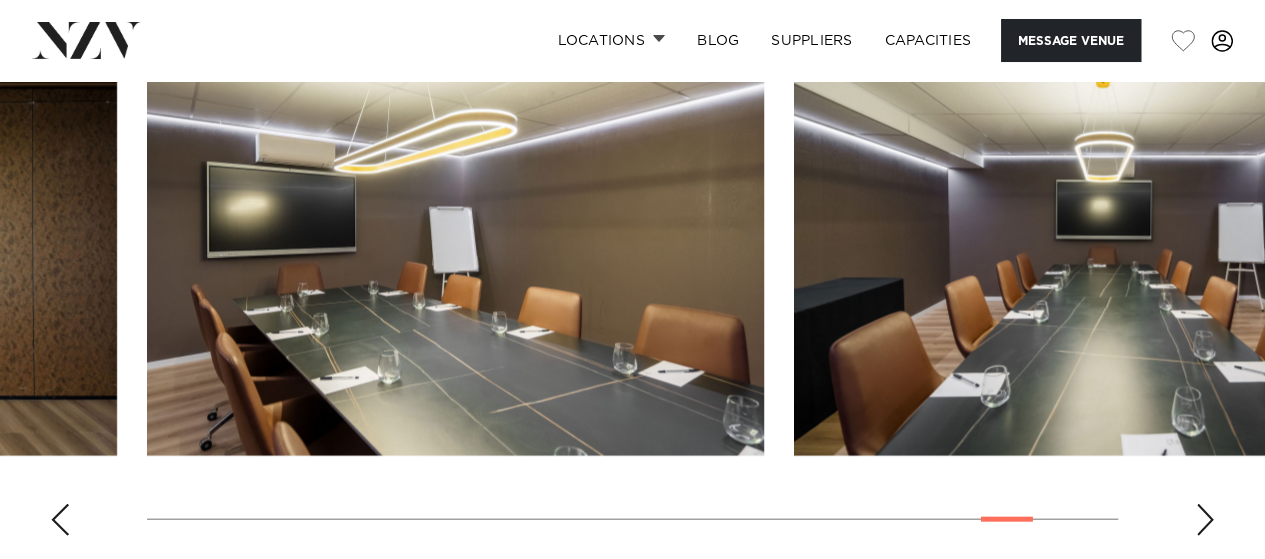 click at bounding box center (1205, 520) 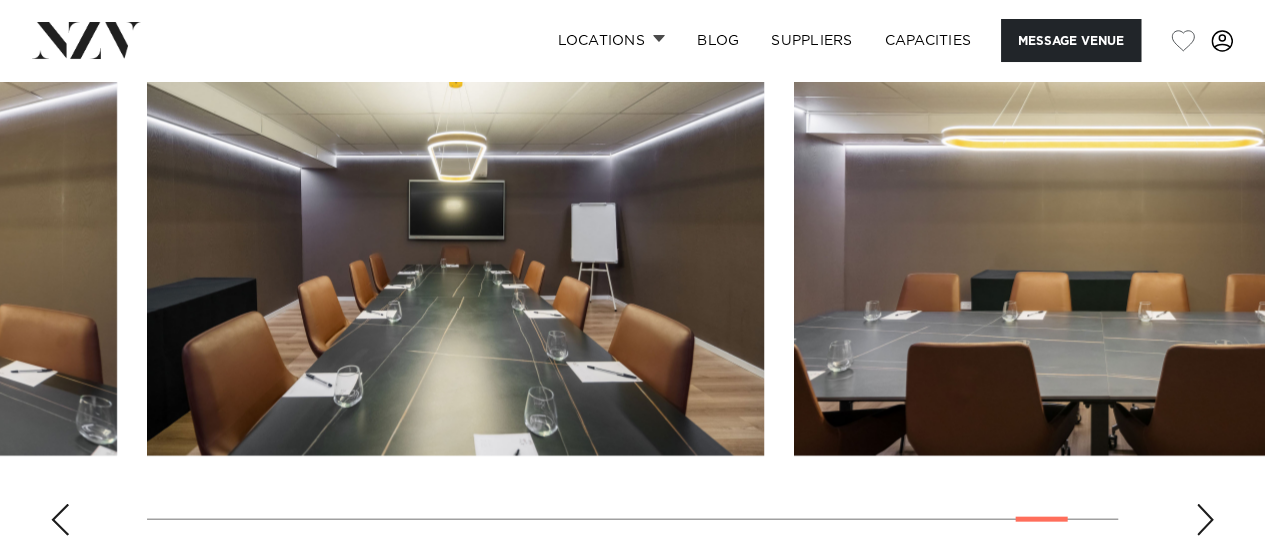 click at bounding box center (1205, 520) 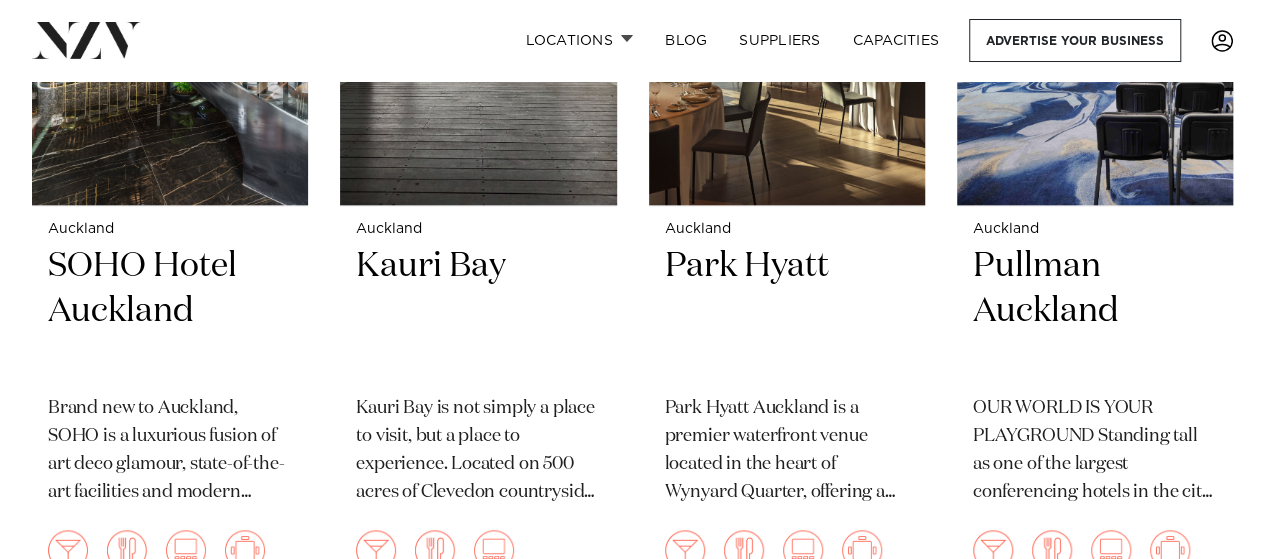 scroll, scrollTop: 0, scrollLeft: 0, axis: both 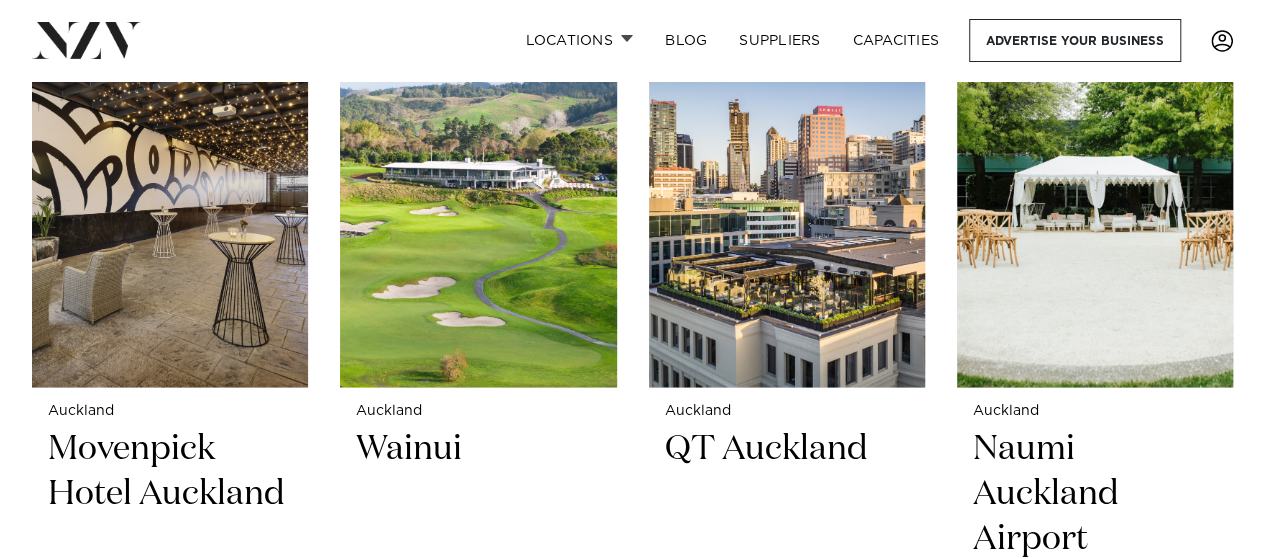 click on "Movenpick Hotel Auckland" at bounding box center (170, 493) 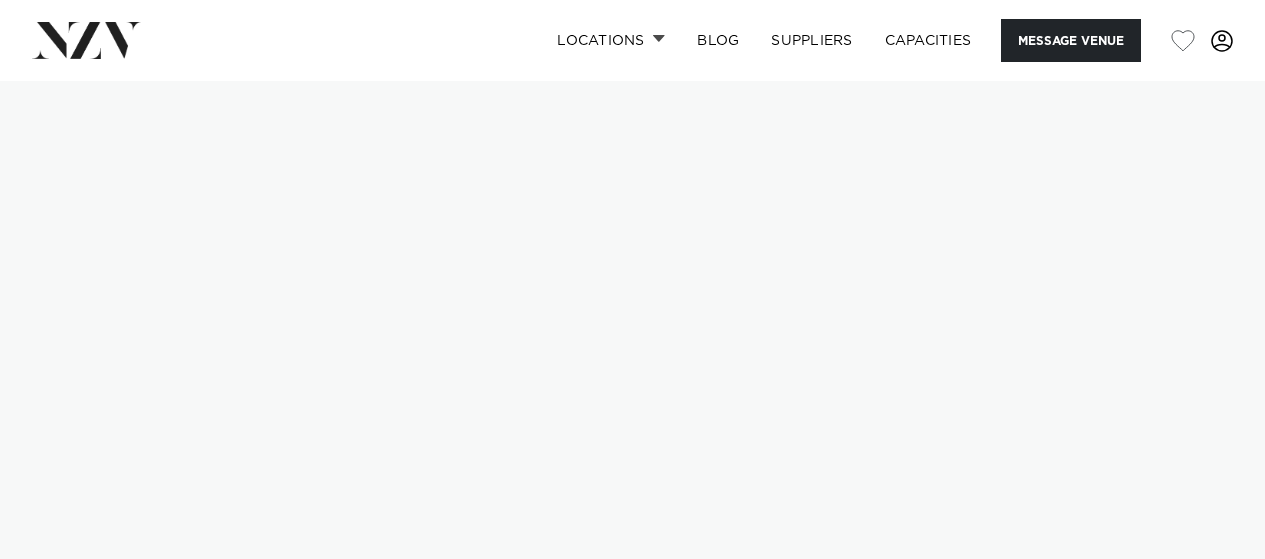 scroll, scrollTop: 0, scrollLeft: 0, axis: both 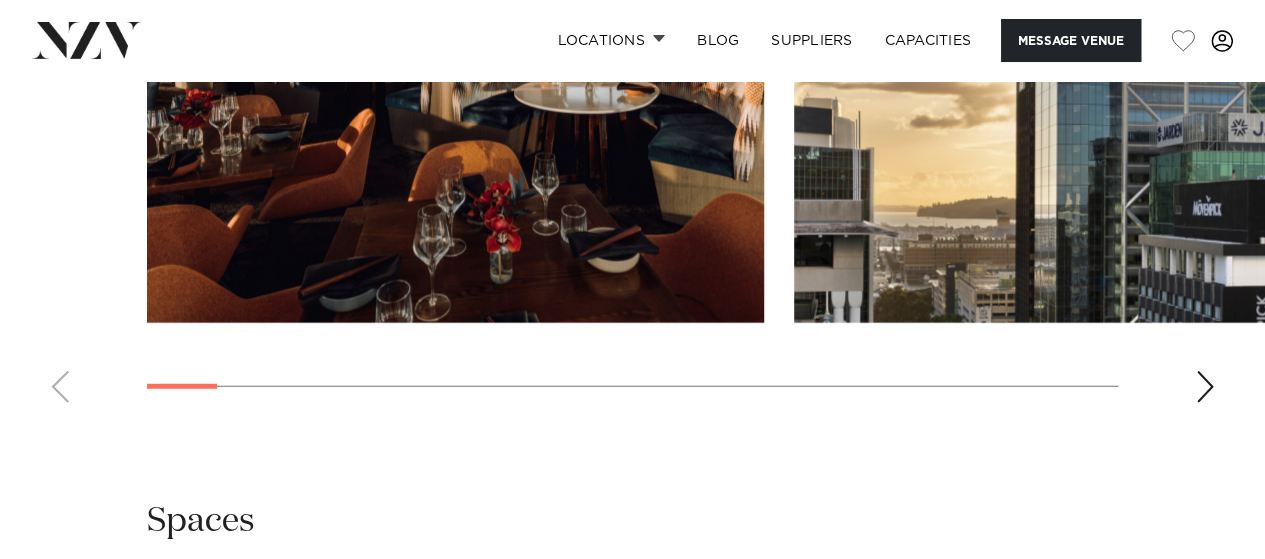 click at bounding box center (1205, 387) 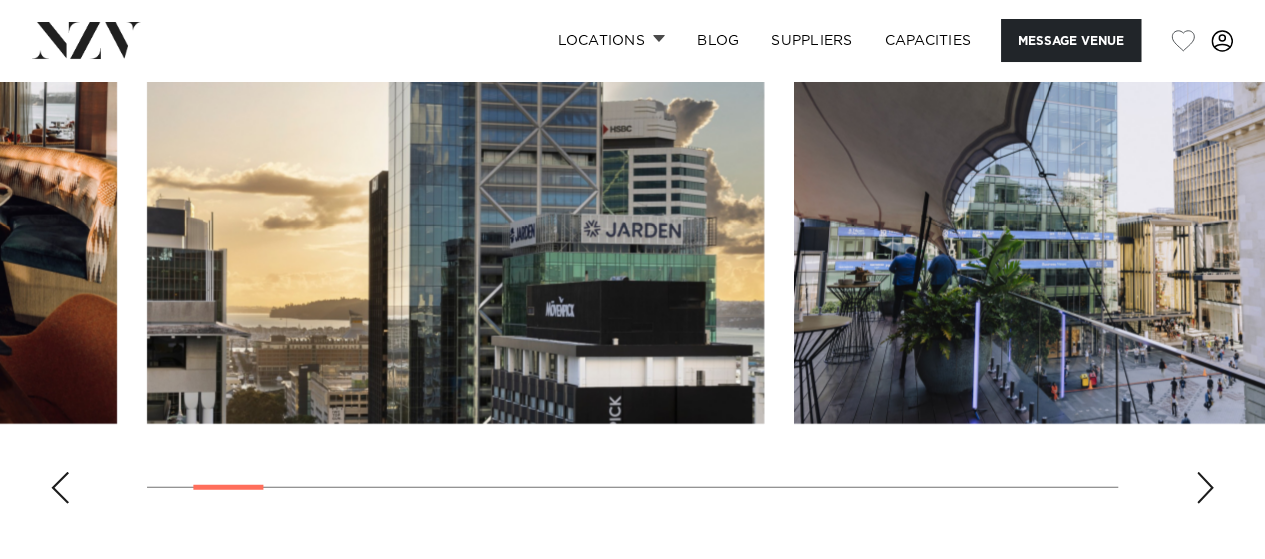 scroll, scrollTop: 2354, scrollLeft: 0, axis: vertical 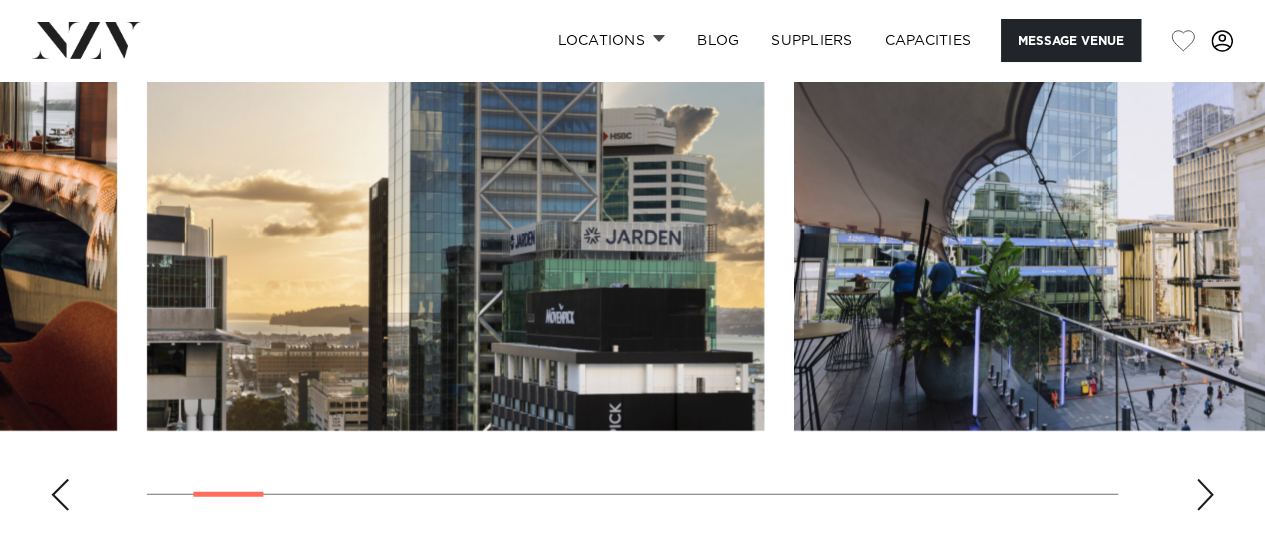 click at bounding box center (1205, 495) 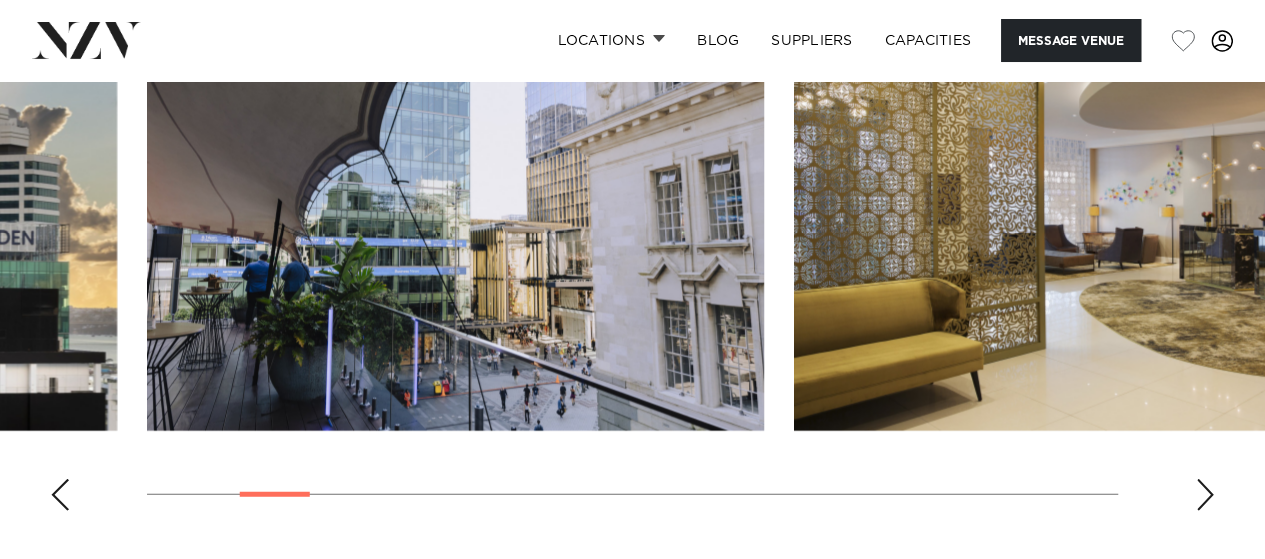 click at bounding box center (1205, 495) 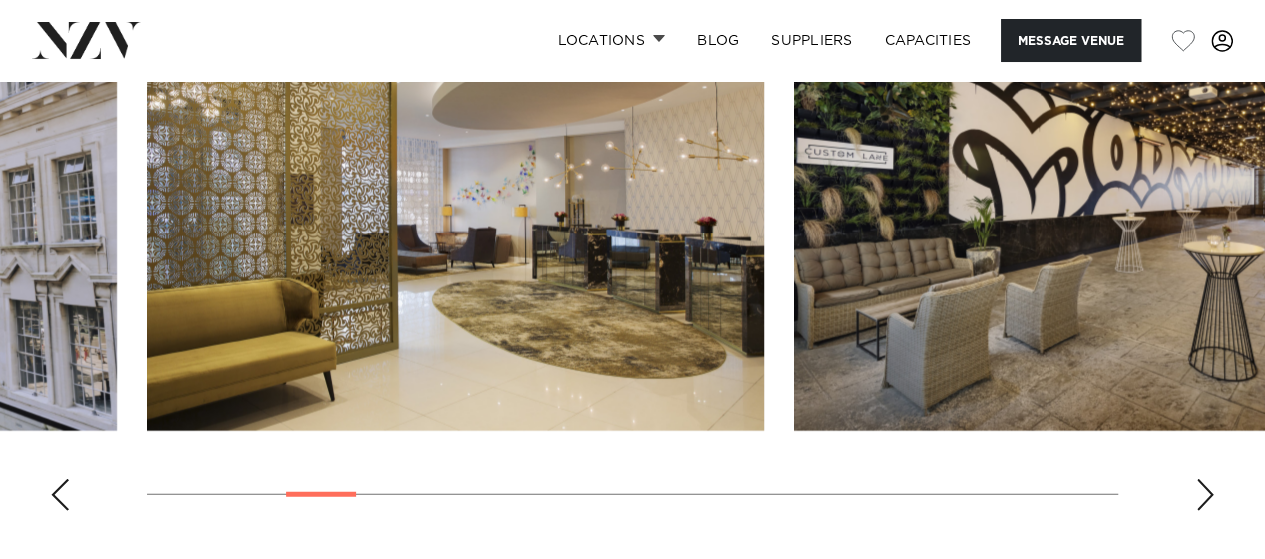 click at bounding box center (1205, 495) 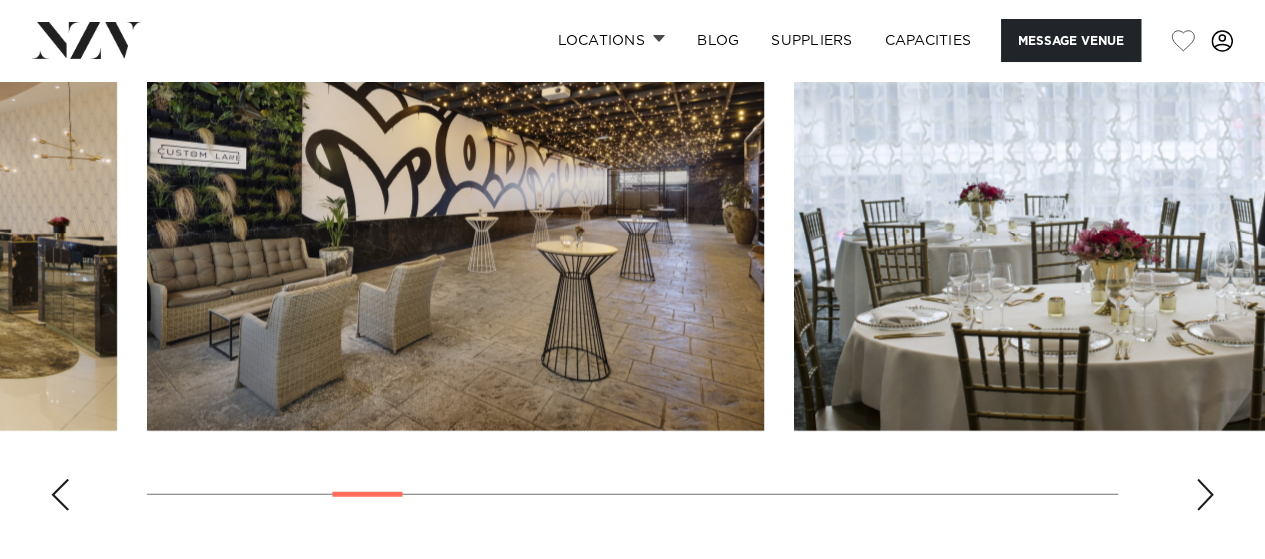 click at bounding box center (1205, 495) 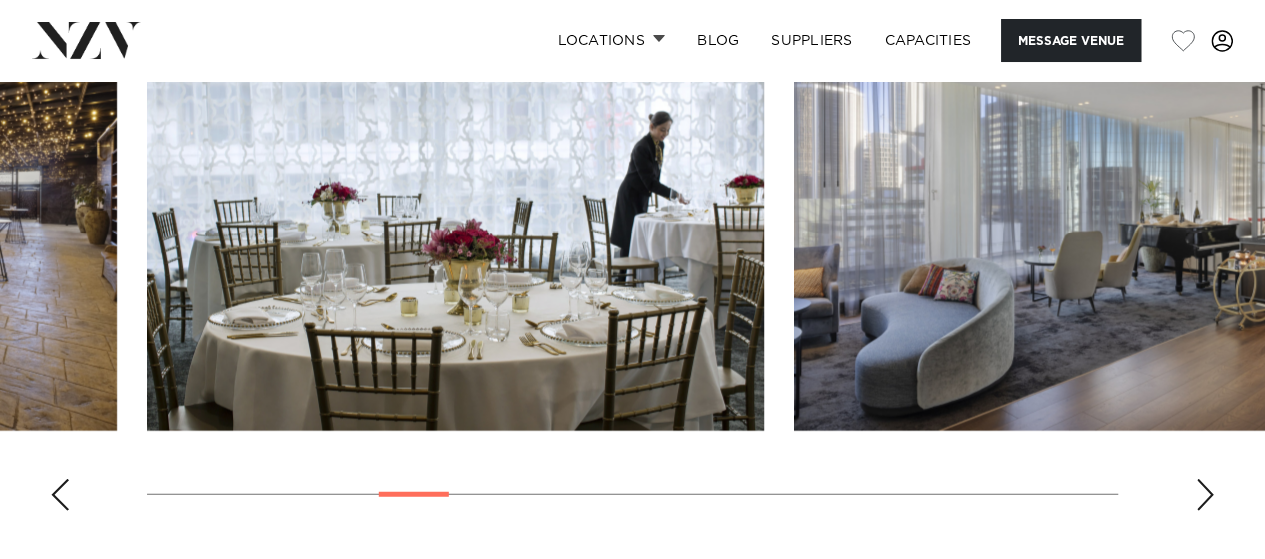 click at bounding box center [1205, 495] 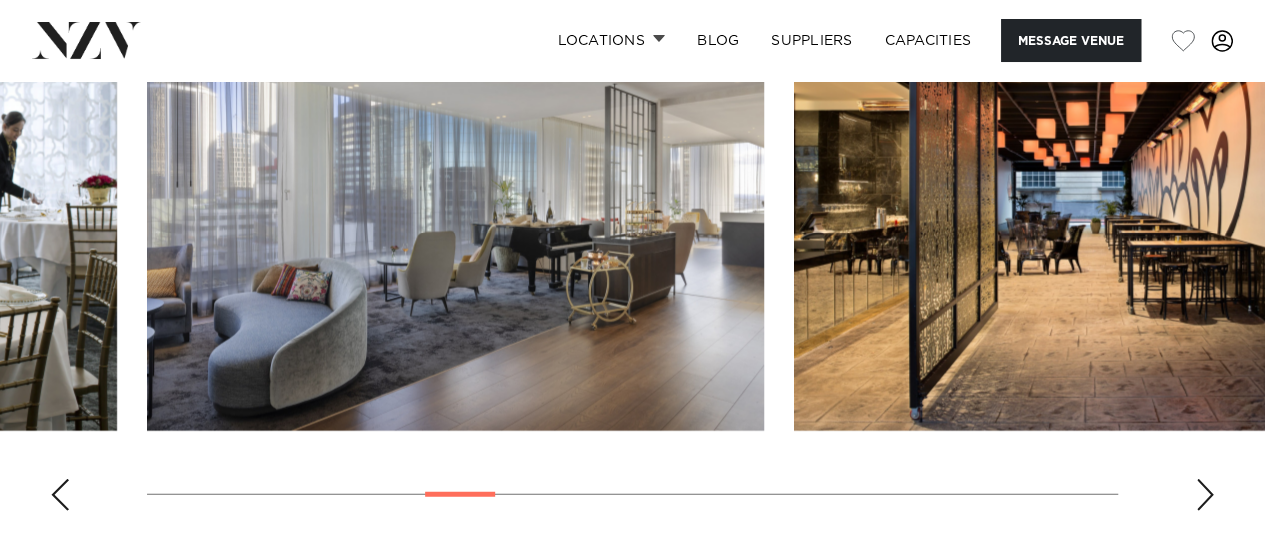 click at bounding box center (1205, 495) 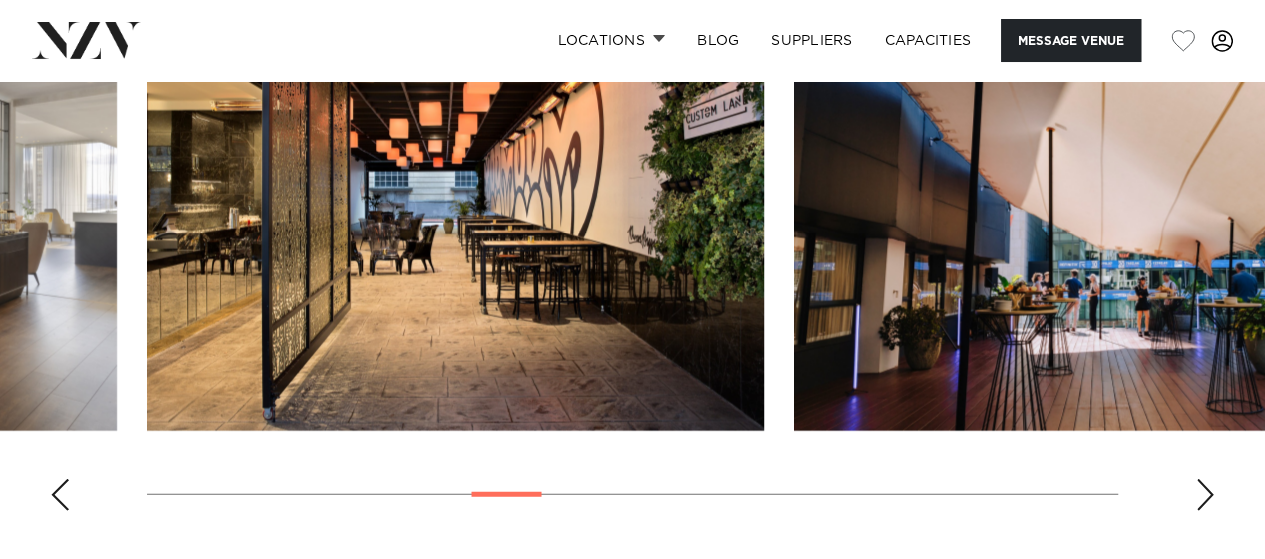 click at bounding box center [1205, 495] 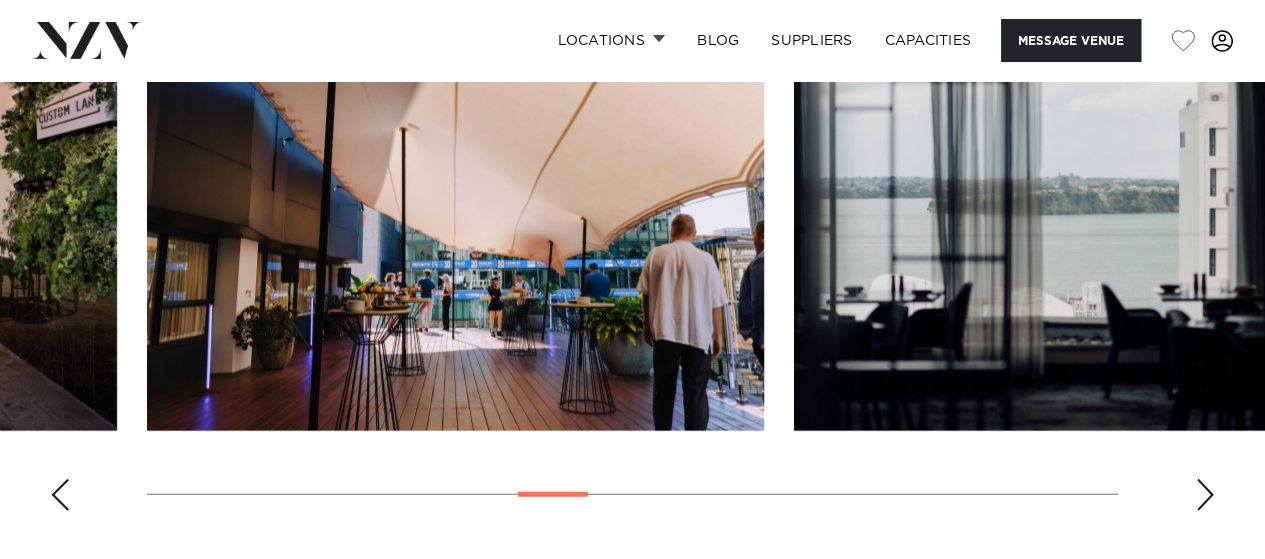 click at bounding box center [1205, 495] 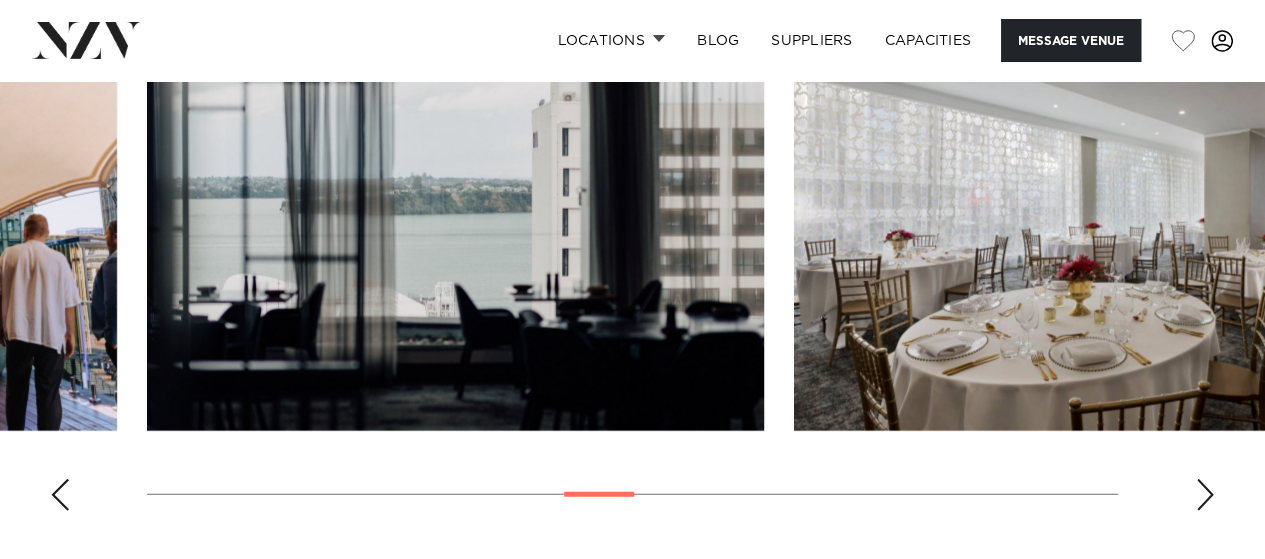 click at bounding box center [1205, 495] 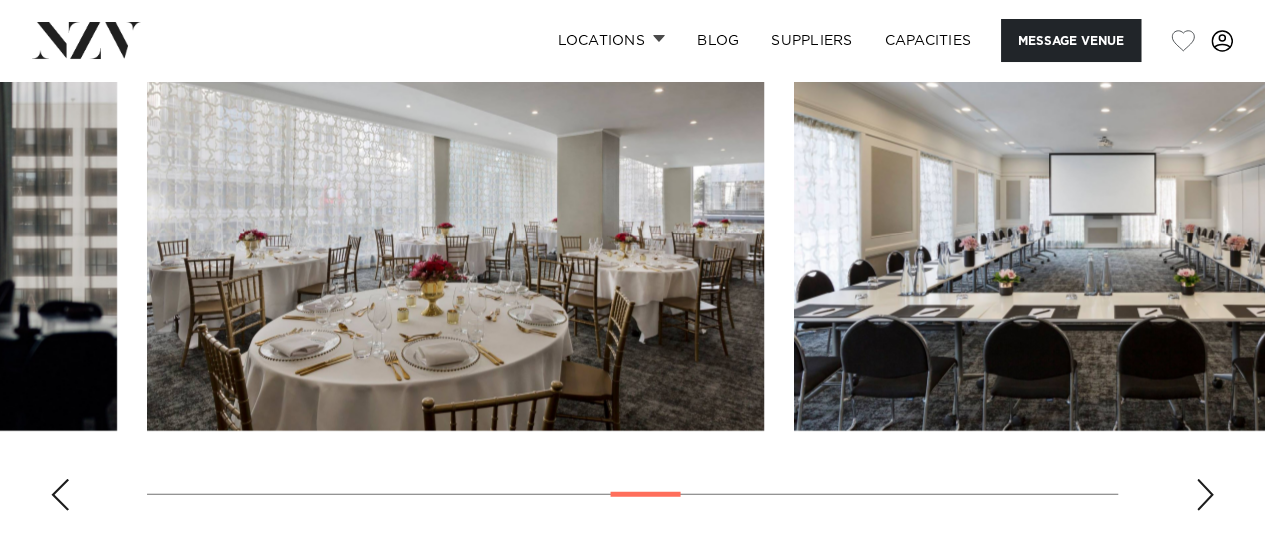 click at bounding box center [1205, 495] 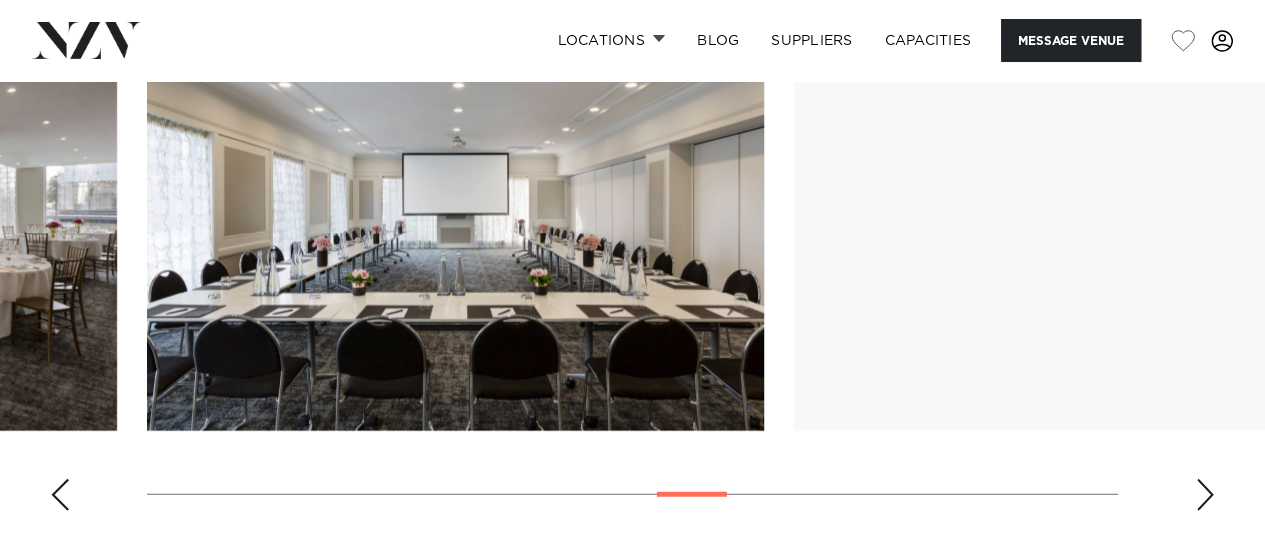 click at bounding box center [1205, 495] 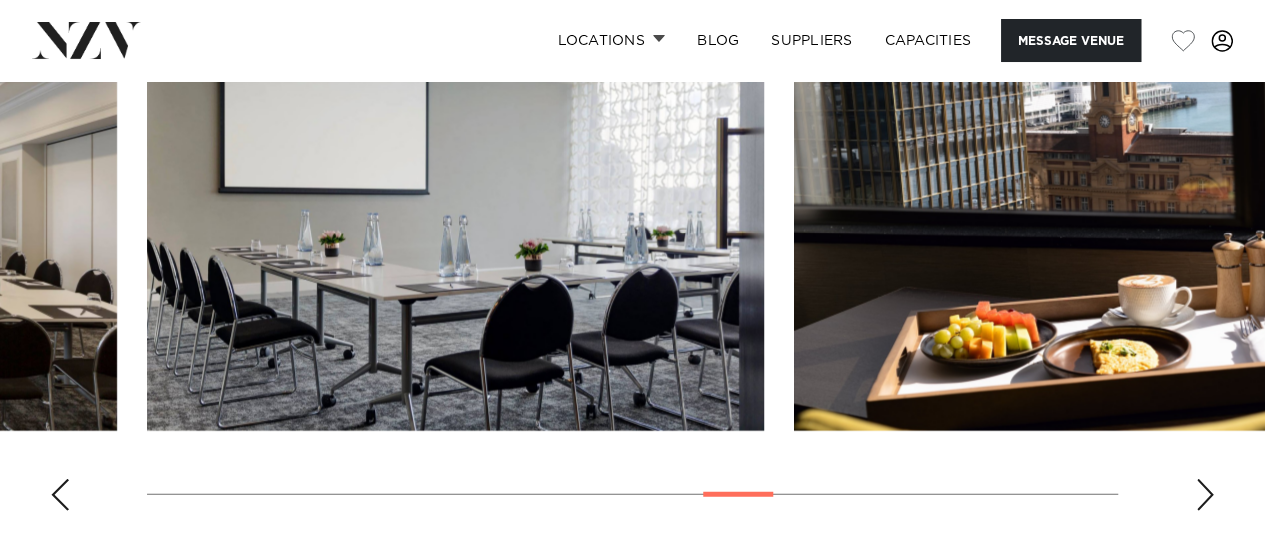 click at bounding box center [1205, 495] 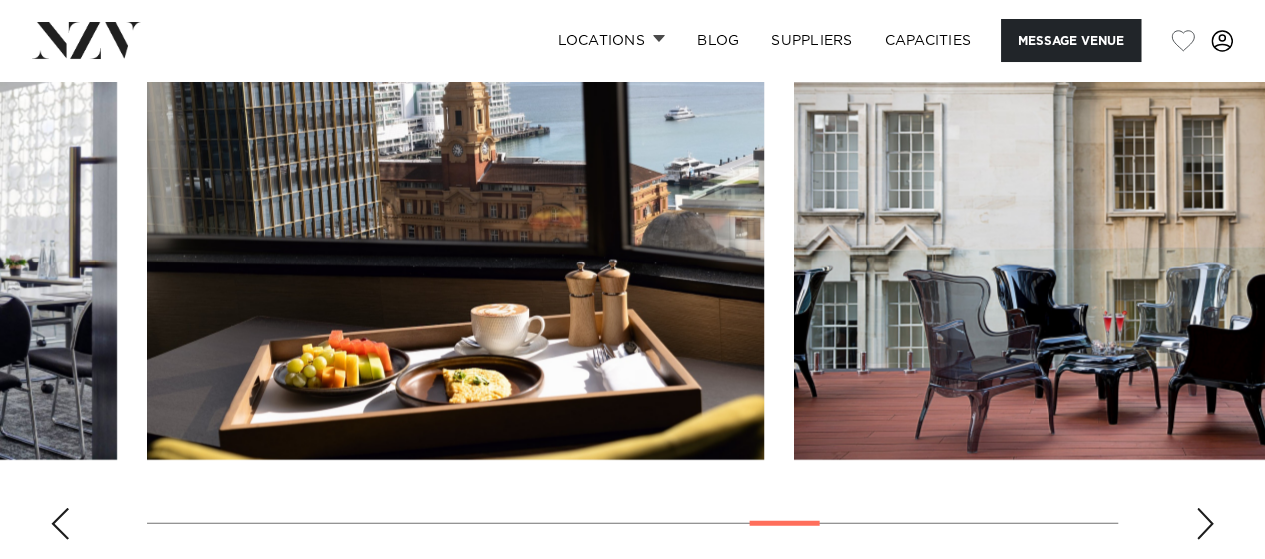 scroll, scrollTop: 2324, scrollLeft: 0, axis: vertical 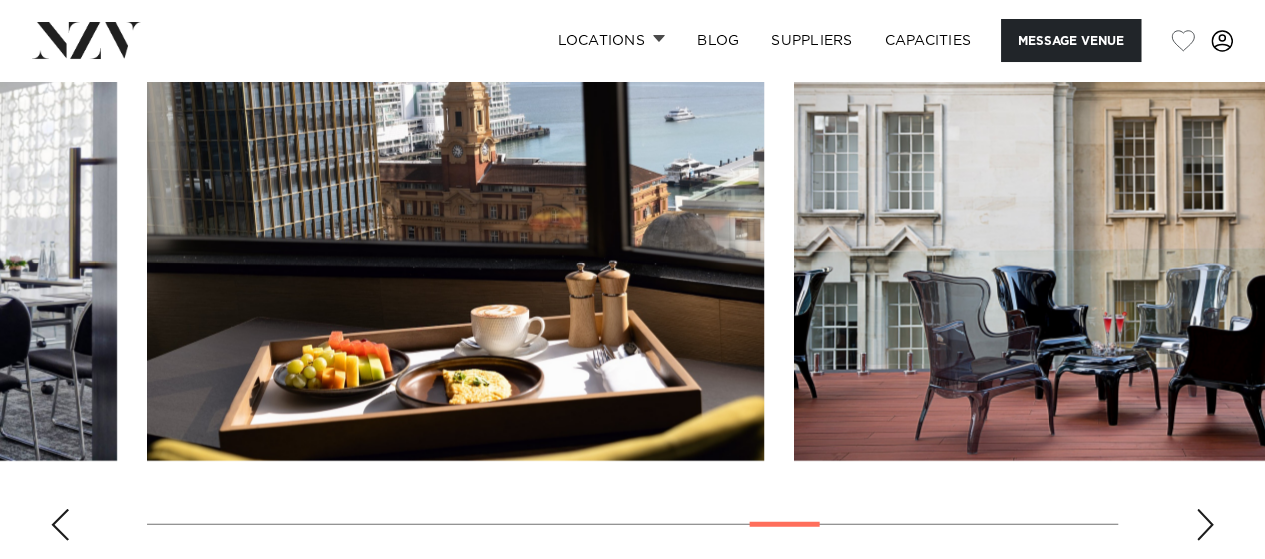 click at bounding box center (1205, 525) 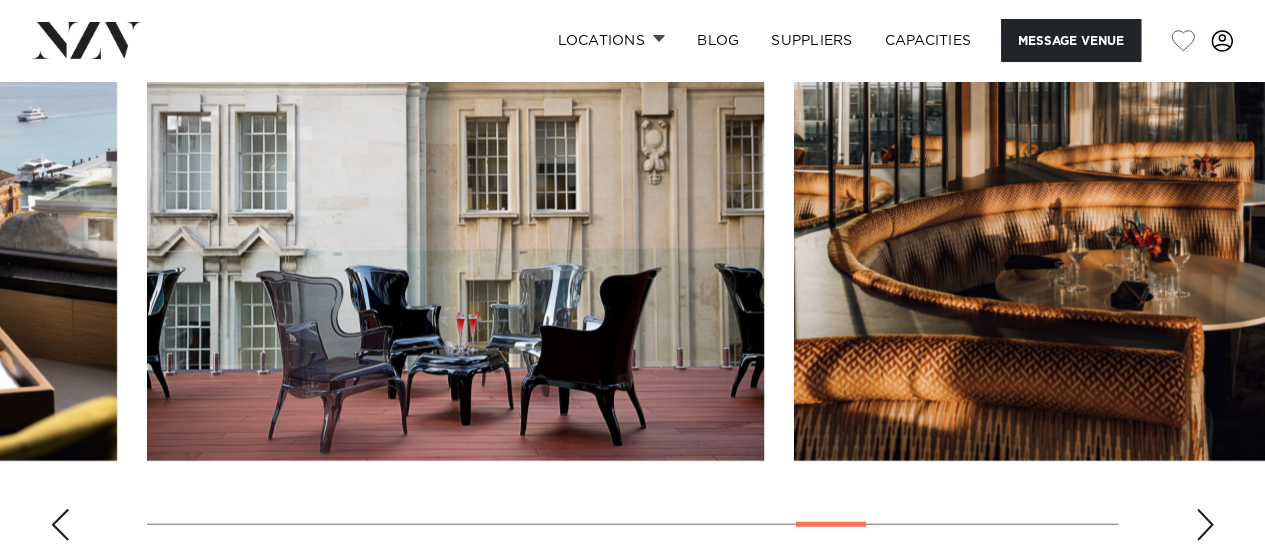 click at bounding box center [1205, 525] 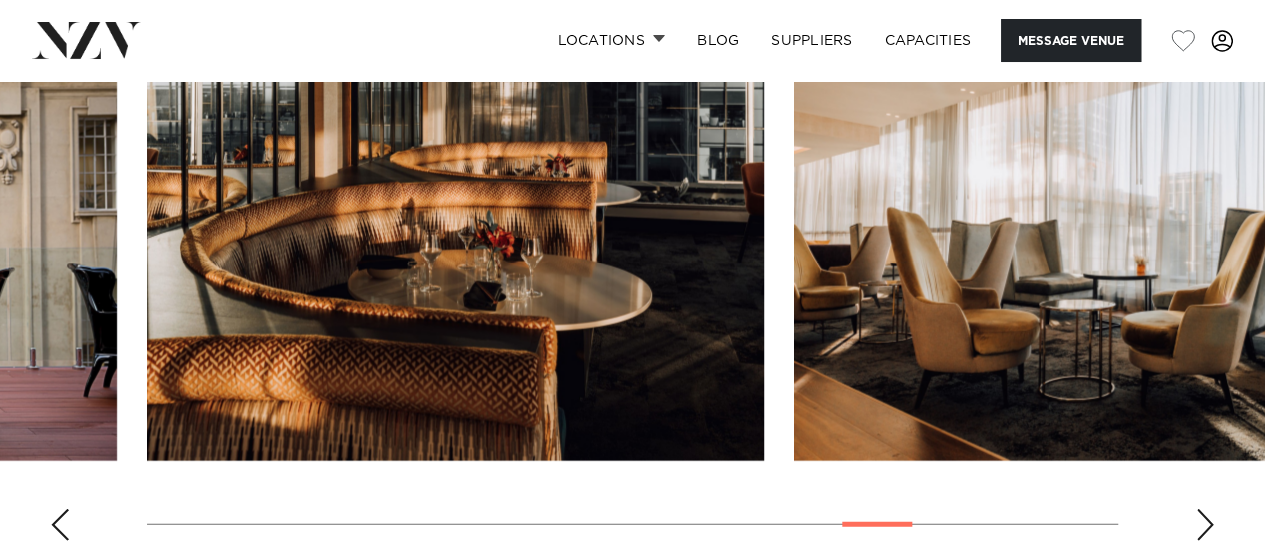 click at bounding box center [1205, 525] 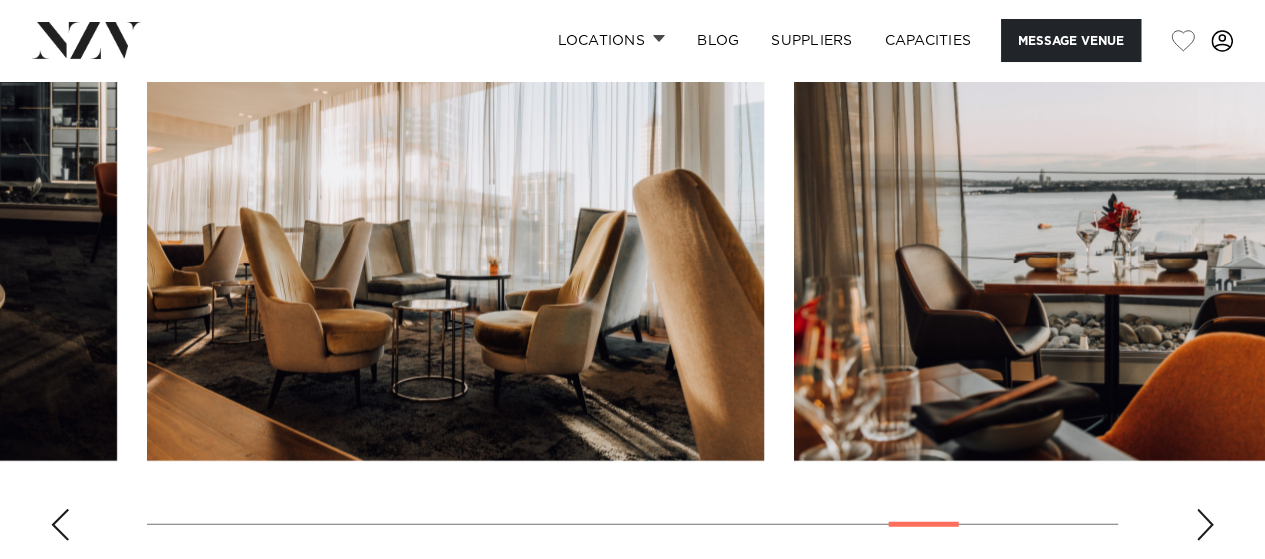 click at bounding box center [1205, 525] 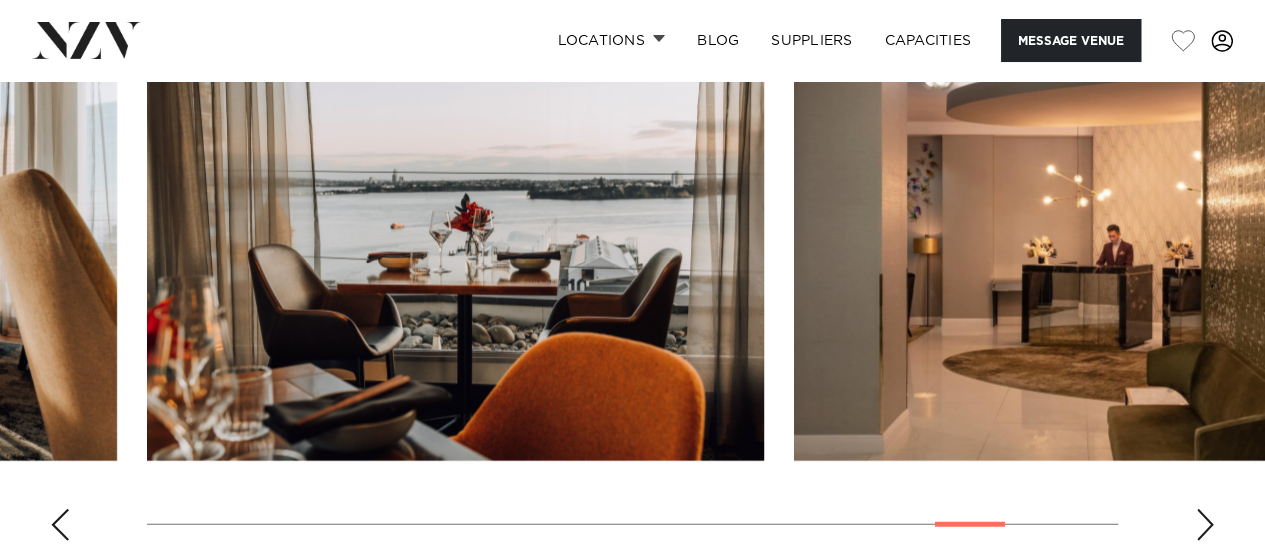 click at bounding box center (1205, 525) 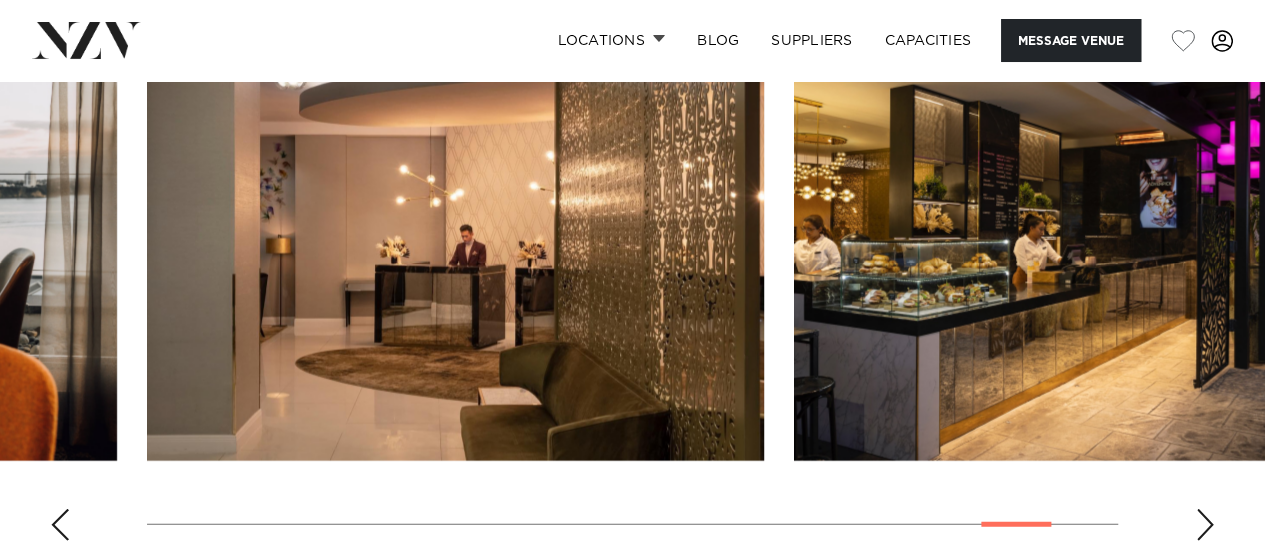 click at bounding box center [1205, 525] 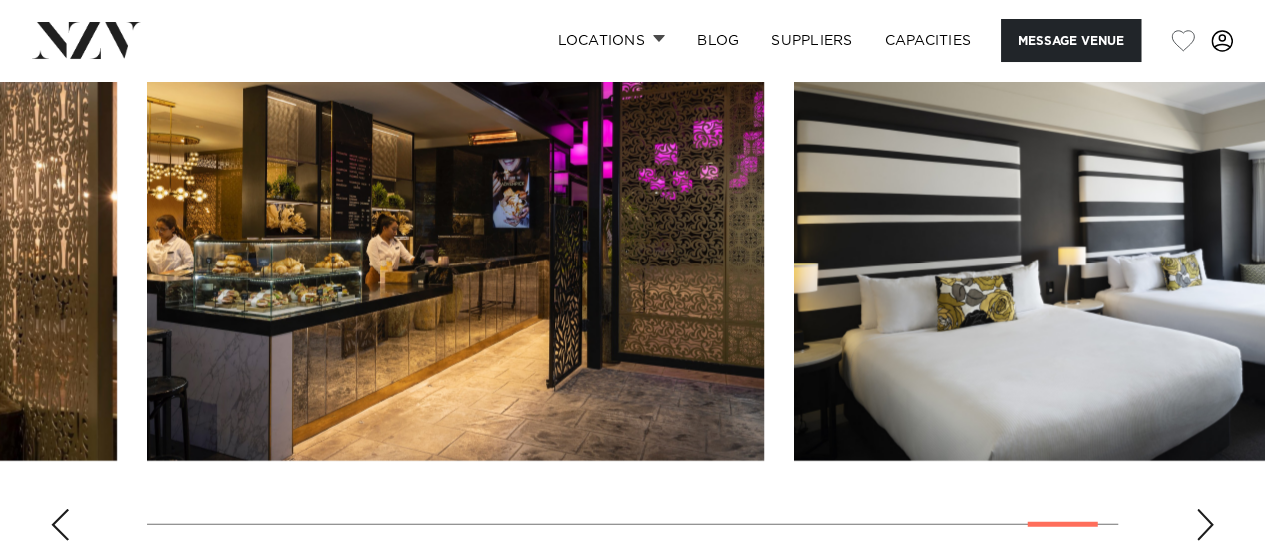 click at bounding box center (1205, 525) 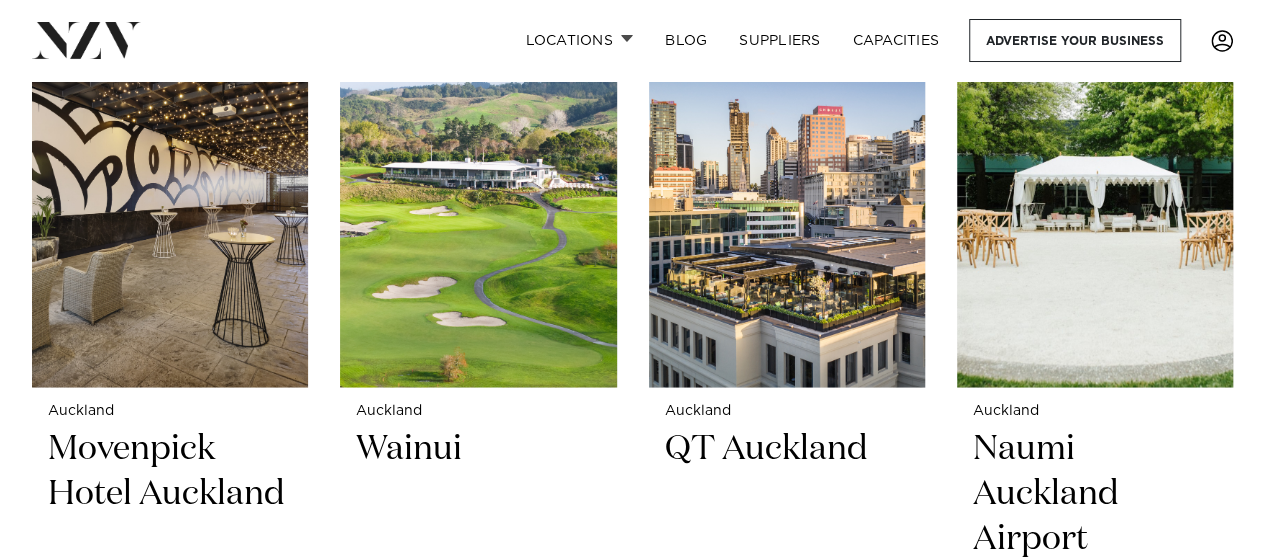 scroll, scrollTop: 0, scrollLeft: 0, axis: both 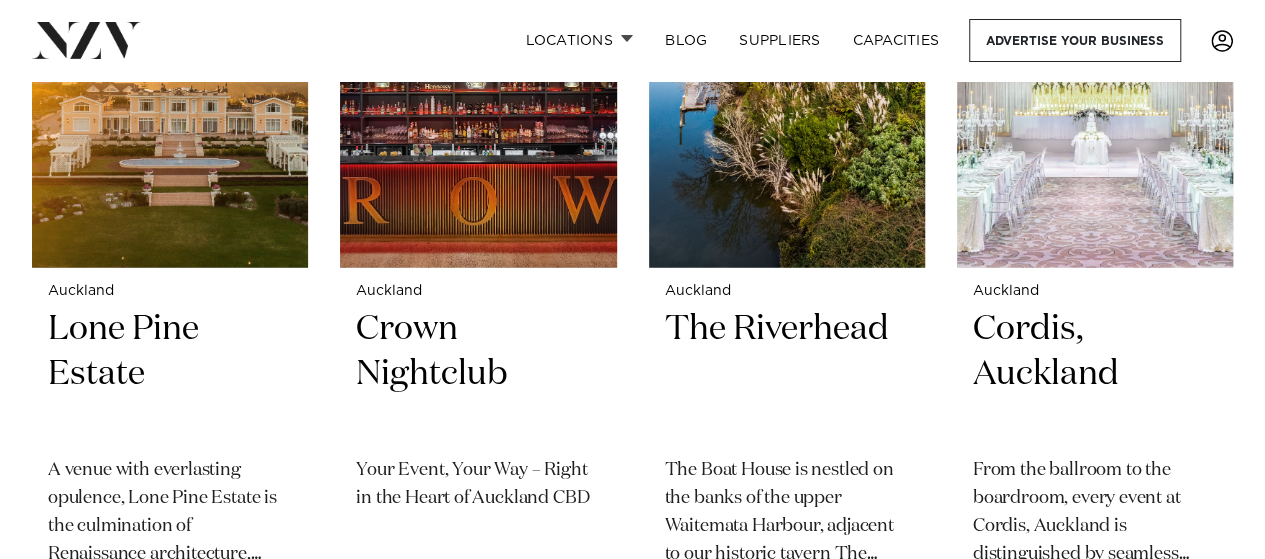 click on "Crown Nightclub" at bounding box center (478, 374) 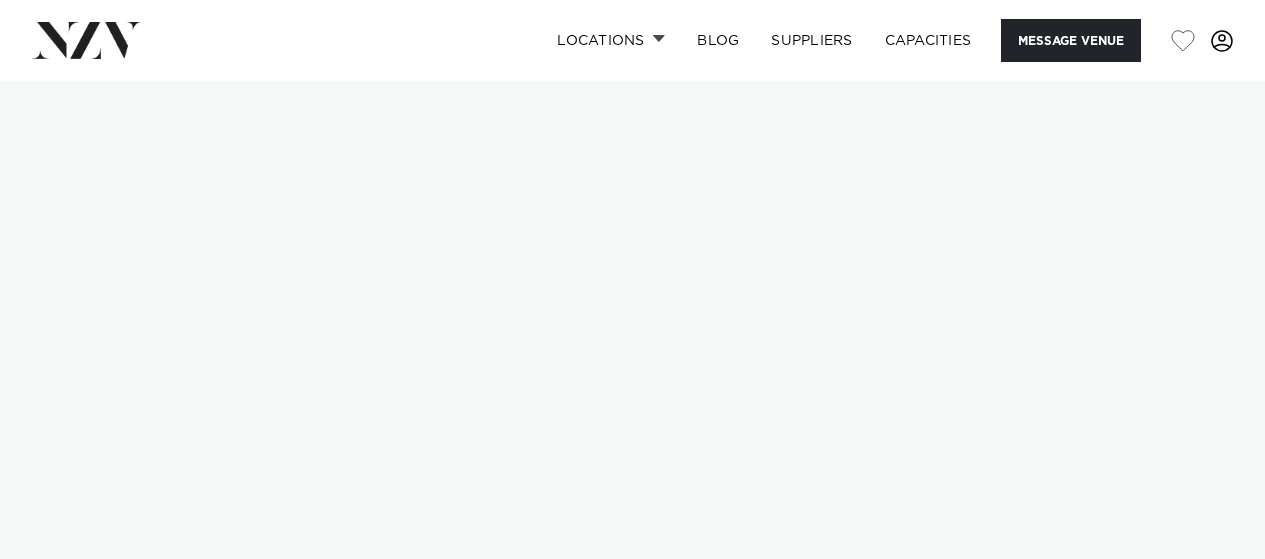 scroll, scrollTop: 0, scrollLeft: 0, axis: both 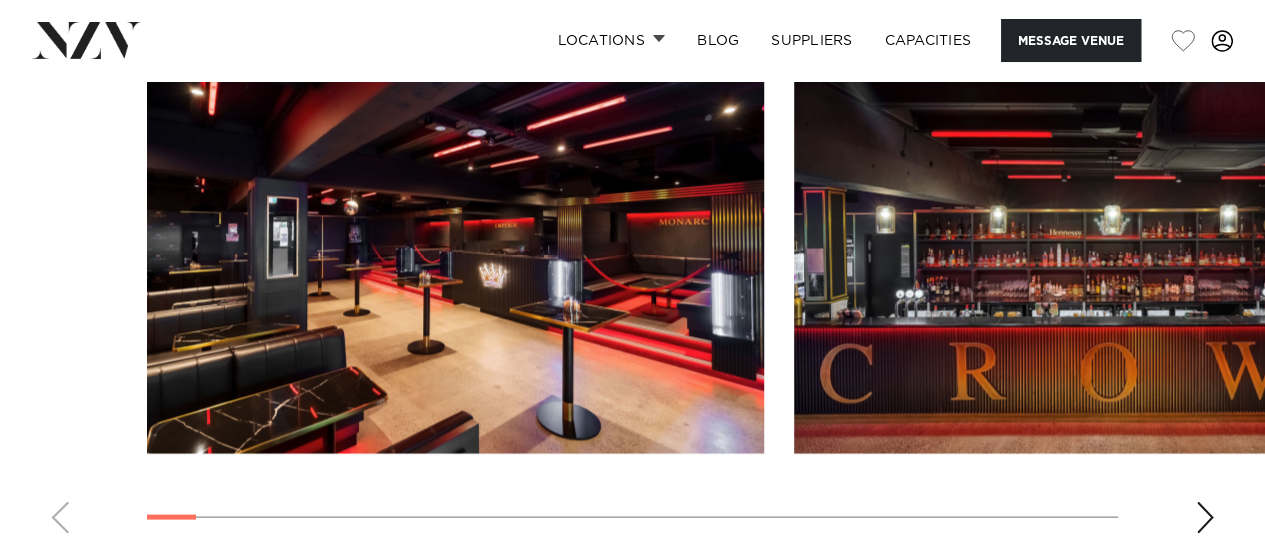 click at bounding box center (1205, 517) 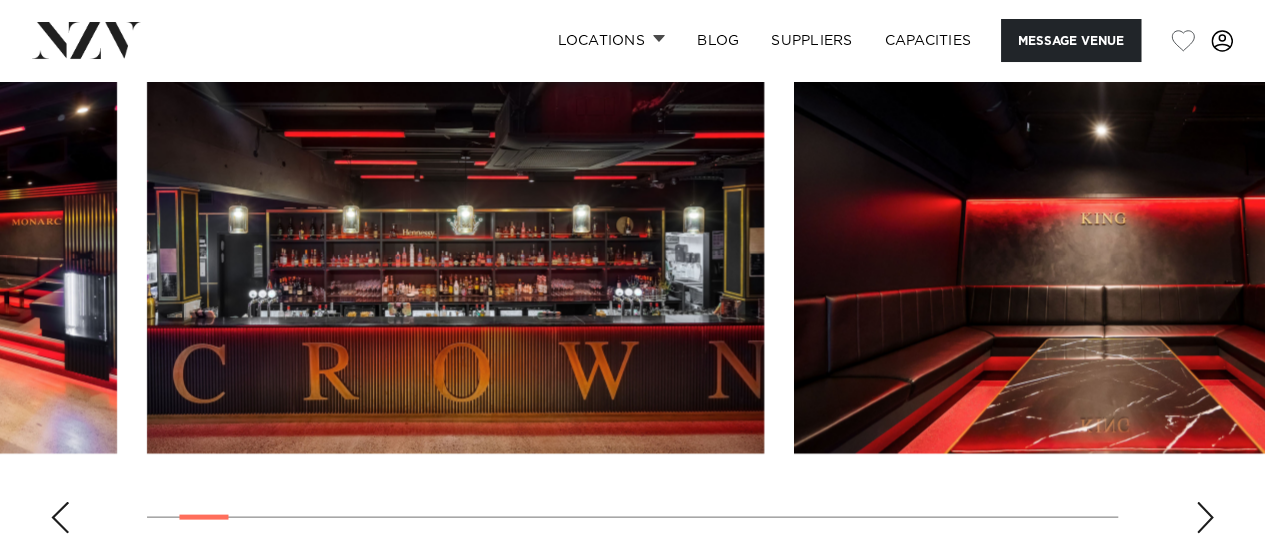 click at bounding box center (1205, 517) 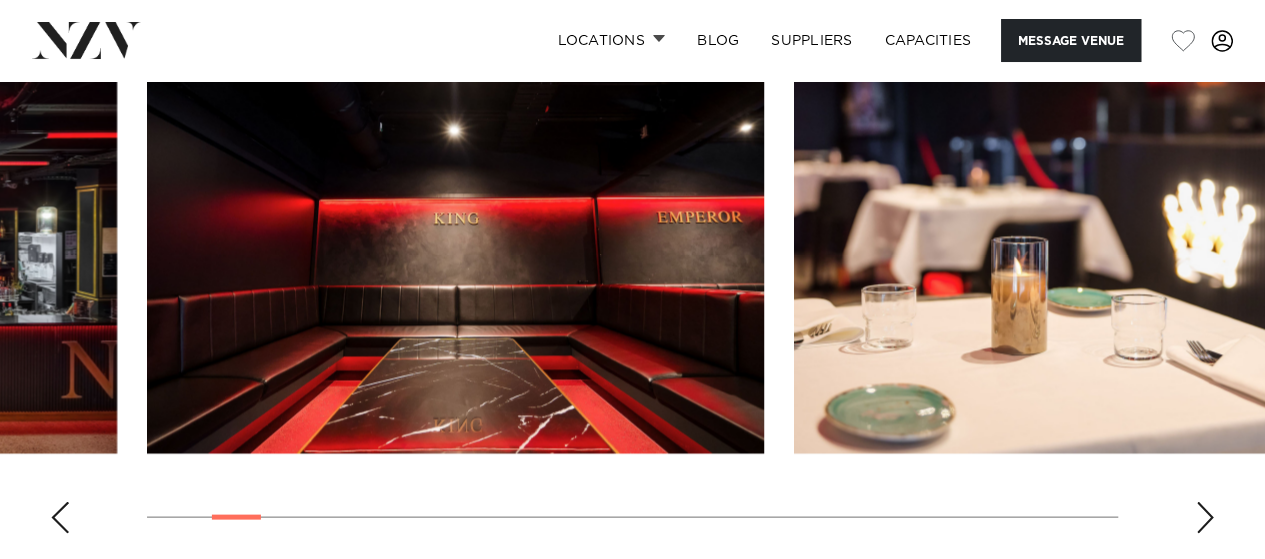 click at bounding box center [1205, 517] 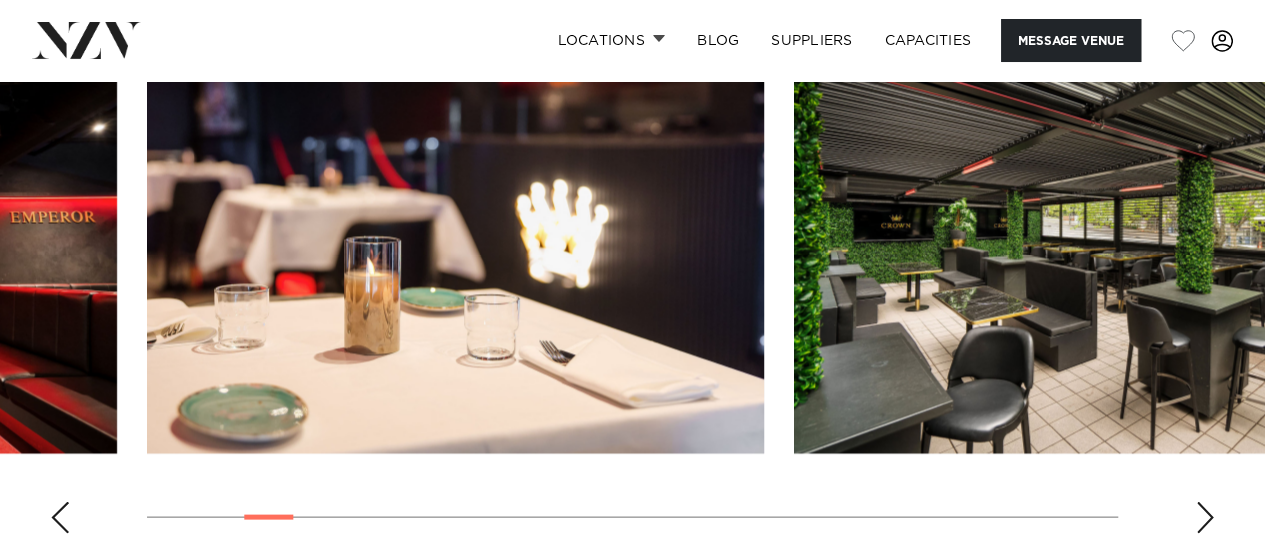 click at bounding box center (1205, 517) 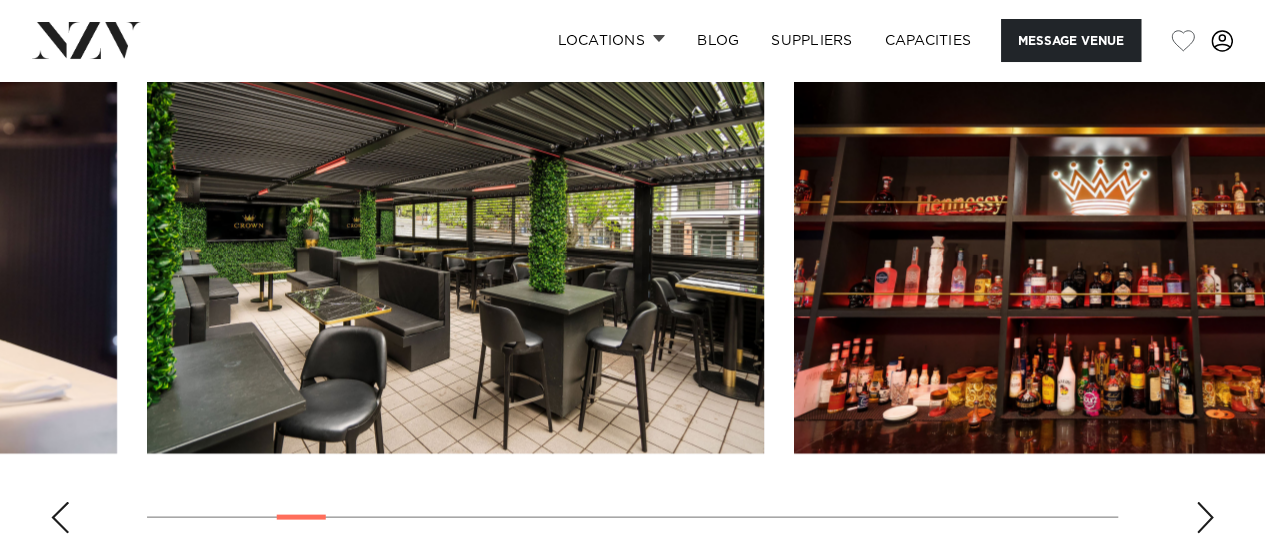 click at bounding box center [1205, 517] 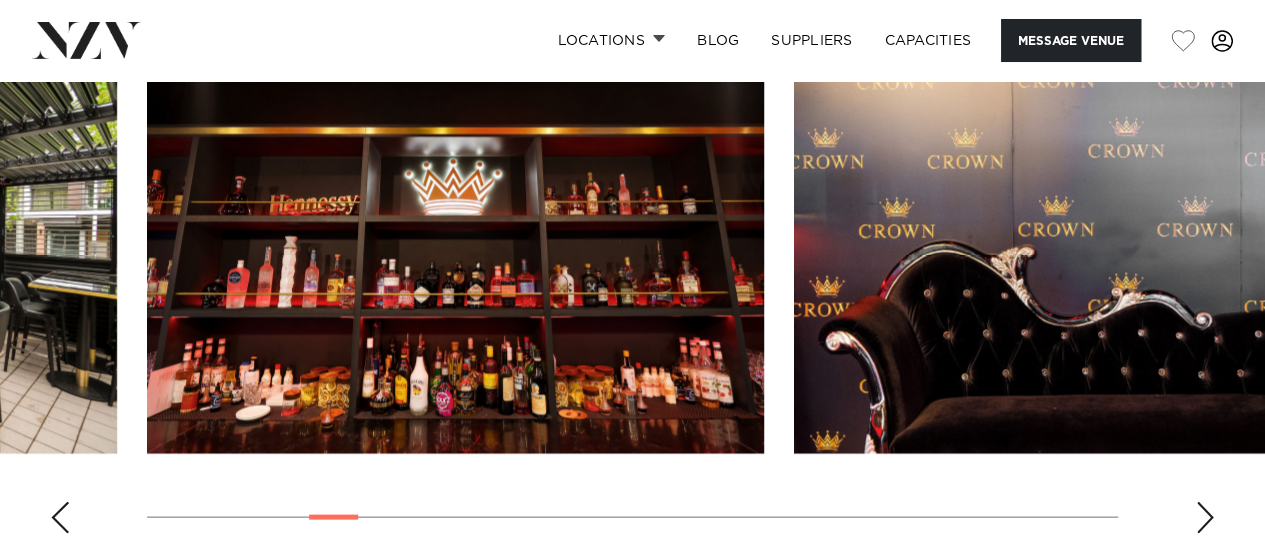 click at bounding box center (1205, 517) 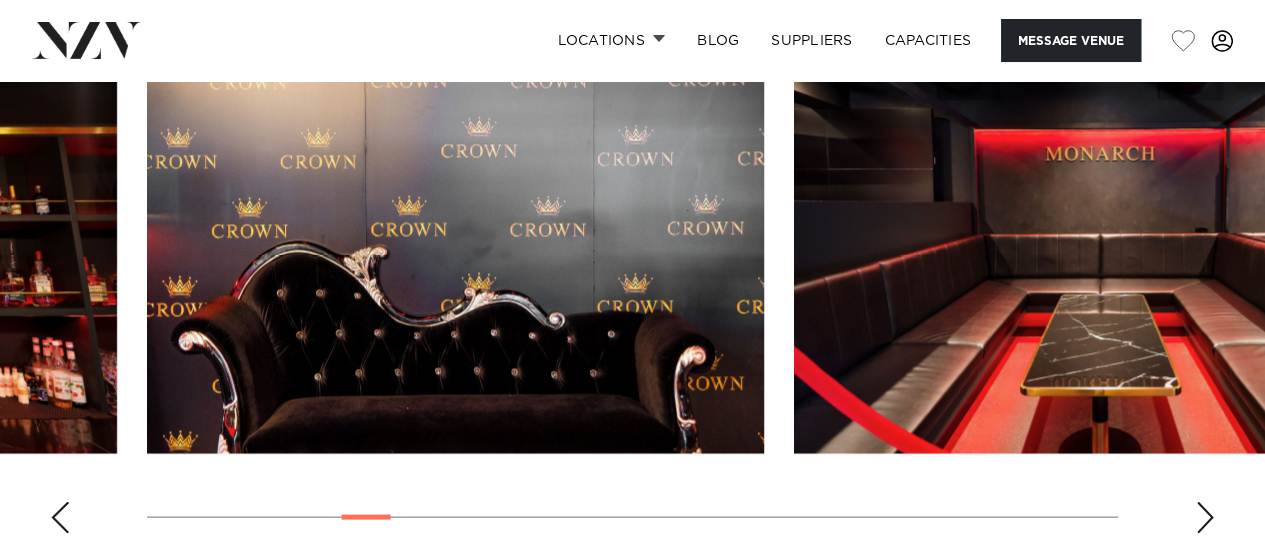 click at bounding box center (1205, 517) 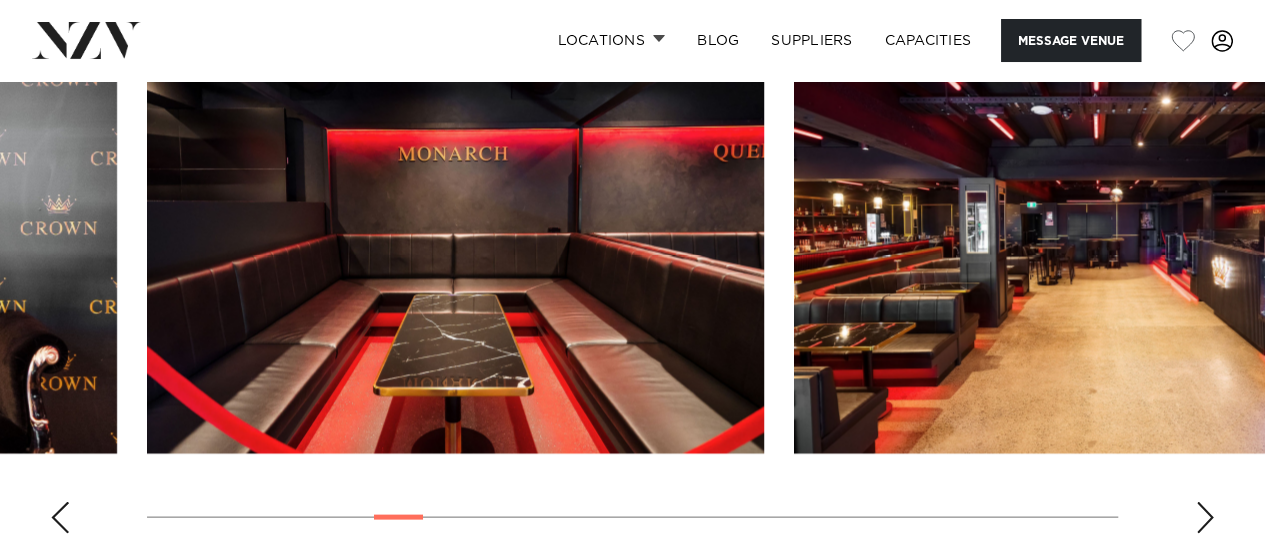 click at bounding box center [1205, 517] 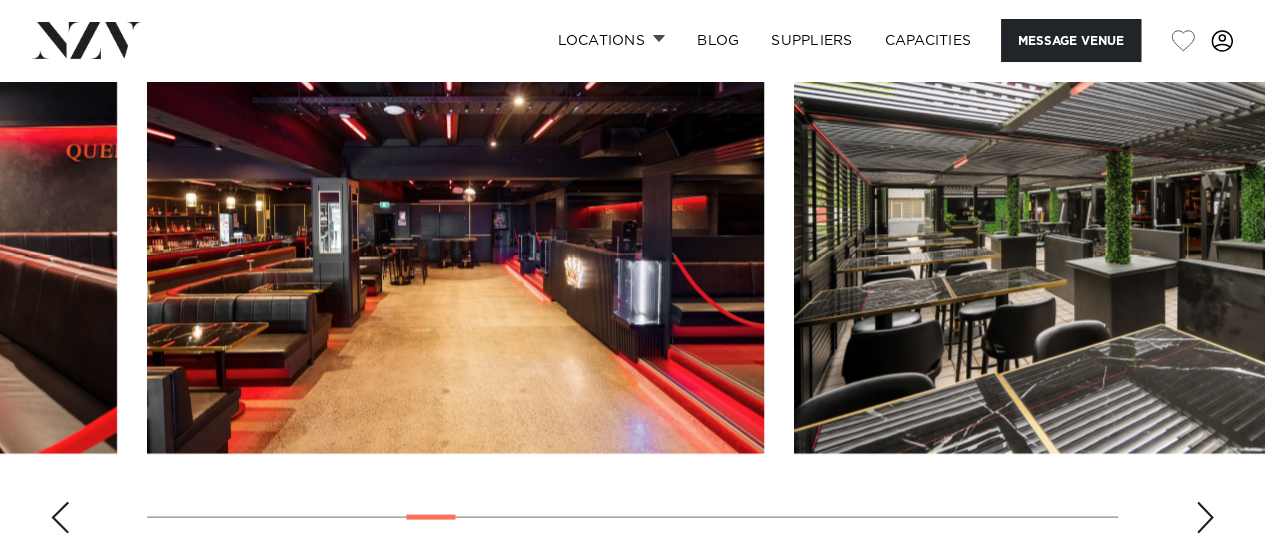 click at bounding box center (1205, 517) 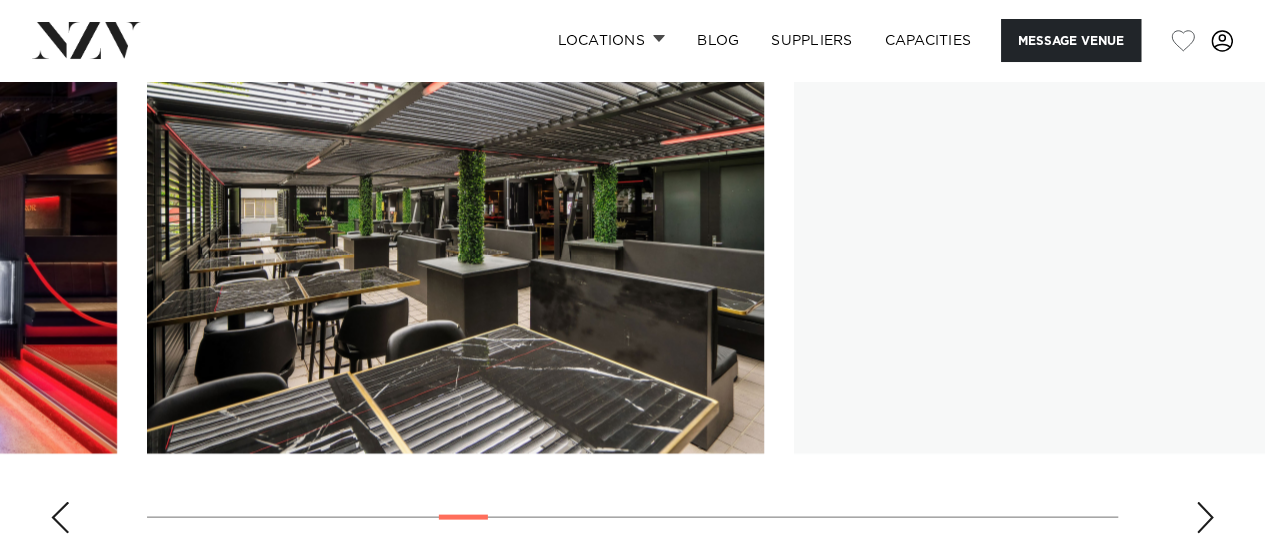 click at bounding box center [1205, 517] 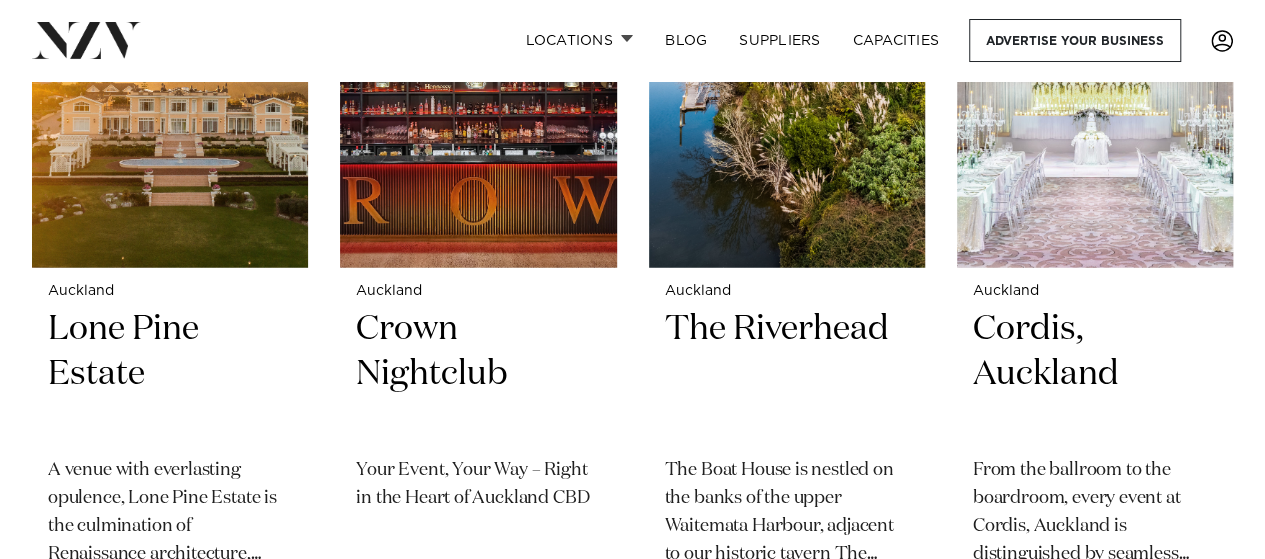 scroll, scrollTop: 0, scrollLeft: 0, axis: both 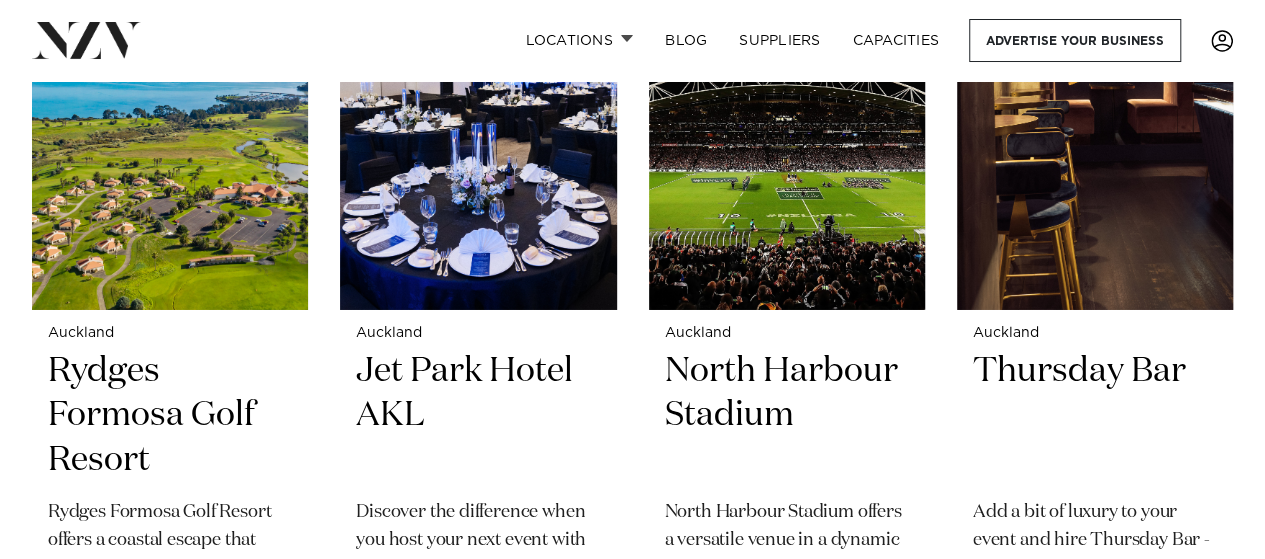 click on "Auckland" at bounding box center (1095, 333) 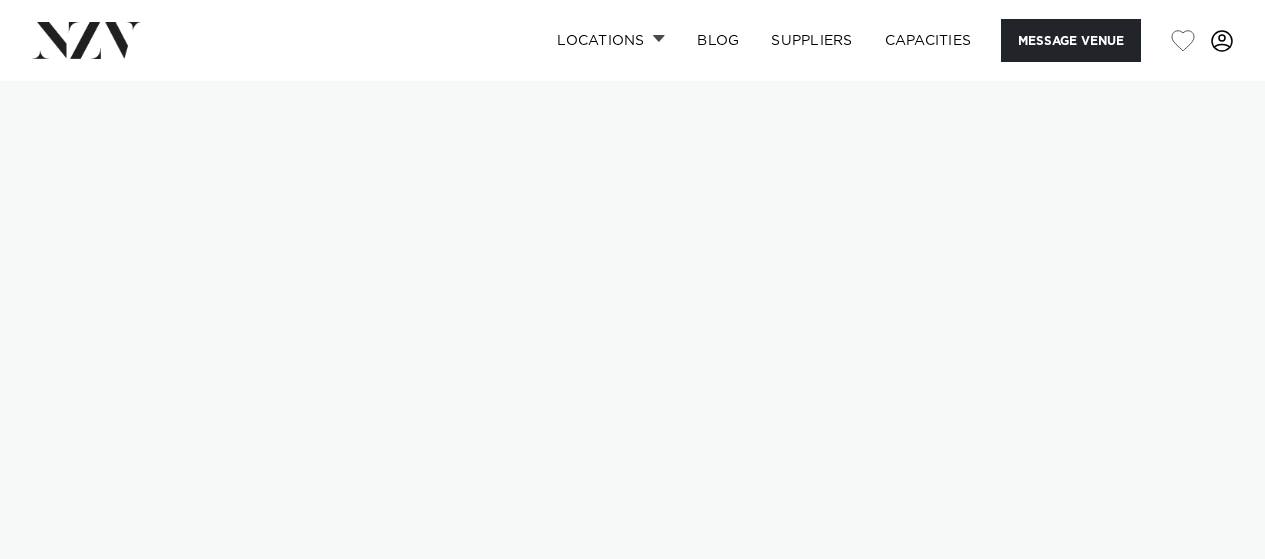 scroll, scrollTop: 0, scrollLeft: 0, axis: both 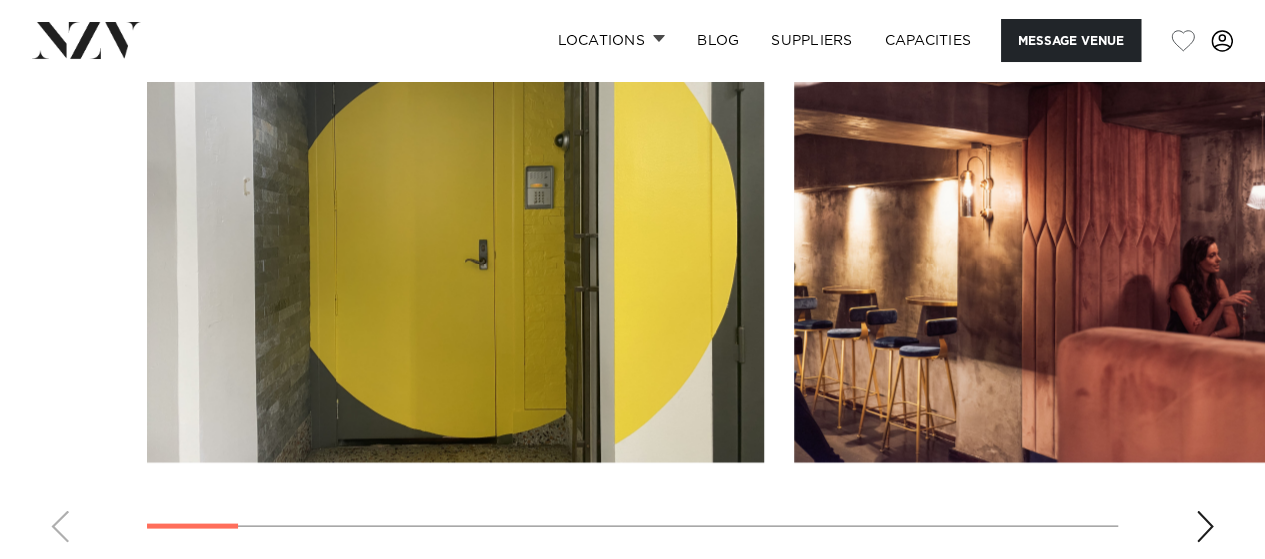 click at bounding box center (1205, 526) 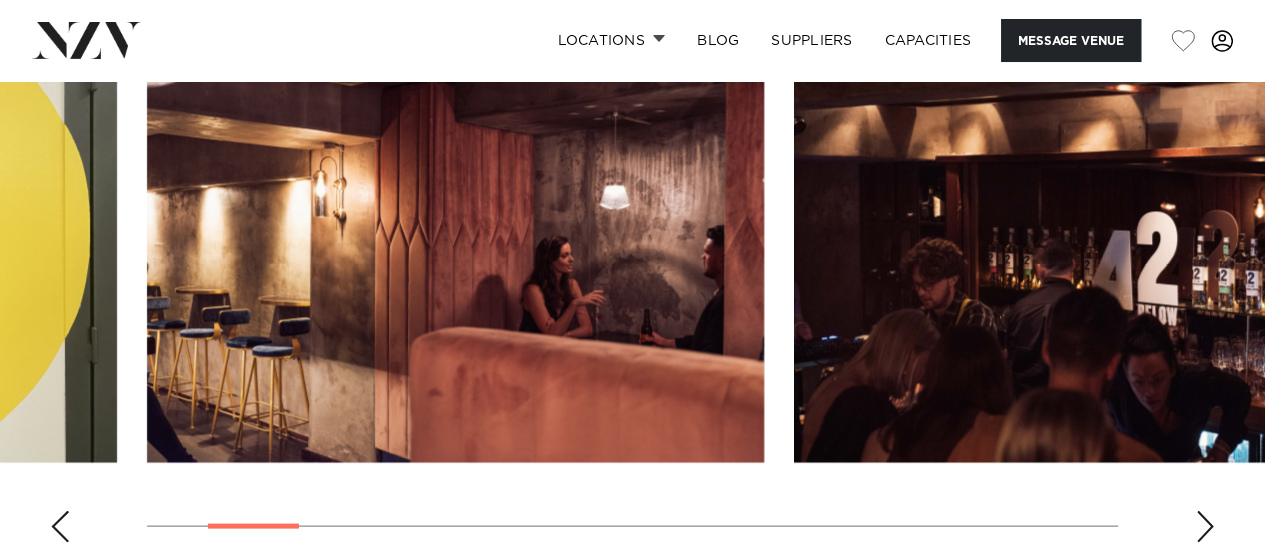 click at bounding box center [1205, 526] 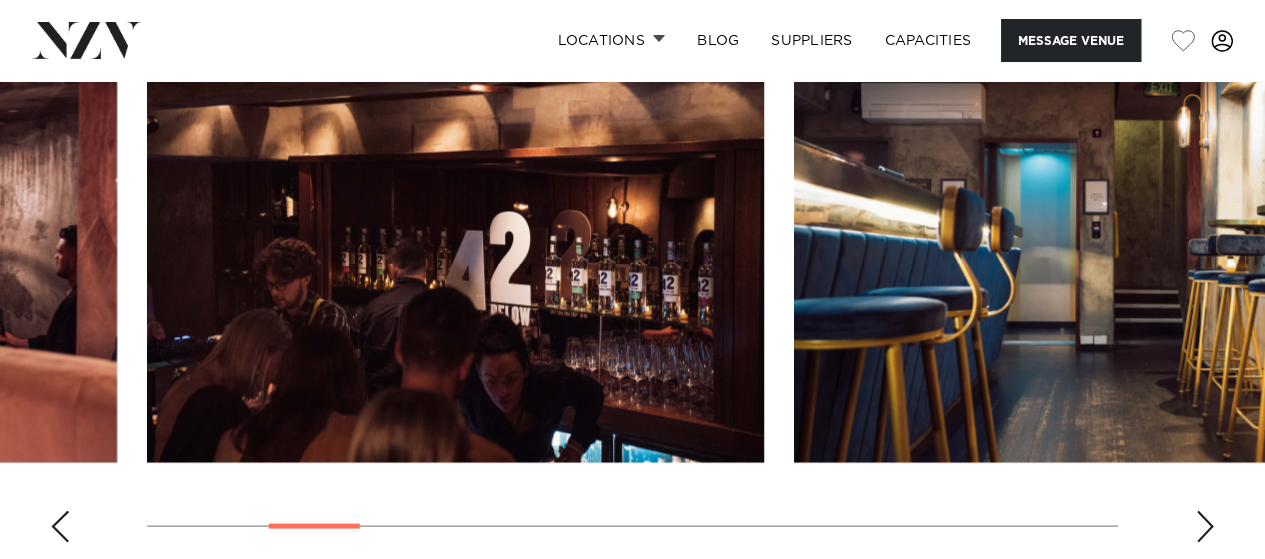 click at bounding box center [1205, 526] 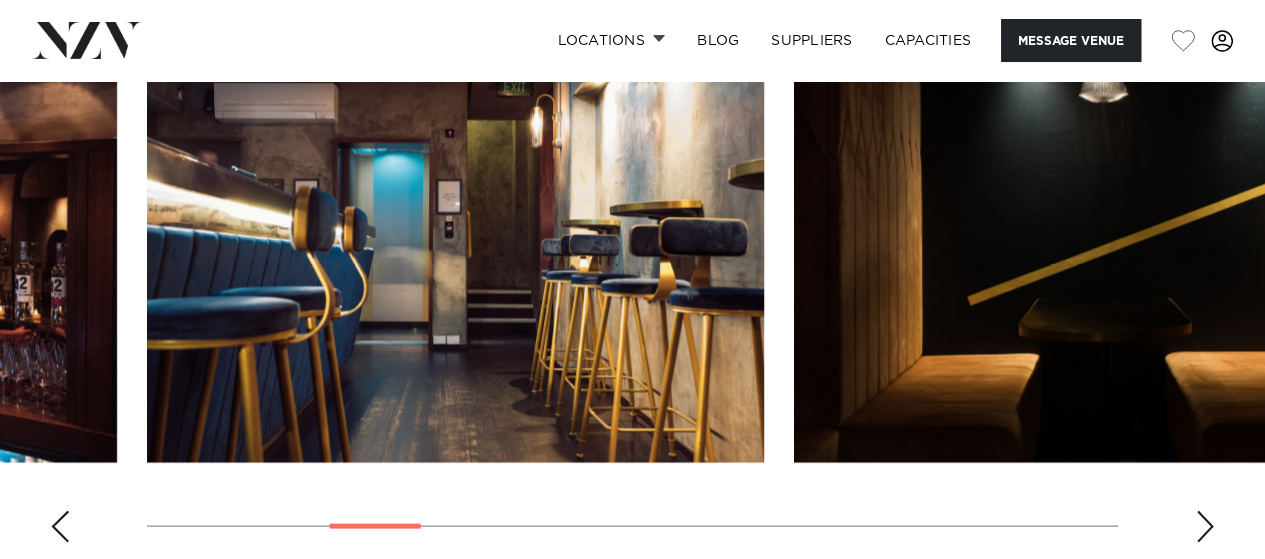 click at bounding box center [1205, 526] 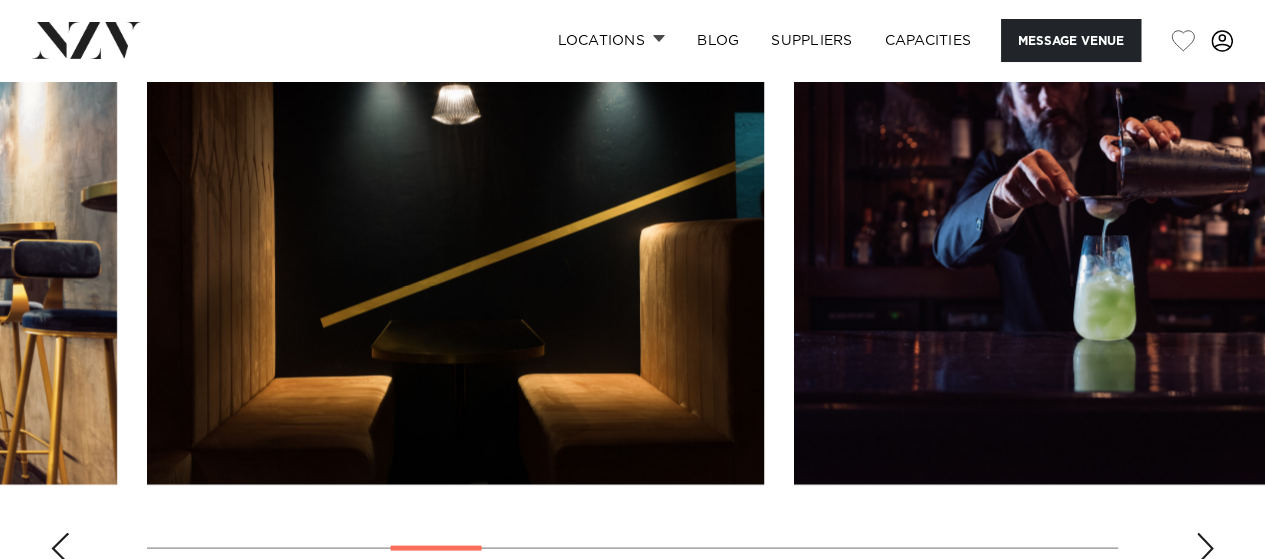 scroll, scrollTop: 1774, scrollLeft: 0, axis: vertical 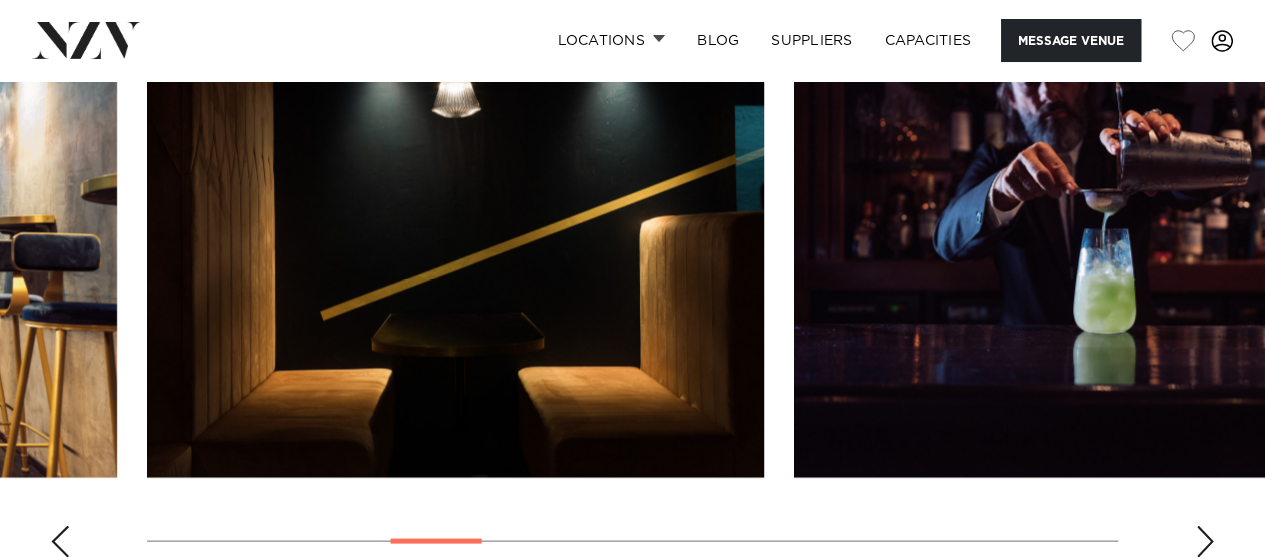 click at bounding box center [1205, 541] 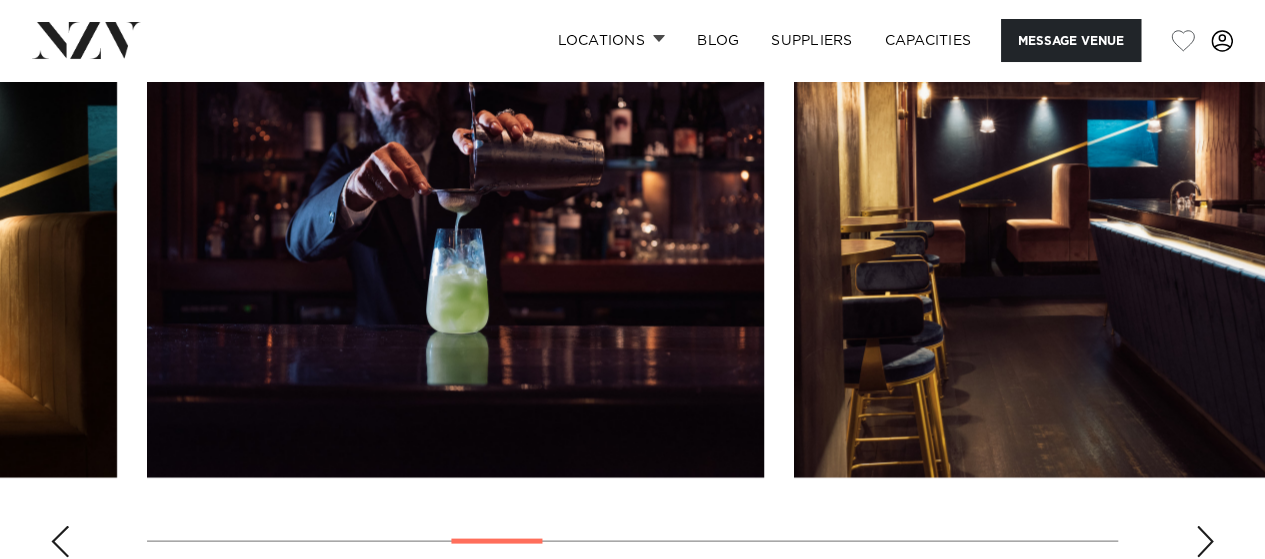 click at bounding box center (1205, 541) 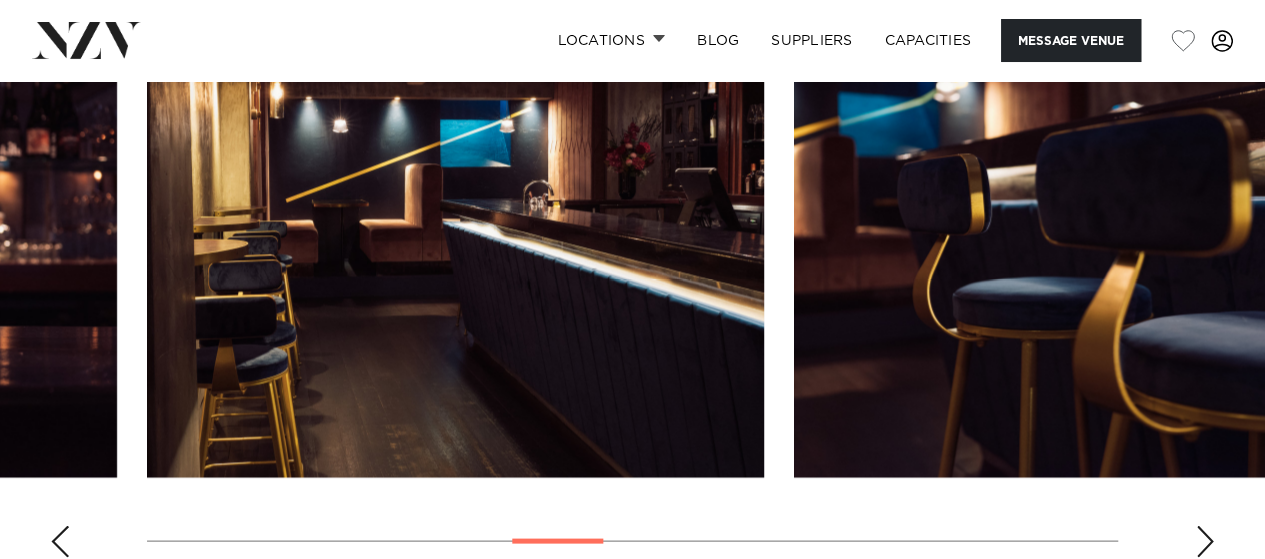 click at bounding box center (1205, 541) 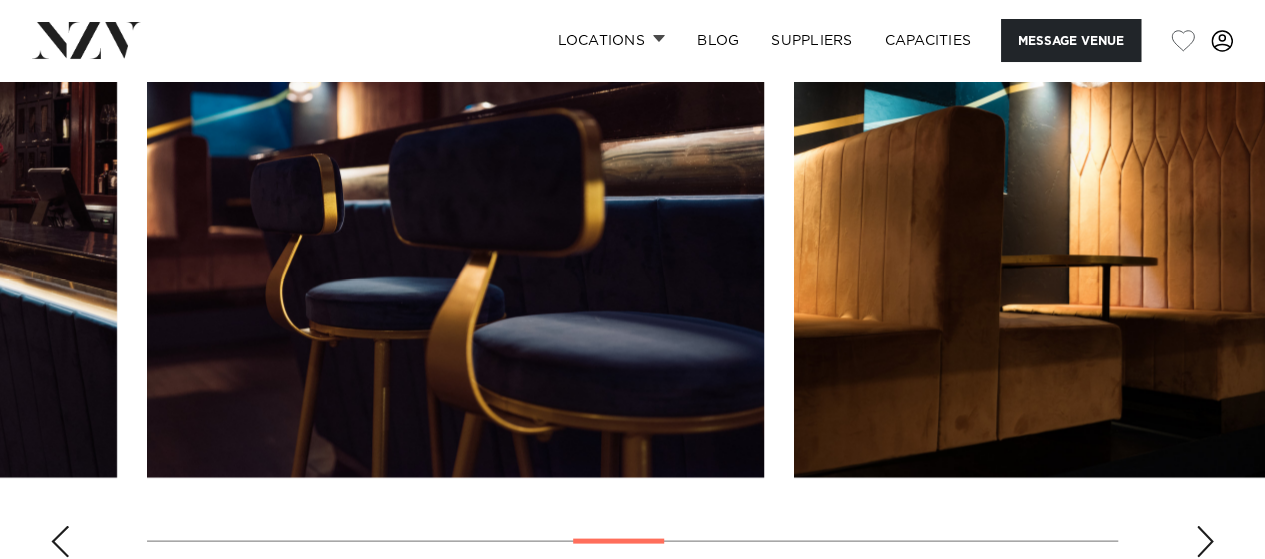 click at bounding box center (1205, 541) 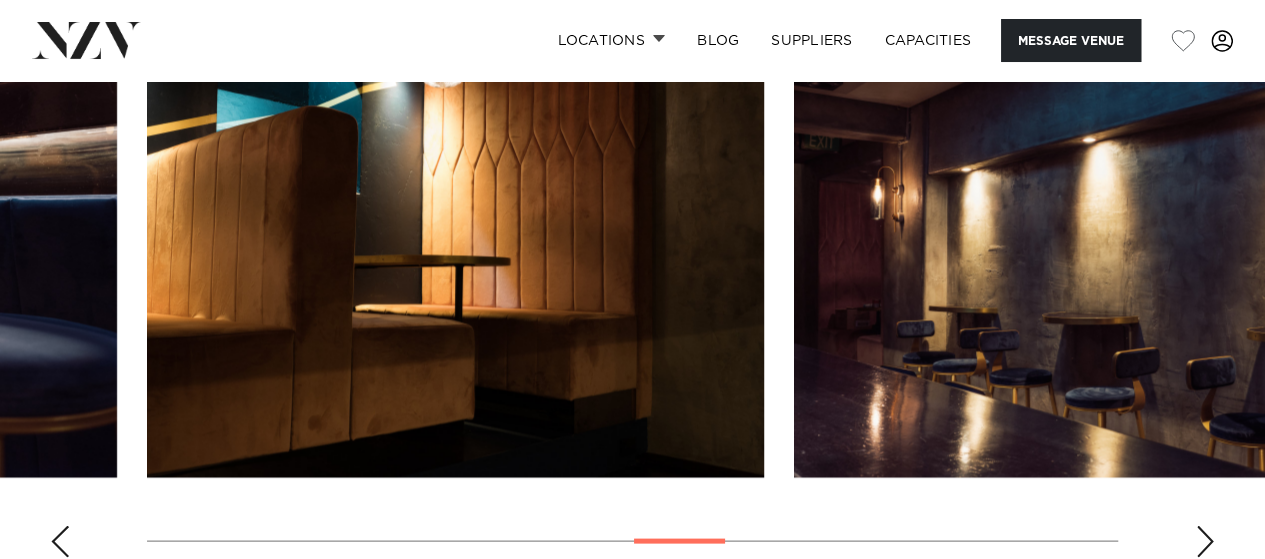 click at bounding box center [1205, 541] 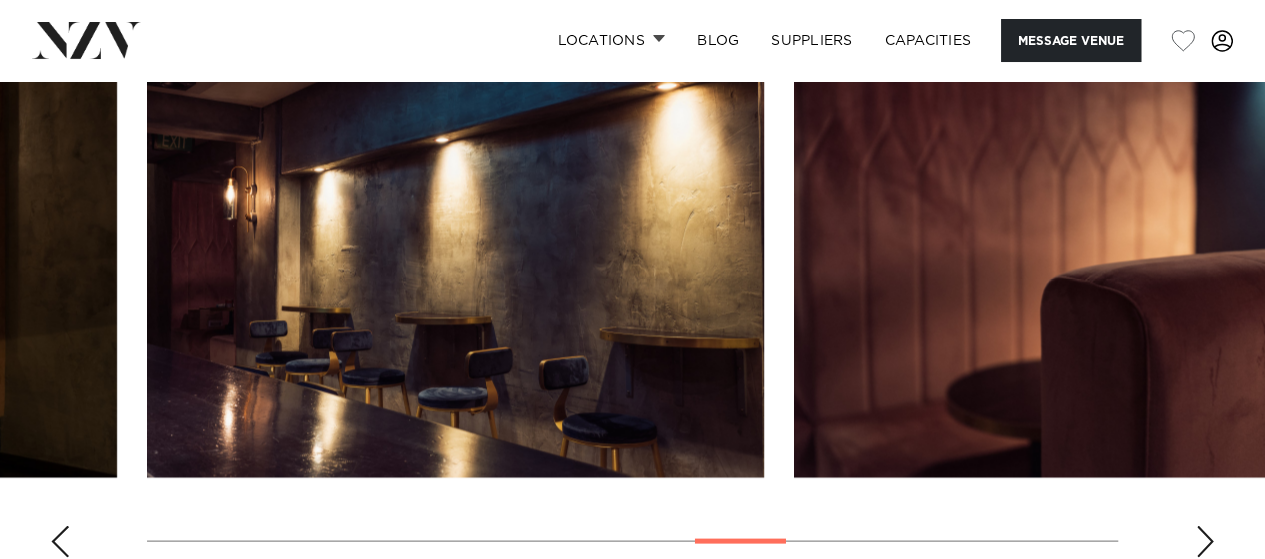 click at bounding box center (1205, 541) 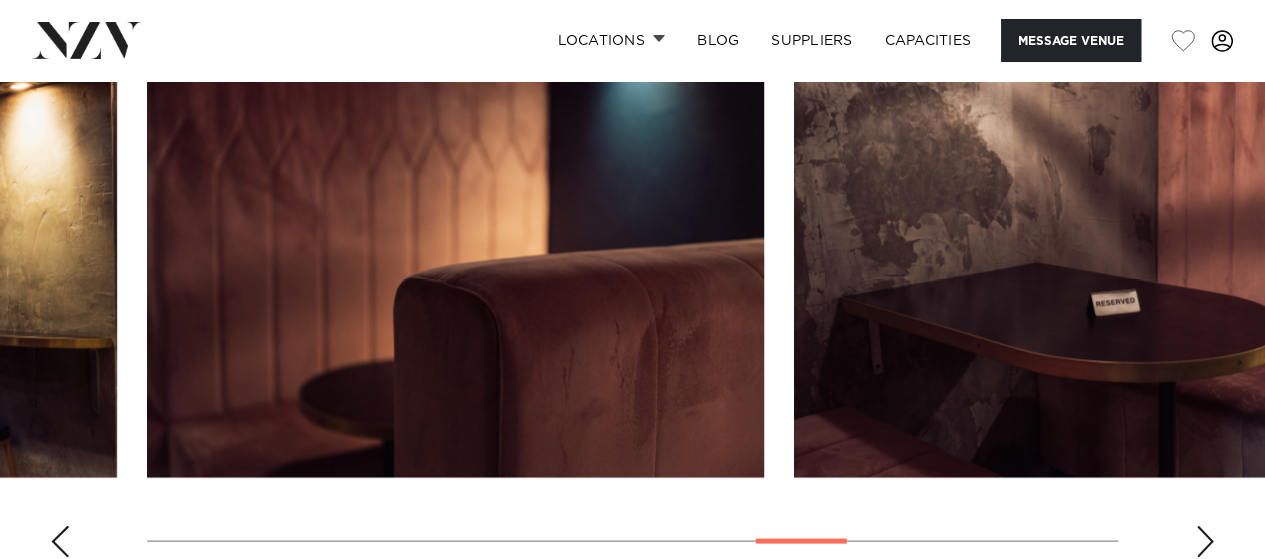 click at bounding box center [1205, 541] 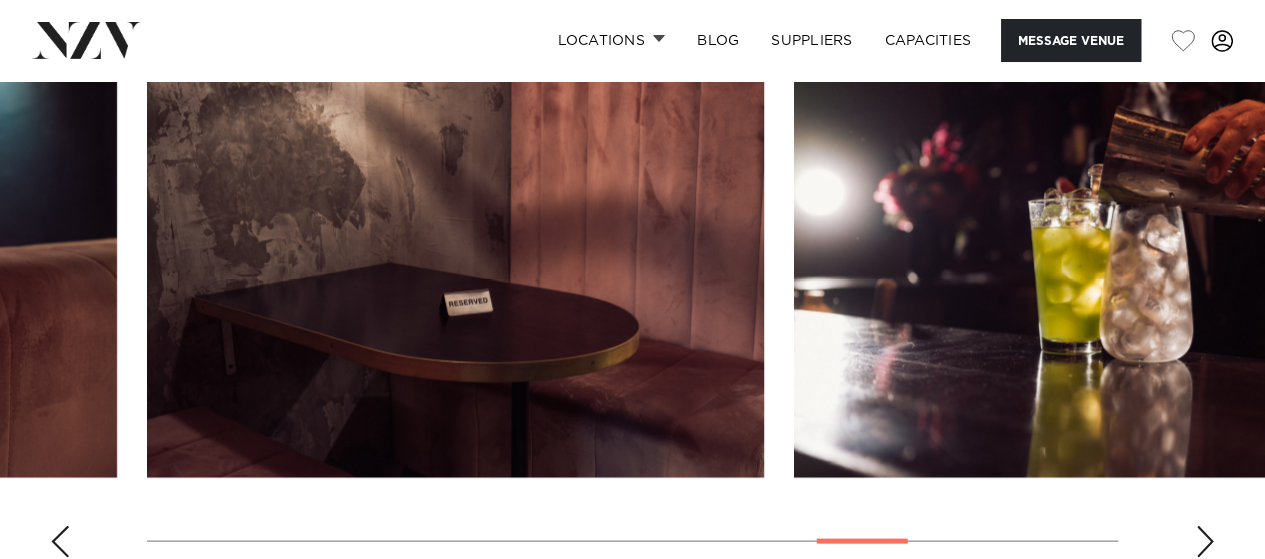 click at bounding box center (1205, 541) 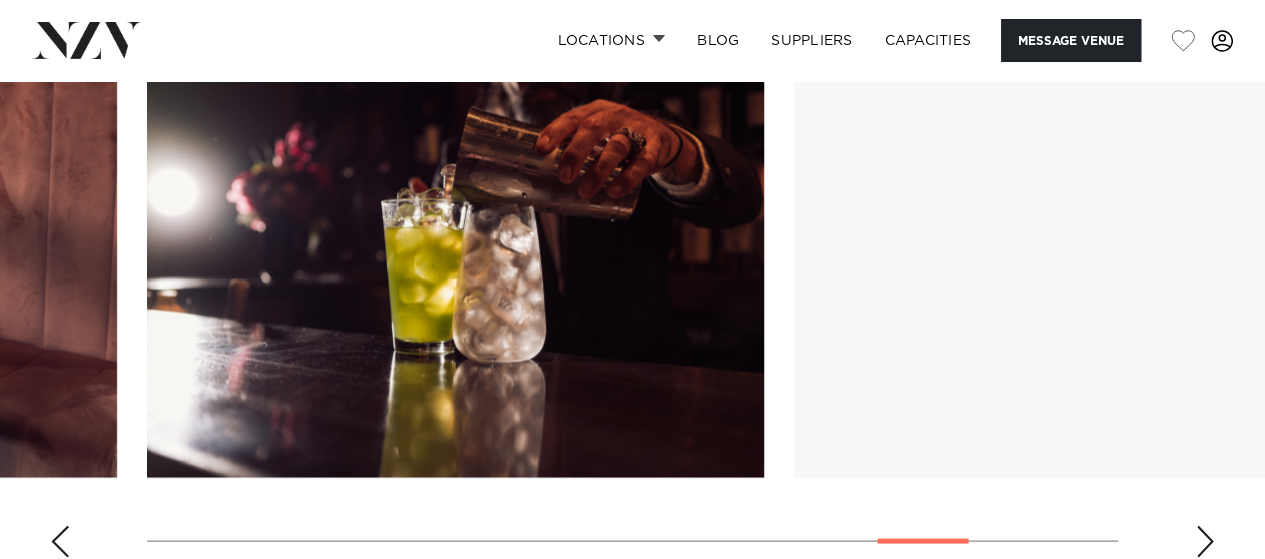 click at bounding box center [1205, 541] 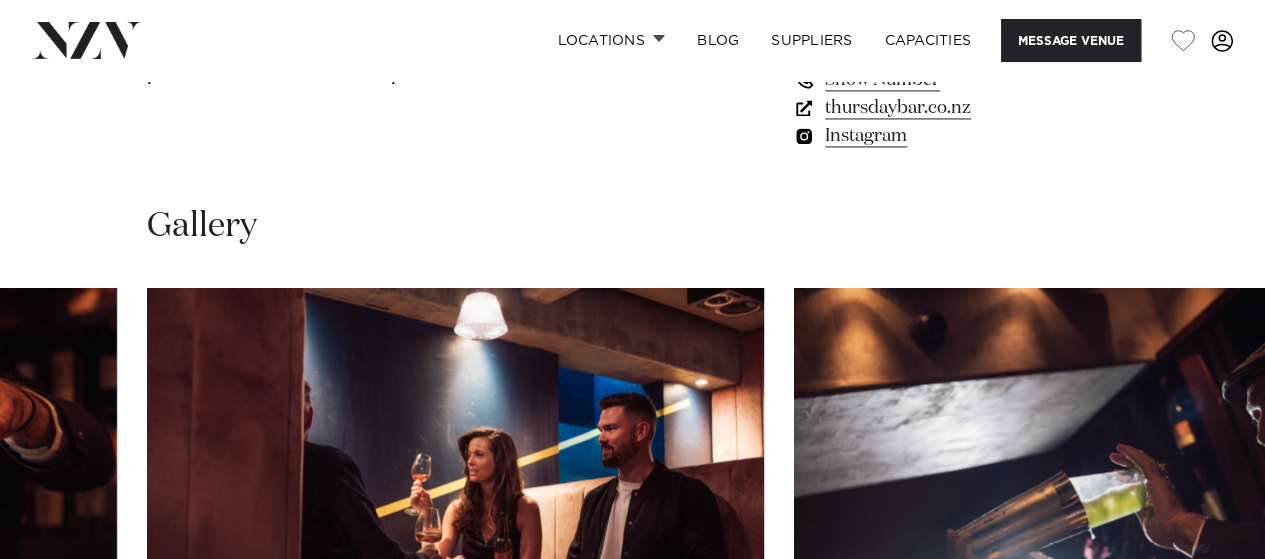 scroll, scrollTop: 1480, scrollLeft: 0, axis: vertical 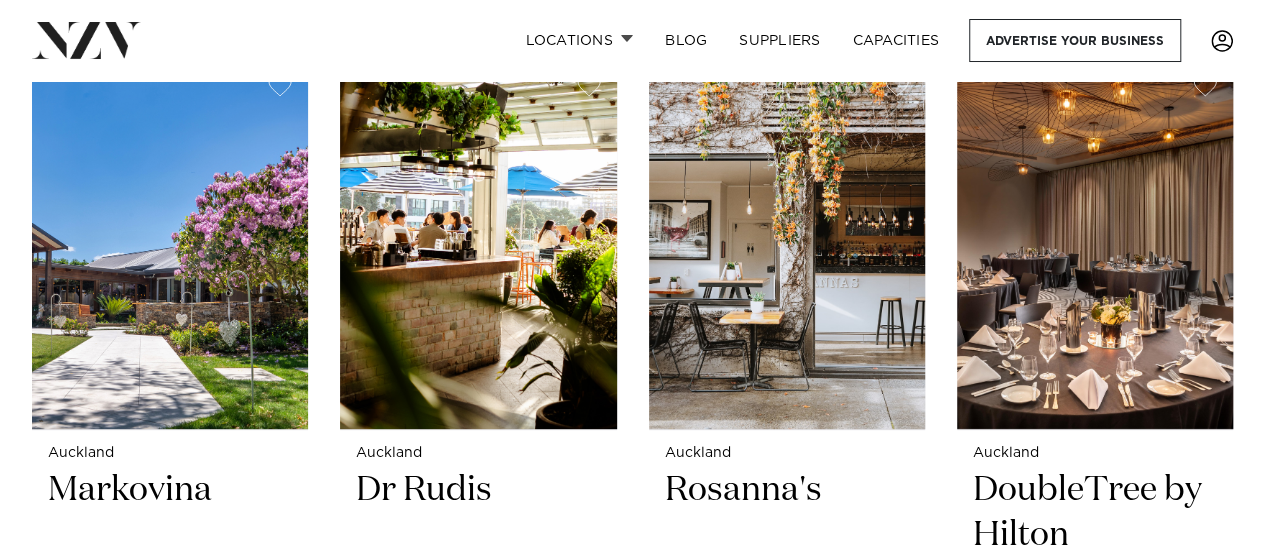 click on "Rosanna's" at bounding box center [787, 535] 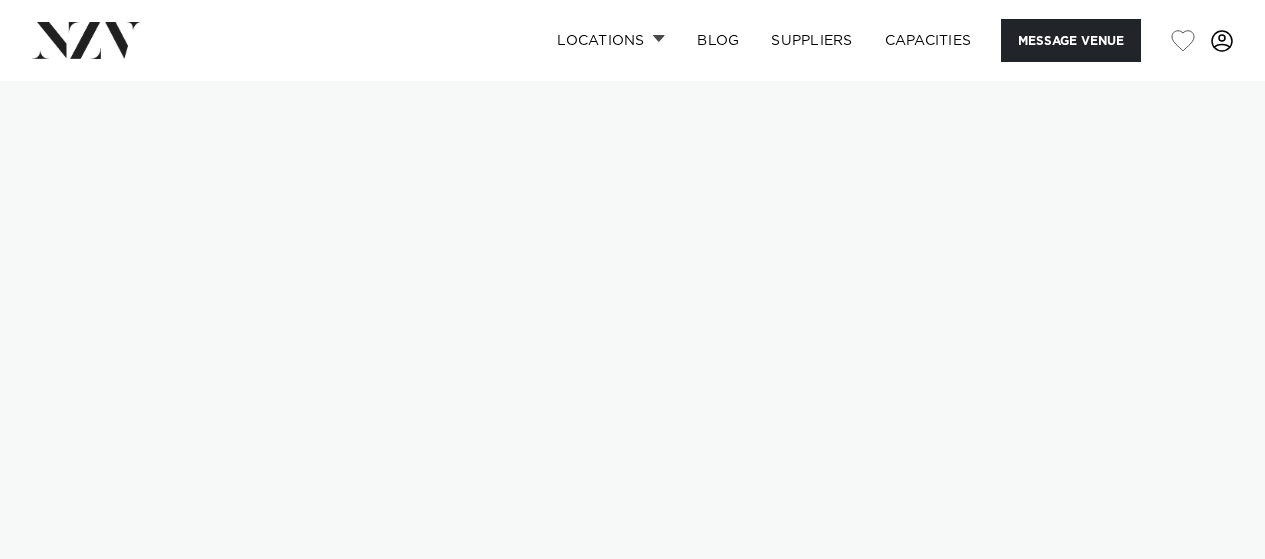scroll, scrollTop: 0, scrollLeft: 0, axis: both 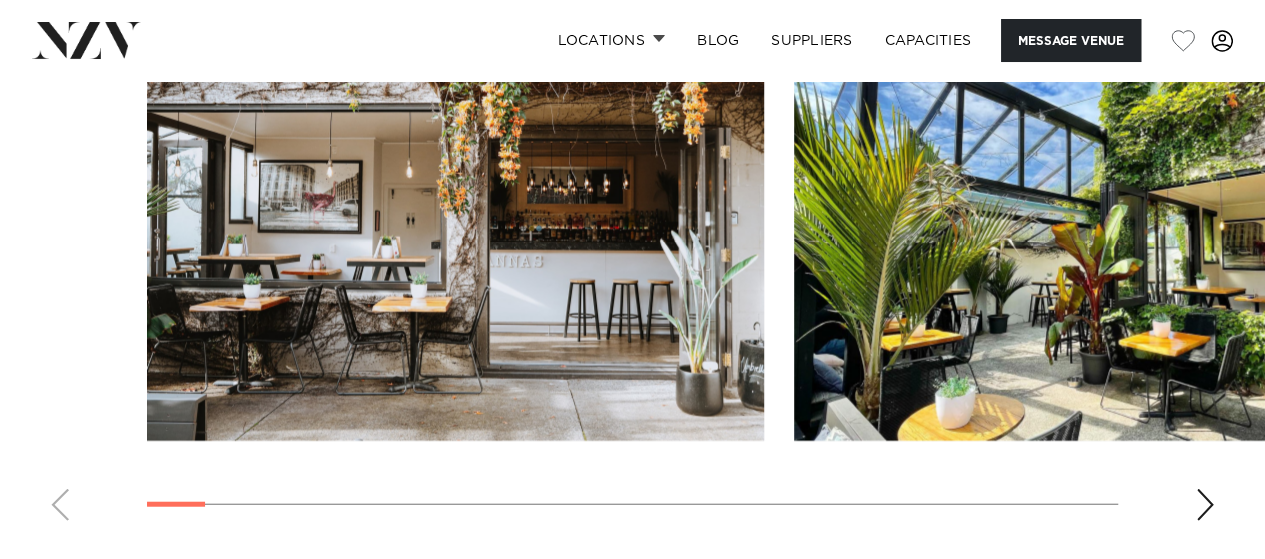 click at bounding box center (1205, 505) 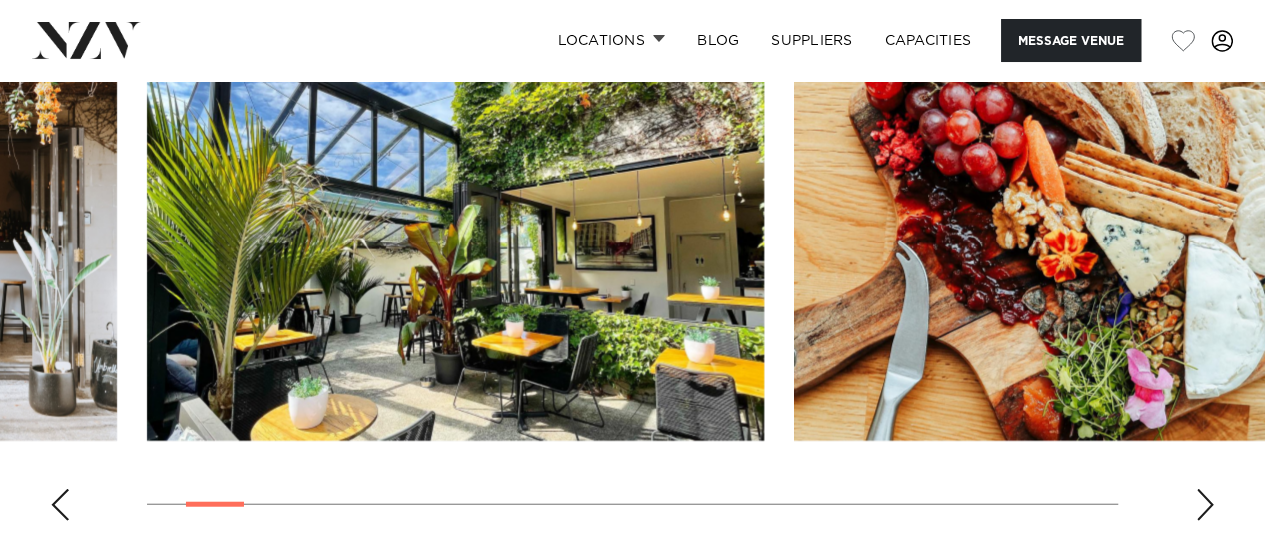 click at bounding box center (1205, 505) 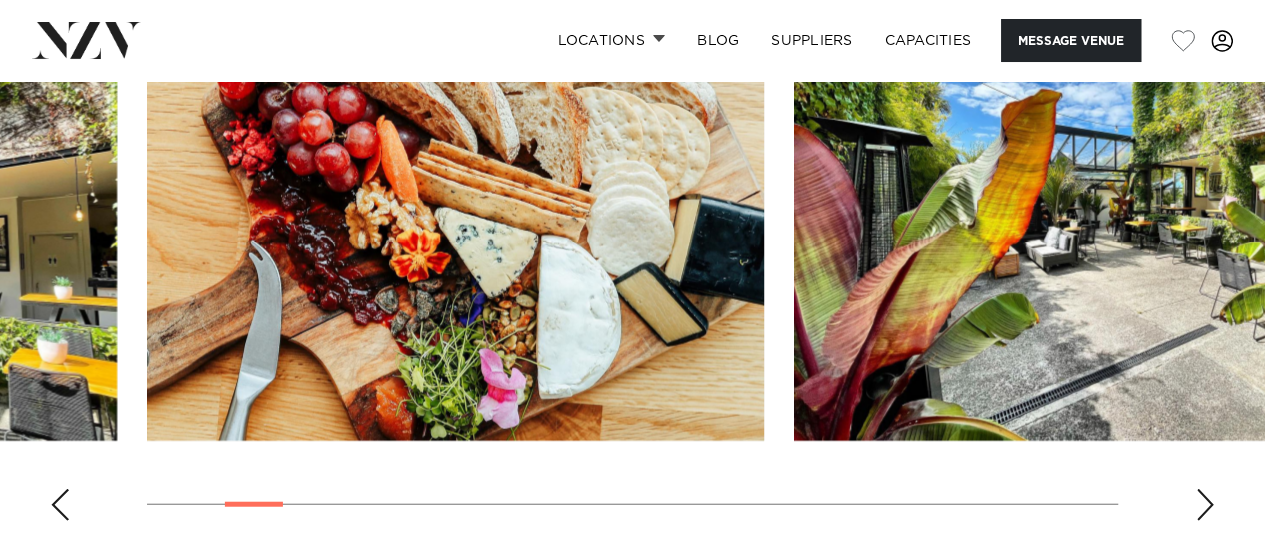 click at bounding box center [1205, 505] 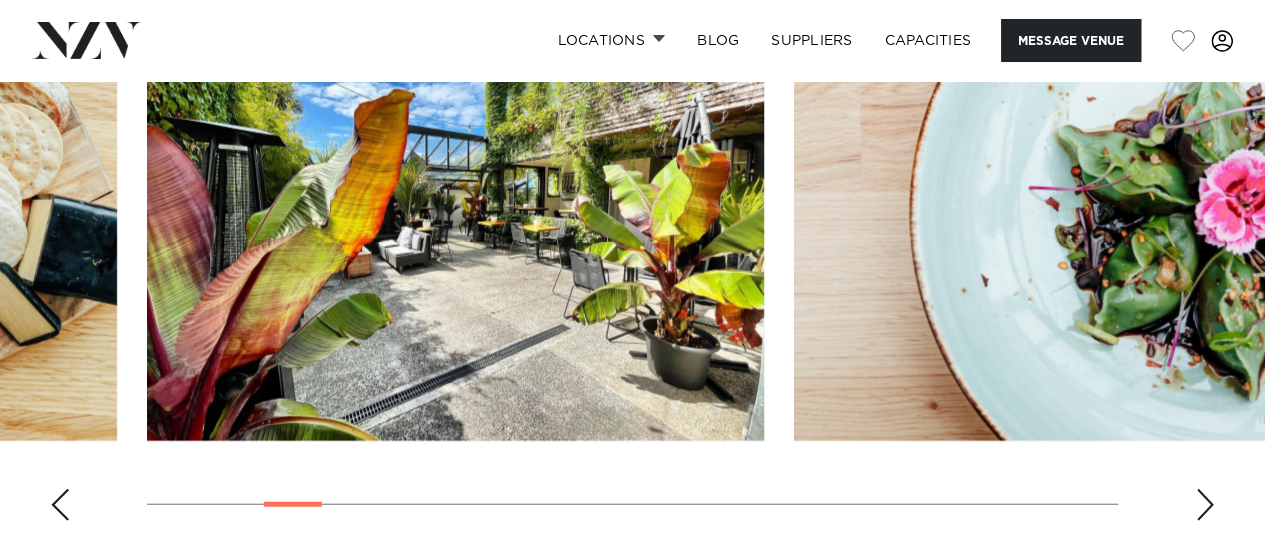 click at bounding box center [1205, 505] 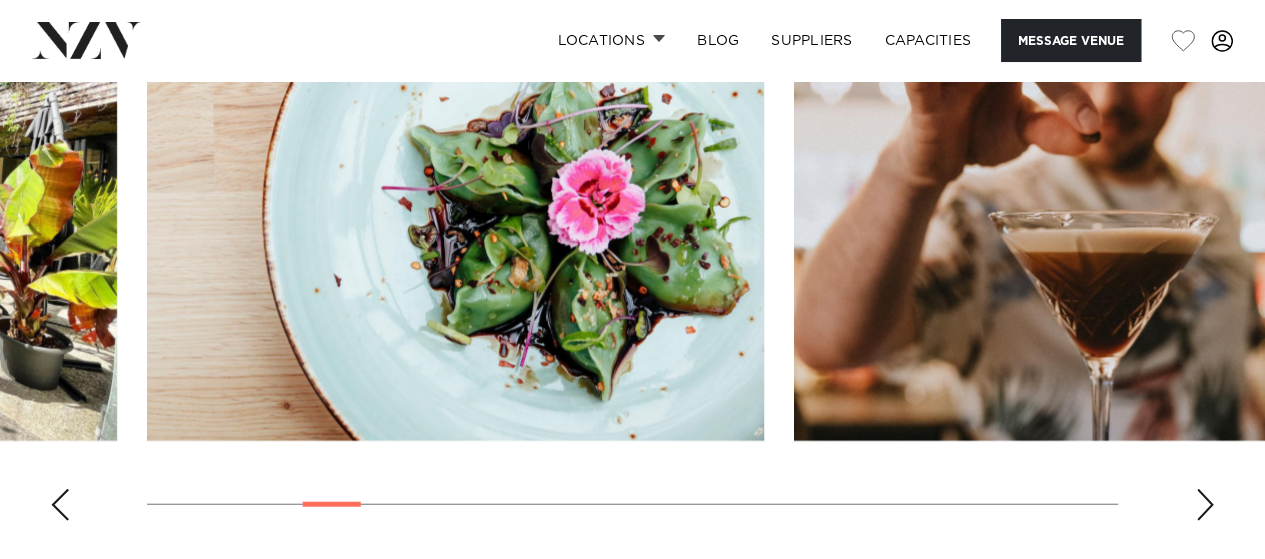 click at bounding box center [1205, 505] 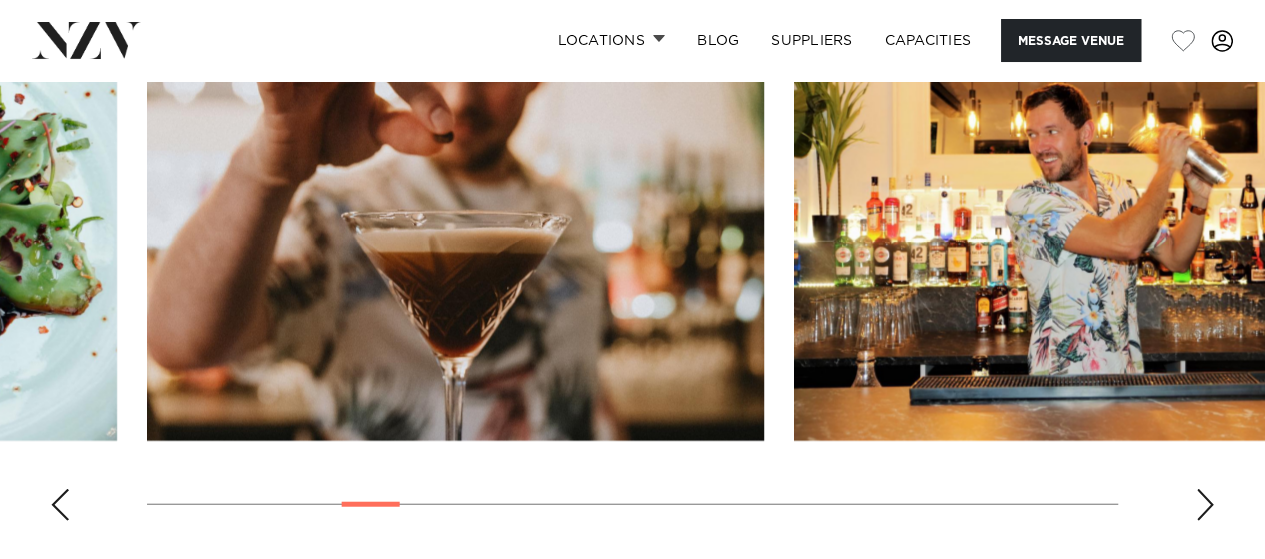 click at bounding box center [1205, 505] 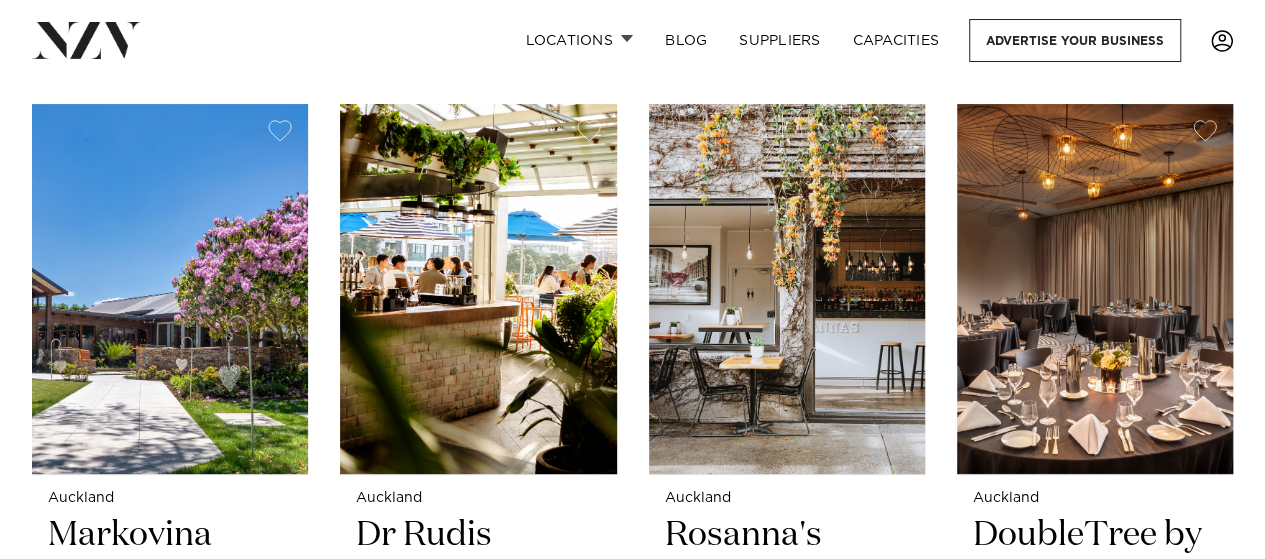 scroll, scrollTop: 8222, scrollLeft: 0, axis: vertical 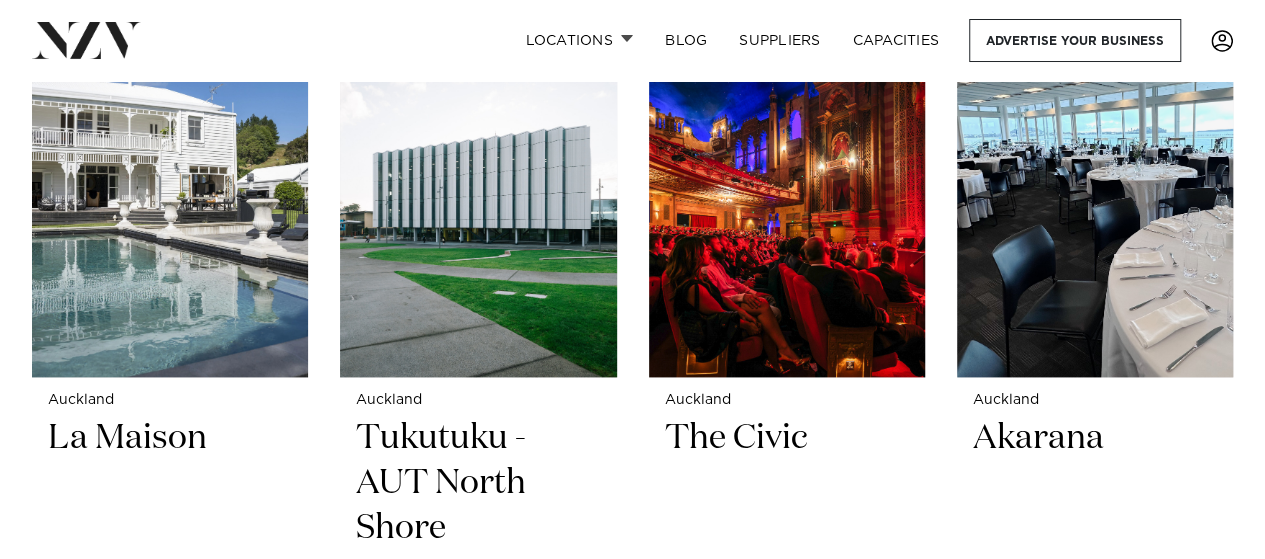 click on "La Maison" at bounding box center [170, 483] 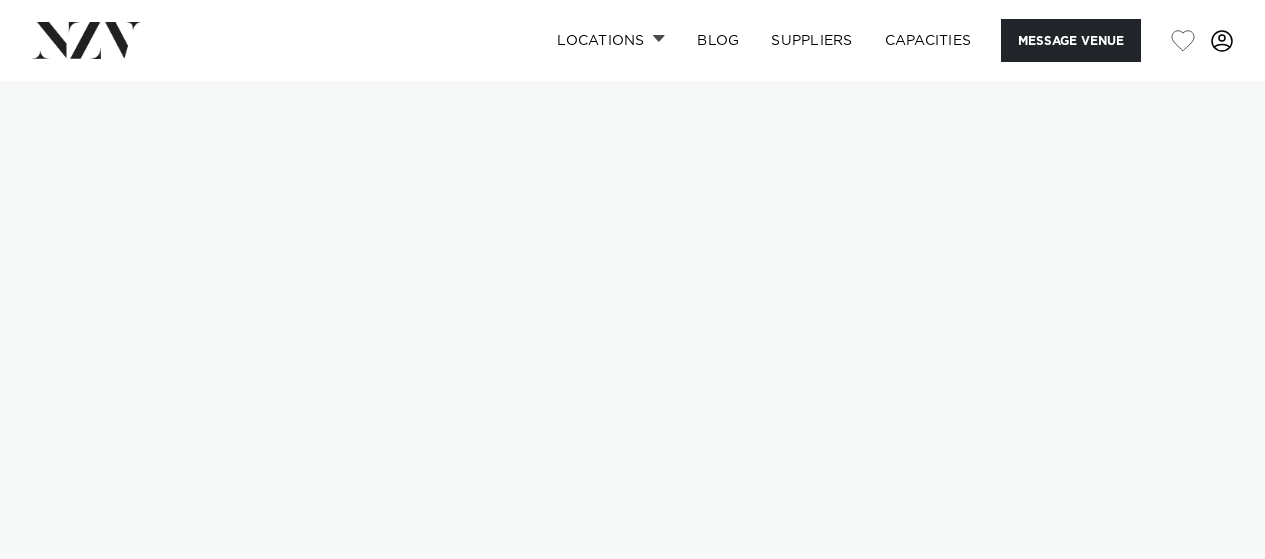 scroll, scrollTop: 0, scrollLeft: 0, axis: both 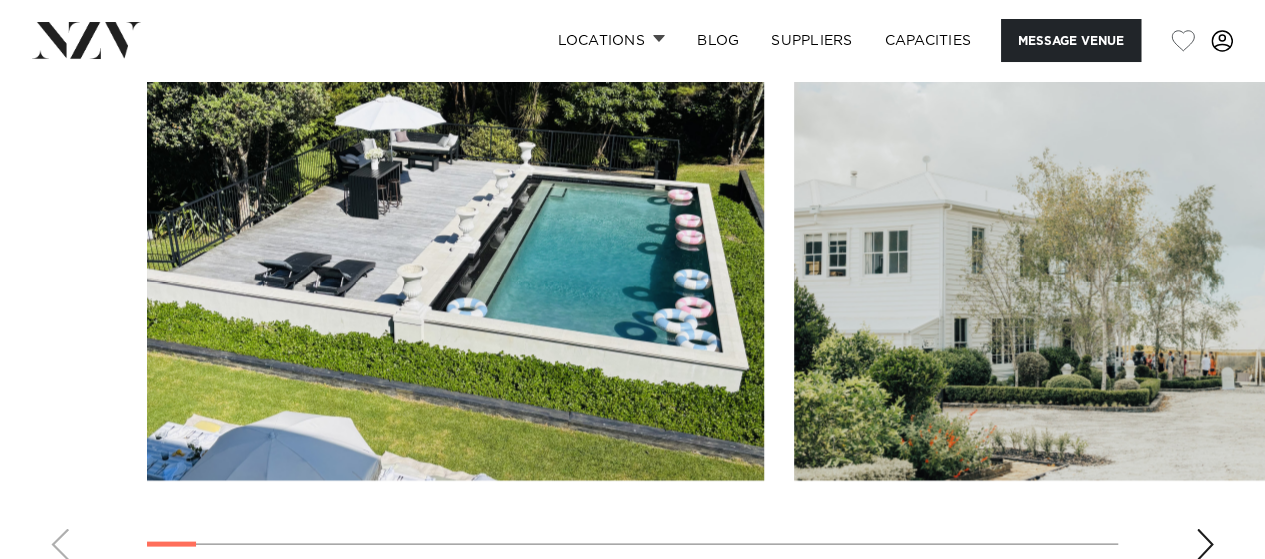 click at bounding box center [632, 301] 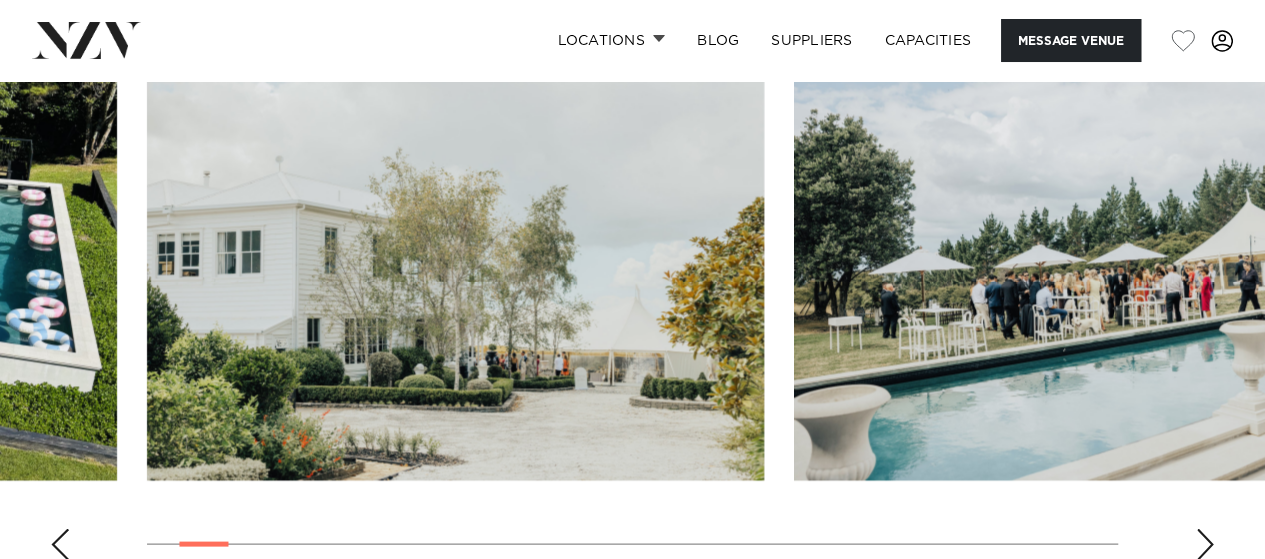 click at bounding box center (1205, 544) 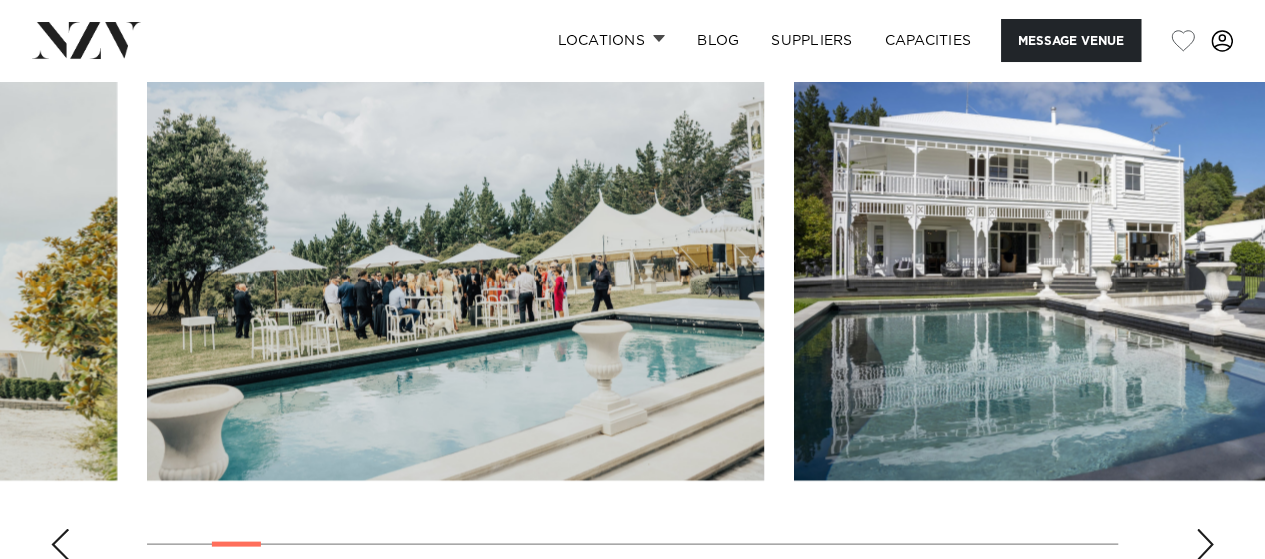 click at bounding box center [1205, 544] 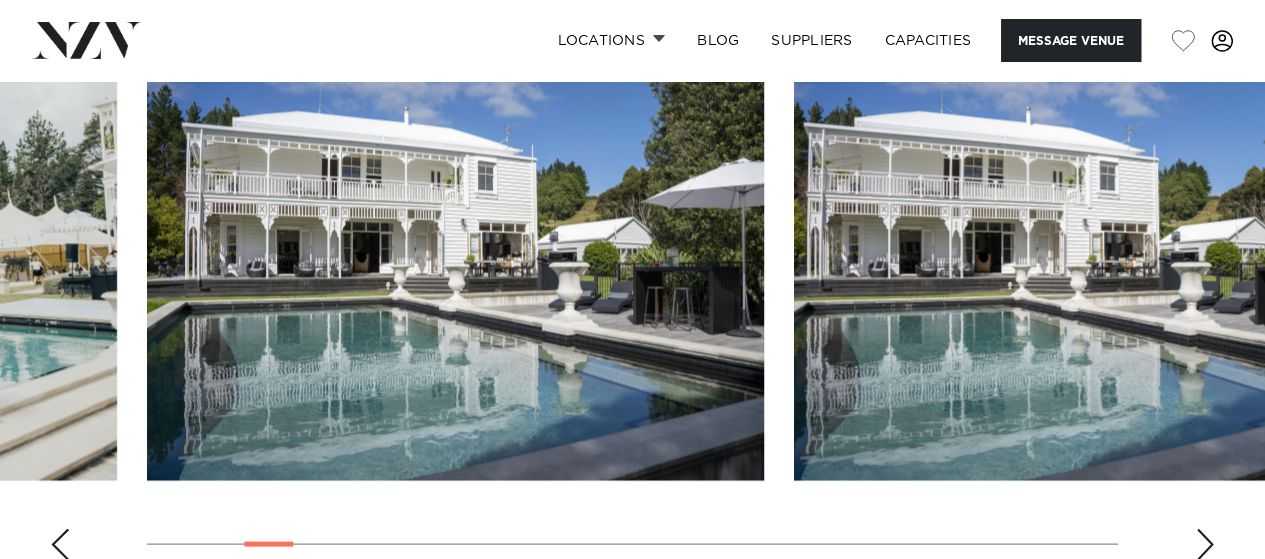click at bounding box center (1205, 544) 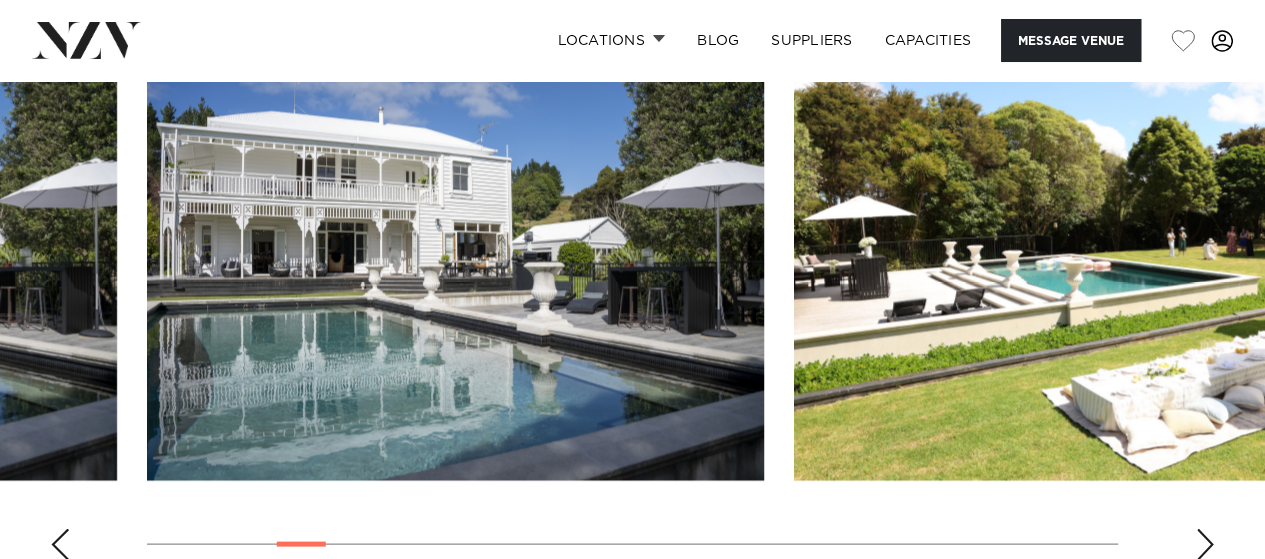 click at bounding box center (1205, 544) 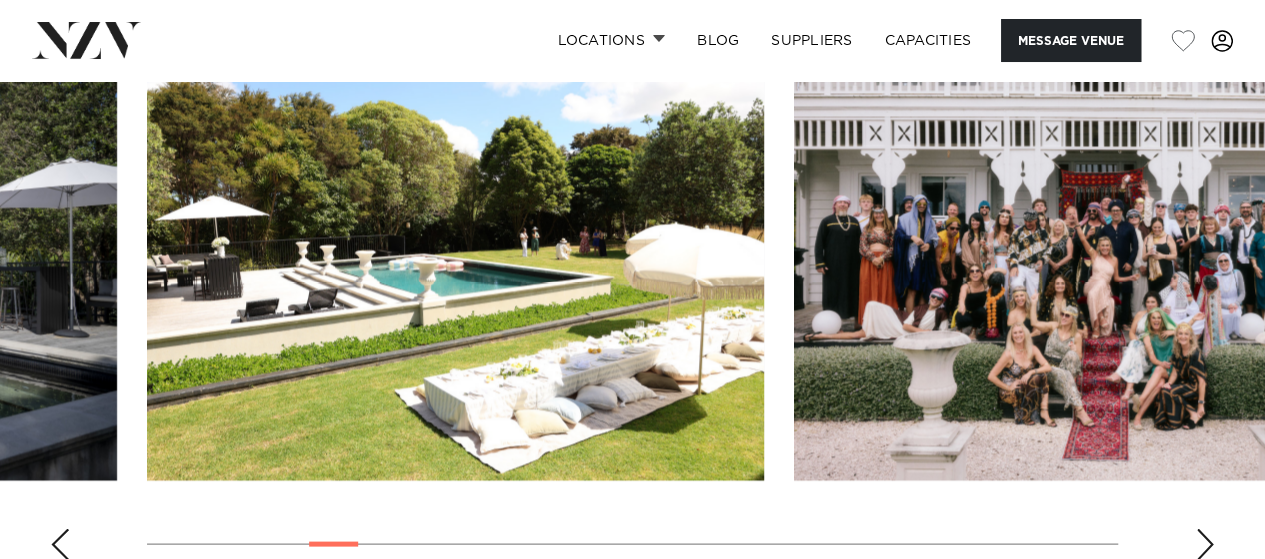 click at bounding box center [1205, 544] 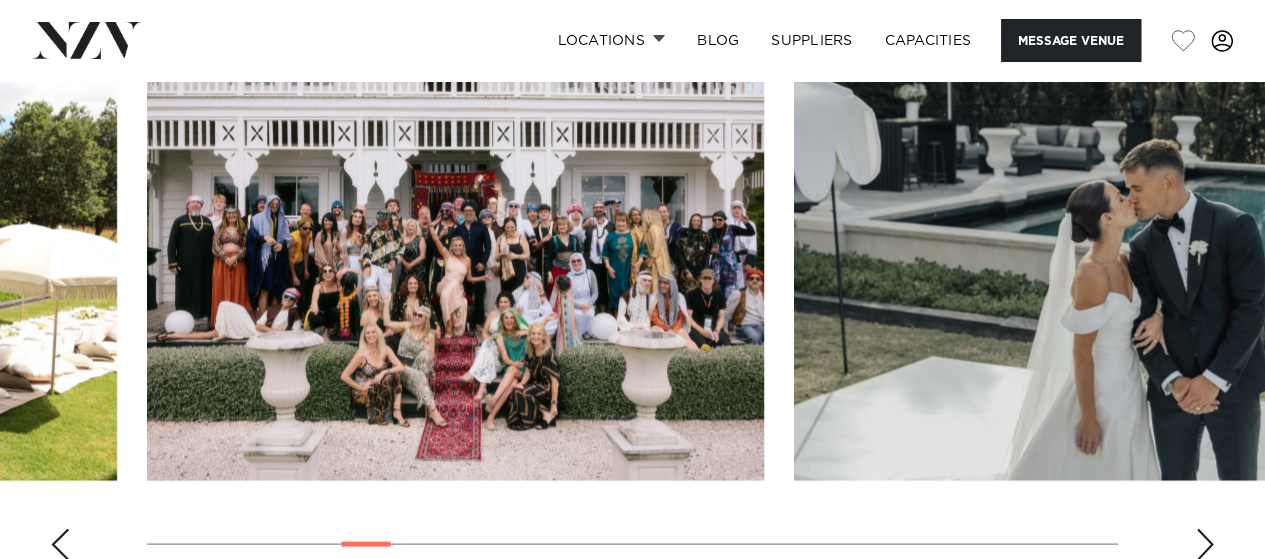 click at bounding box center [1205, 544] 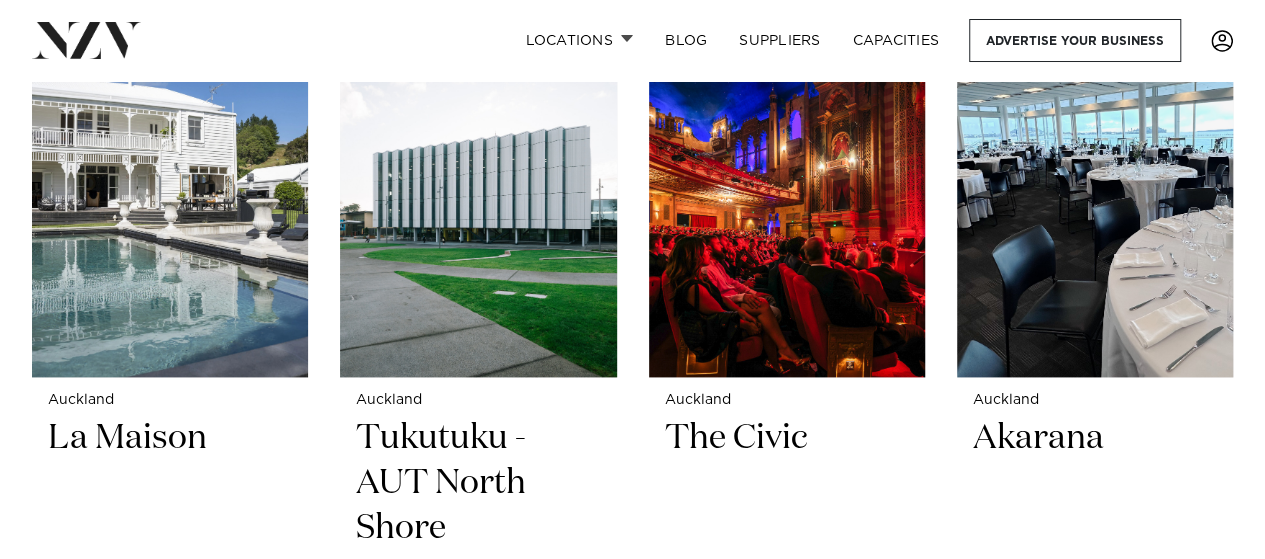scroll, scrollTop: 8702, scrollLeft: 0, axis: vertical 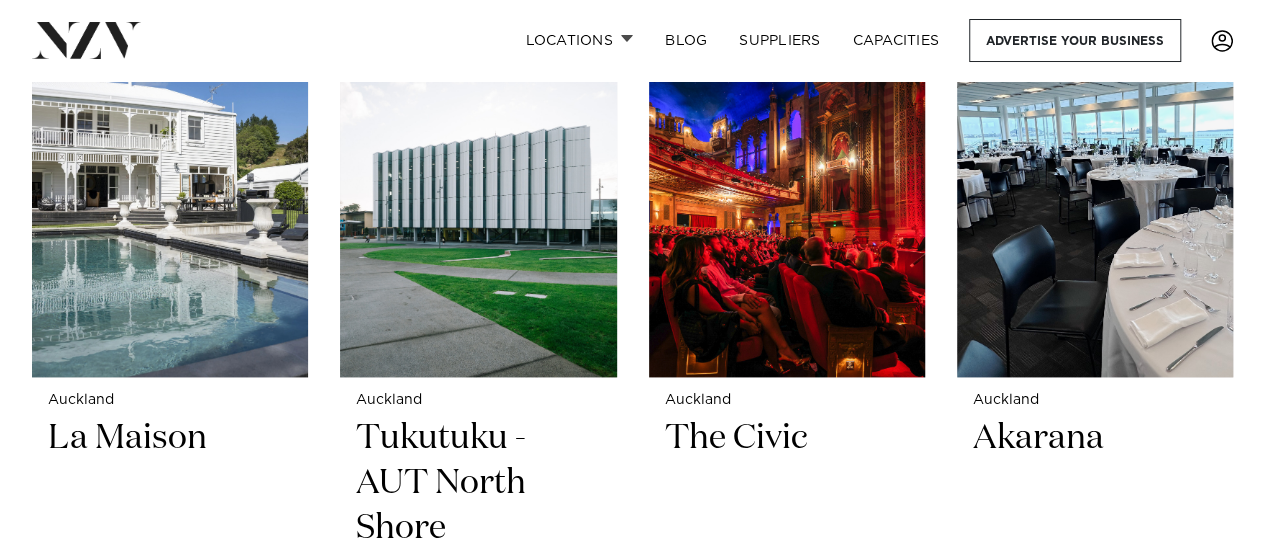 click on "The Civic" at bounding box center [787, 483] 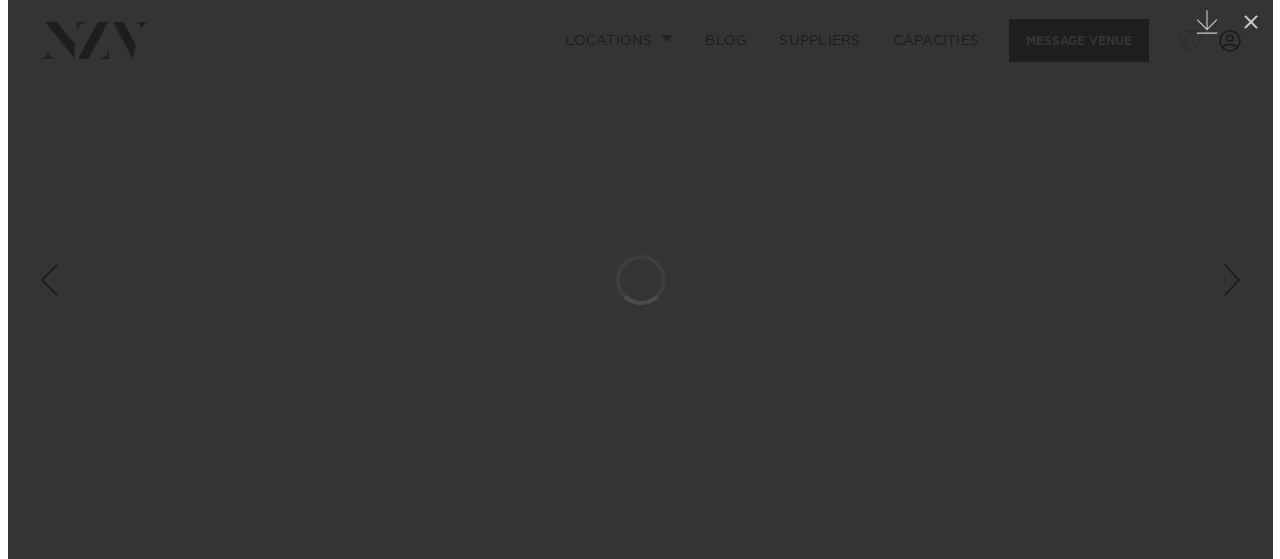 scroll, scrollTop: 0, scrollLeft: 0, axis: both 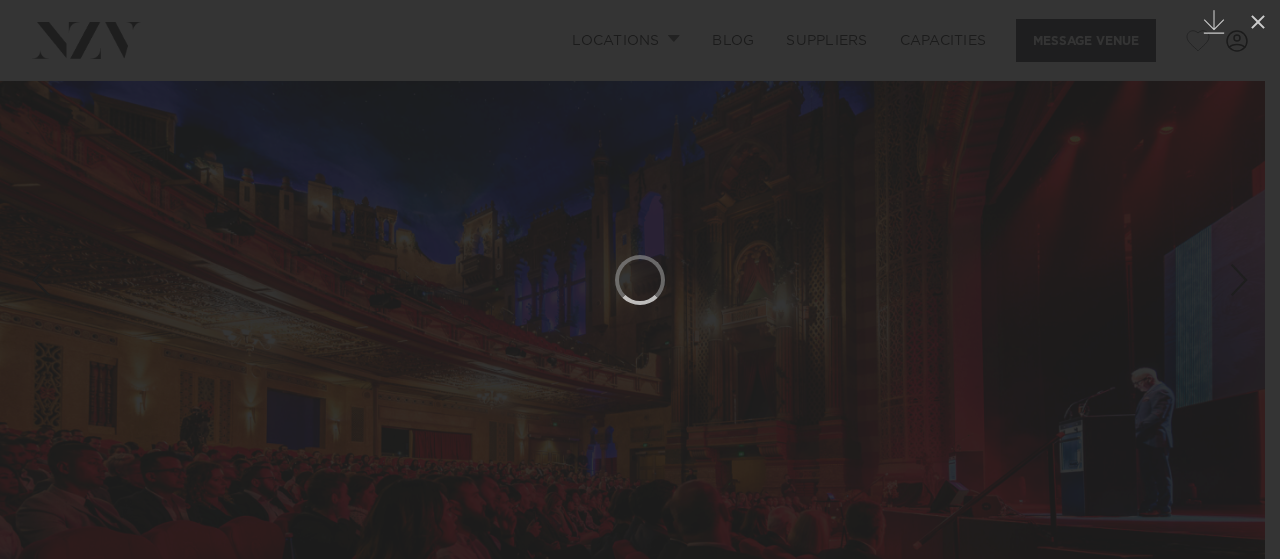 click 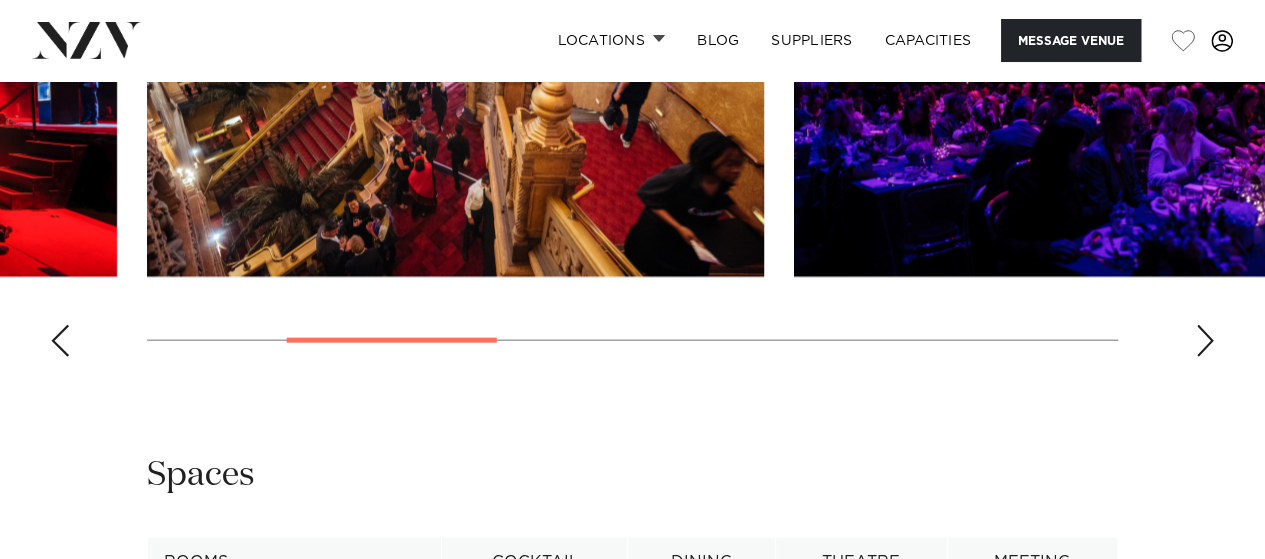scroll, scrollTop: 2054, scrollLeft: 0, axis: vertical 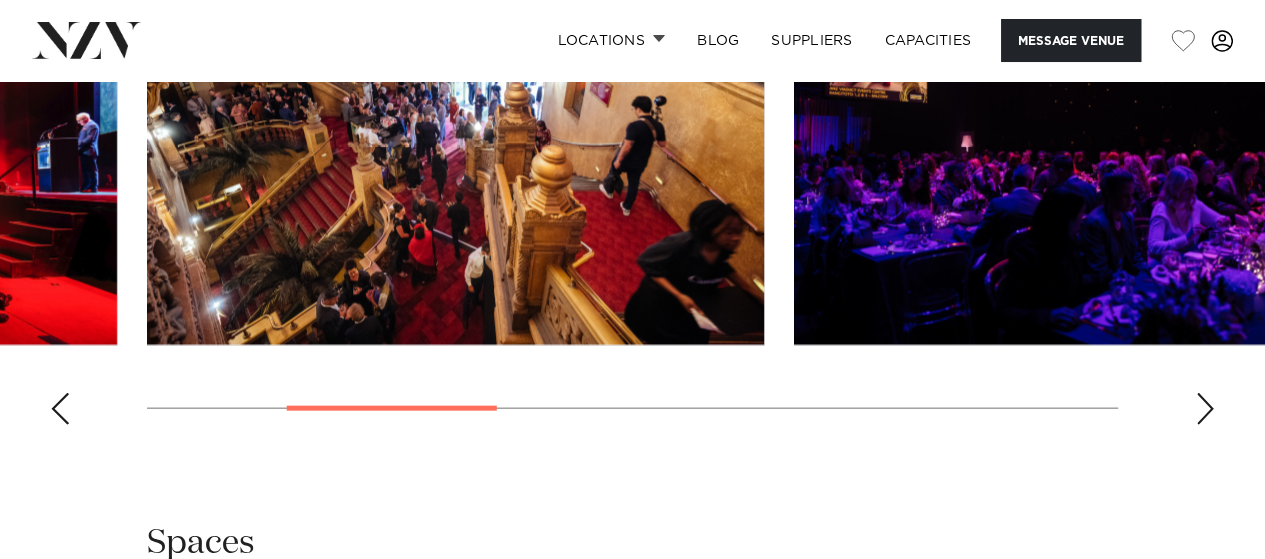 click at bounding box center [1205, 409] 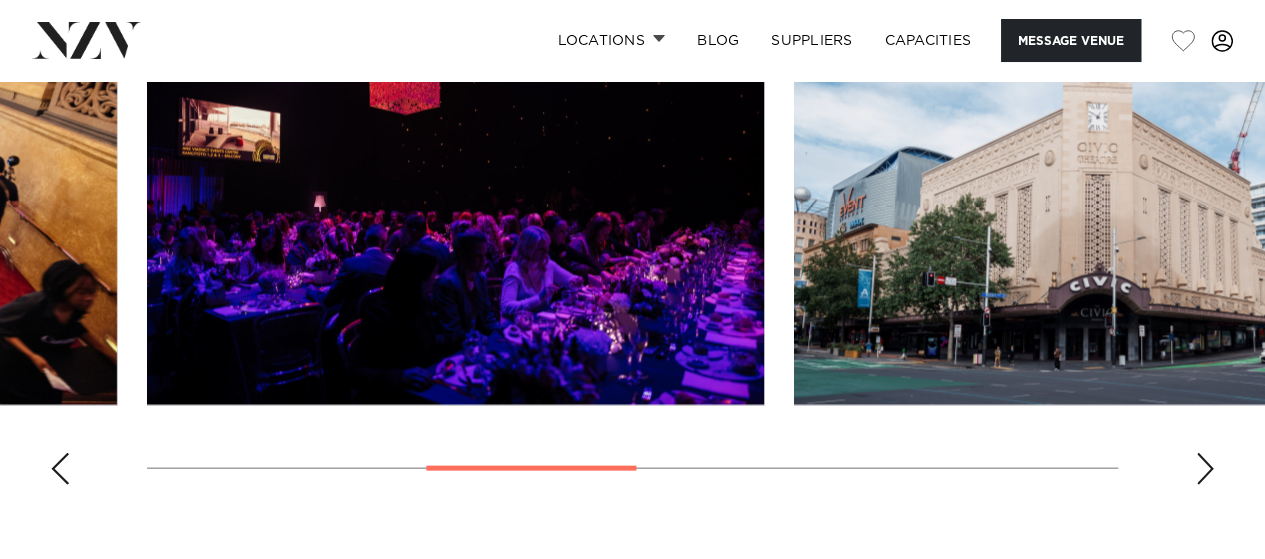 scroll, scrollTop: 1974, scrollLeft: 0, axis: vertical 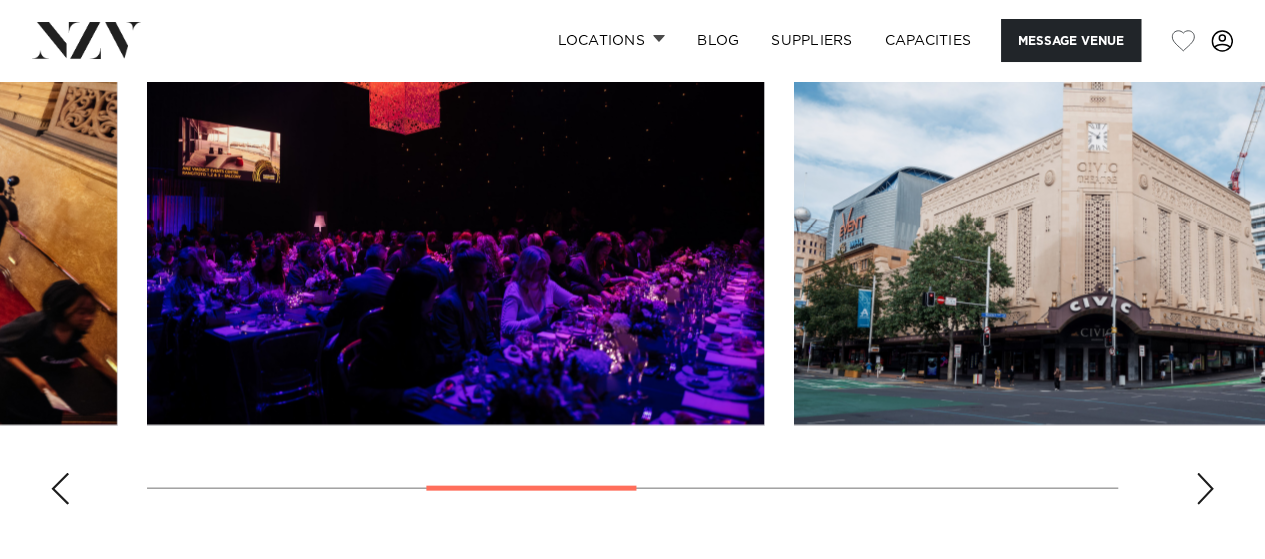 click at bounding box center [1205, 489] 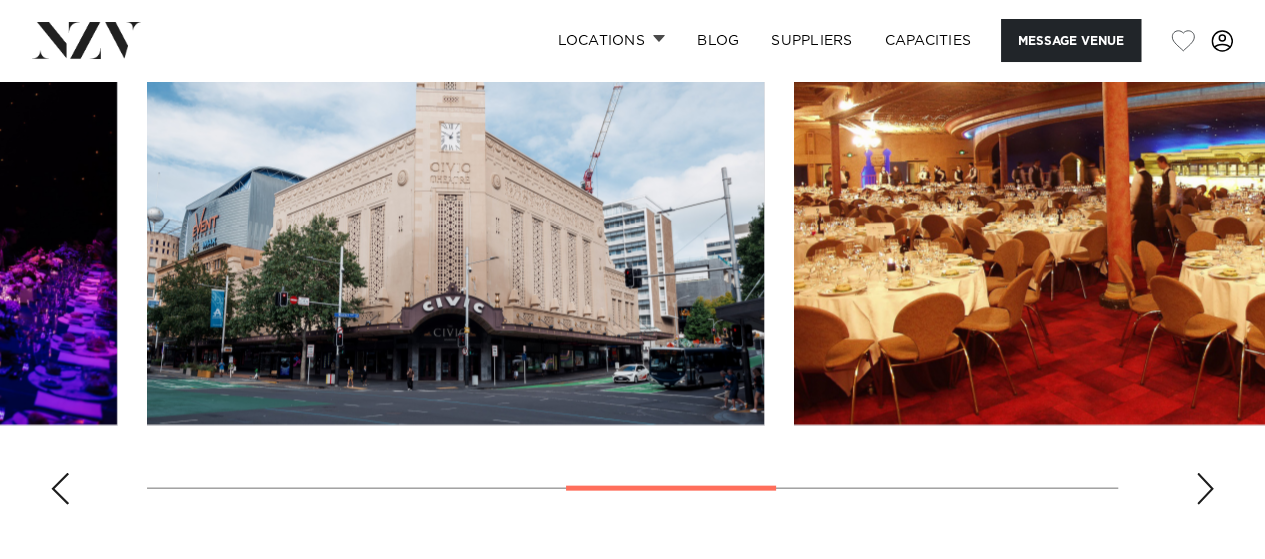 click at bounding box center [1205, 489] 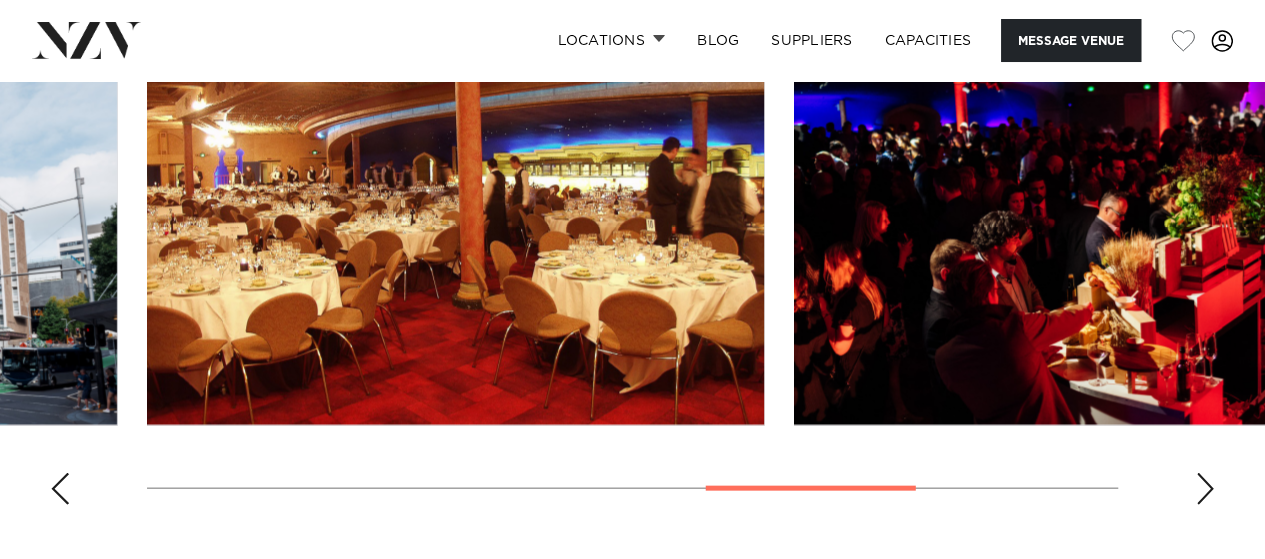 click at bounding box center (1205, 489) 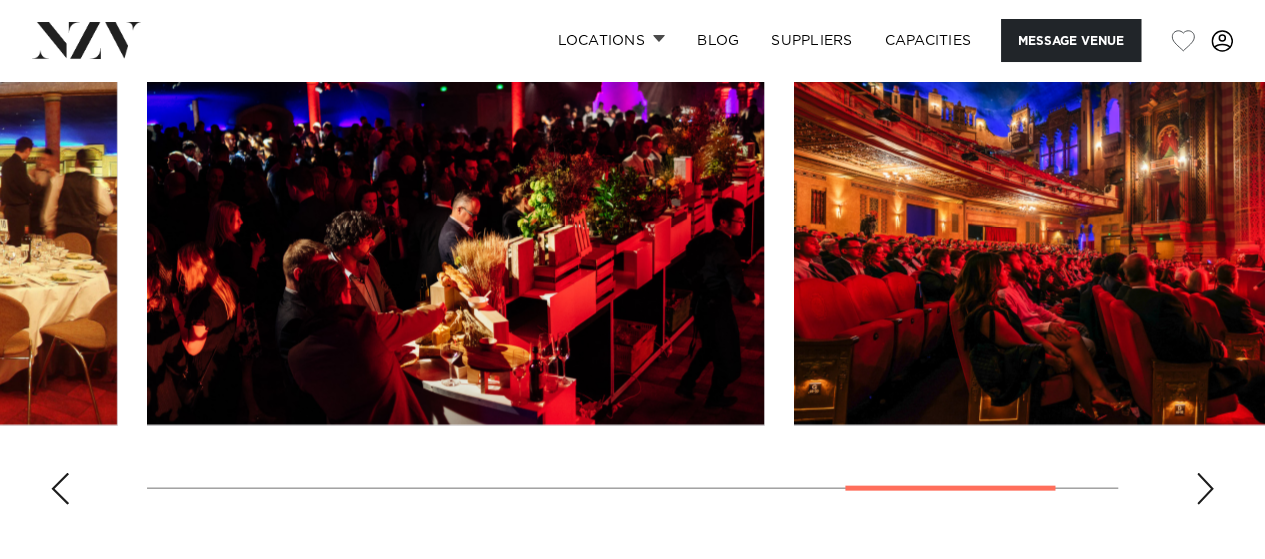 click at bounding box center [1205, 489] 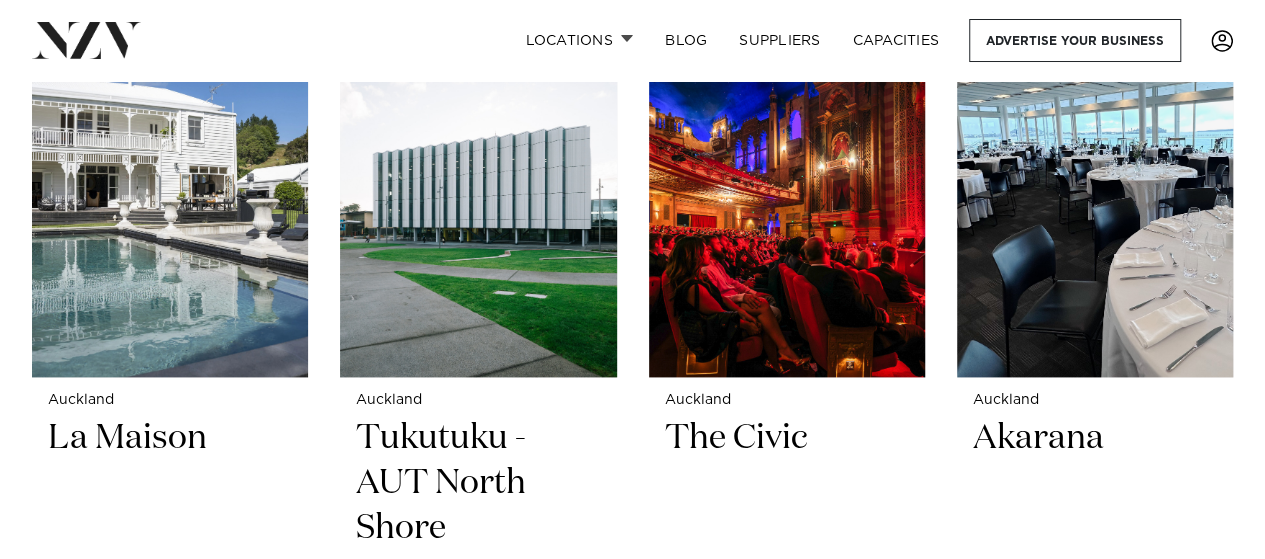 scroll, scrollTop: 0, scrollLeft: 0, axis: both 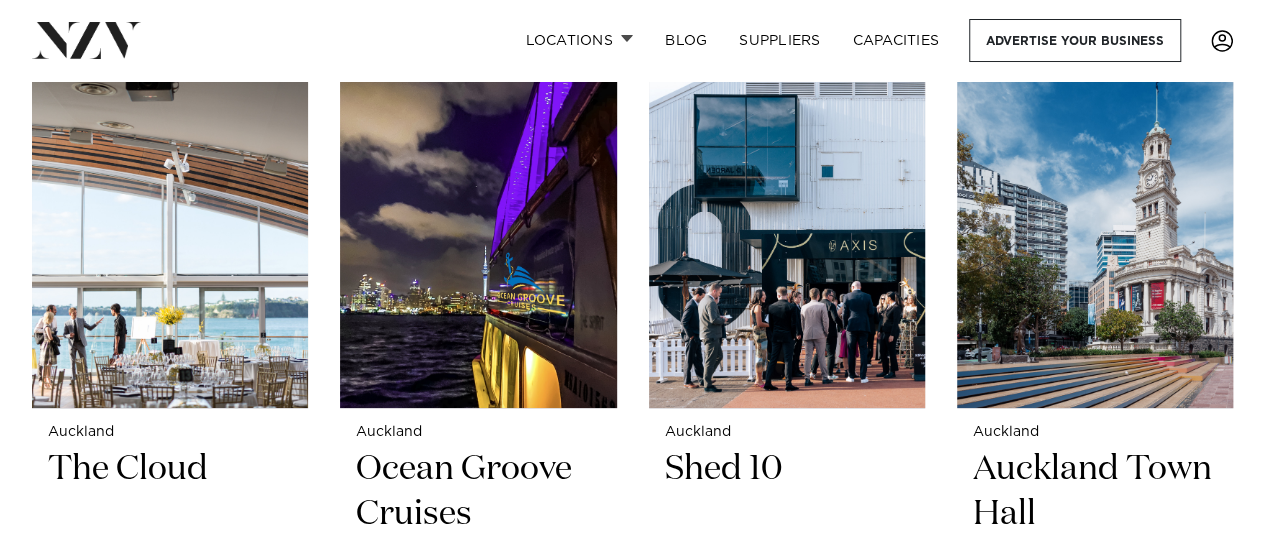 click on "Ocean Groove Cruises" at bounding box center [478, 514] 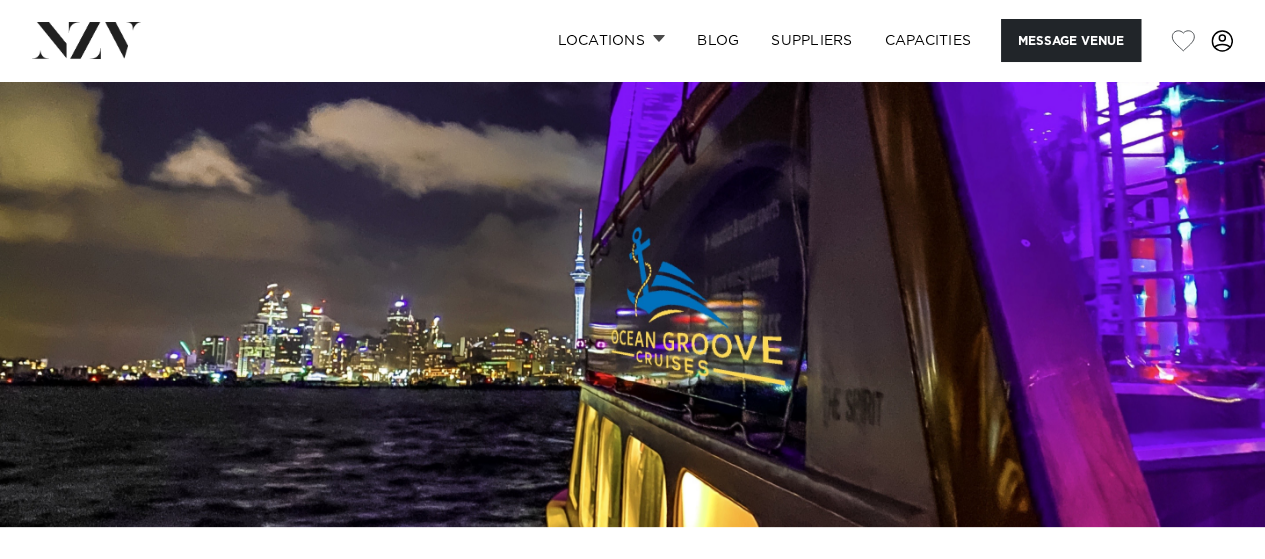 scroll, scrollTop: 0, scrollLeft: 0, axis: both 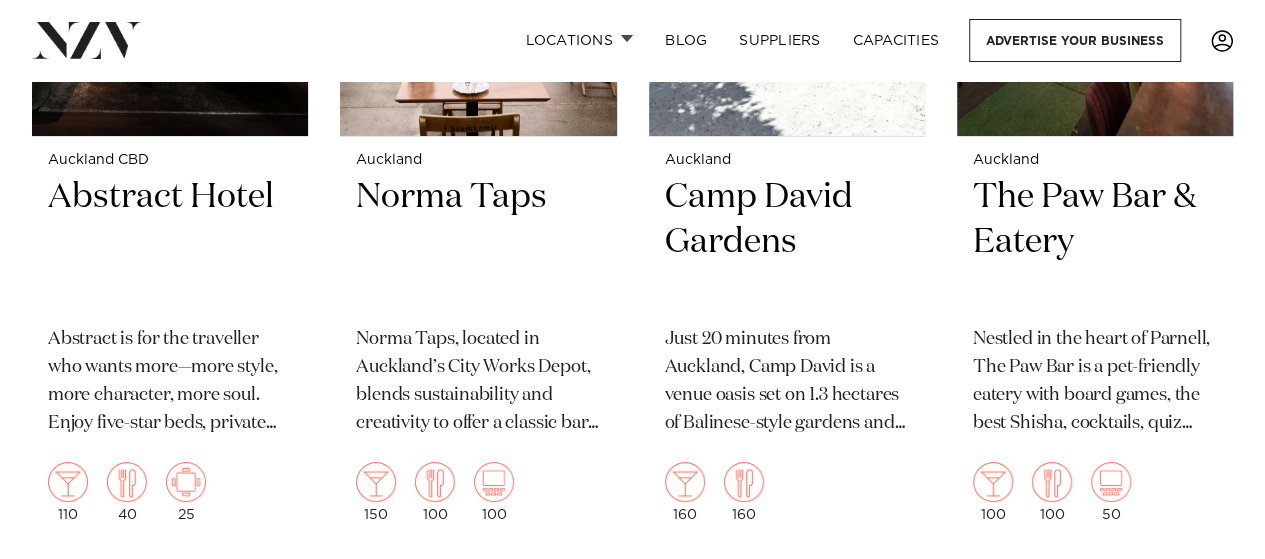 click on "Abstract Hotel" at bounding box center (170, 242) 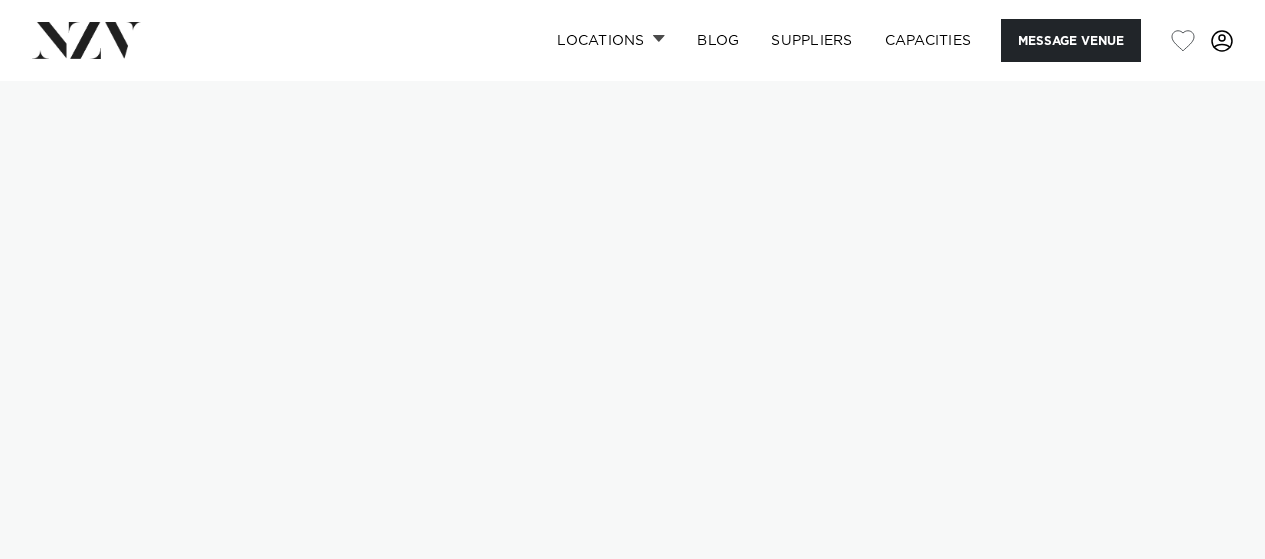 scroll, scrollTop: 0, scrollLeft: 0, axis: both 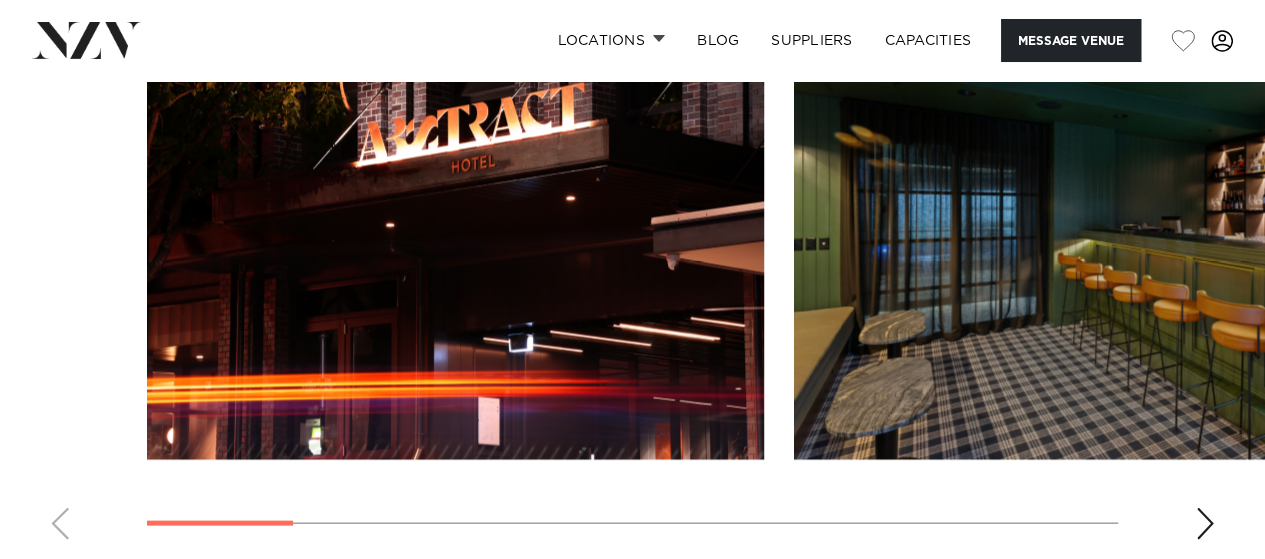 click at bounding box center (1205, 523) 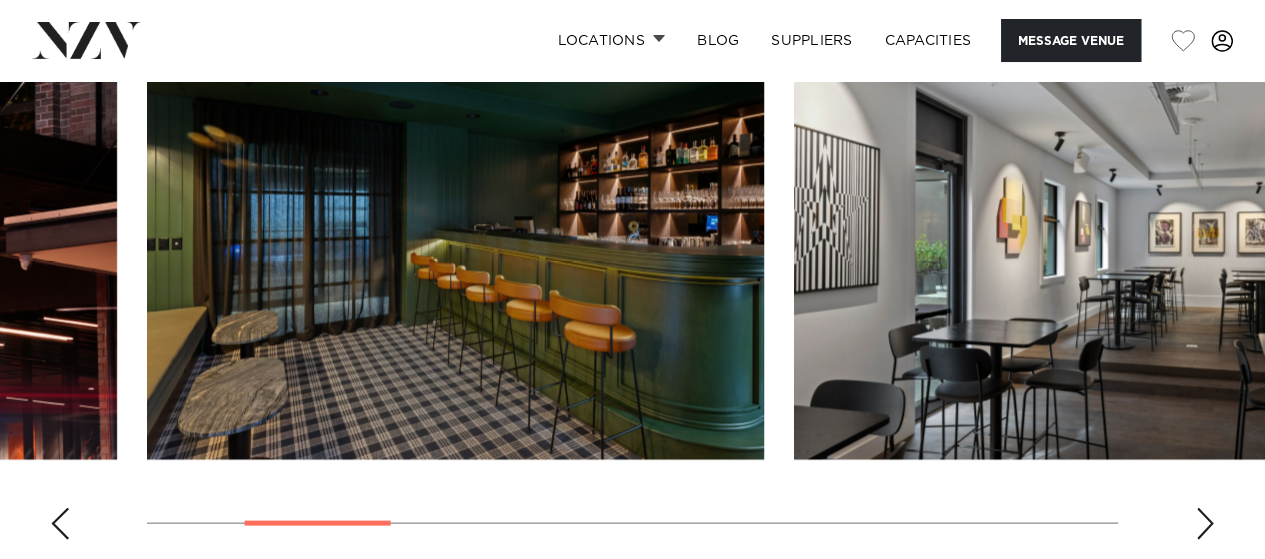 click at bounding box center [1205, 523] 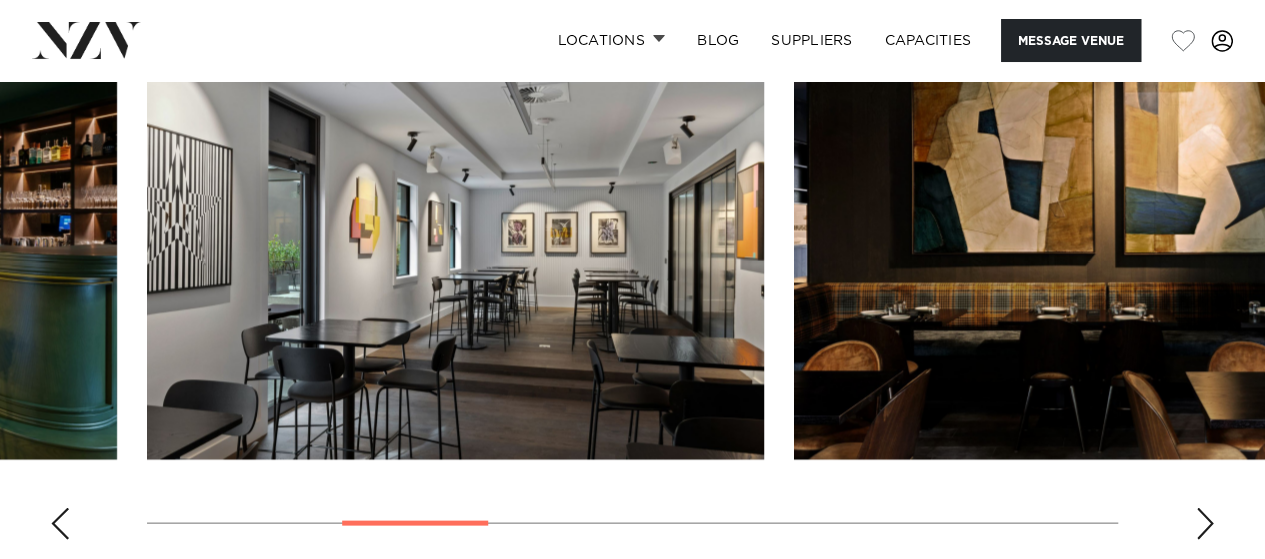 click at bounding box center (1205, 523) 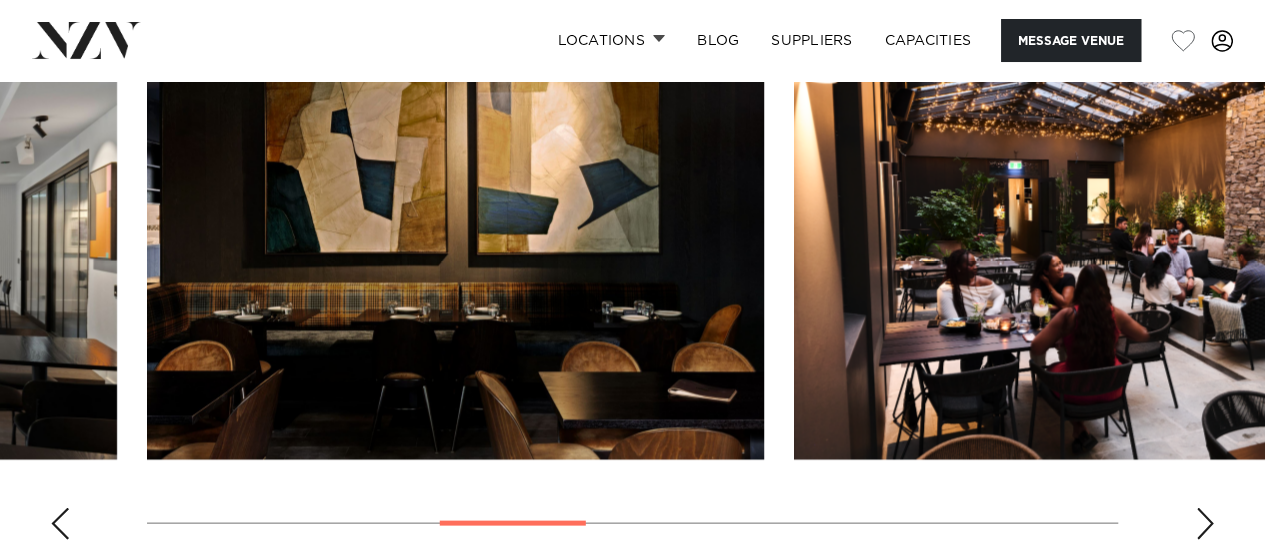 click at bounding box center [1205, 523] 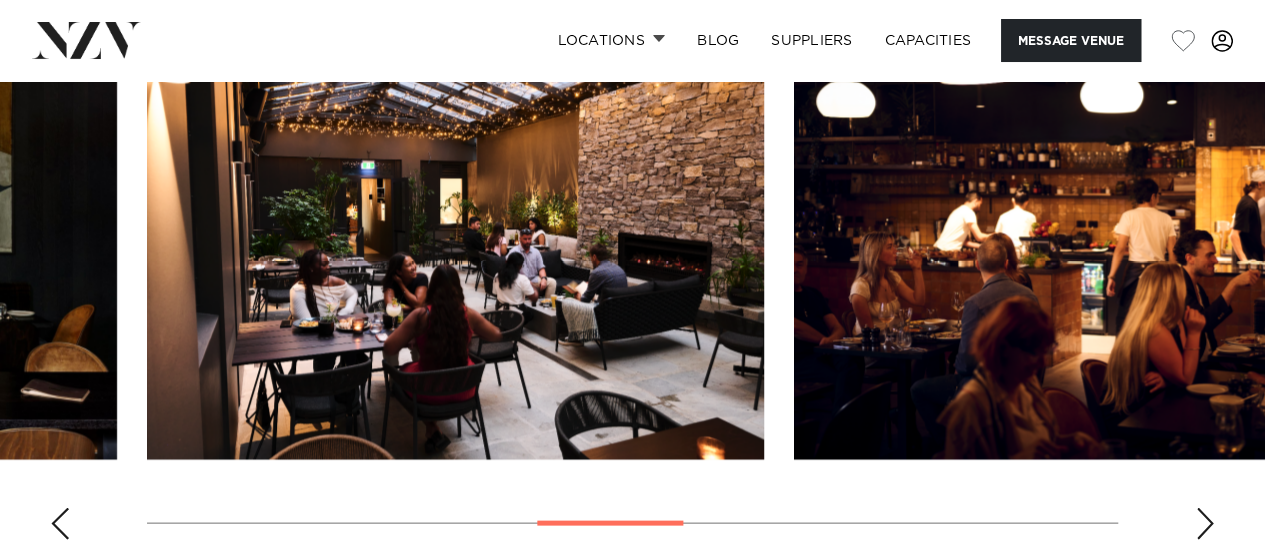 click at bounding box center [1205, 523] 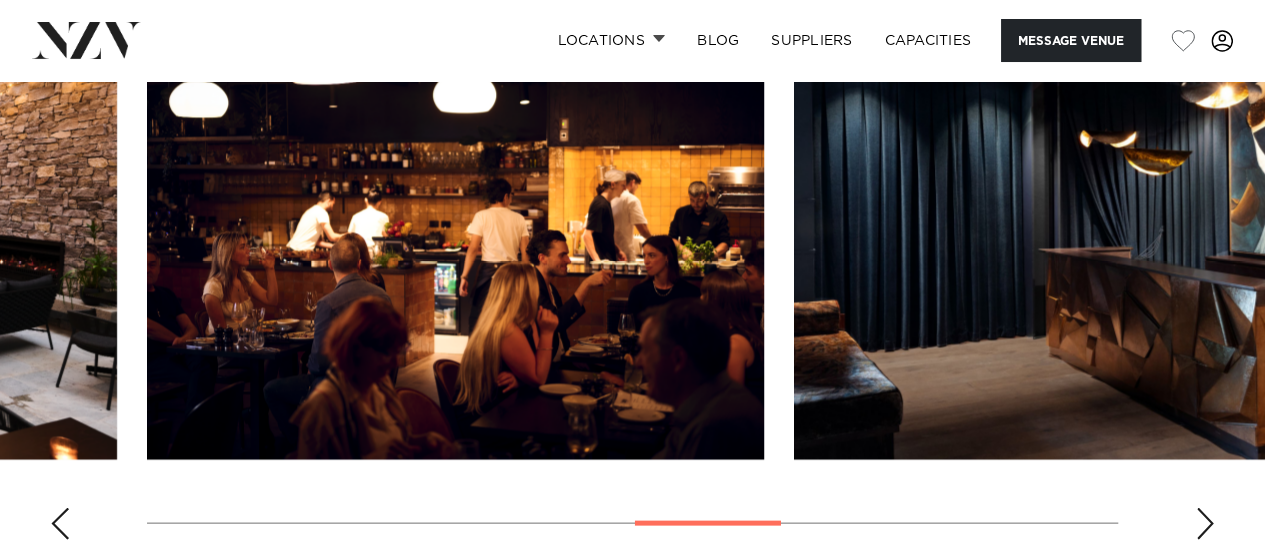 click at bounding box center (1205, 523) 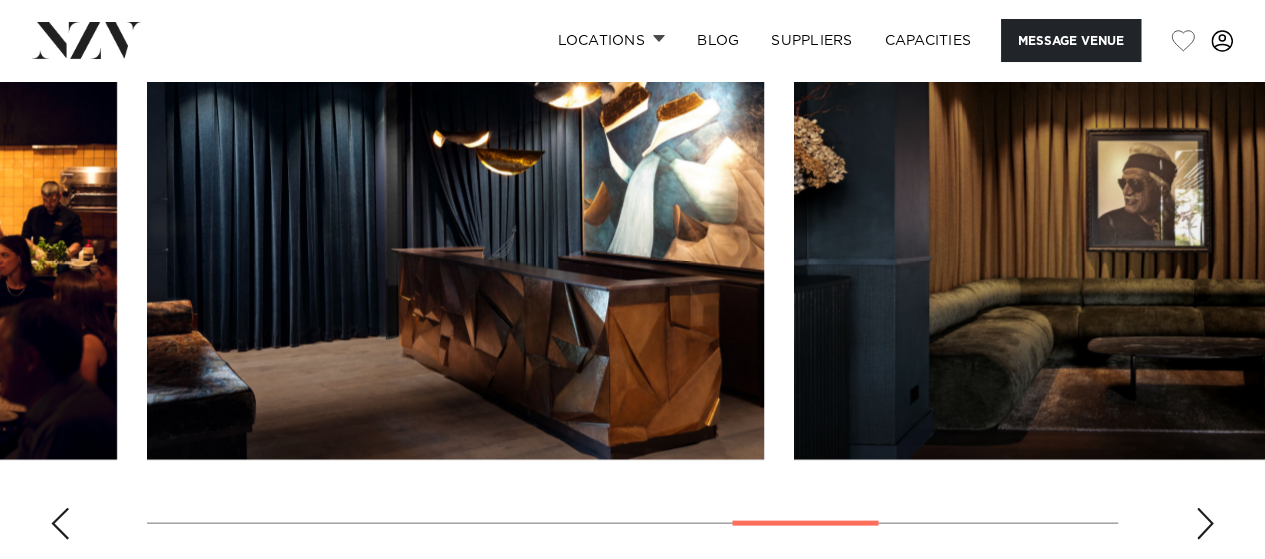 click at bounding box center (1205, 523) 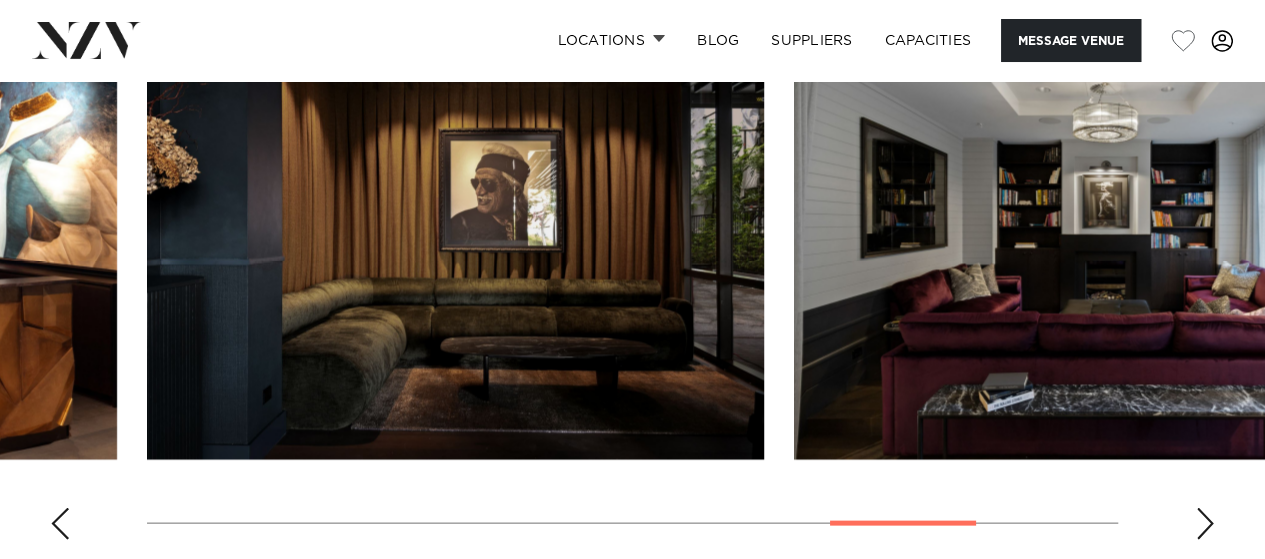 click at bounding box center (1205, 523) 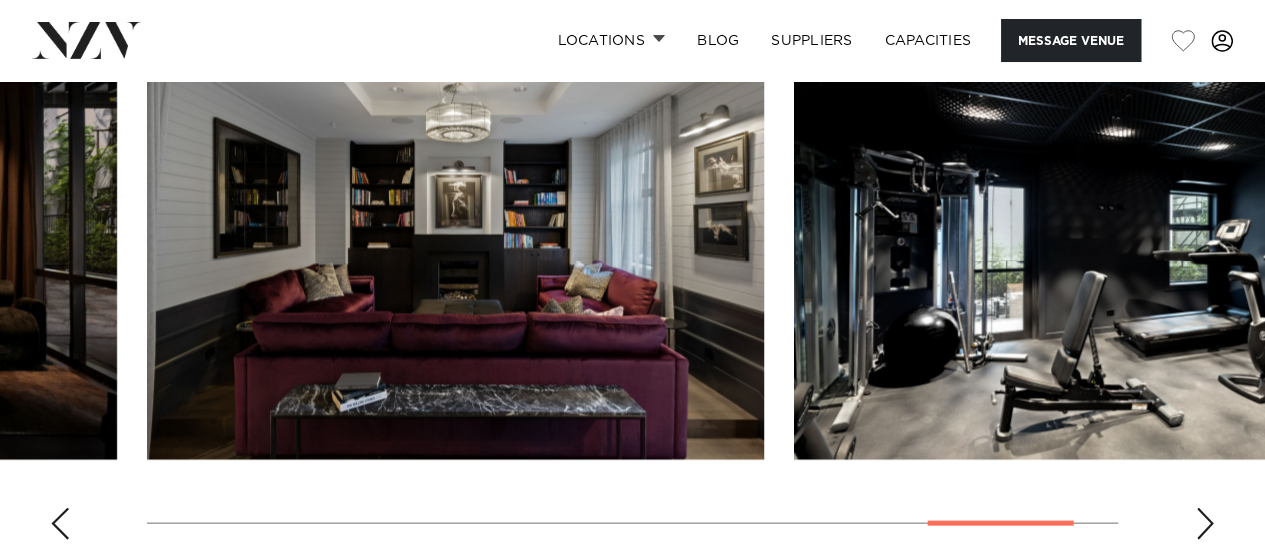 click at bounding box center (1205, 523) 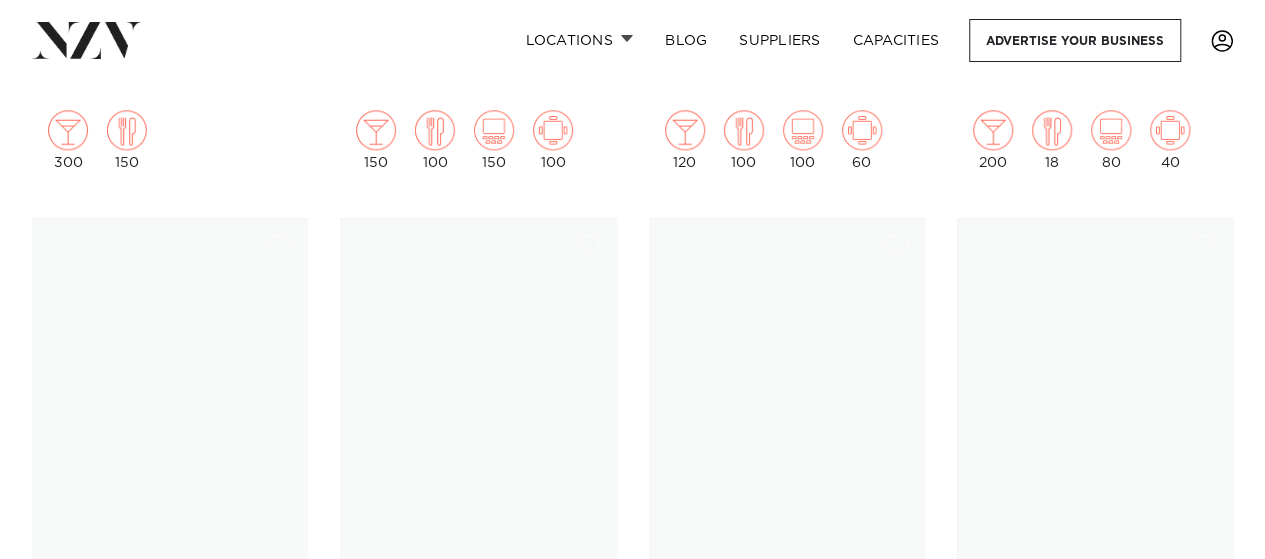 scroll, scrollTop: 0, scrollLeft: 0, axis: both 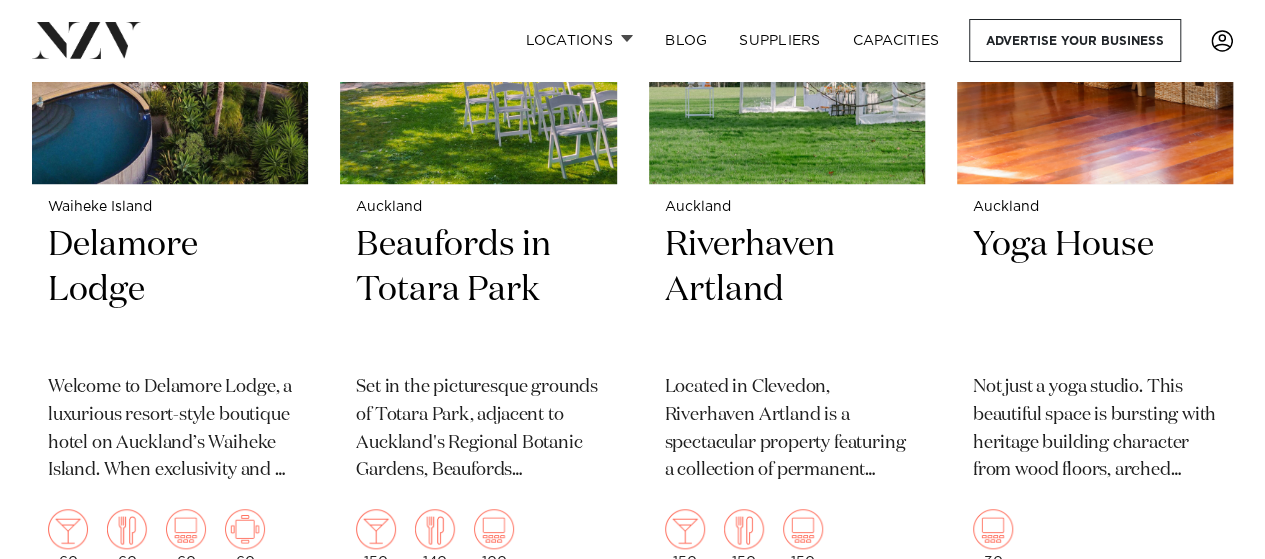 click on "Delamore Lodge" at bounding box center (170, 290) 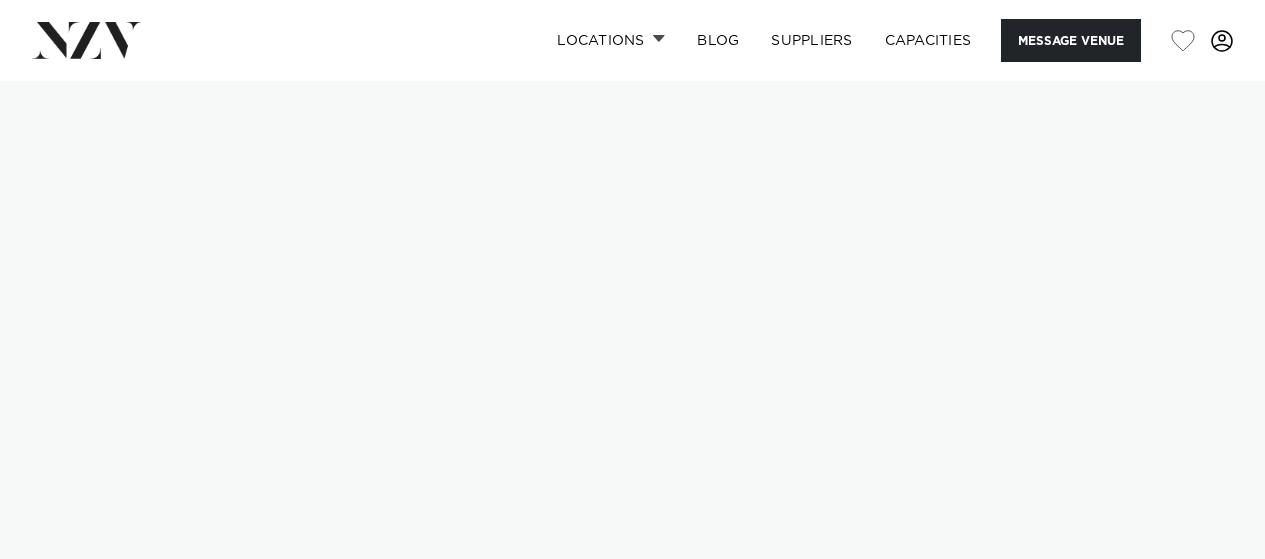 scroll, scrollTop: 0, scrollLeft: 0, axis: both 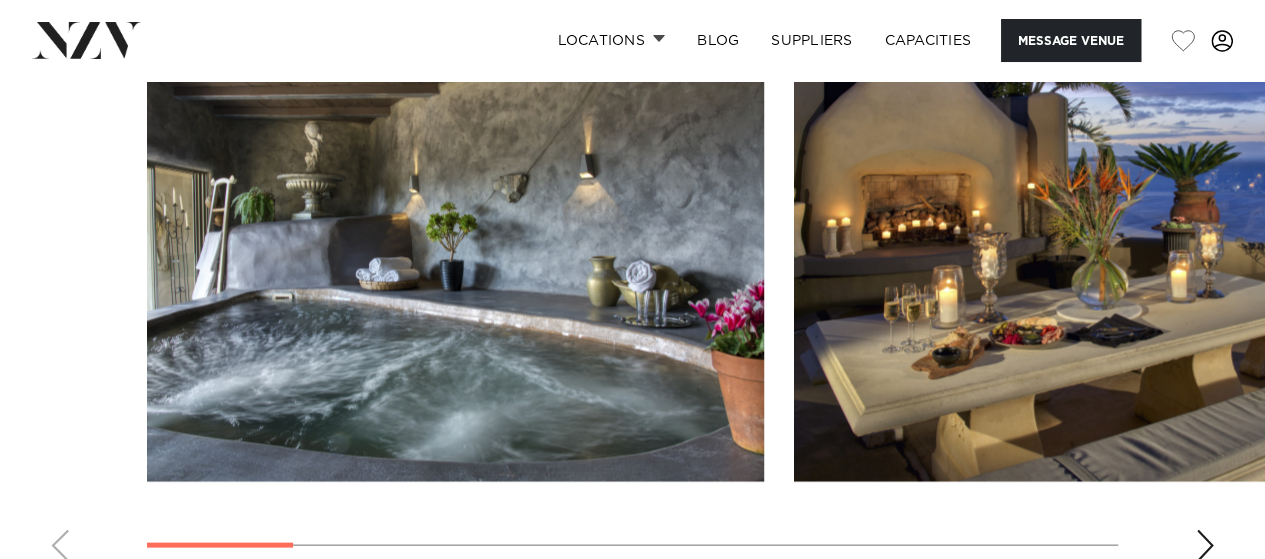 click at bounding box center (1205, 545) 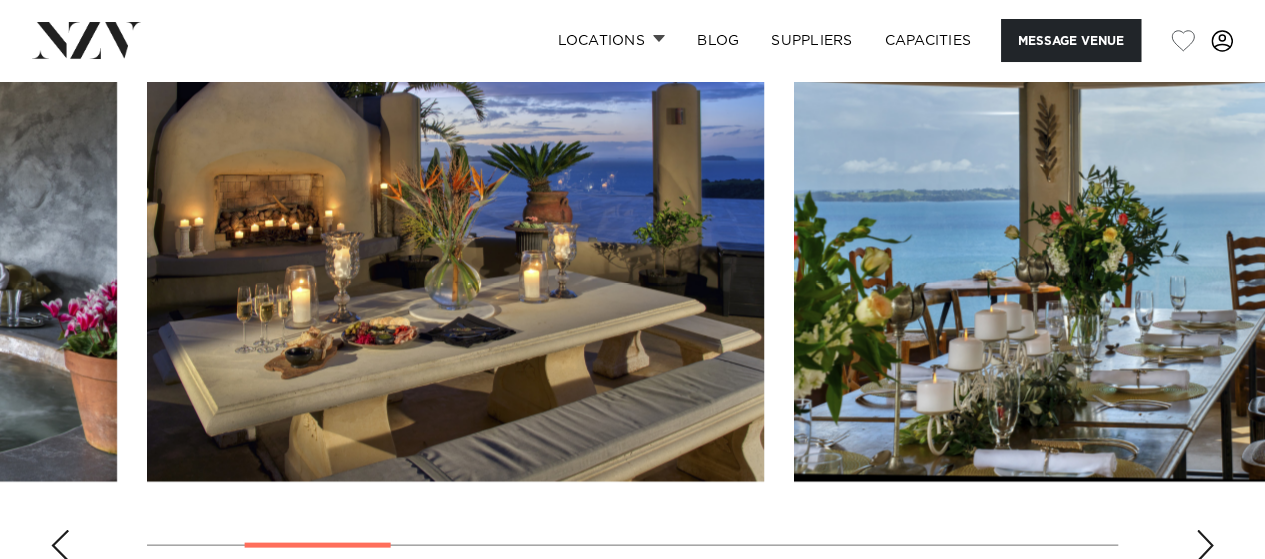 click at bounding box center [1205, 545] 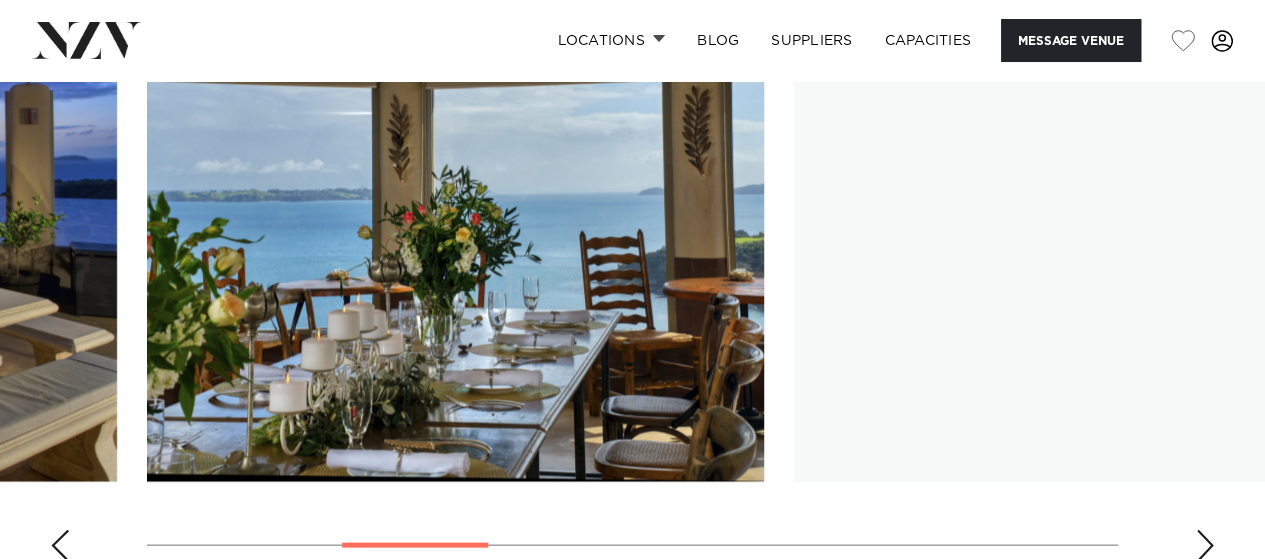 click at bounding box center (1205, 545) 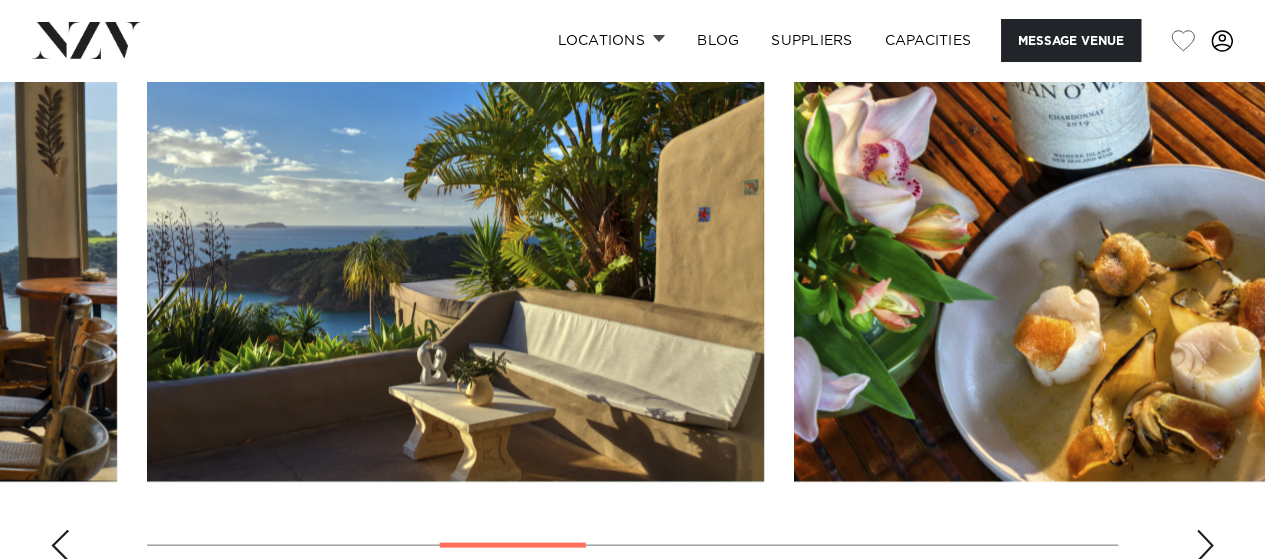 click at bounding box center [1205, 545] 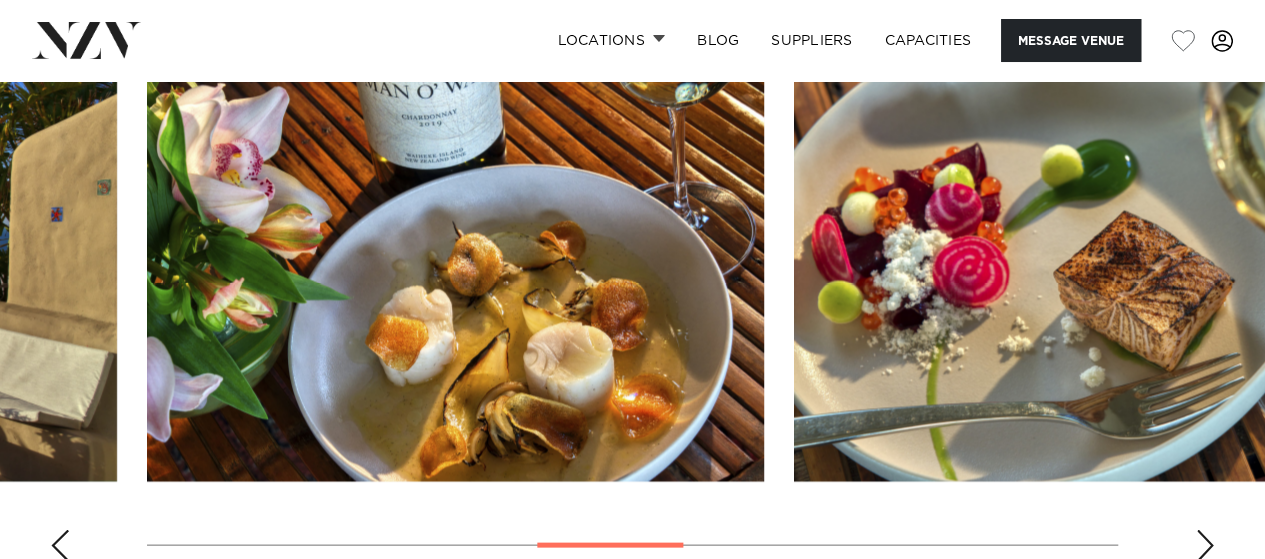 click at bounding box center [1205, 545] 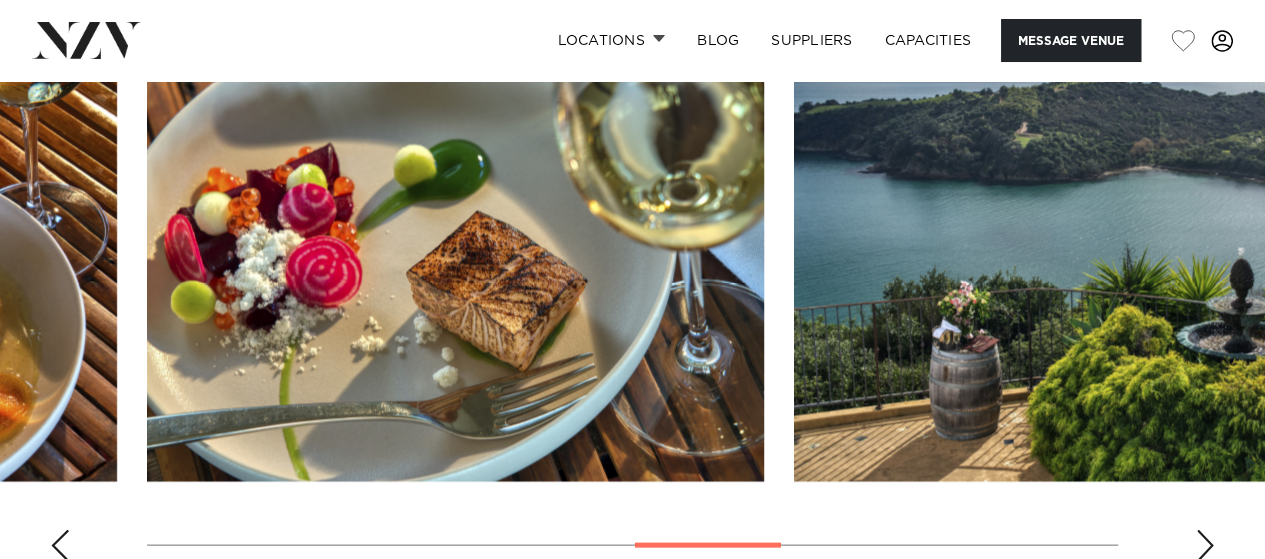 click at bounding box center [1205, 545] 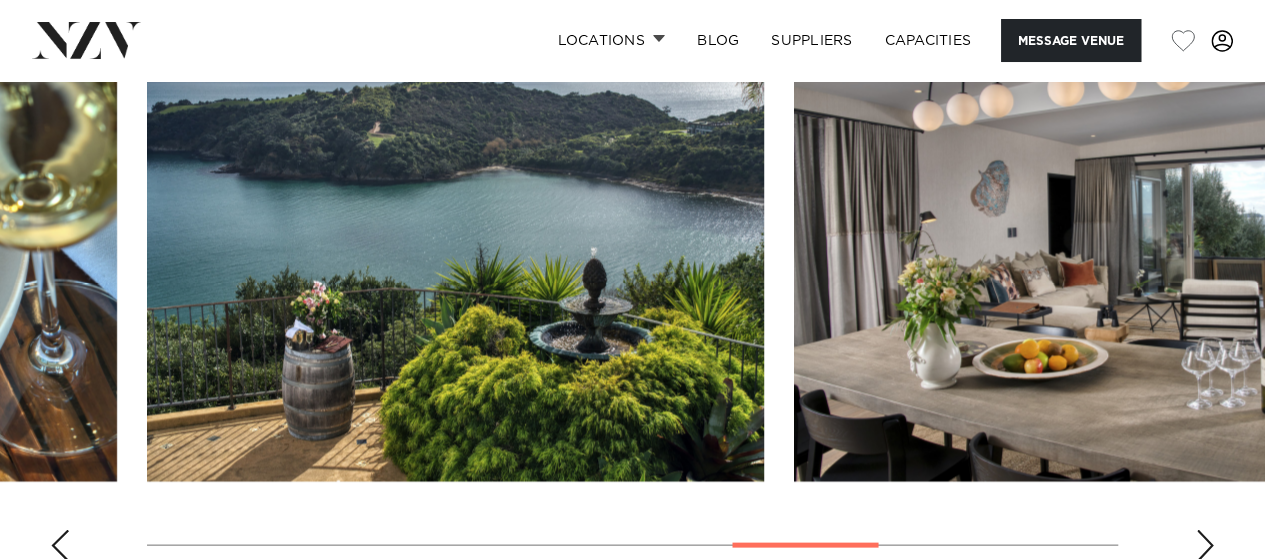 click at bounding box center [1205, 545] 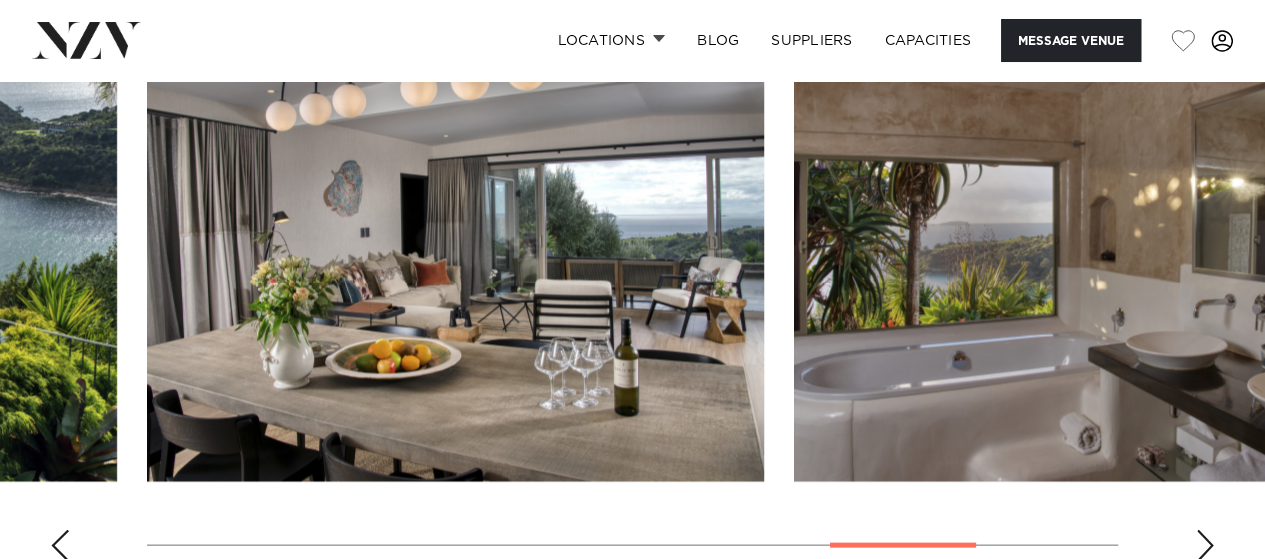 click at bounding box center (1205, 545) 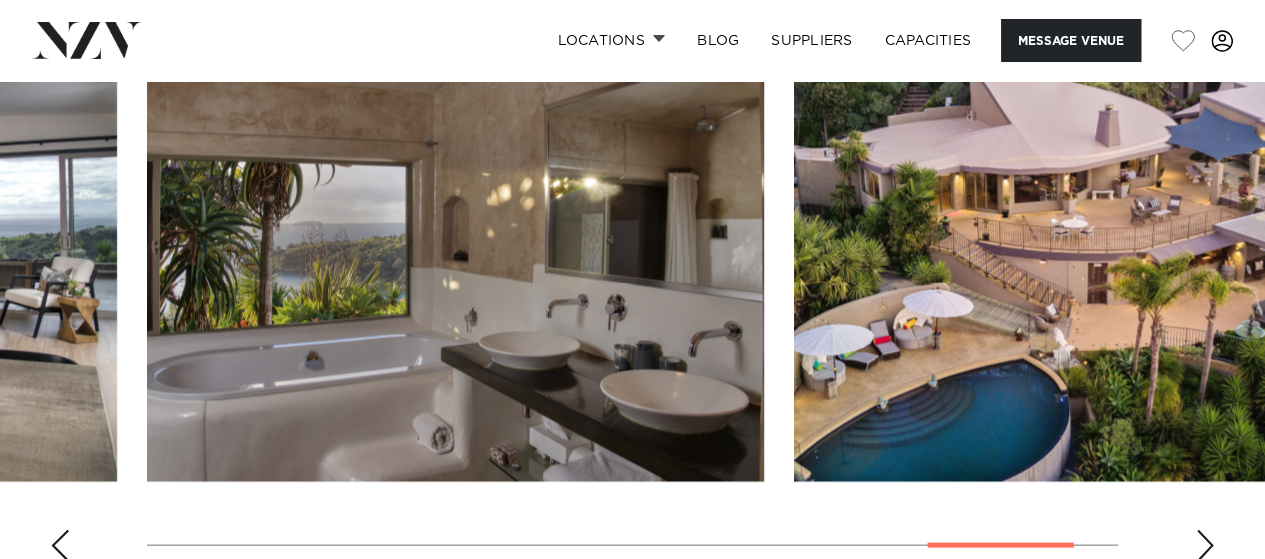 click at bounding box center (1205, 545) 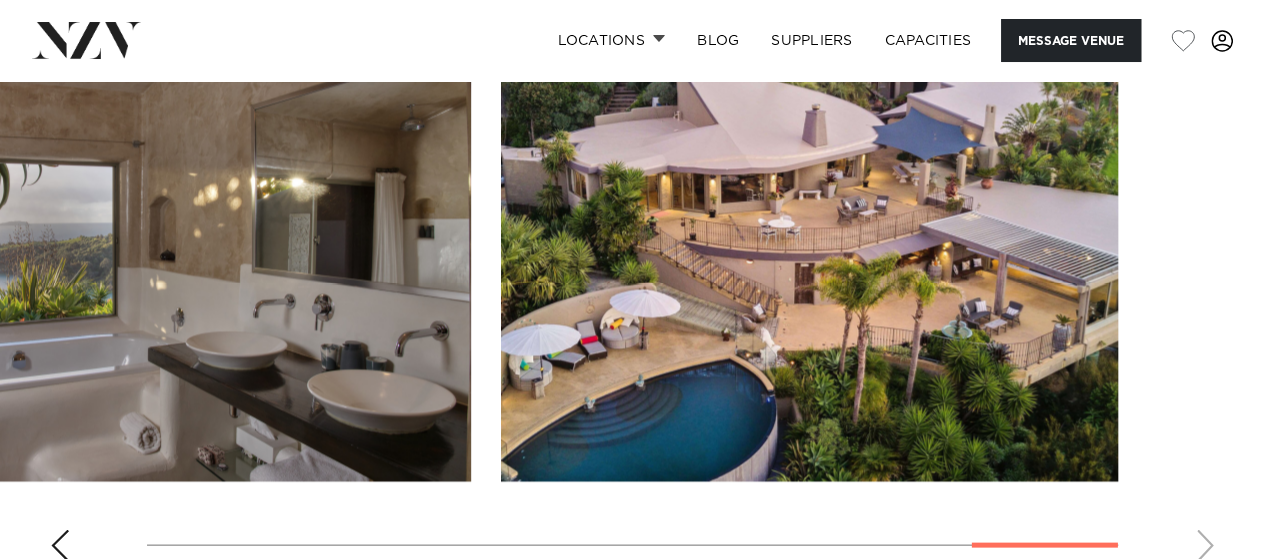 click at bounding box center [632, 302] 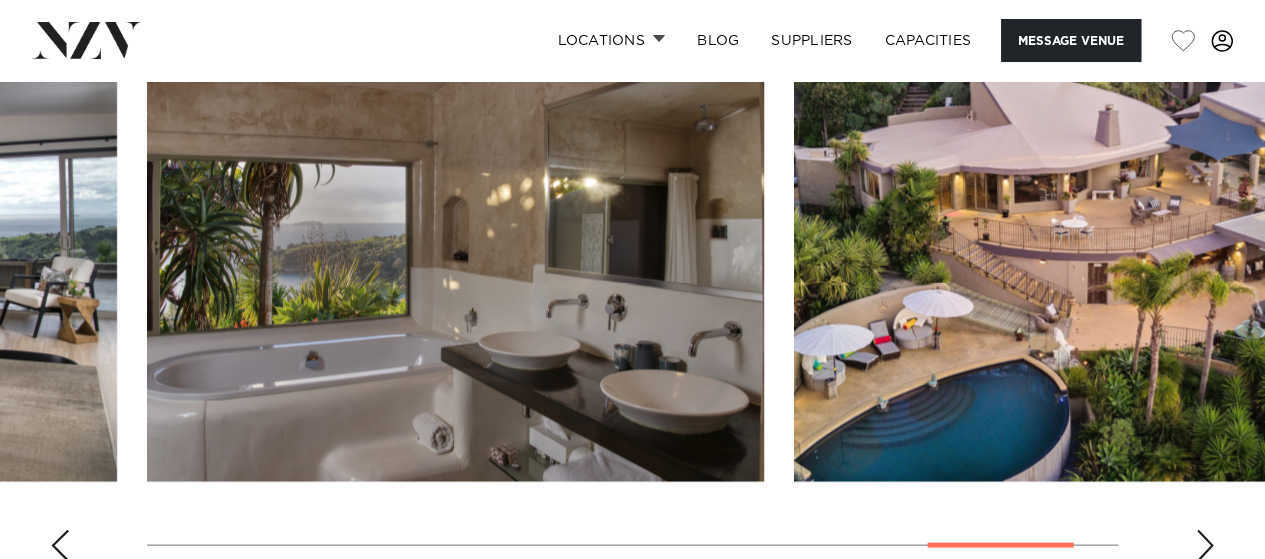 click at bounding box center [60, 545] 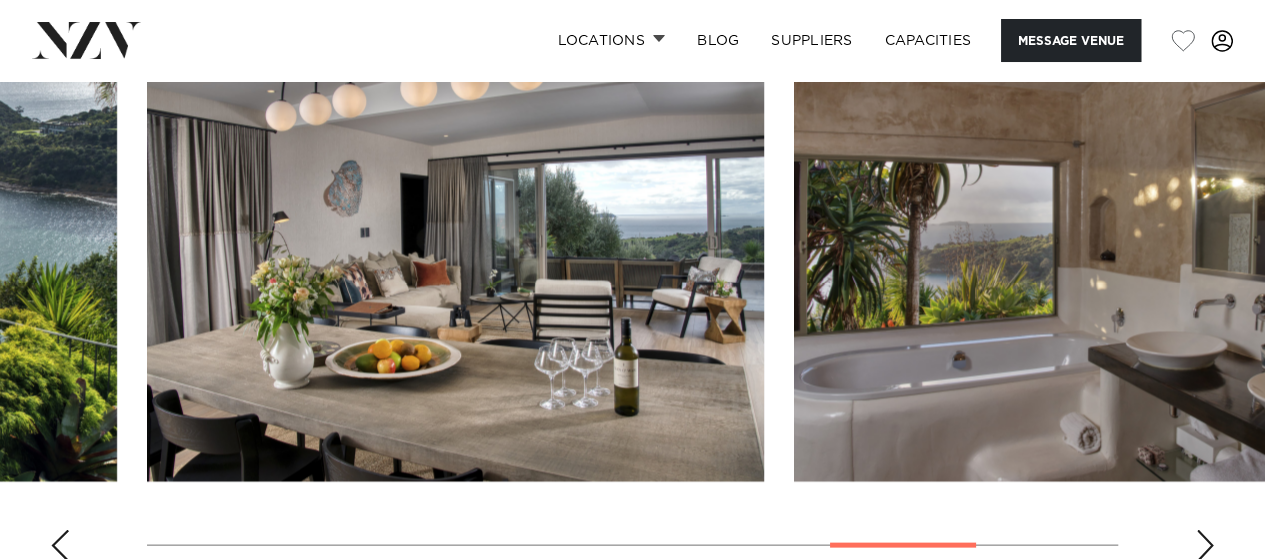 click at bounding box center [60, 545] 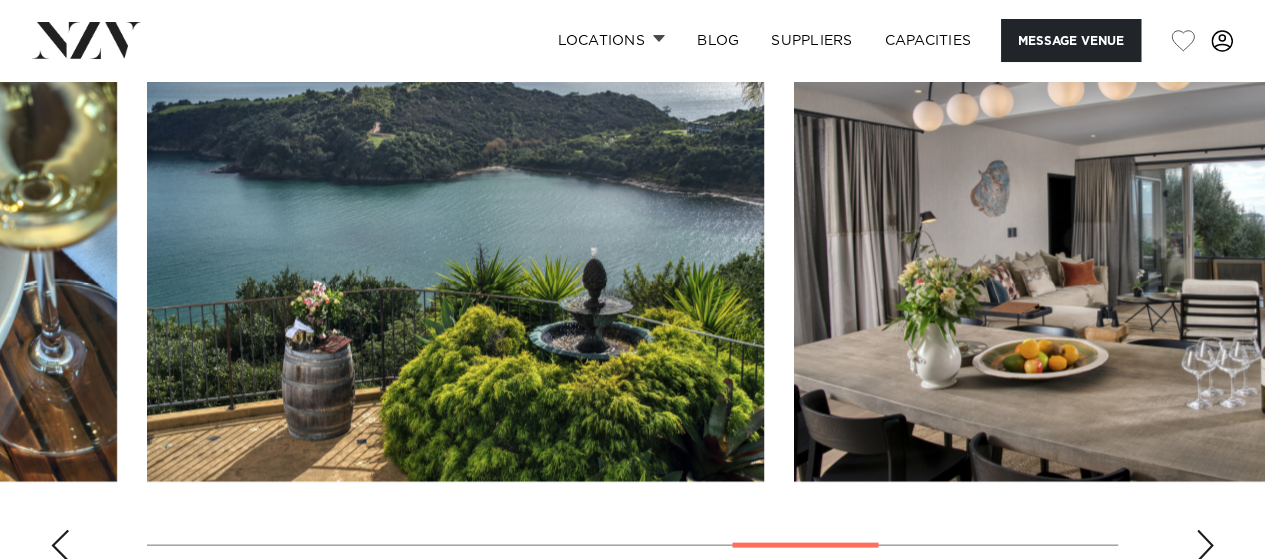 click at bounding box center (60, 545) 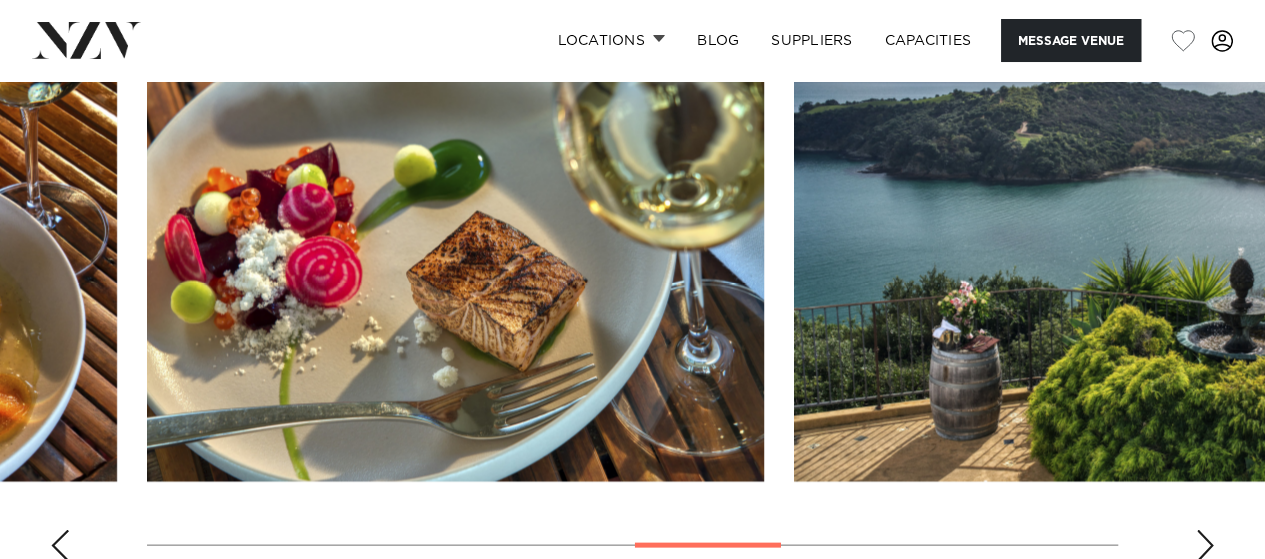 click at bounding box center (60, 545) 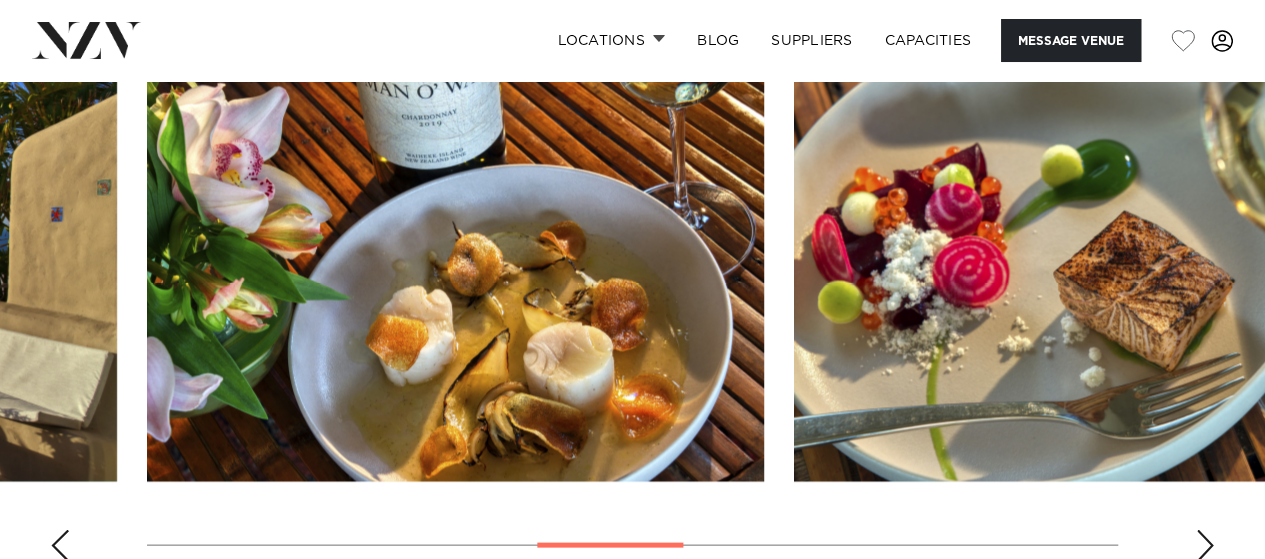 click at bounding box center (60, 545) 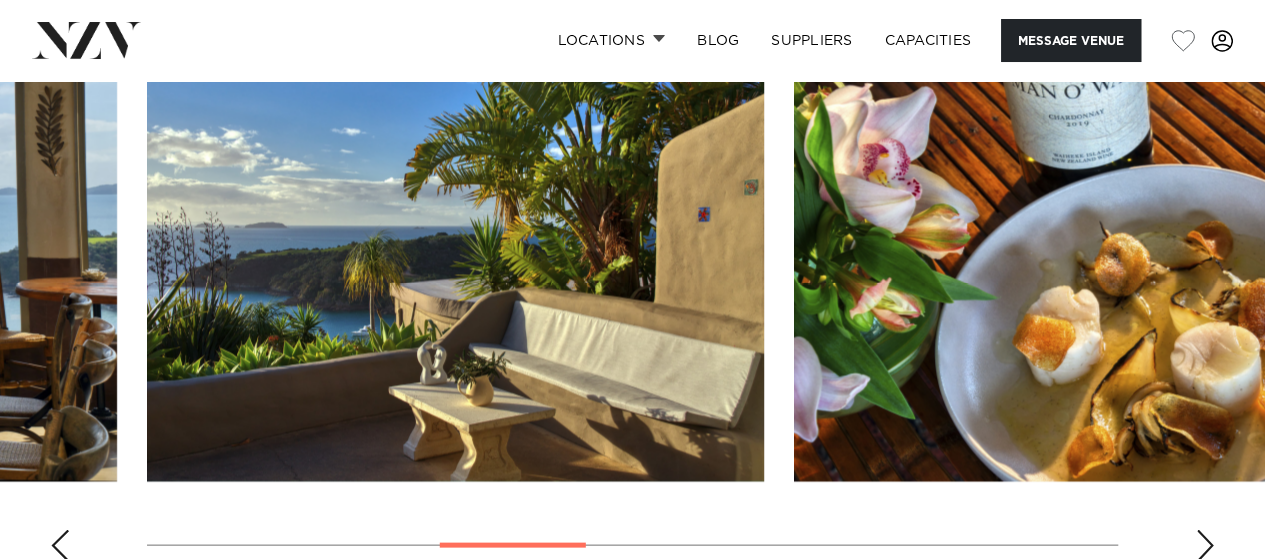 click at bounding box center (60, 545) 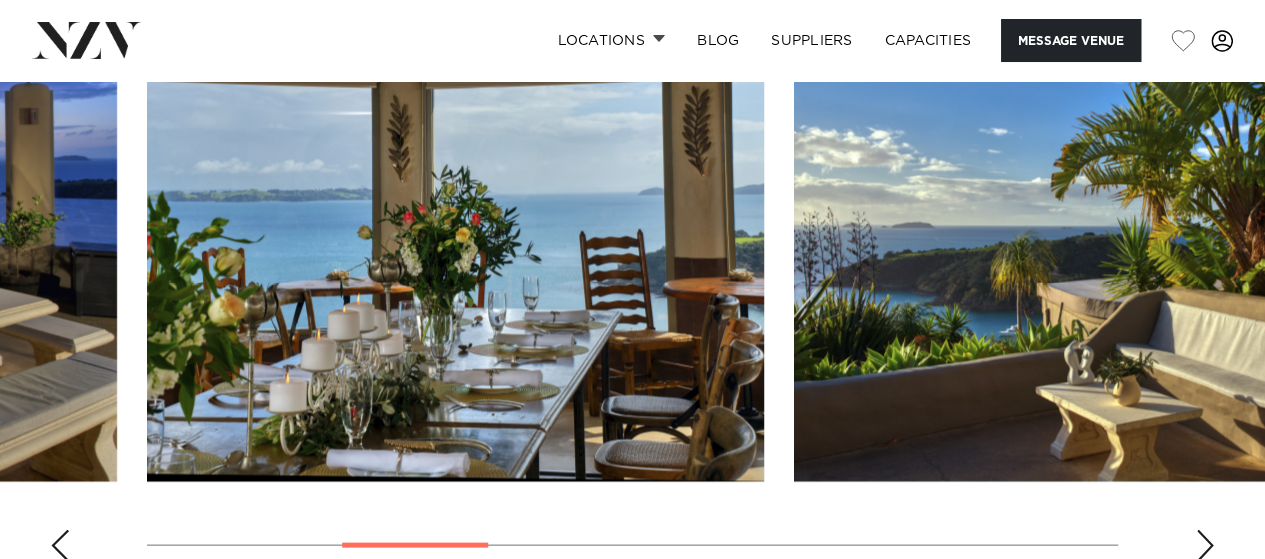 click at bounding box center [60, 545] 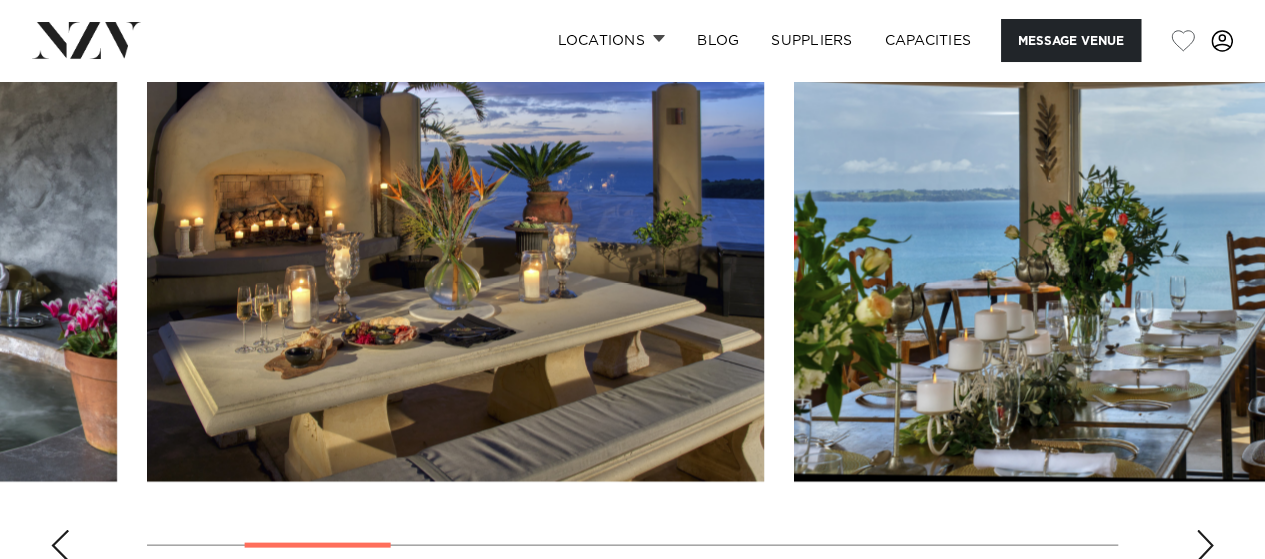 click at bounding box center [60, 545] 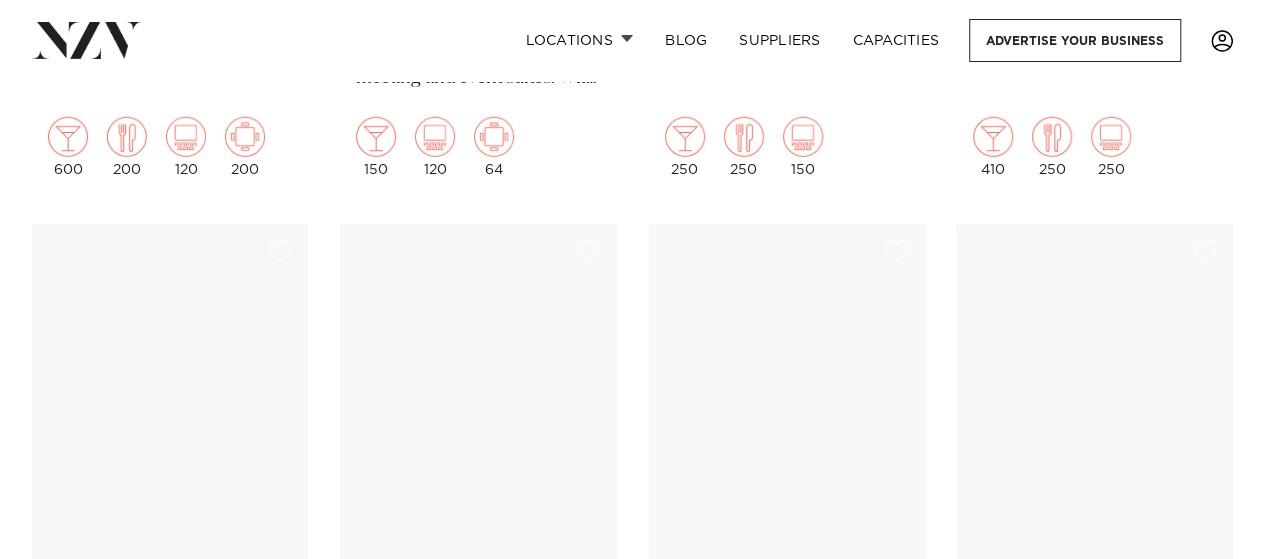 scroll, scrollTop: 5482, scrollLeft: 0, axis: vertical 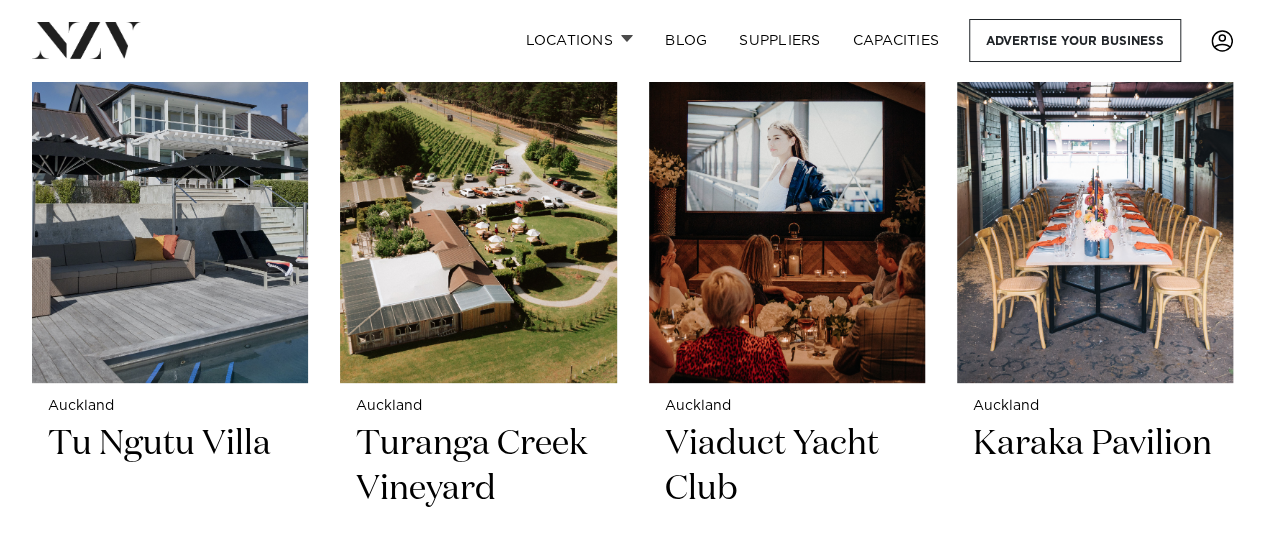 click at bounding box center (787, 198) 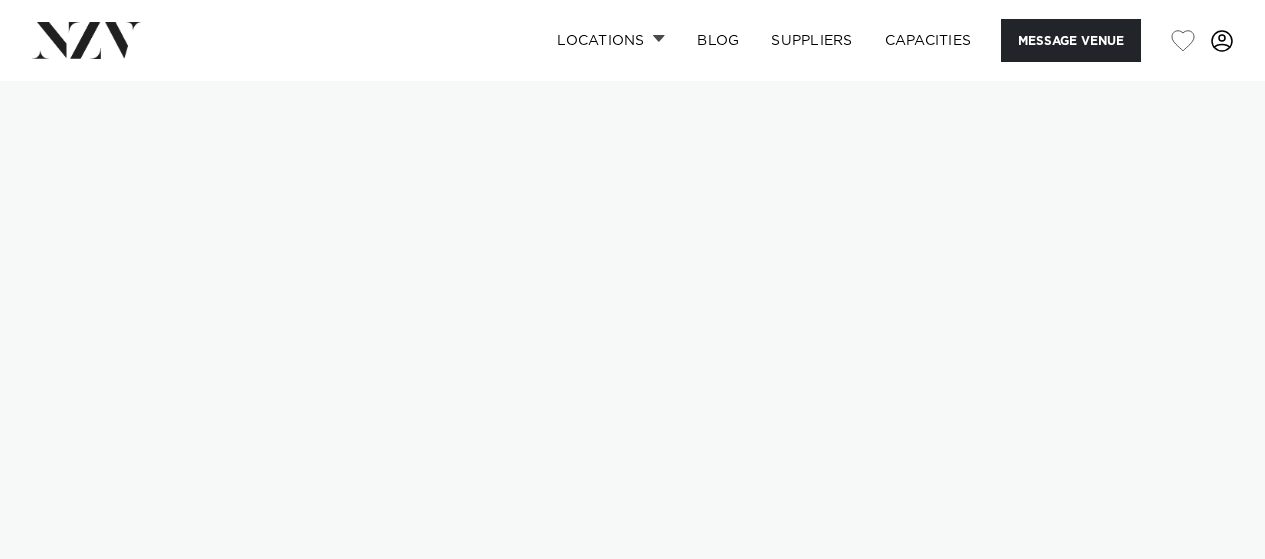scroll, scrollTop: 0, scrollLeft: 0, axis: both 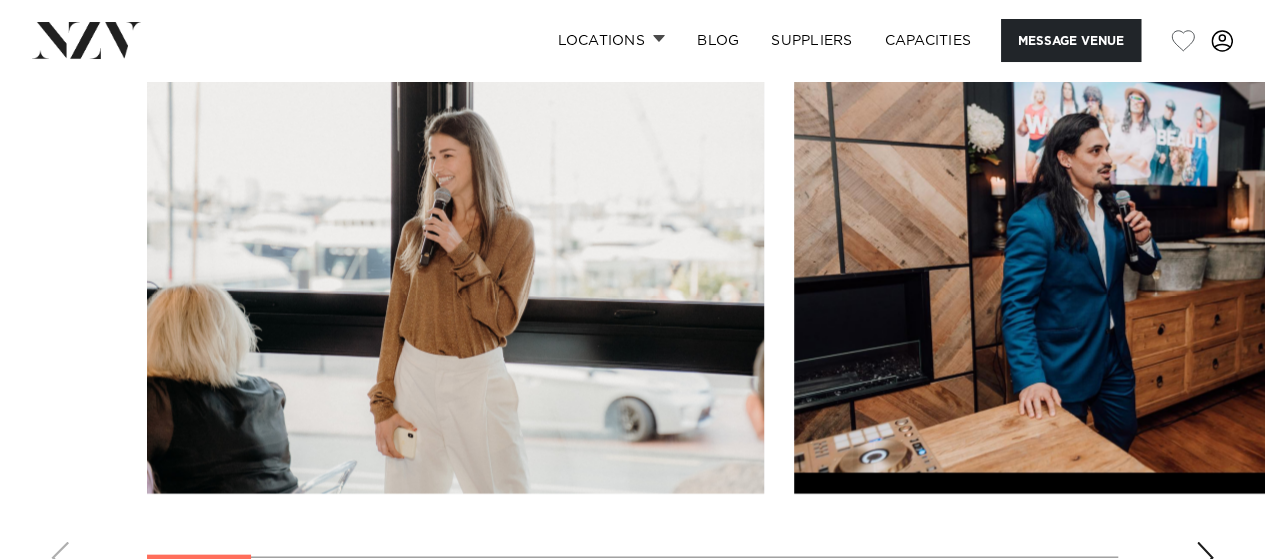 click at bounding box center [1205, 558] 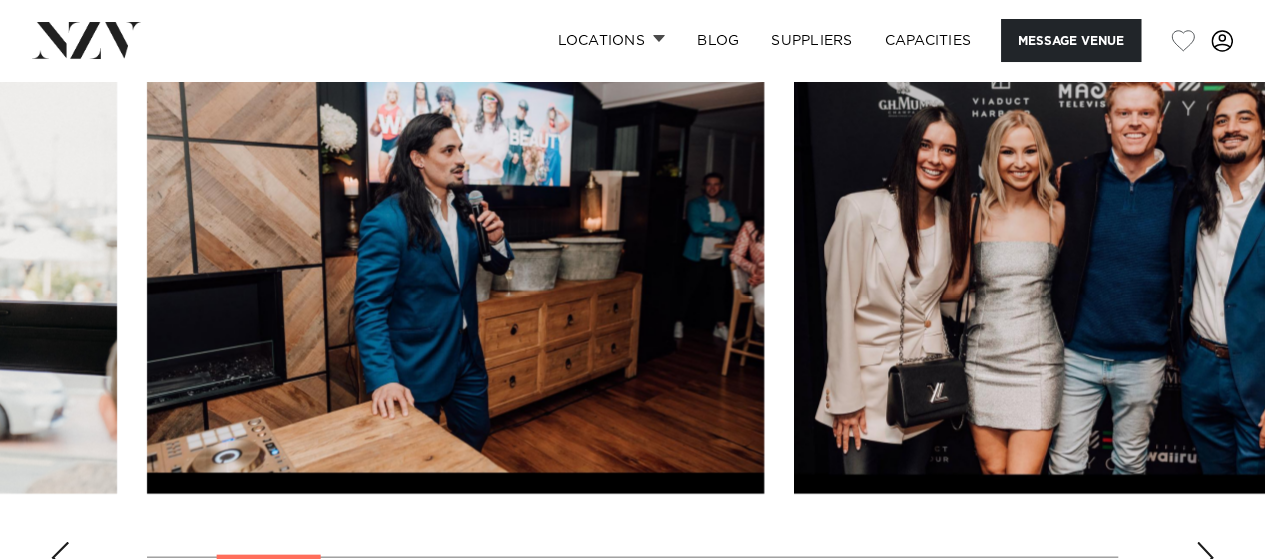 scroll, scrollTop: 1942, scrollLeft: 0, axis: vertical 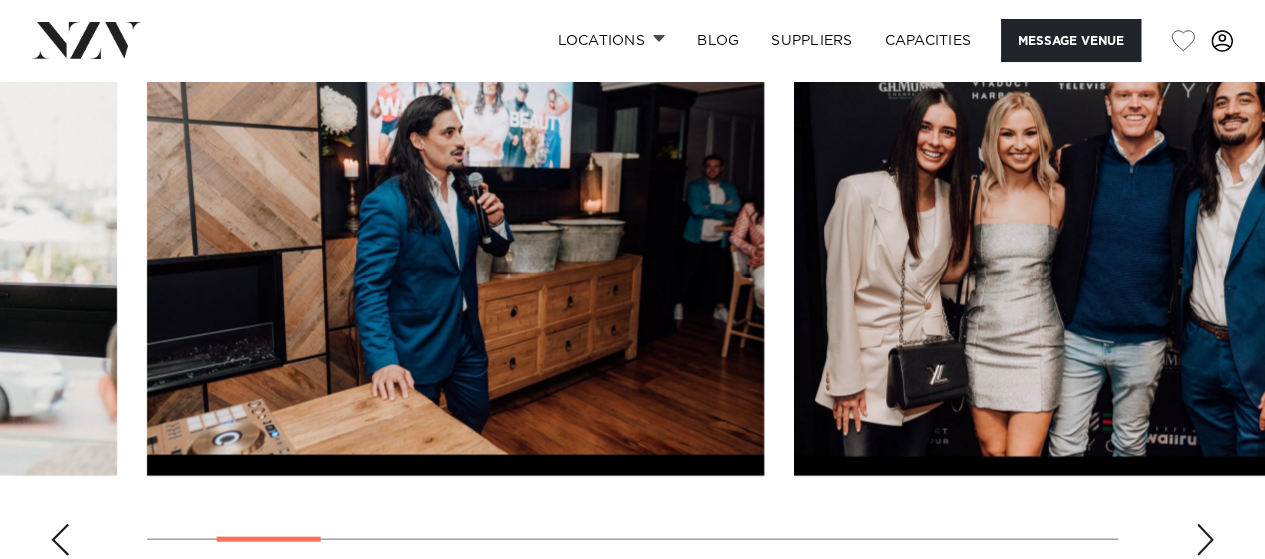 click at bounding box center [1205, 540] 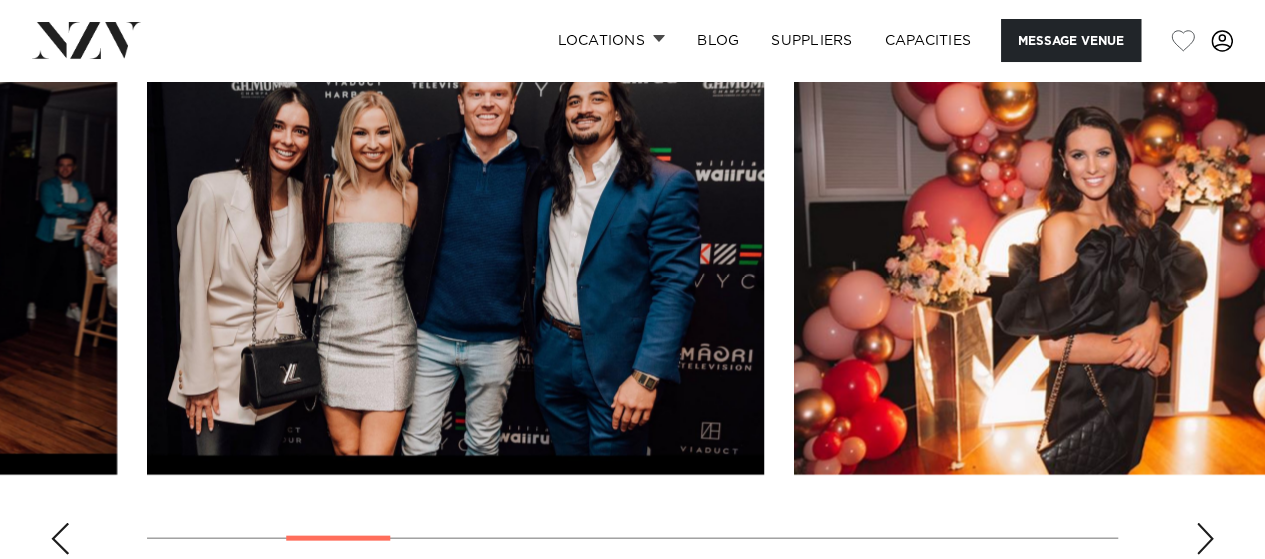 scroll, scrollTop: 1944, scrollLeft: 0, axis: vertical 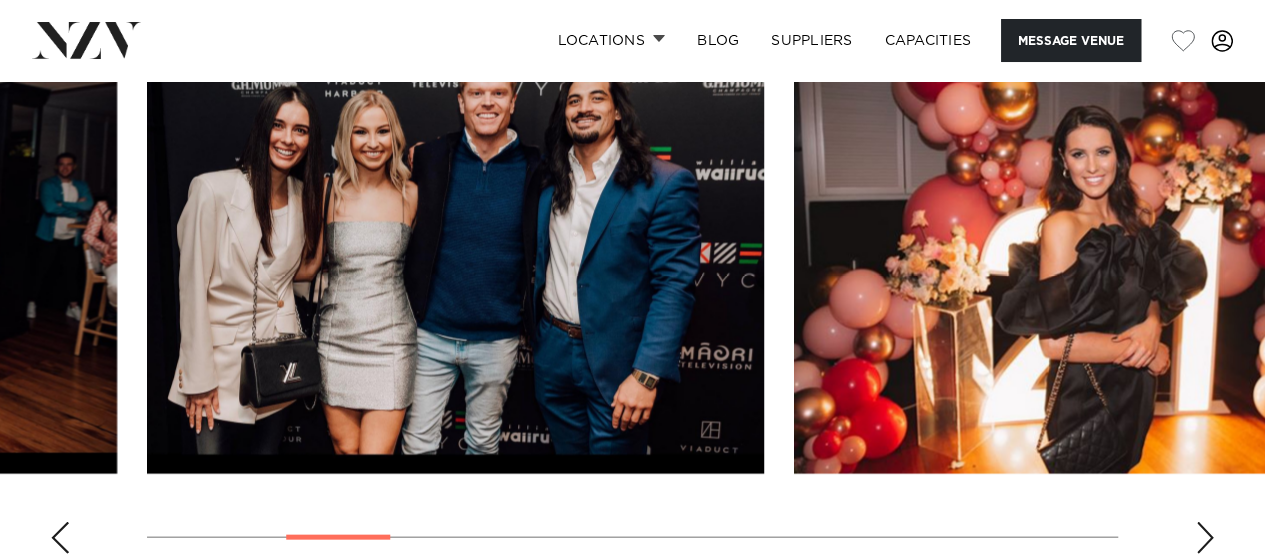 click at bounding box center [1205, 538] 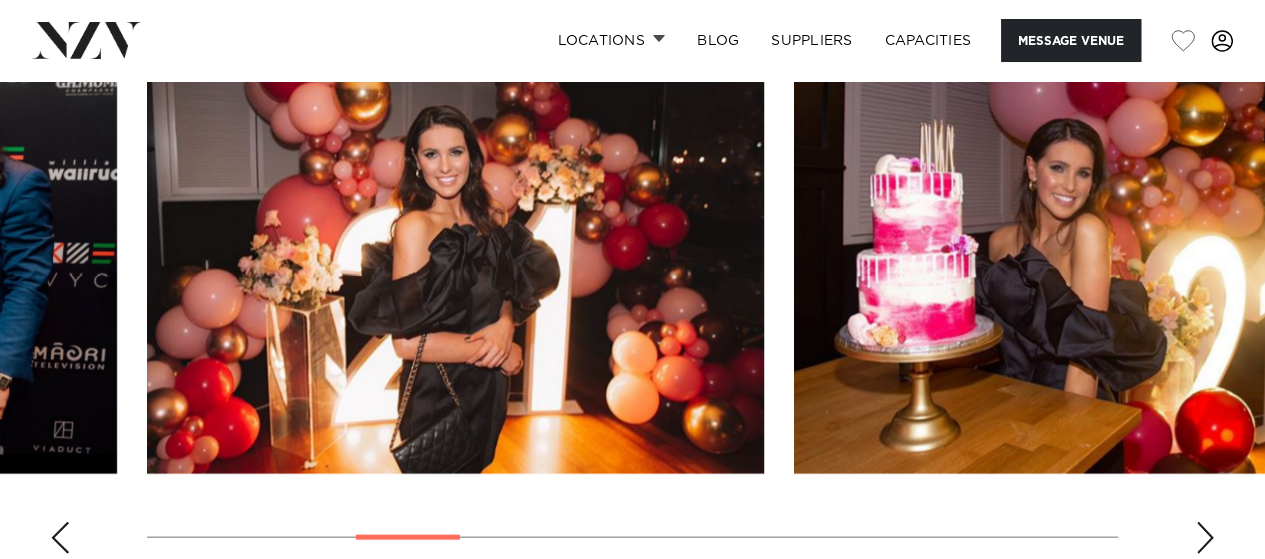click at bounding box center [1205, 538] 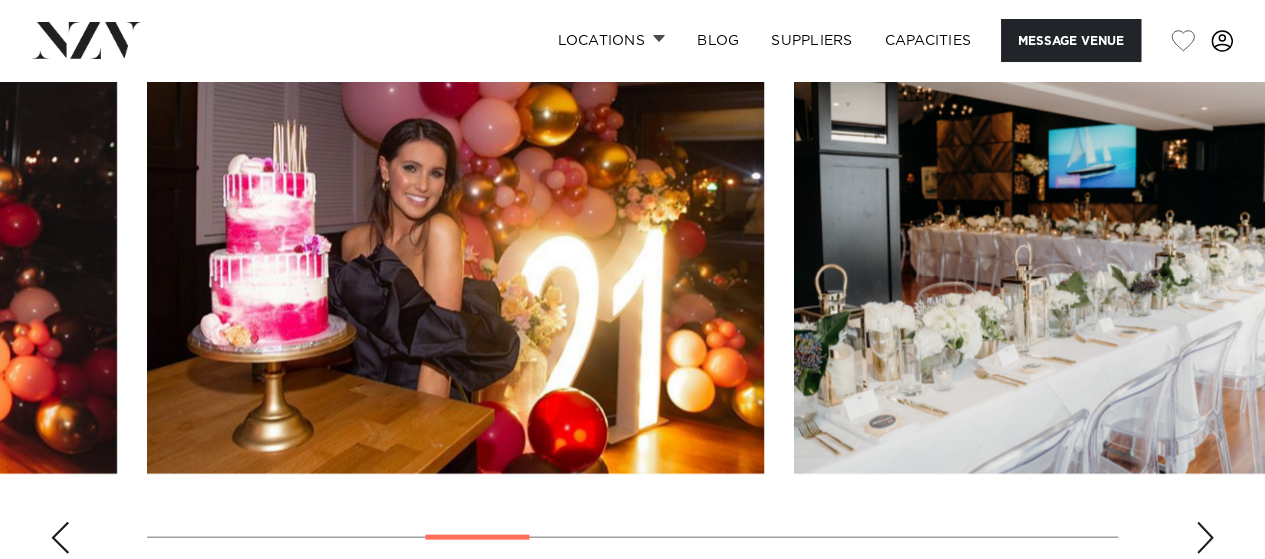 click at bounding box center (1205, 538) 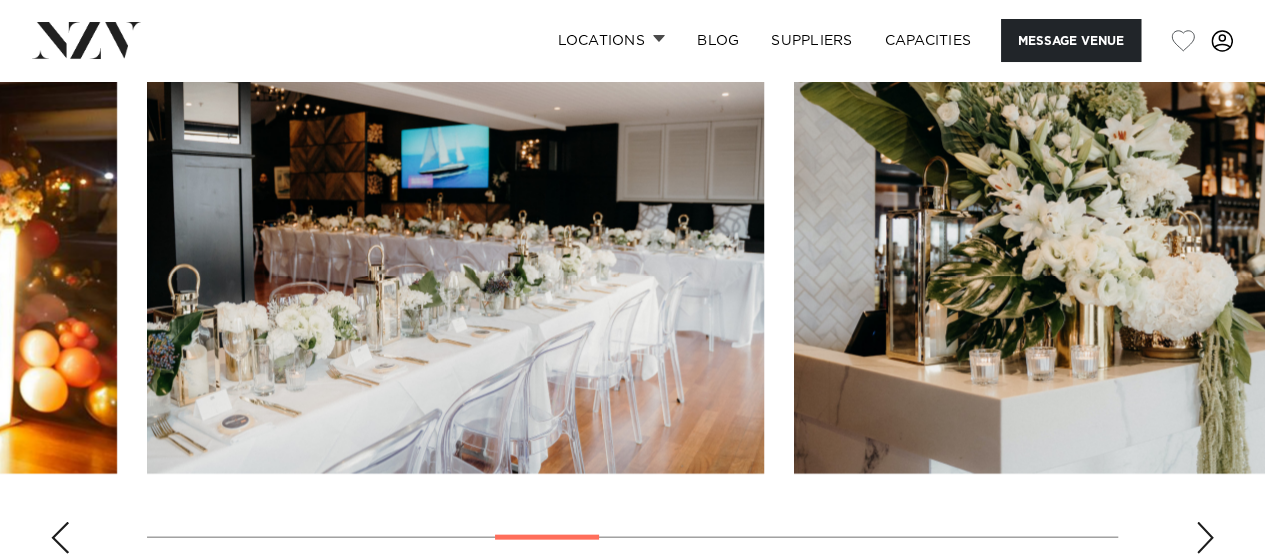 click at bounding box center [1205, 538] 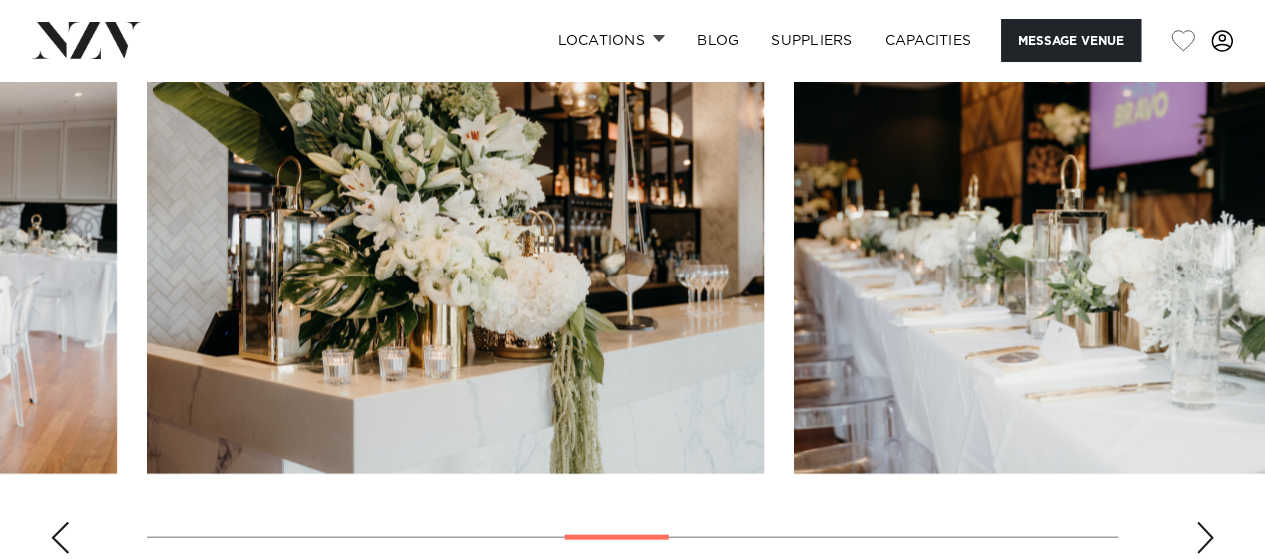 click at bounding box center [1205, 538] 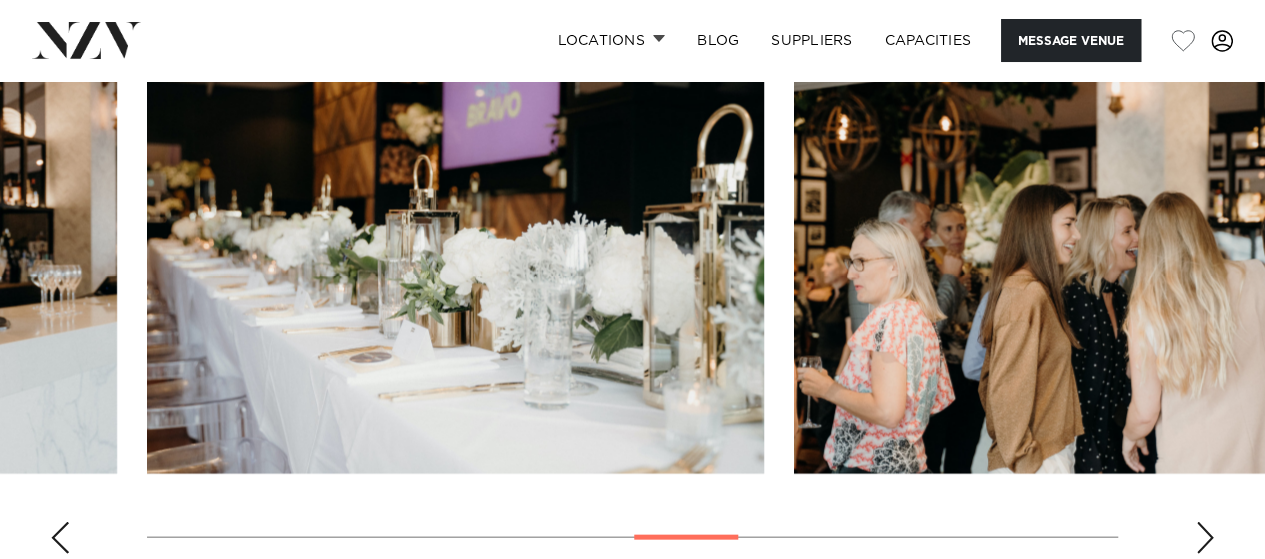 click at bounding box center (1205, 538) 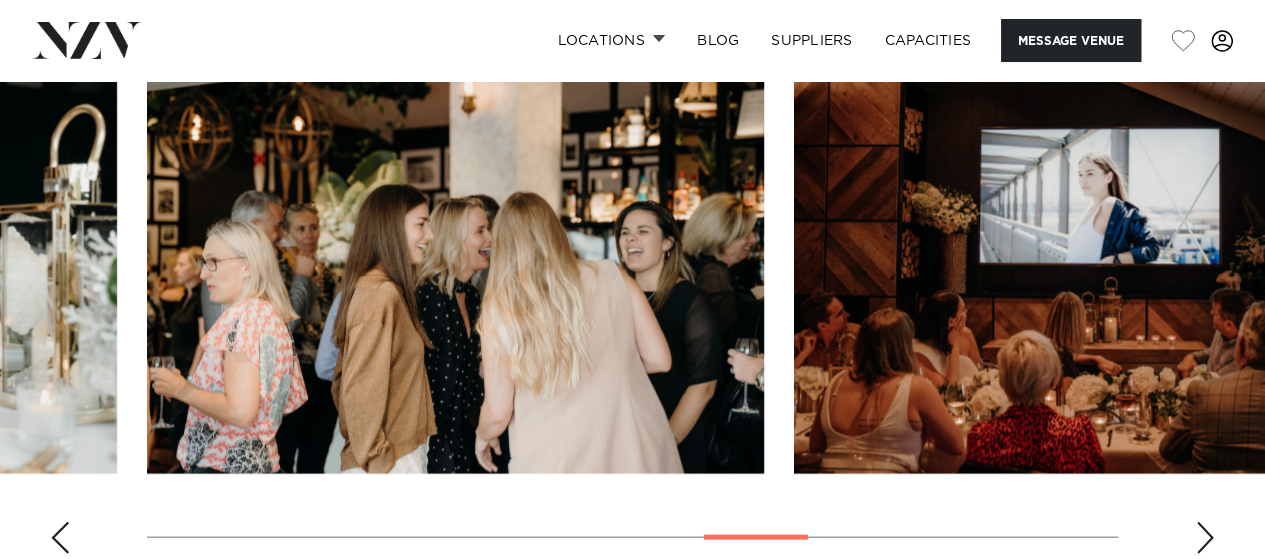 click at bounding box center (1205, 538) 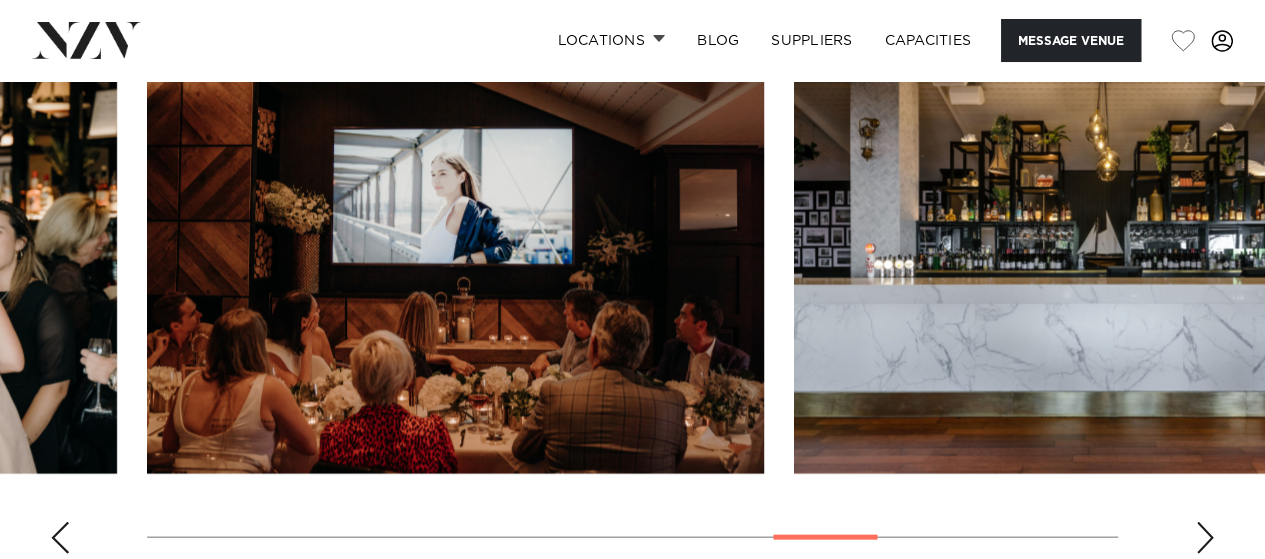 click at bounding box center [1205, 538] 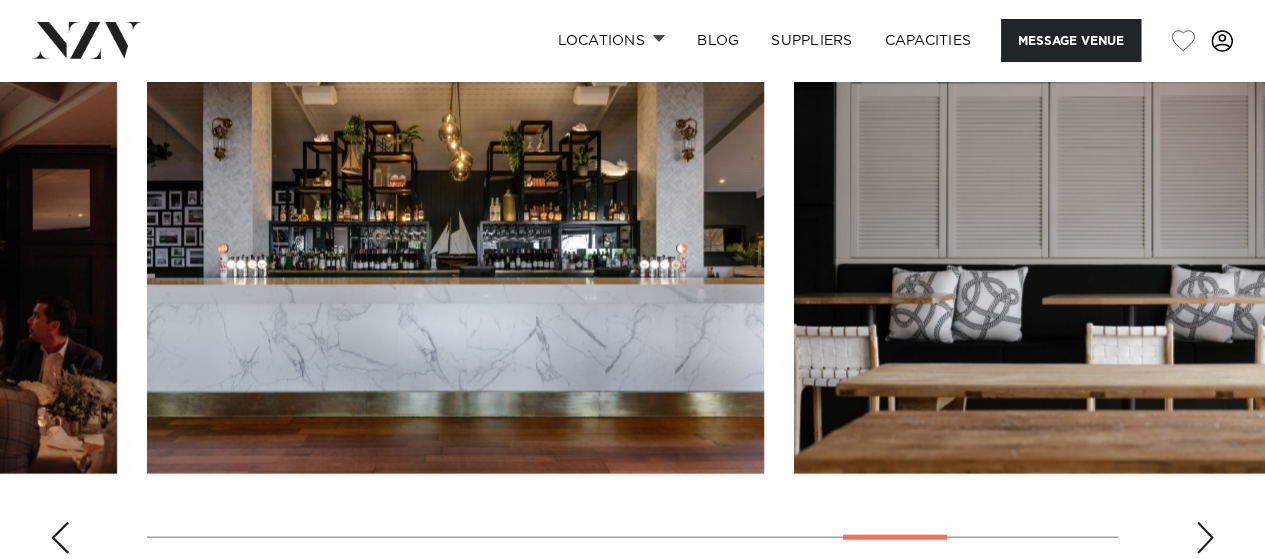 click at bounding box center (1205, 538) 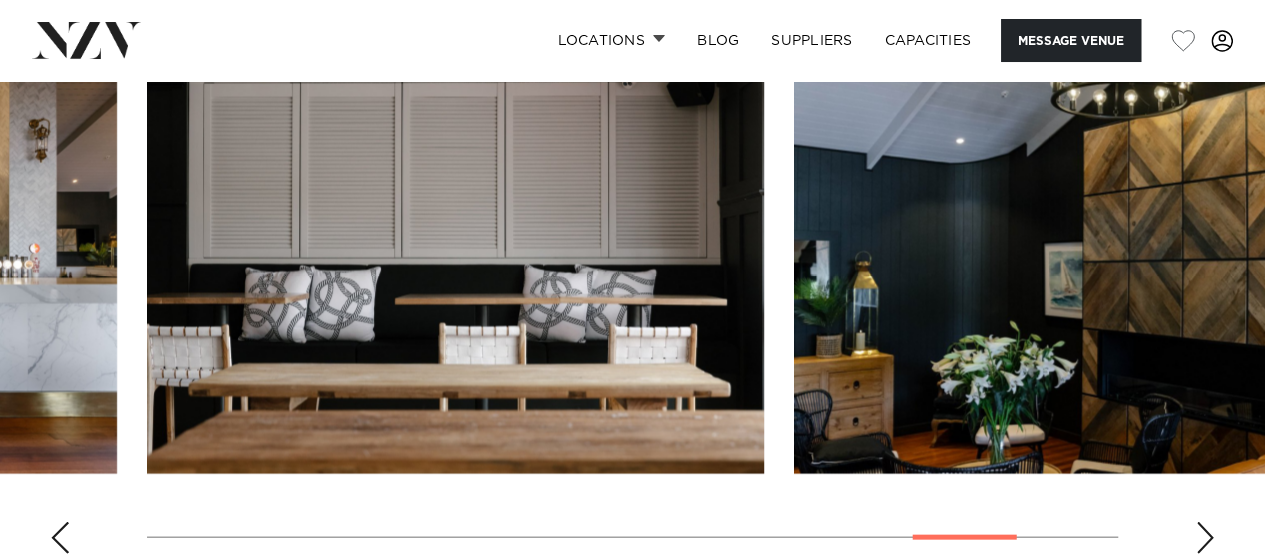 click at bounding box center [1205, 538] 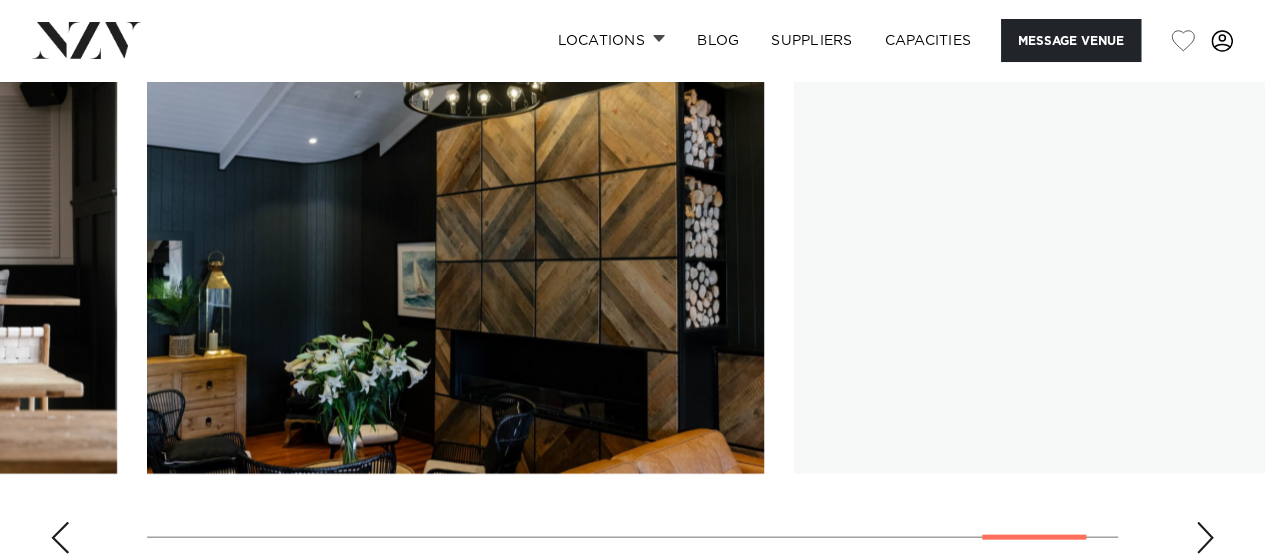 click at bounding box center [1205, 538] 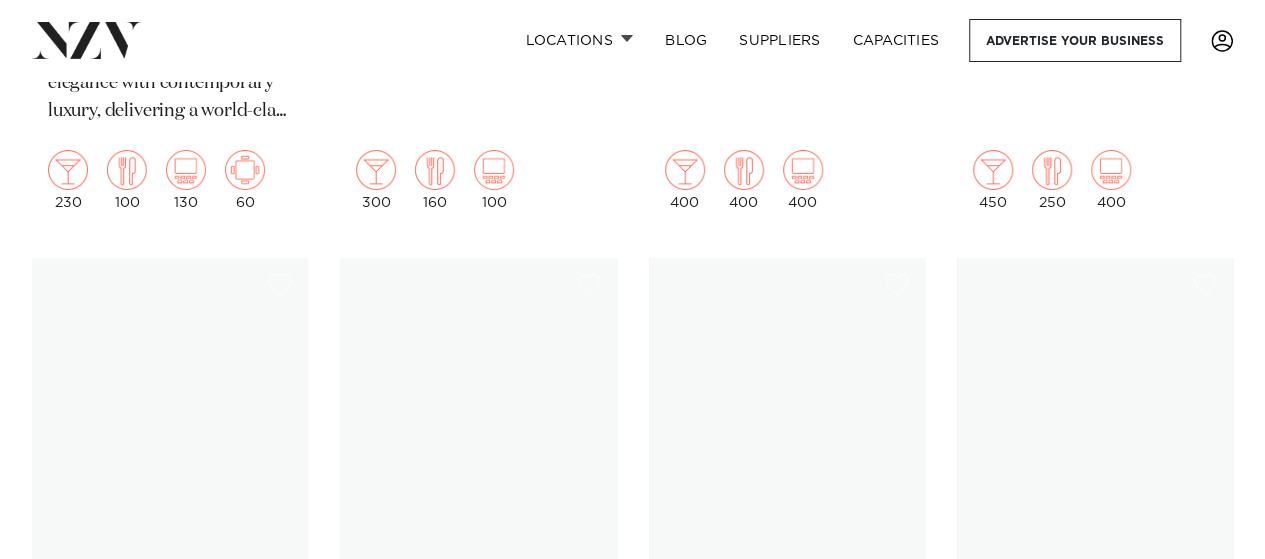 scroll, scrollTop: 0, scrollLeft: 0, axis: both 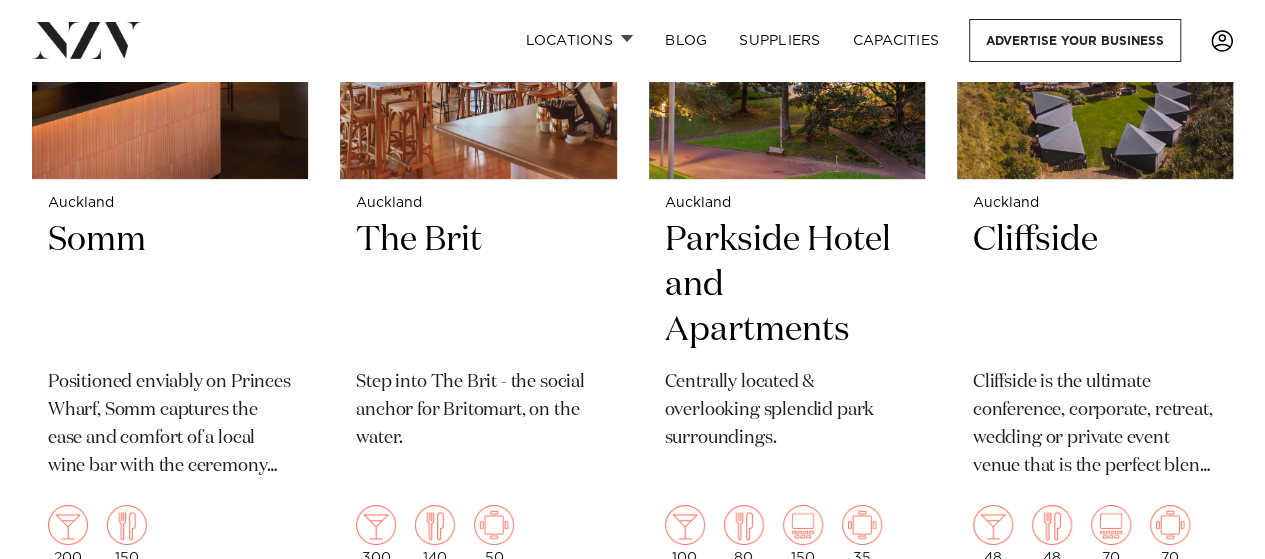 click on "Somm" at bounding box center (170, 285) 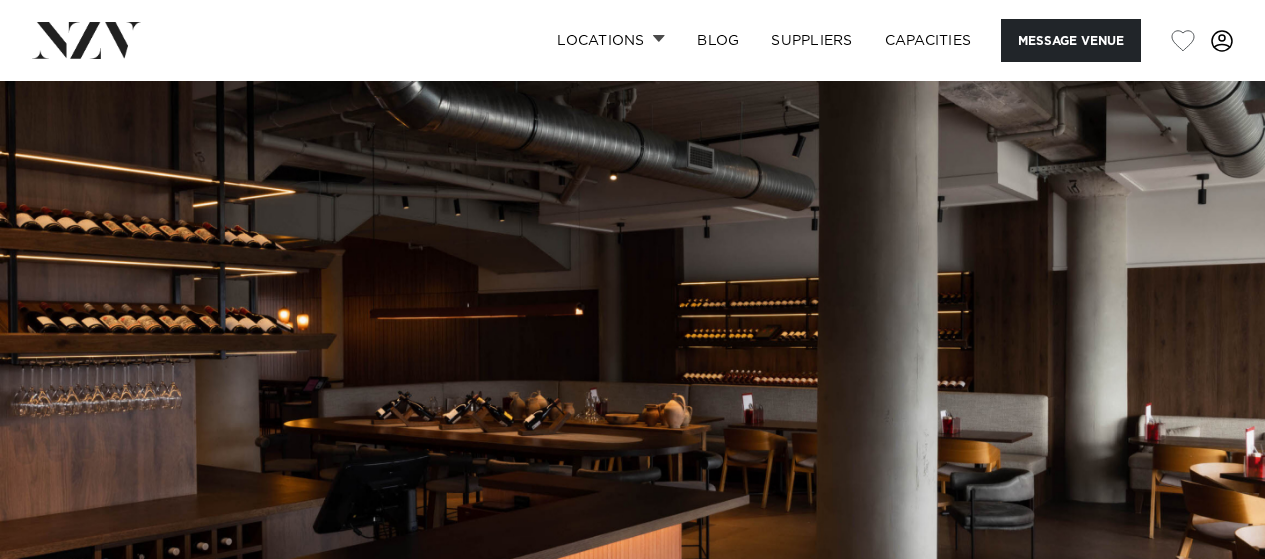 scroll, scrollTop: 0, scrollLeft: 0, axis: both 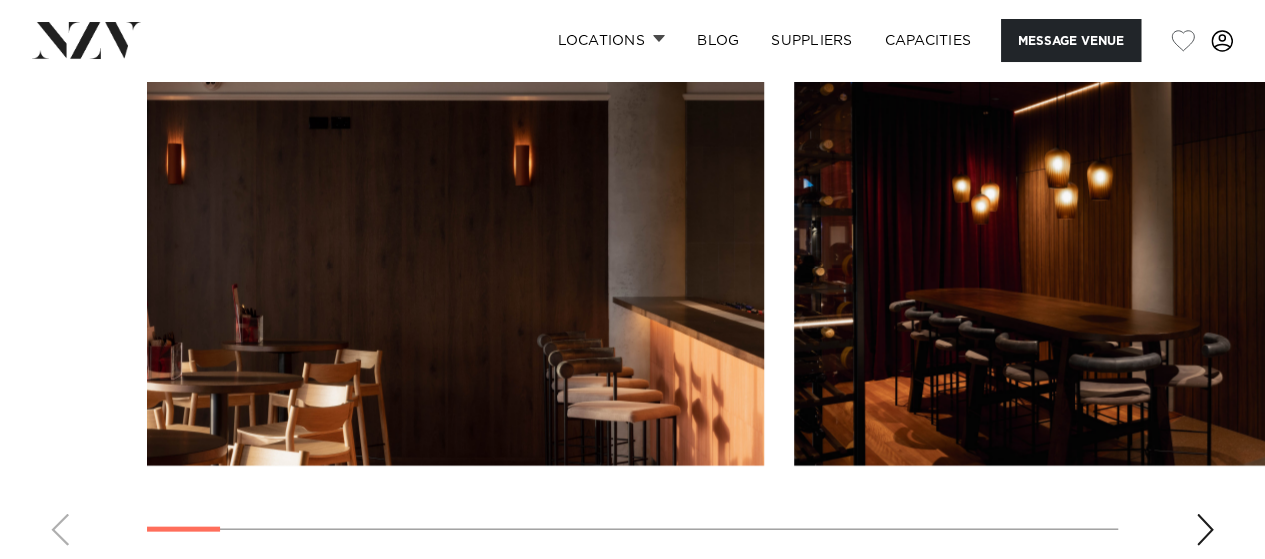 click at bounding box center [1205, 530] 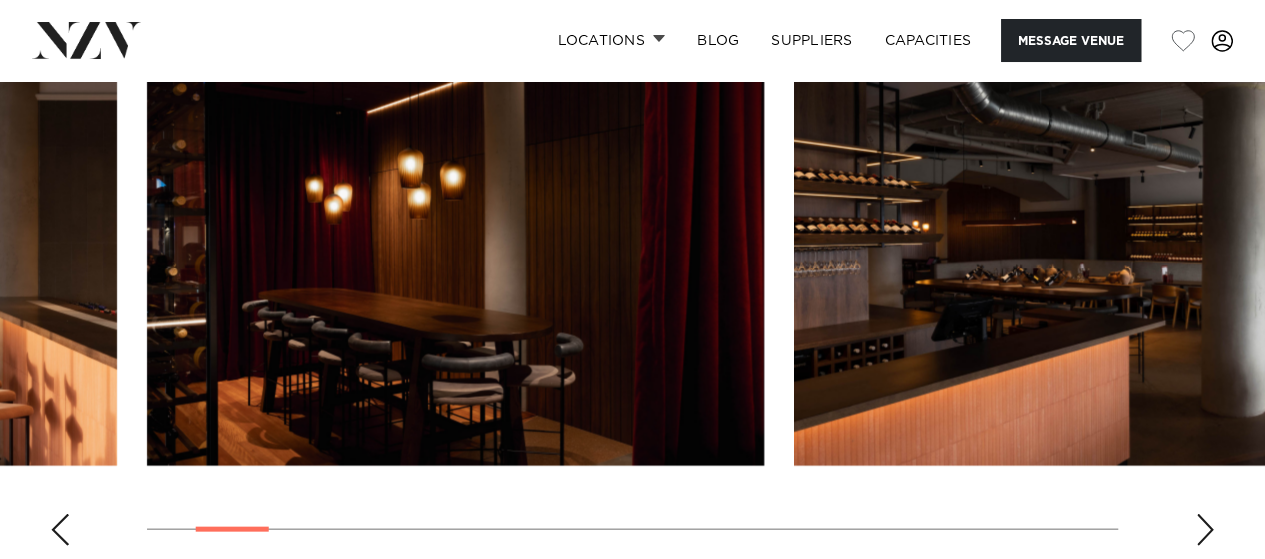 click at bounding box center (632, 287) 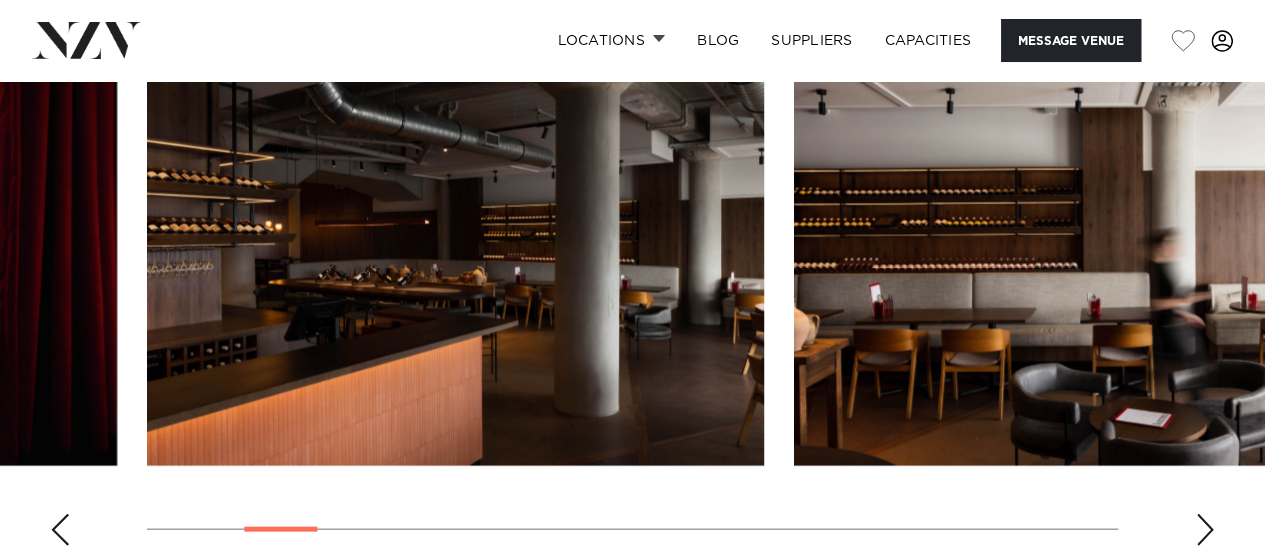 click at bounding box center (1205, 530) 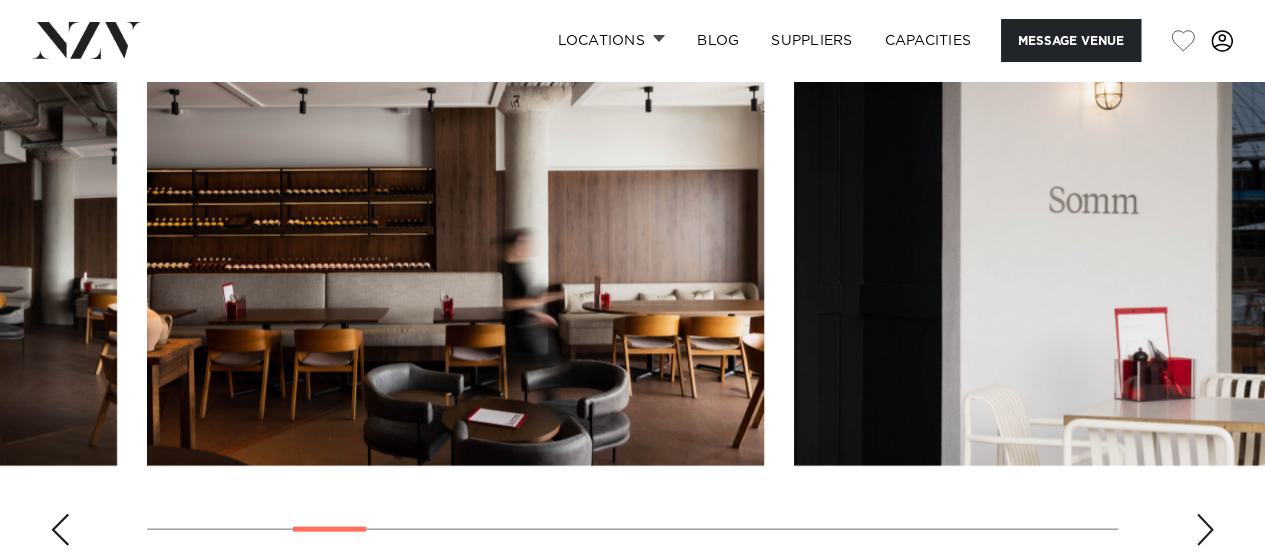 click at bounding box center (1205, 530) 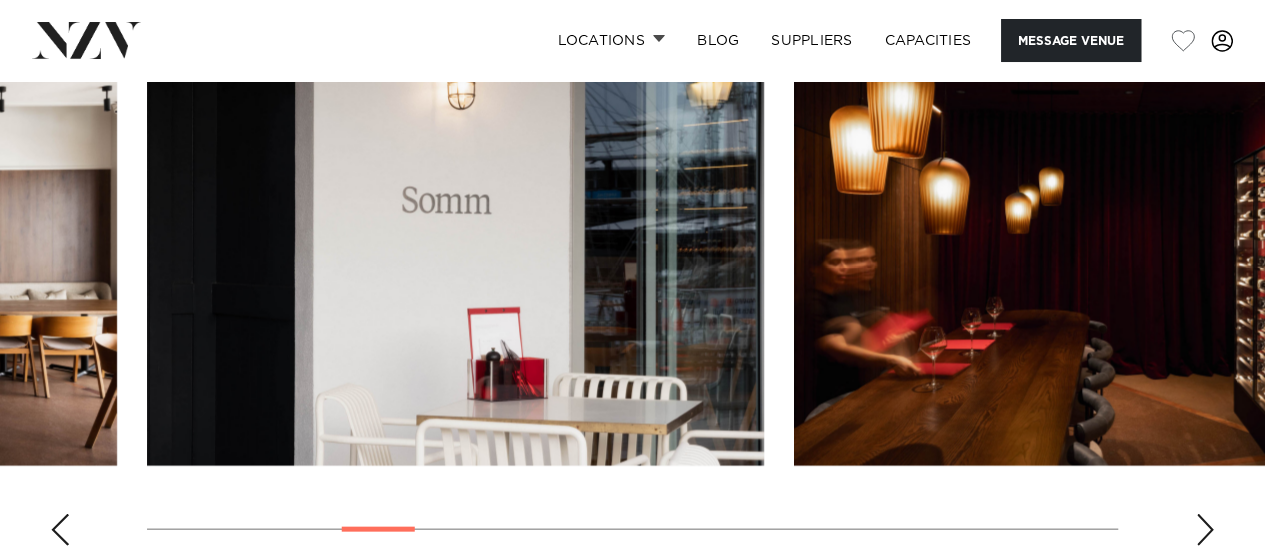 click at bounding box center [1205, 530] 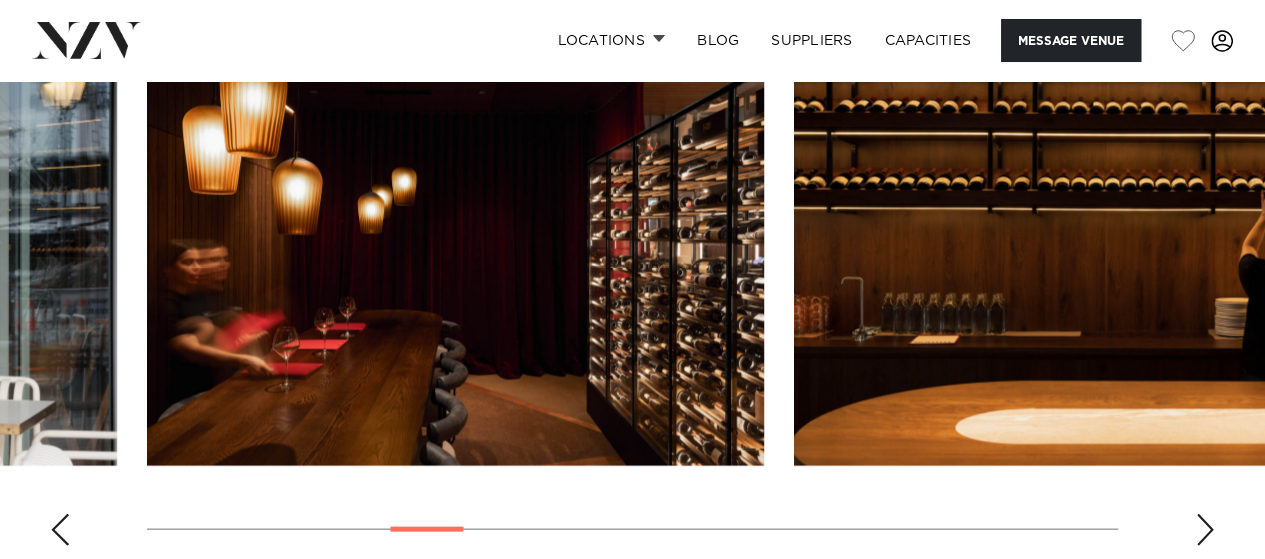 click at bounding box center [1205, 530] 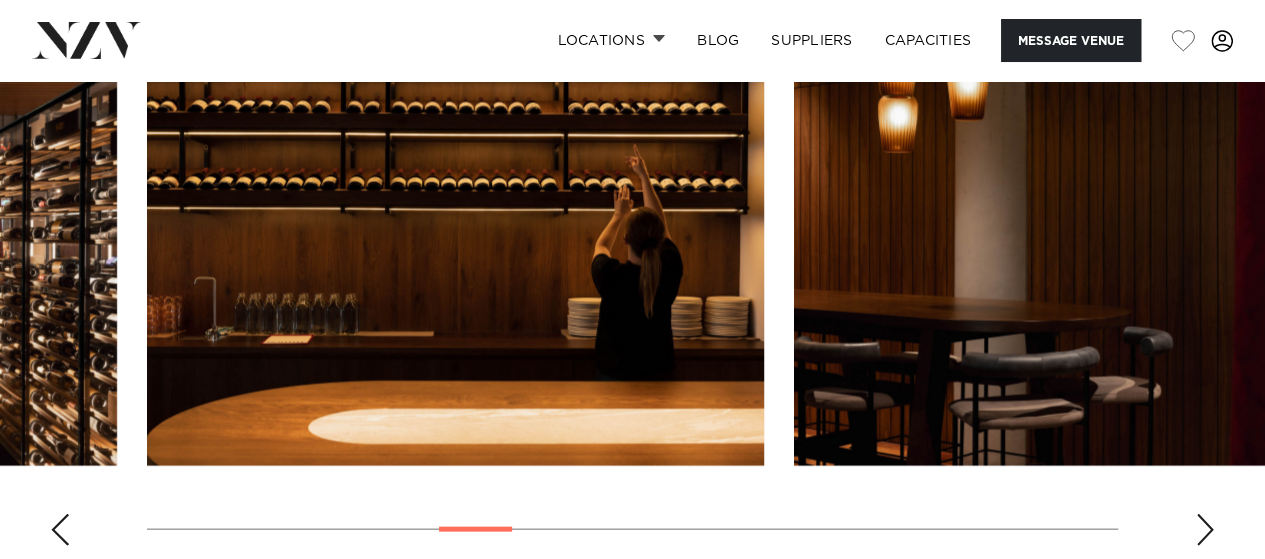 click at bounding box center (1205, 530) 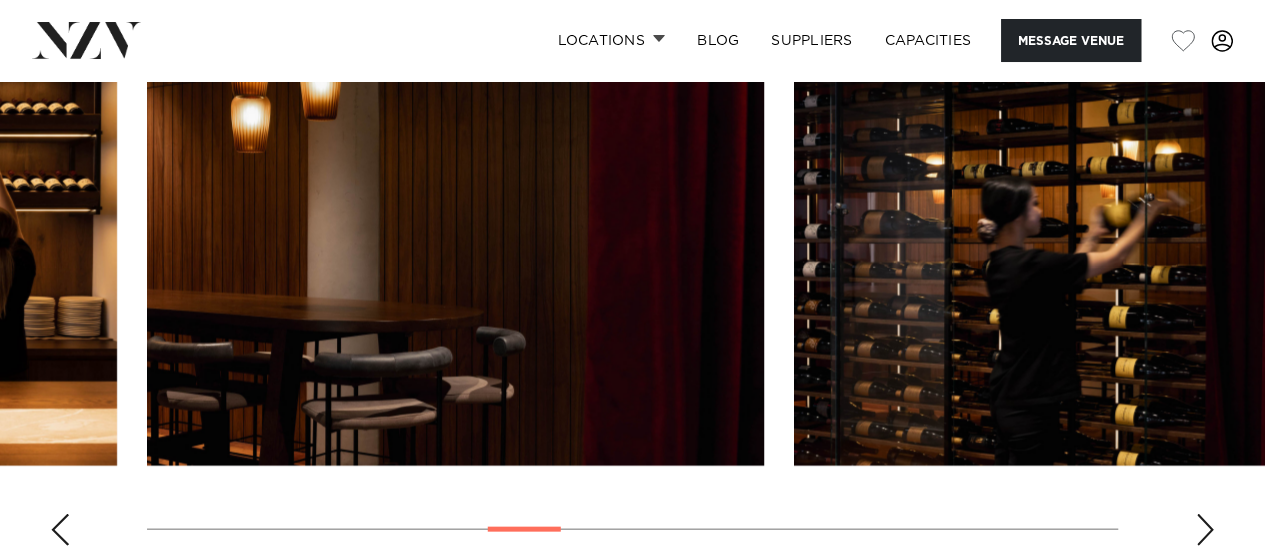 click at bounding box center (1205, 530) 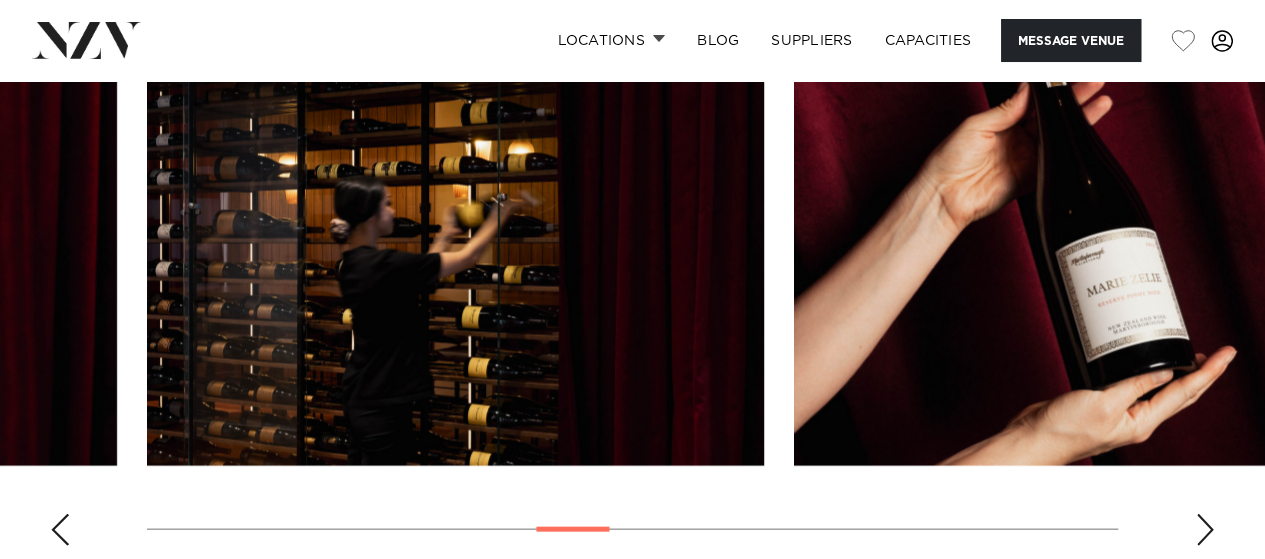 click at bounding box center (1205, 530) 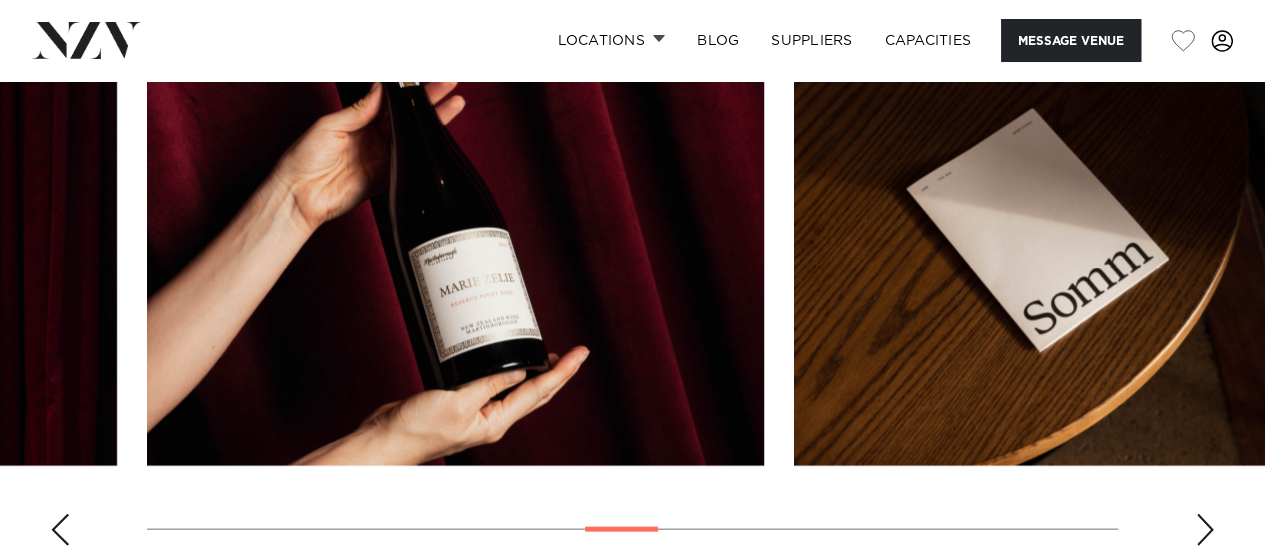 click at bounding box center [1205, 530] 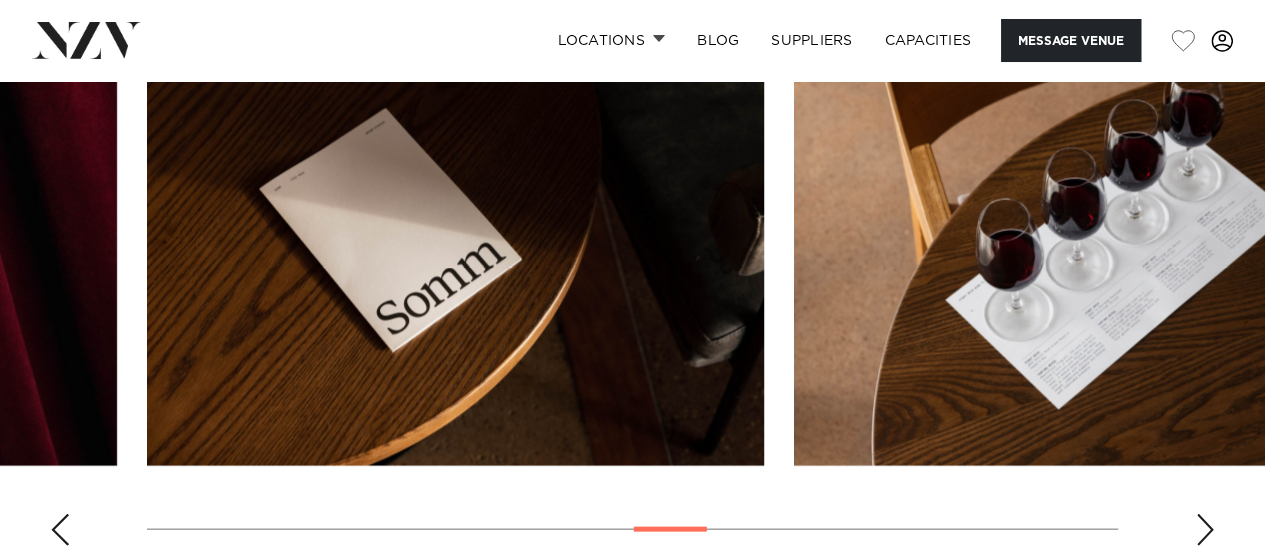click at bounding box center [1205, 530] 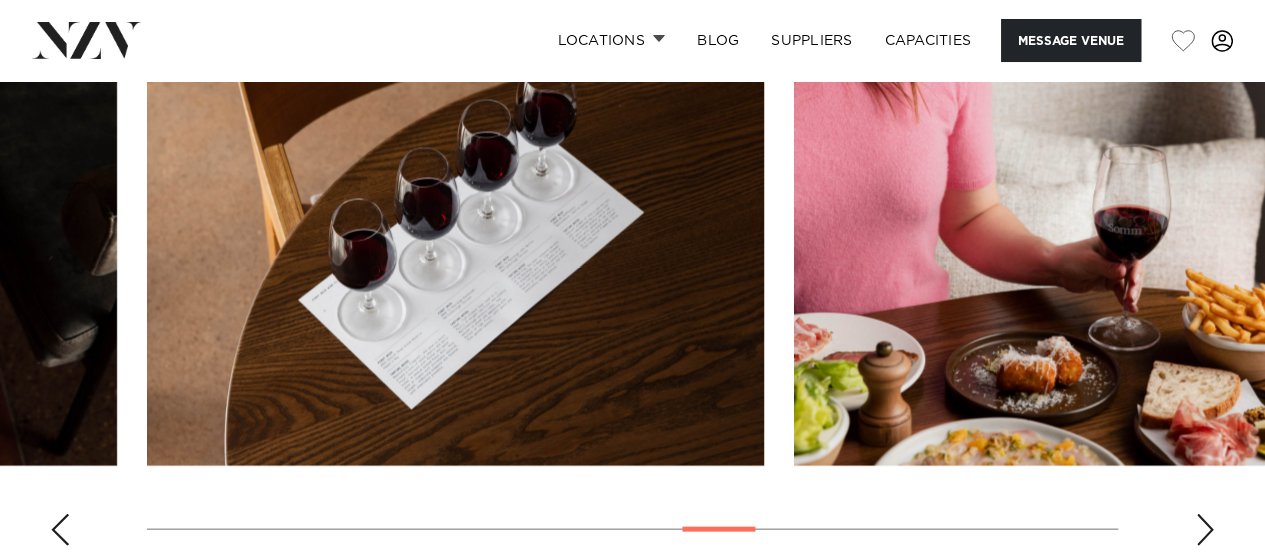 click at bounding box center [1205, 530] 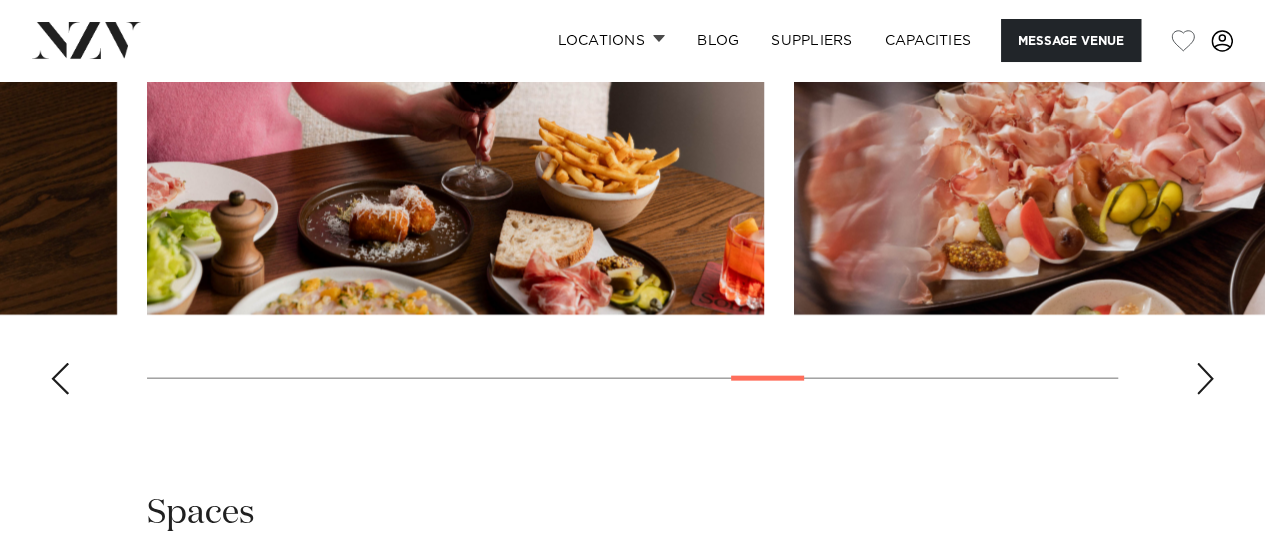 scroll, scrollTop: 2084, scrollLeft: 0, axis: vertical 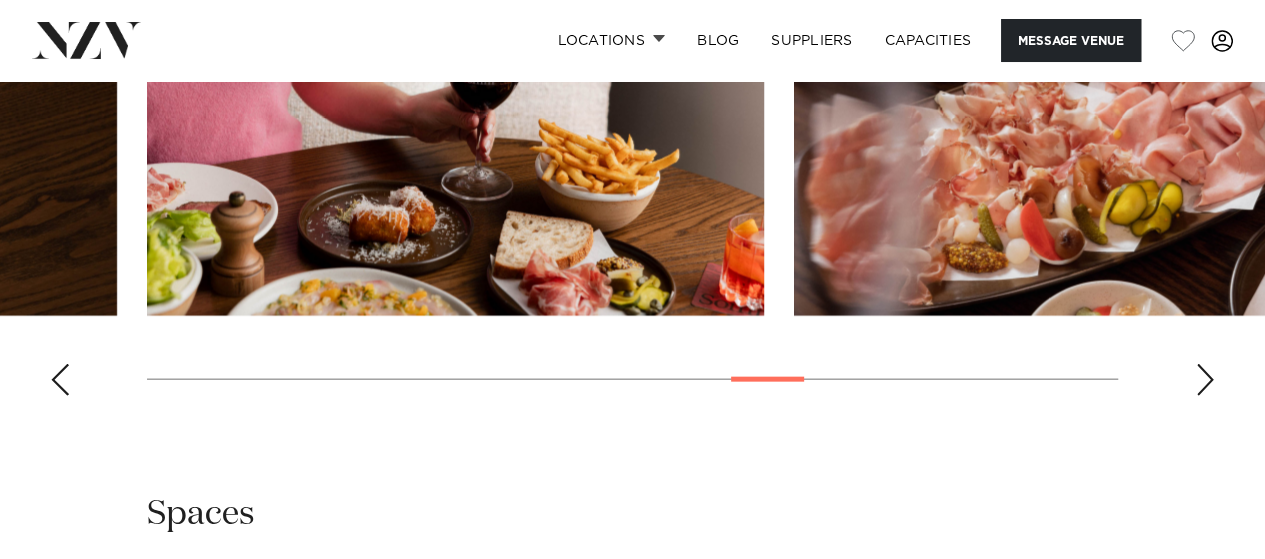 click at bounding box center (1205, 380) 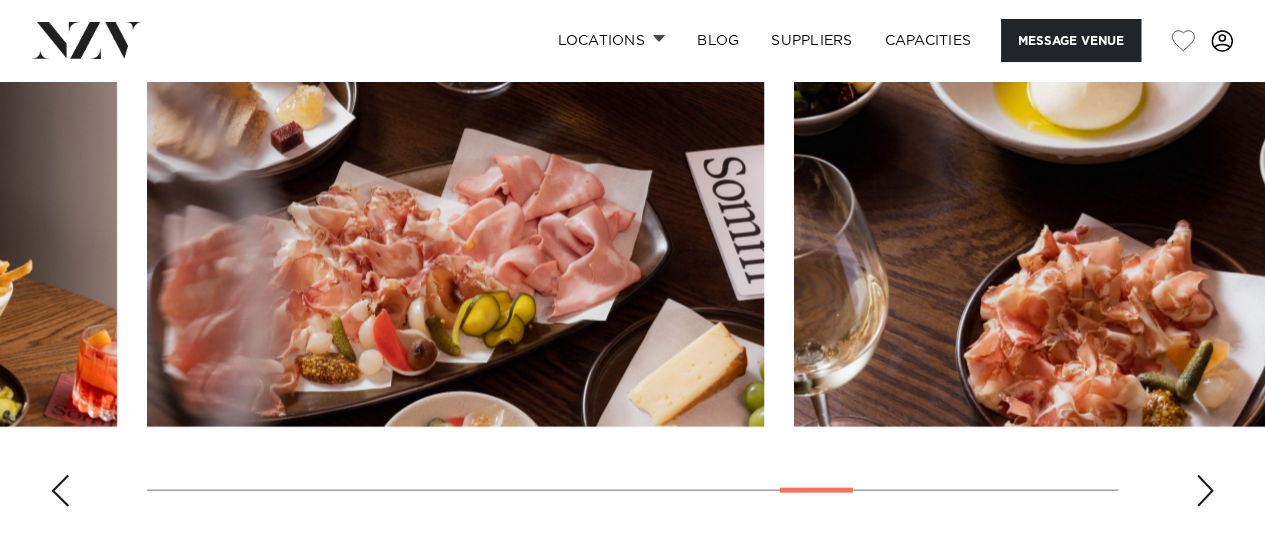 scroll, scrollTop: 1974, scrollLeft: 0, axis: vertical 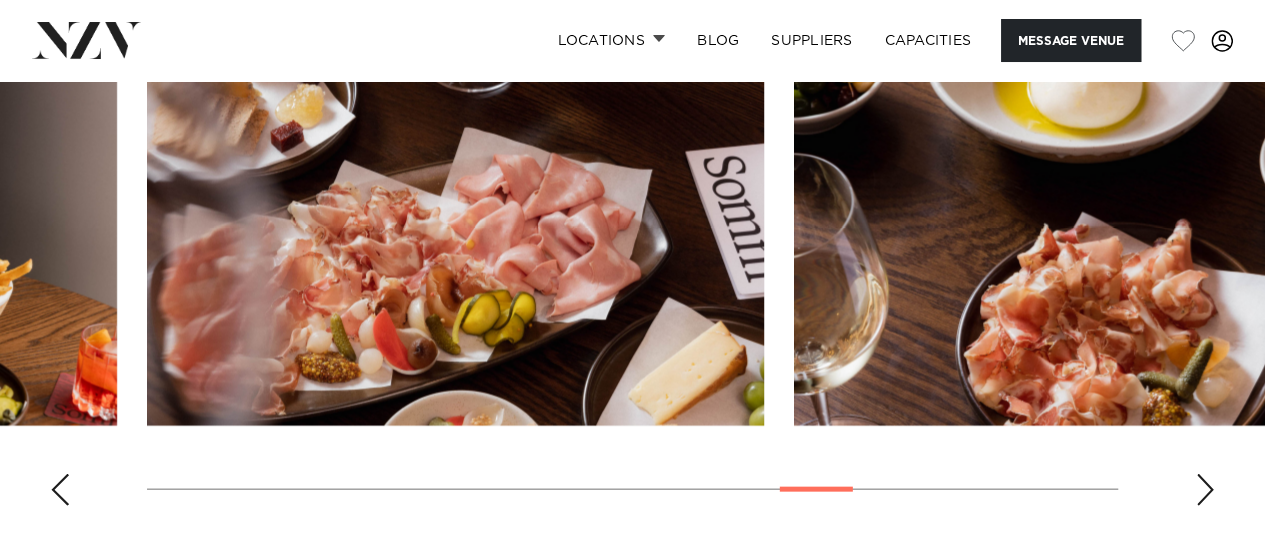 click at bounding box center (1205, 490) 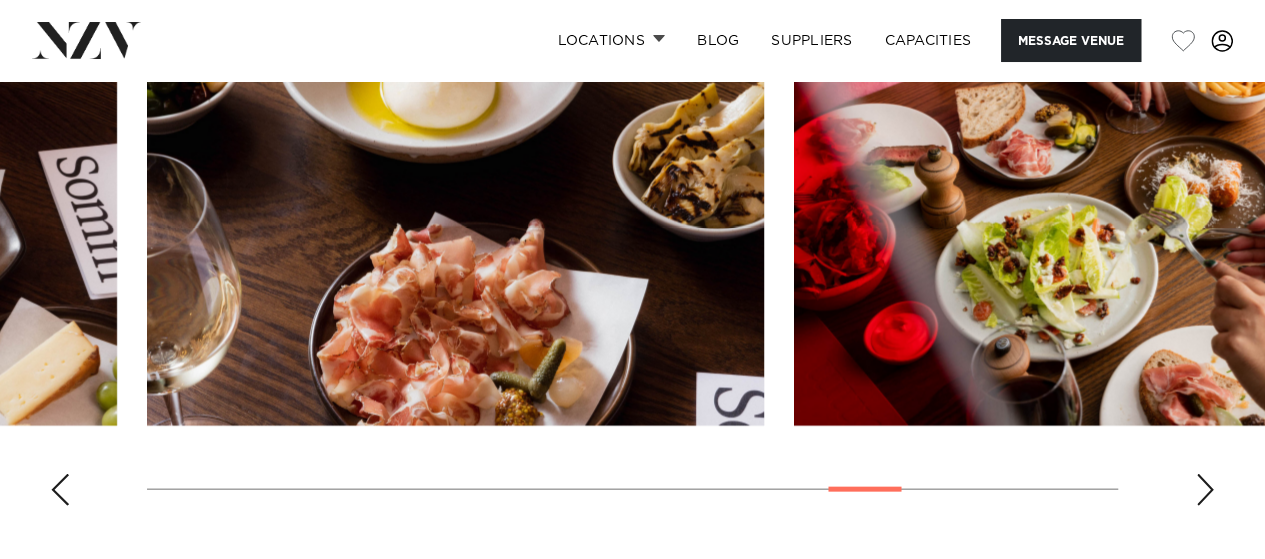 click at bounding box center (1205, 490) 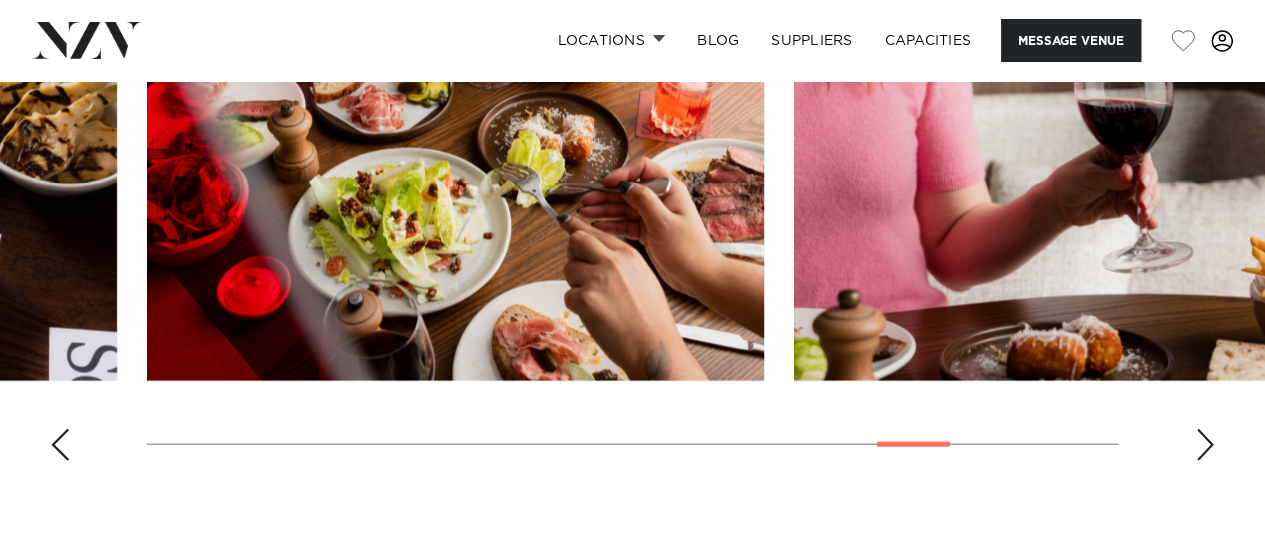 scroll, scrollTop: 2014, scrollLeft: 0, axis: vertical 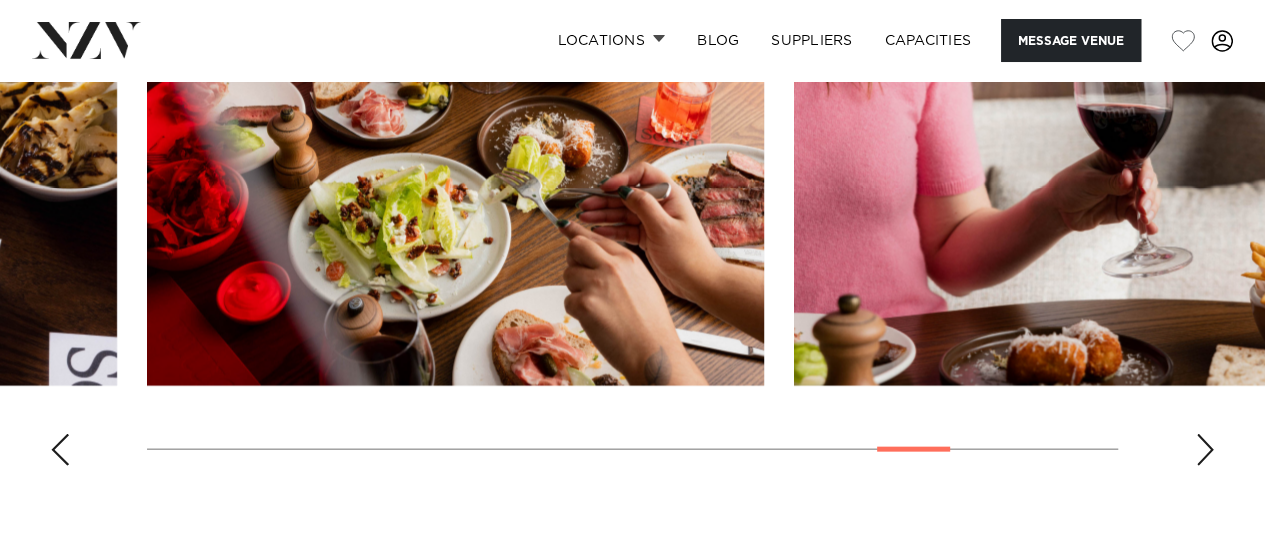 click at bounding box center (1205, 450) 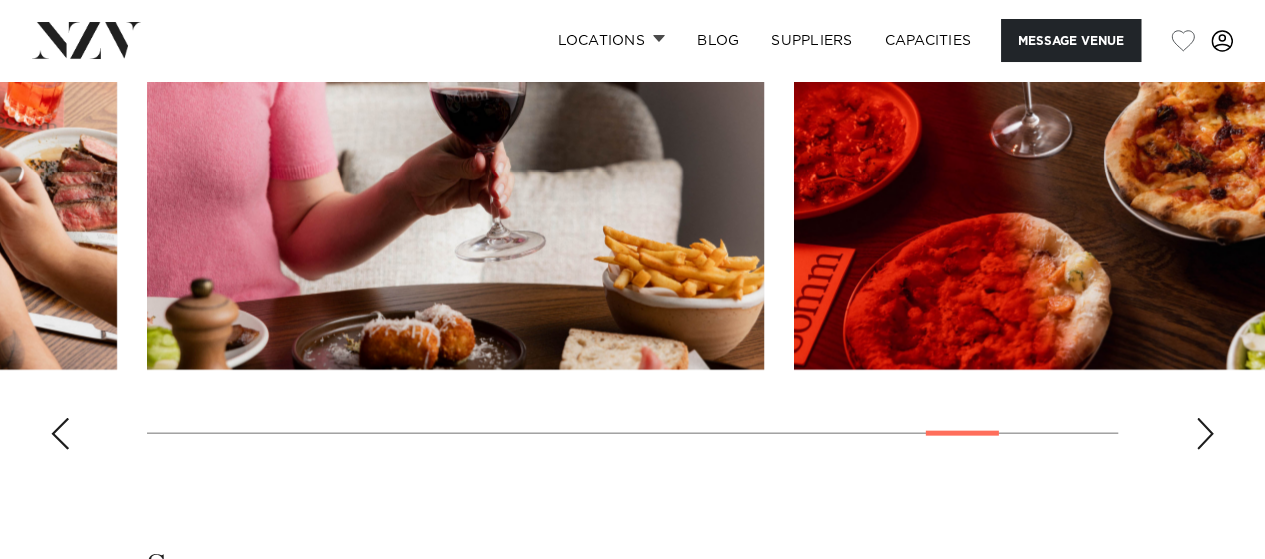 scroll, scrollTop: 2032, scrollLeft: 0, axis: vertical 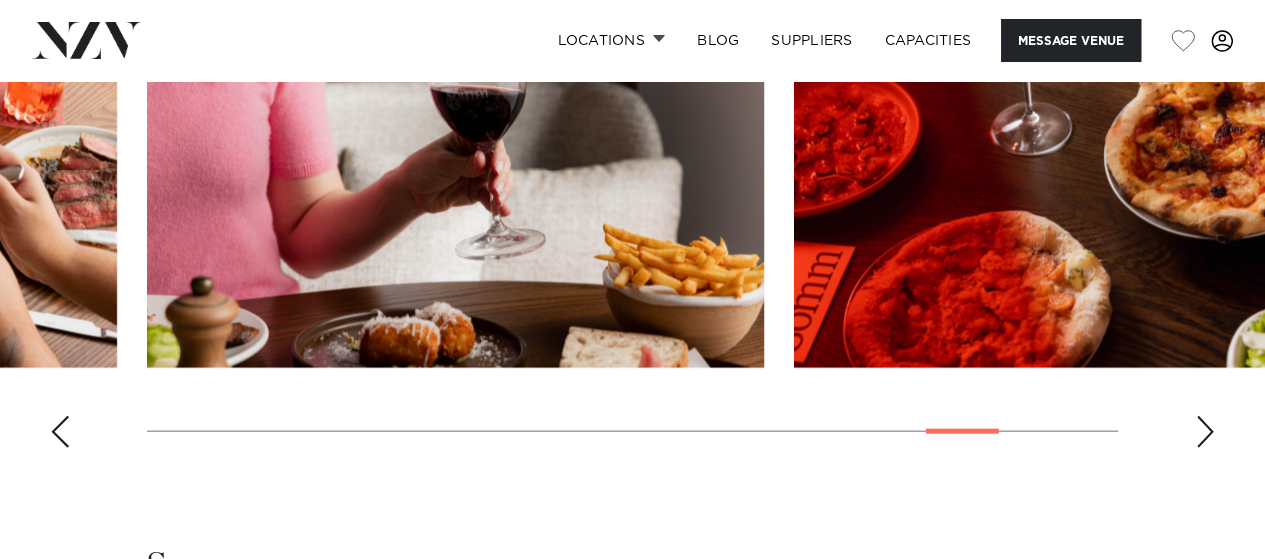click at bounding box center (1205, 432) 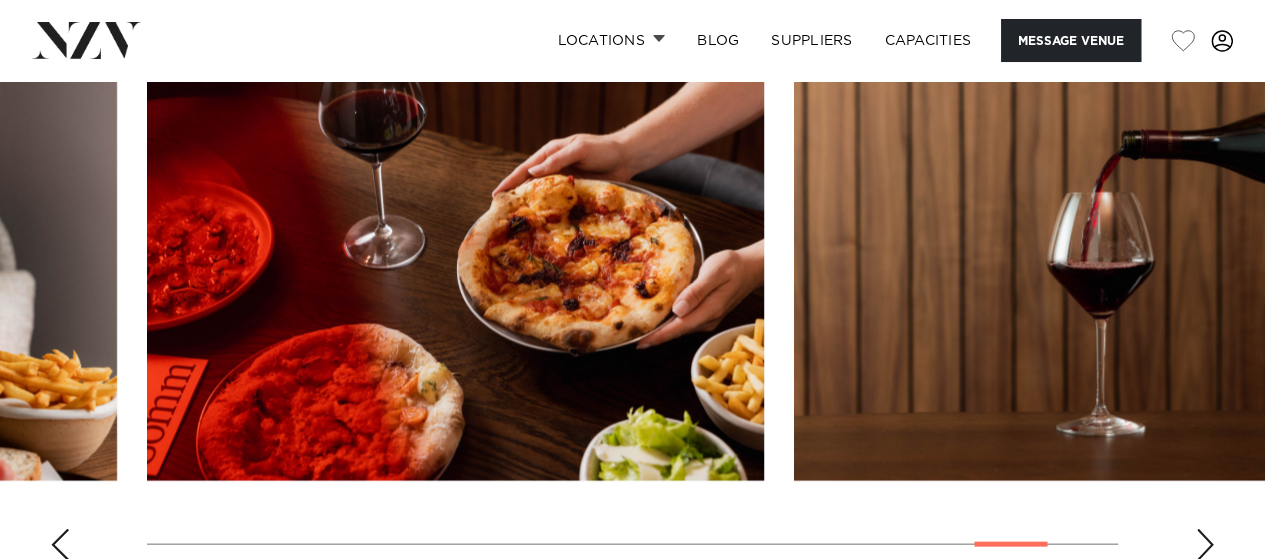 scroll, scrollTop: 1918, scrollLeft: 0, axis: vertical 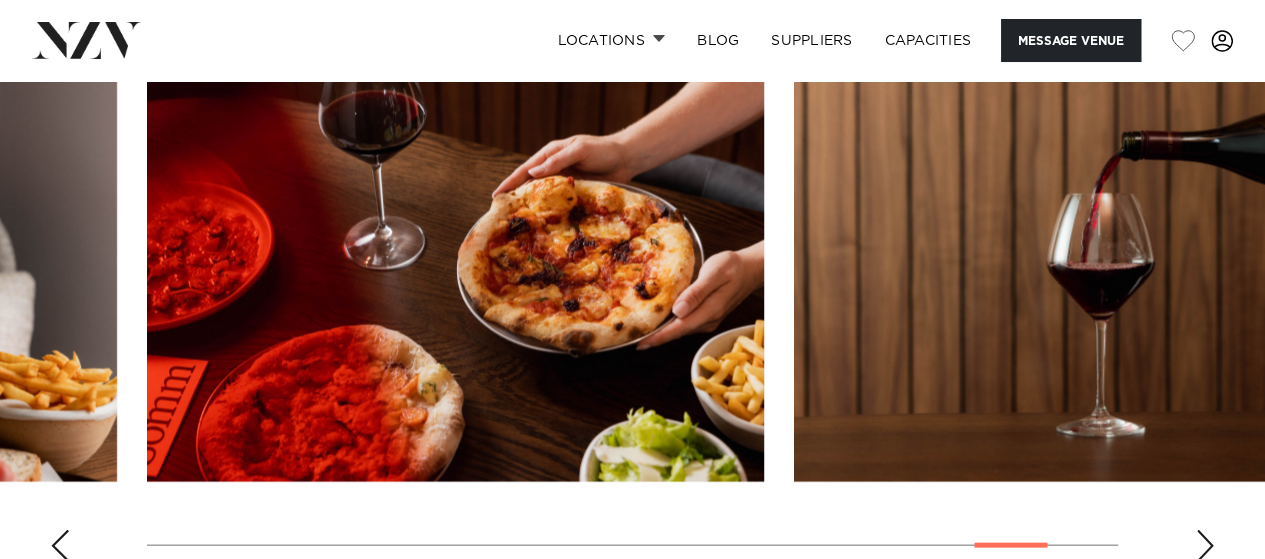 click at bounding box center (1205, 546) 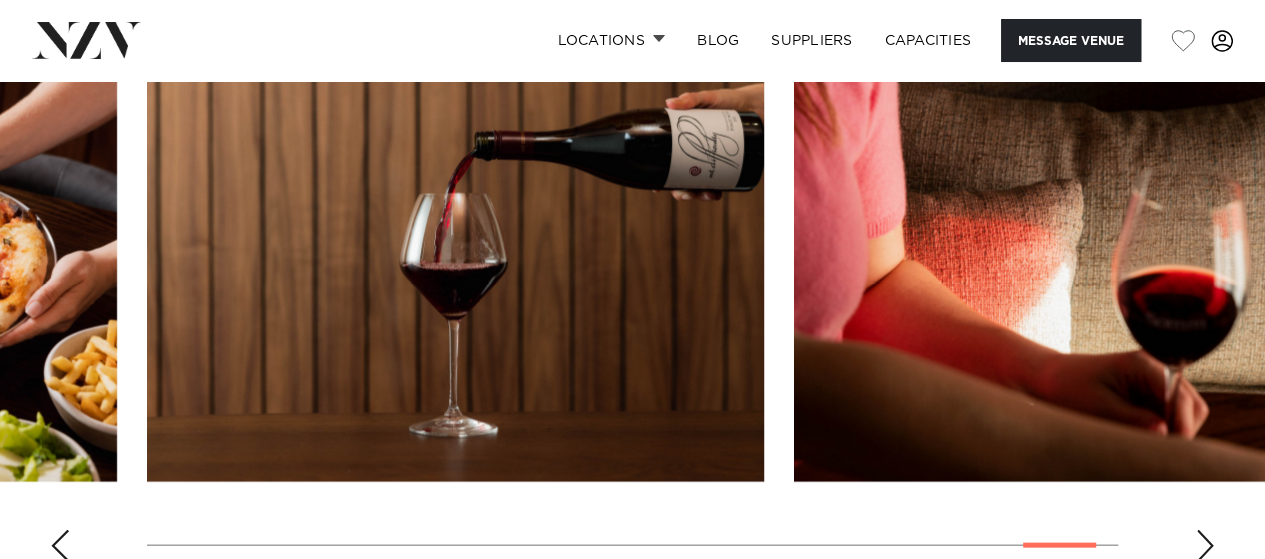 click at bounding box center [1205, 546] 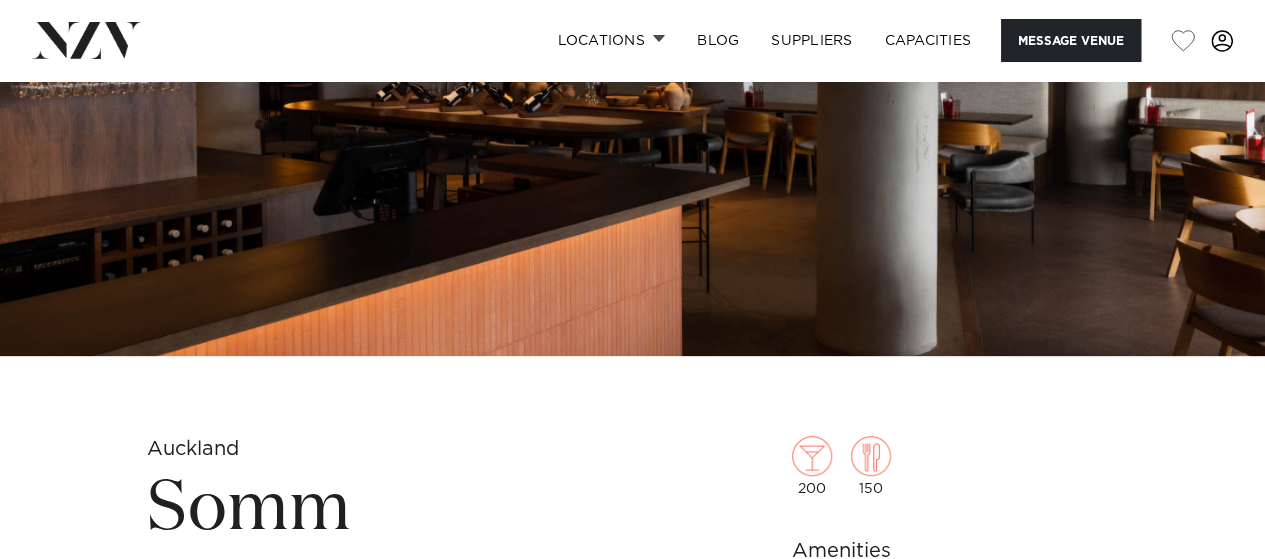 scroll, scrollTop: 321, scrollLeft: 0, axis: vertical 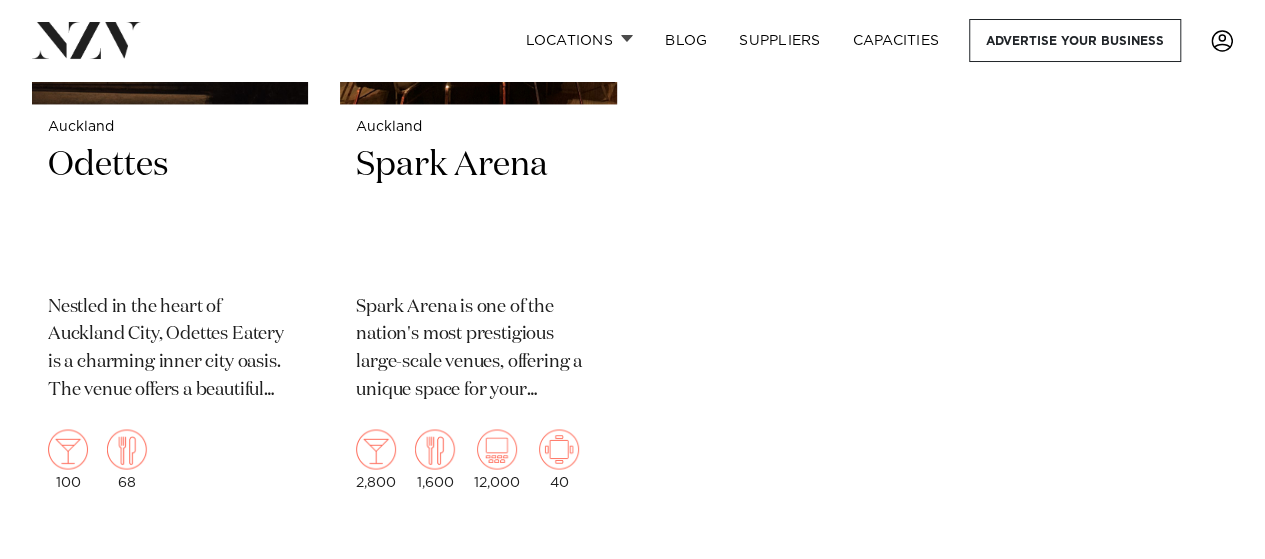 click on "Odettes" at bounding box center (170, 210) 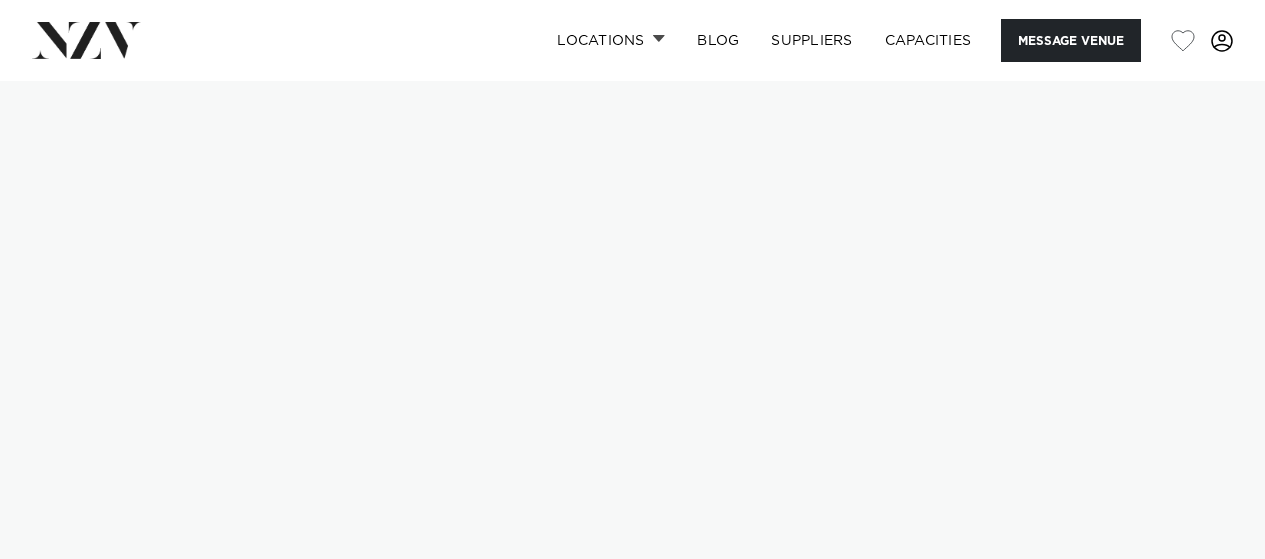 scroll, scrollTop: 4, scrollLeft: 0, axis: vertical 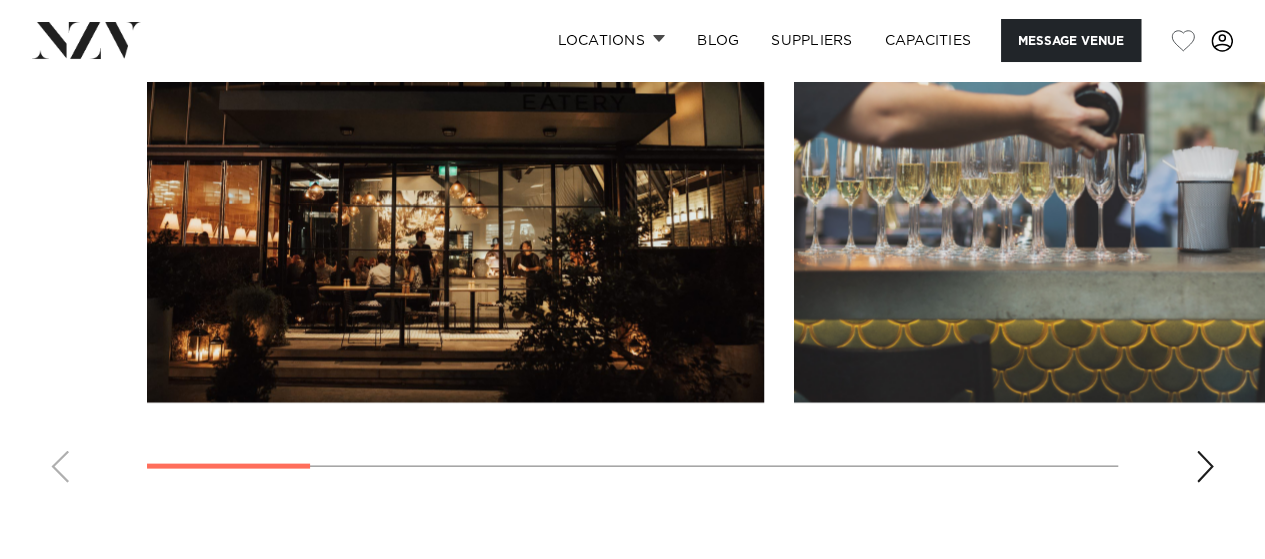 click at bounding box center (632, 224) 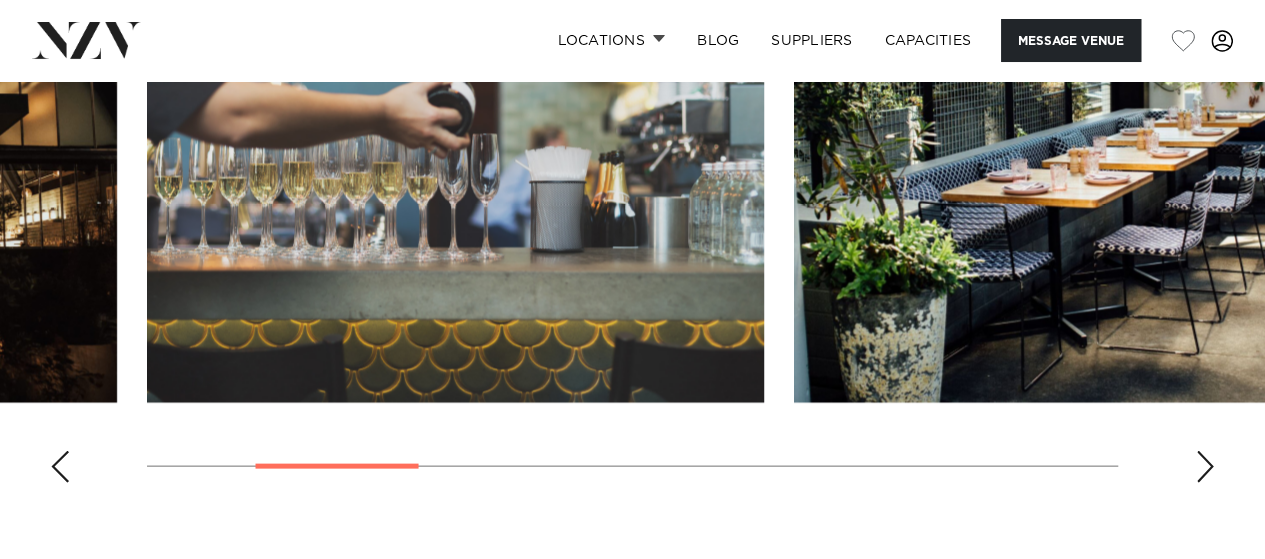 click at bounding box center (1205, 467) 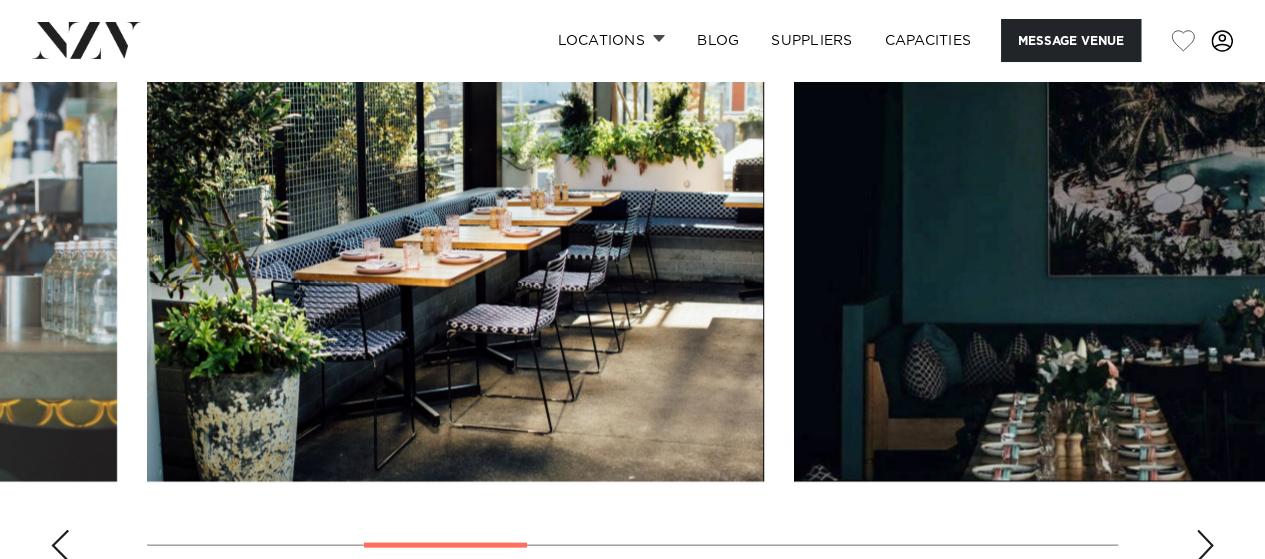 scroll, scrollTop: 1823, scrollLeft: 0, axis: vertical 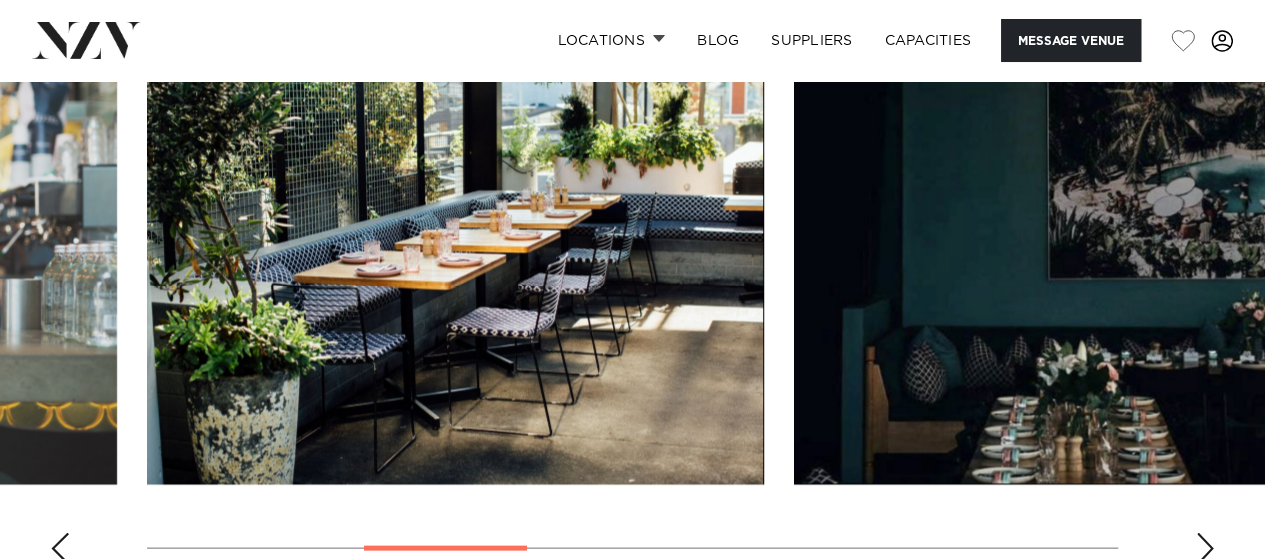 click at bounding box center (1205, 548) 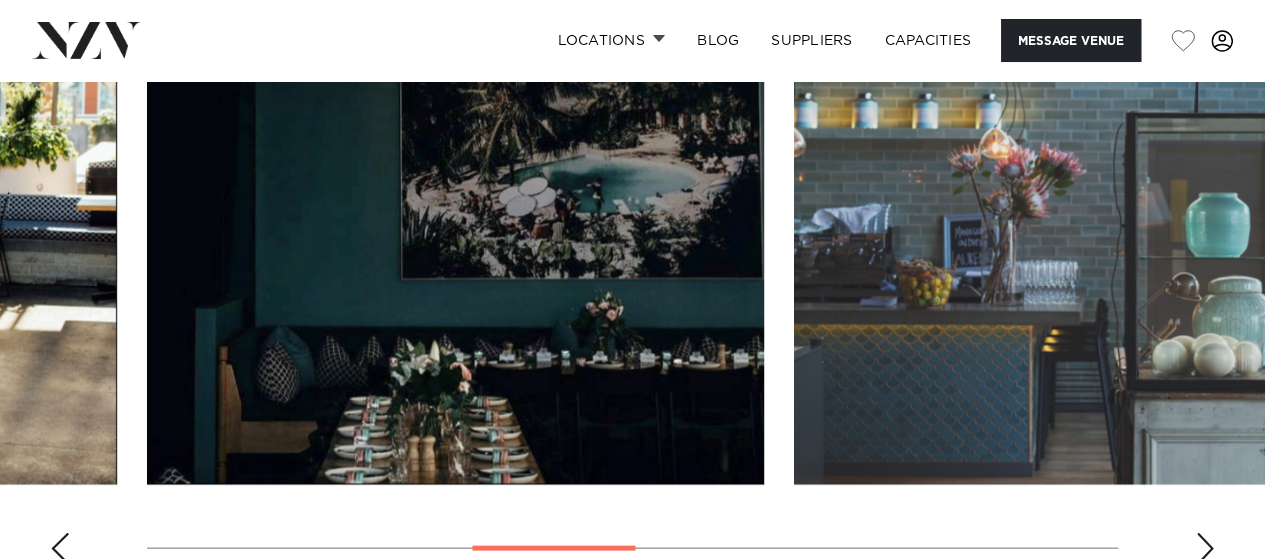 click at bounding box center [1205, 548] 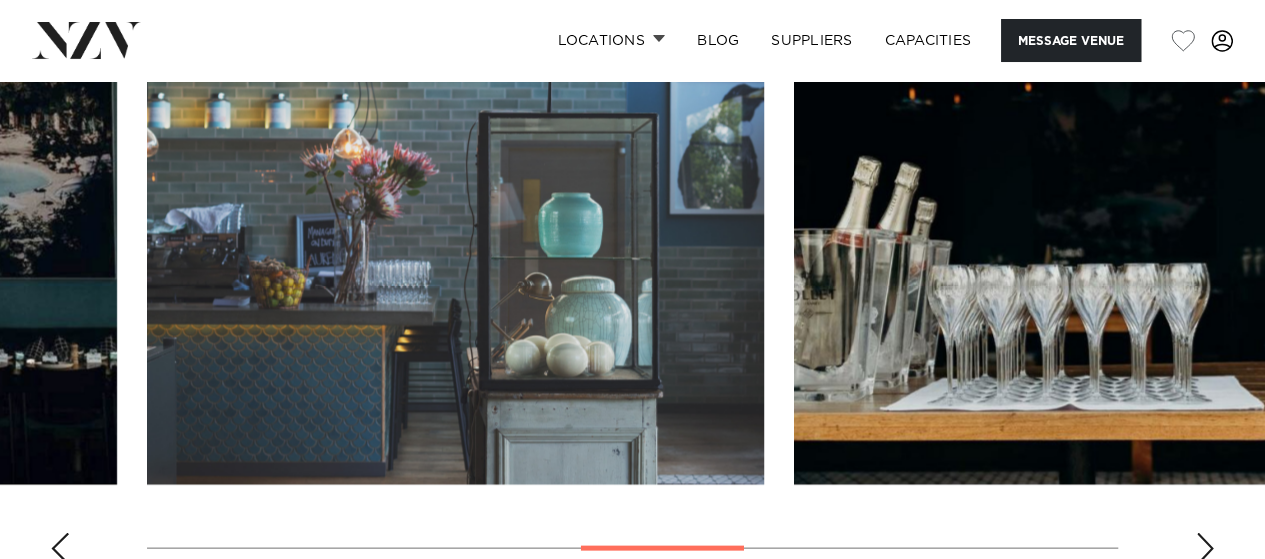 click at bounding box center [1205, 548] 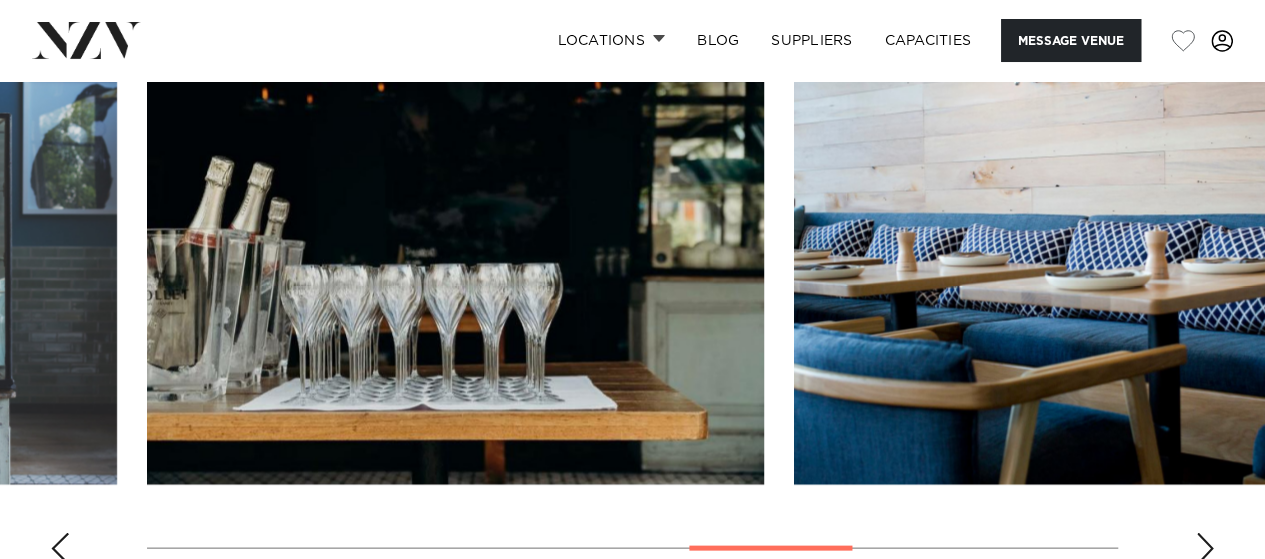 click at bounding box center [1205, 548] 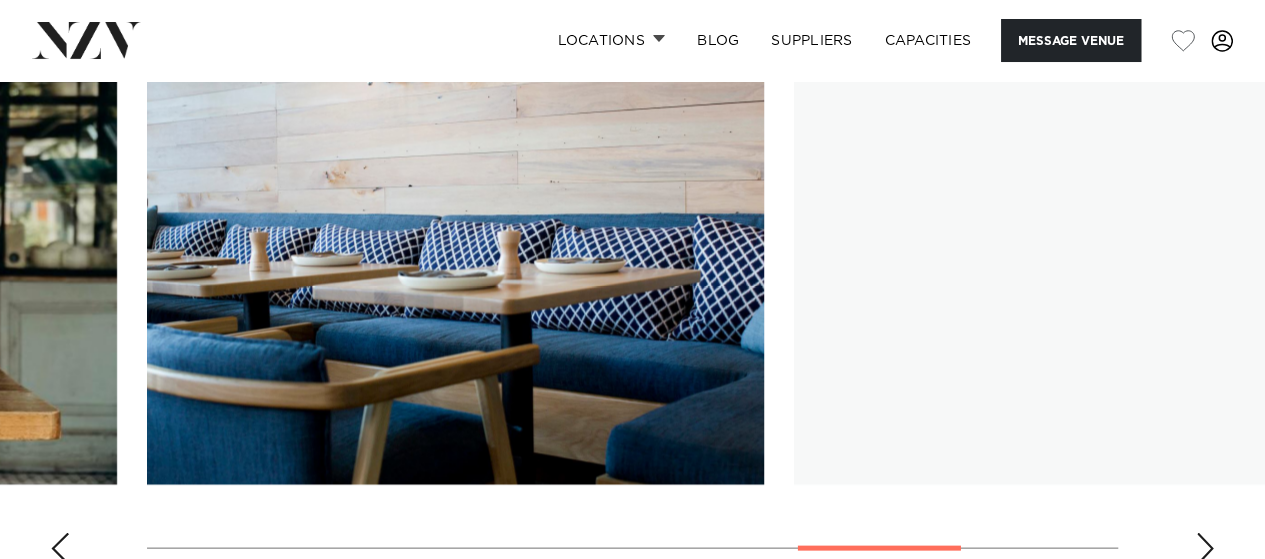 click at bounding box center (1205, 548) 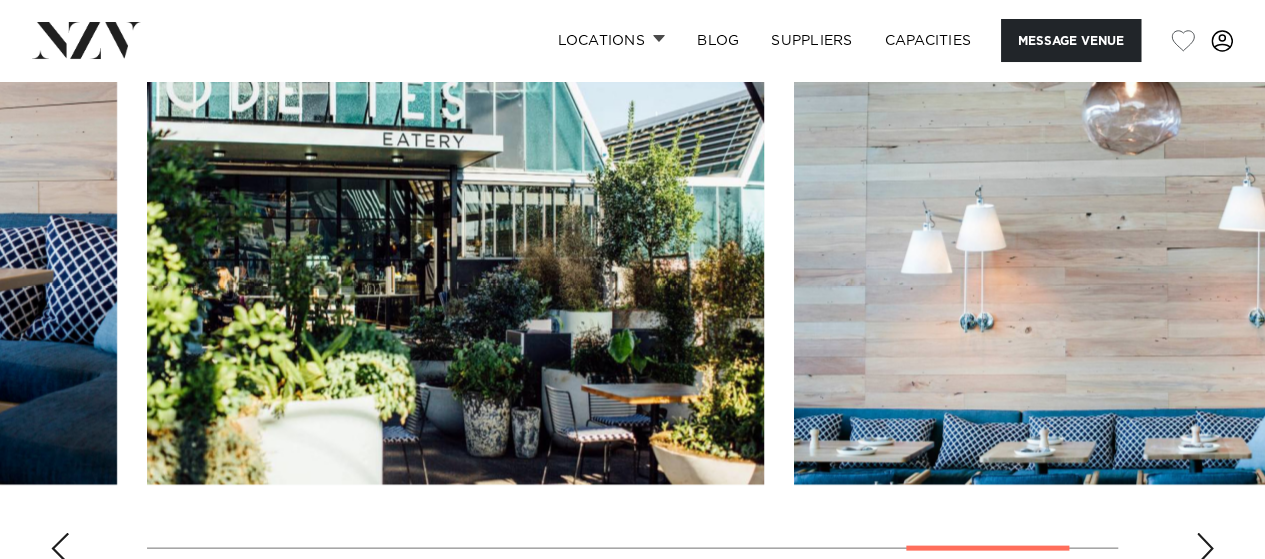 click at bounding box center (1205, 548) 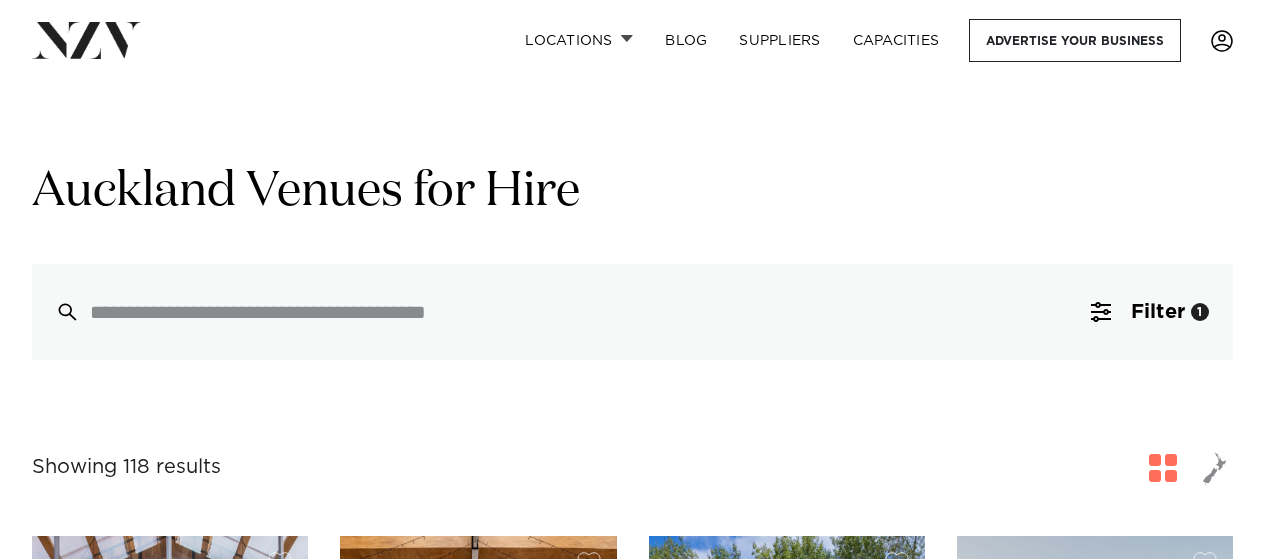 scroll, scrollTop: 5482, scrollLeft: 0, axis: vertical 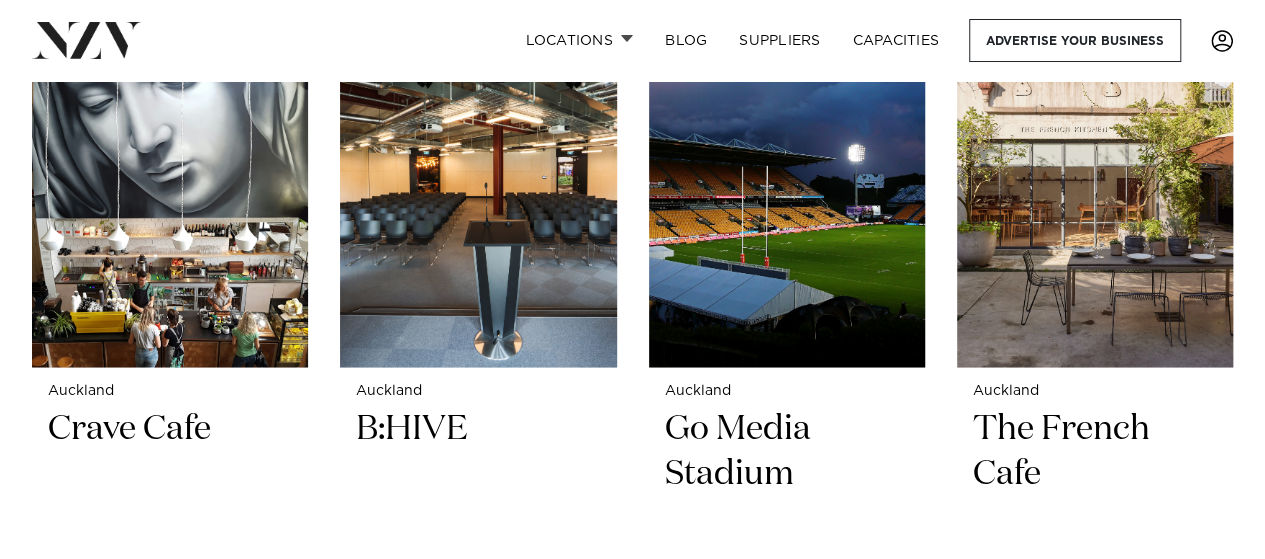 click on "The French Cafe" at bounding box center [1095, 473] 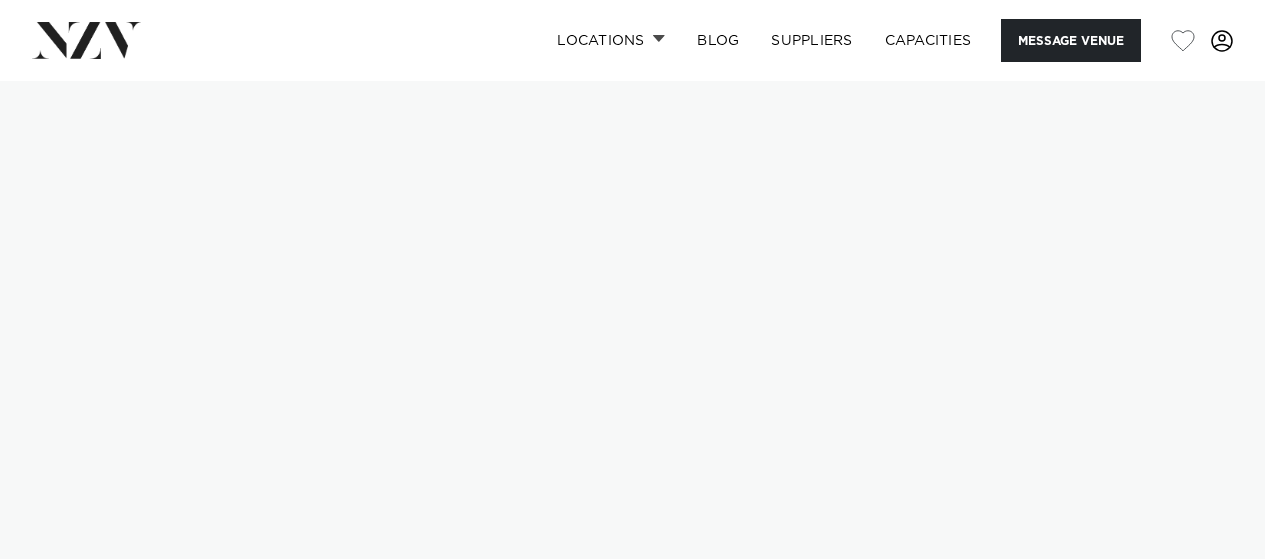 scroll, scrollTop: 0, scrollLeft: 0, axis: both 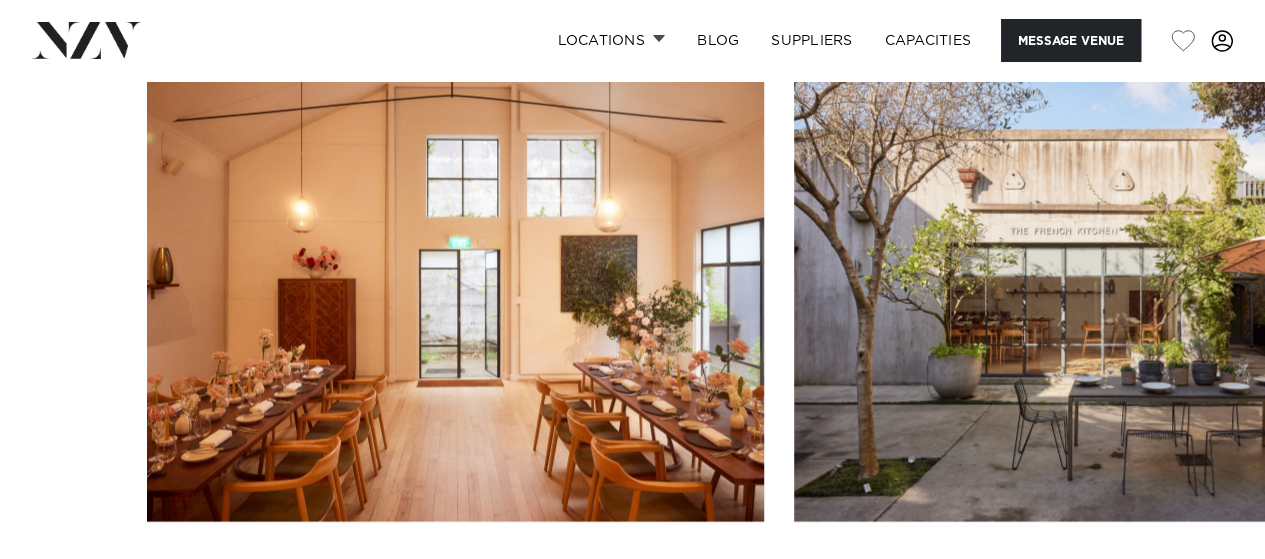 click at bounding box center [1205, 586] 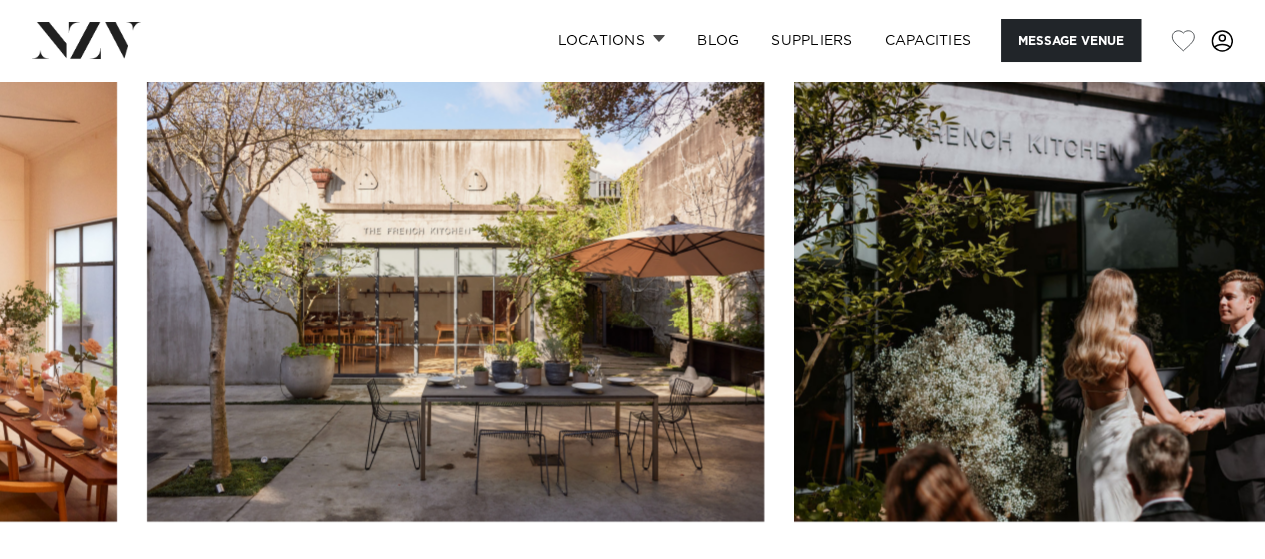 click at bounding box center [1205, 586] 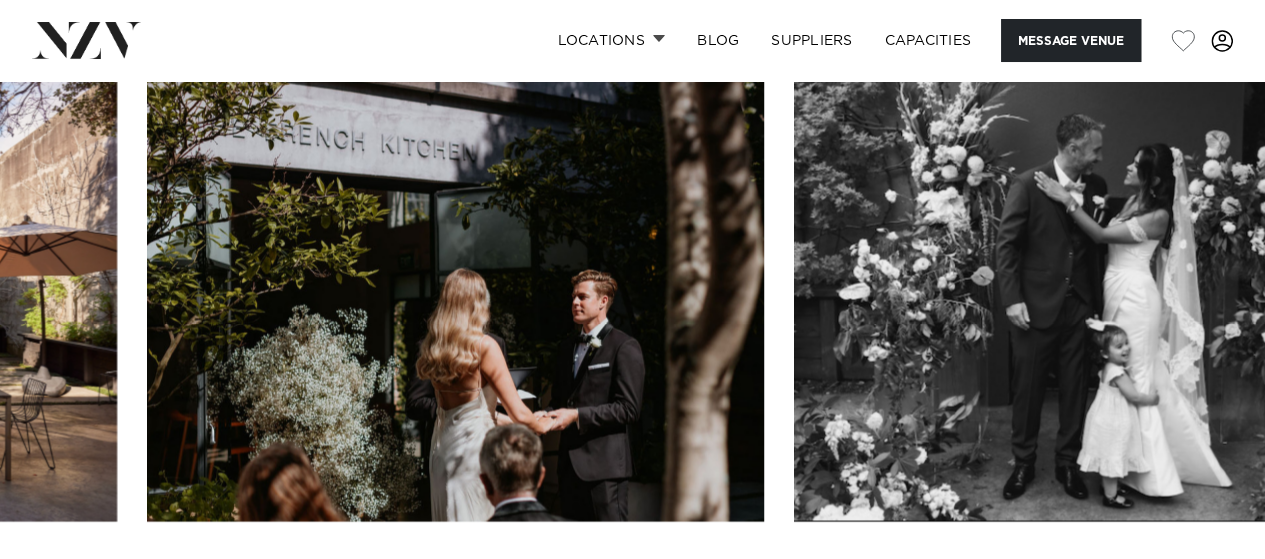 click at bounding box center [1205, 586] 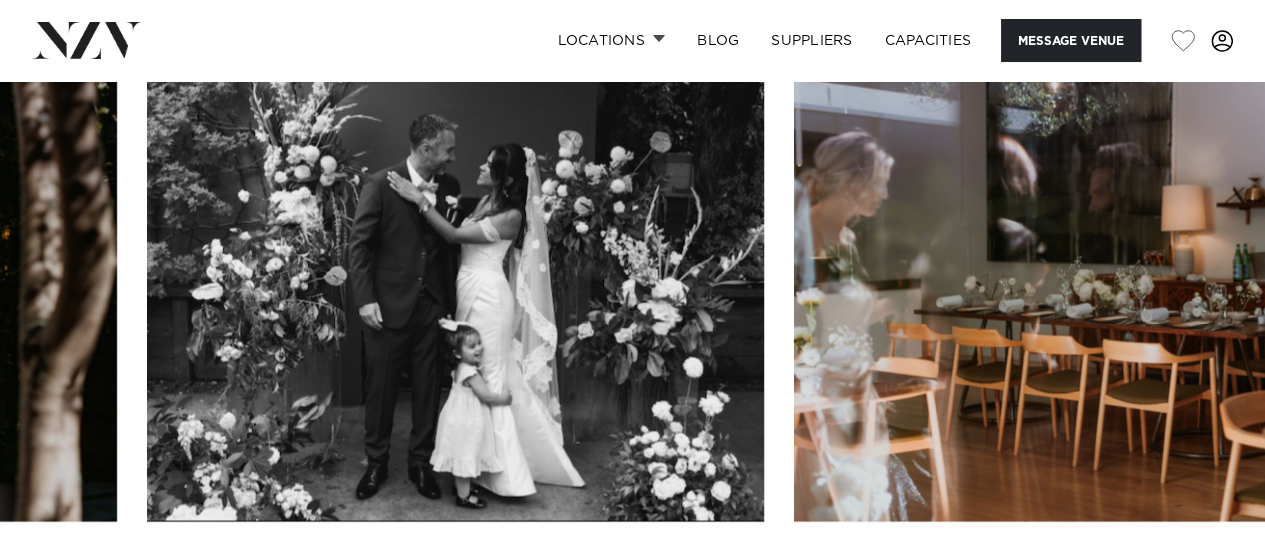 click at bounding box center (1205, 586) 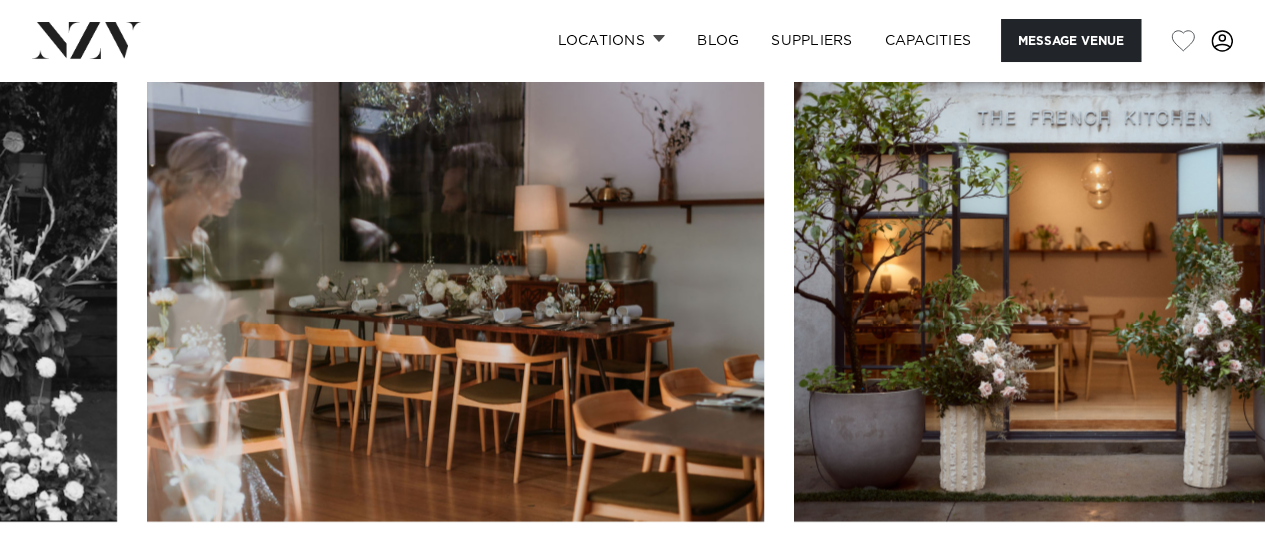 click at bounding box center (1205, 586) 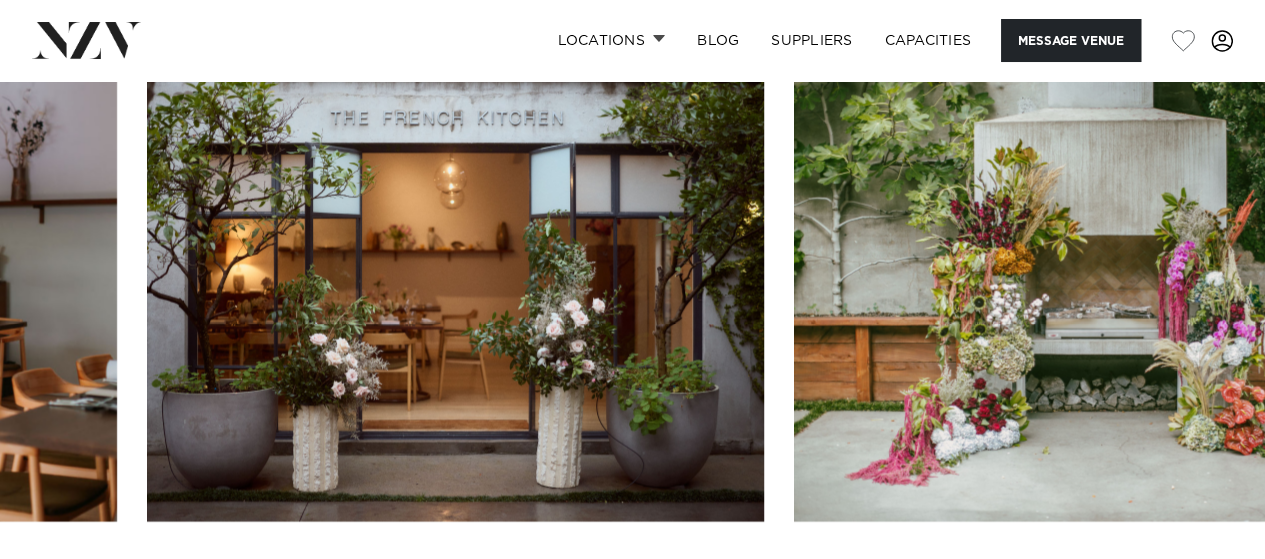 click at bounding box center [1205, 586] 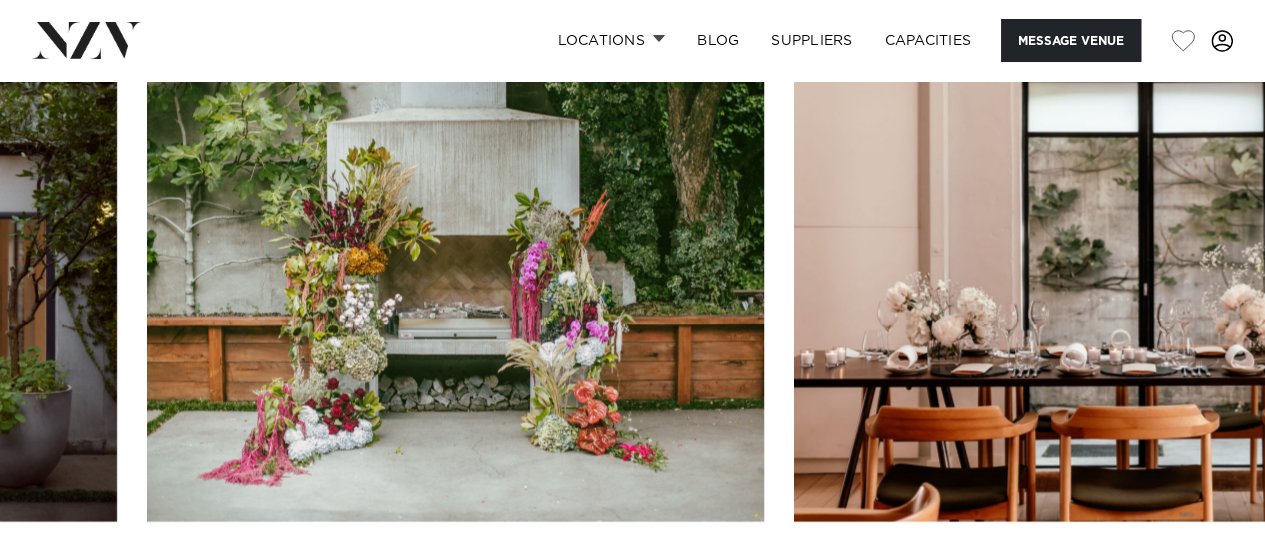 click at bounding box center (1205, 586) 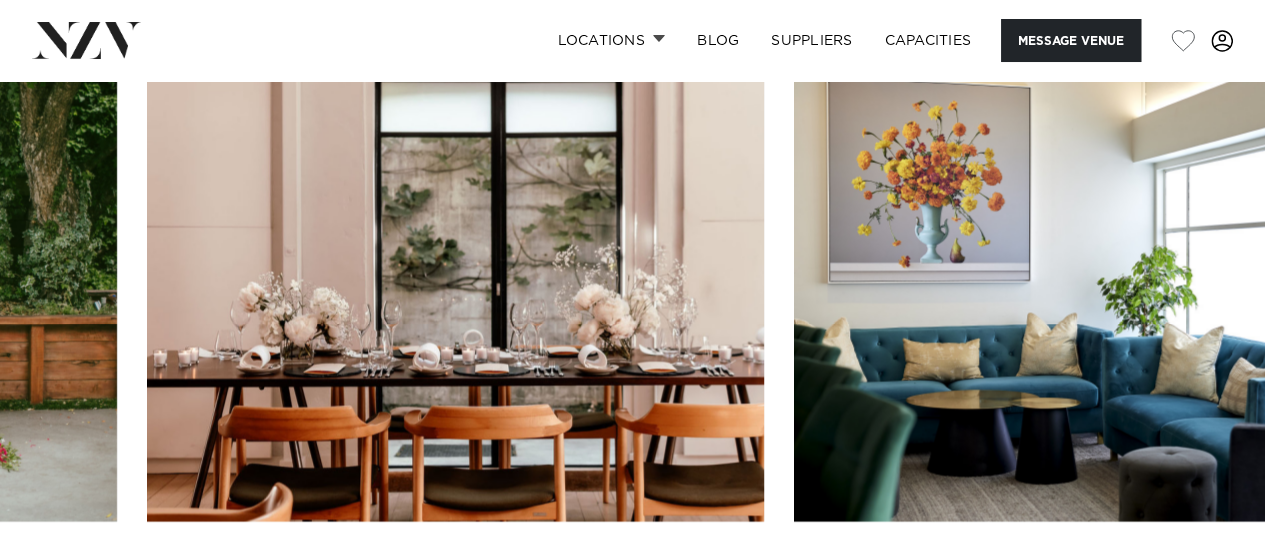 click at bounding box center (1205, 586) 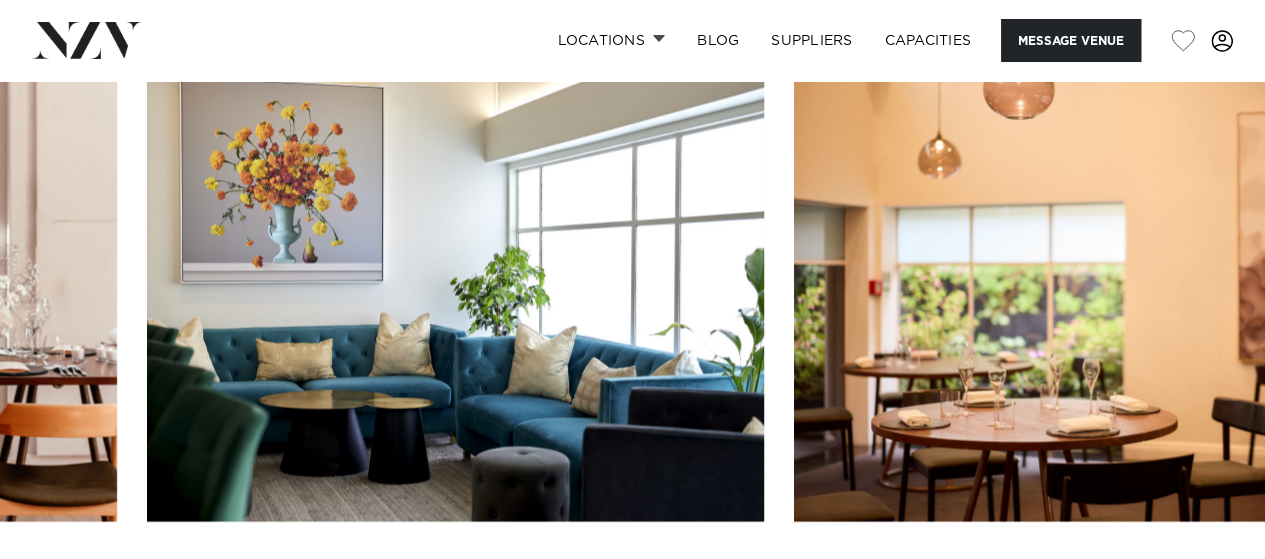 click at bounding box center (1205, 586) 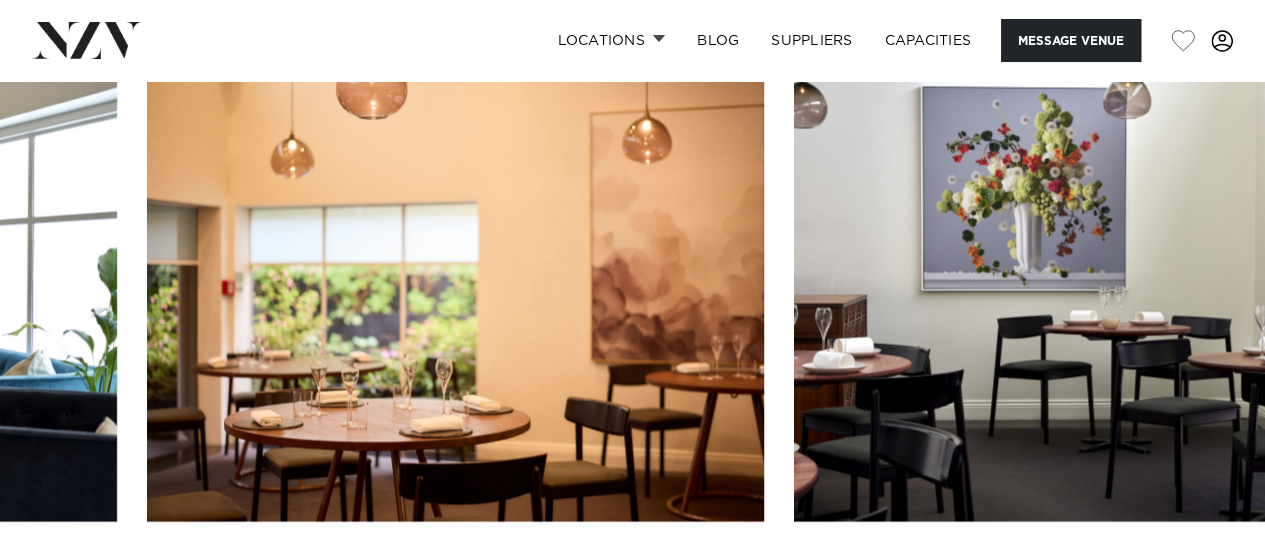 click at bounding box center (1205, 586) 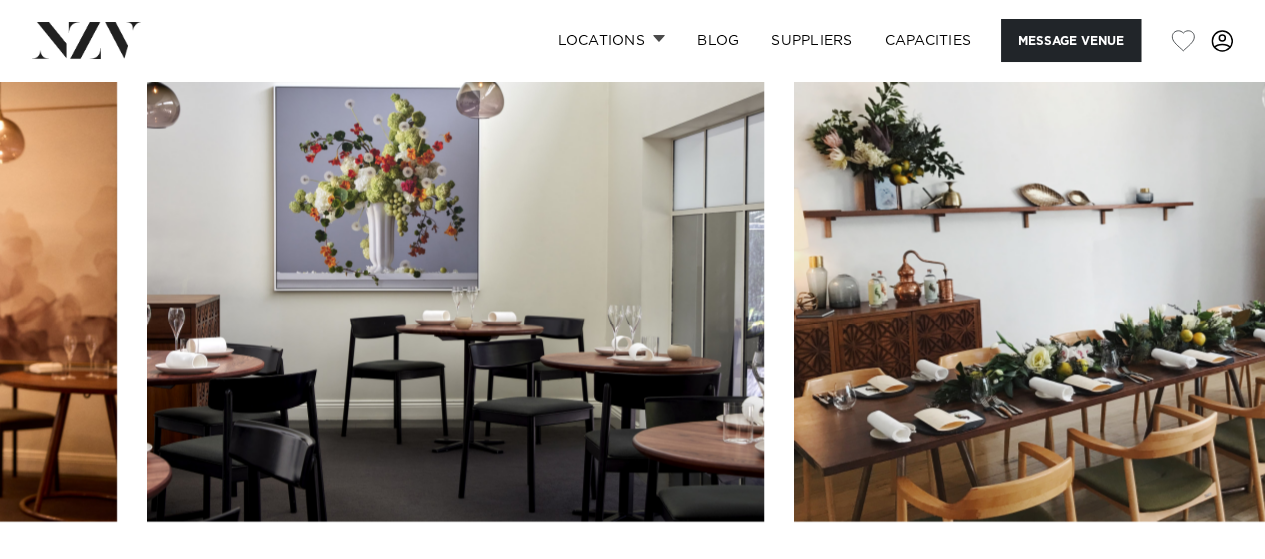 click at bounding box center (1205, 586) 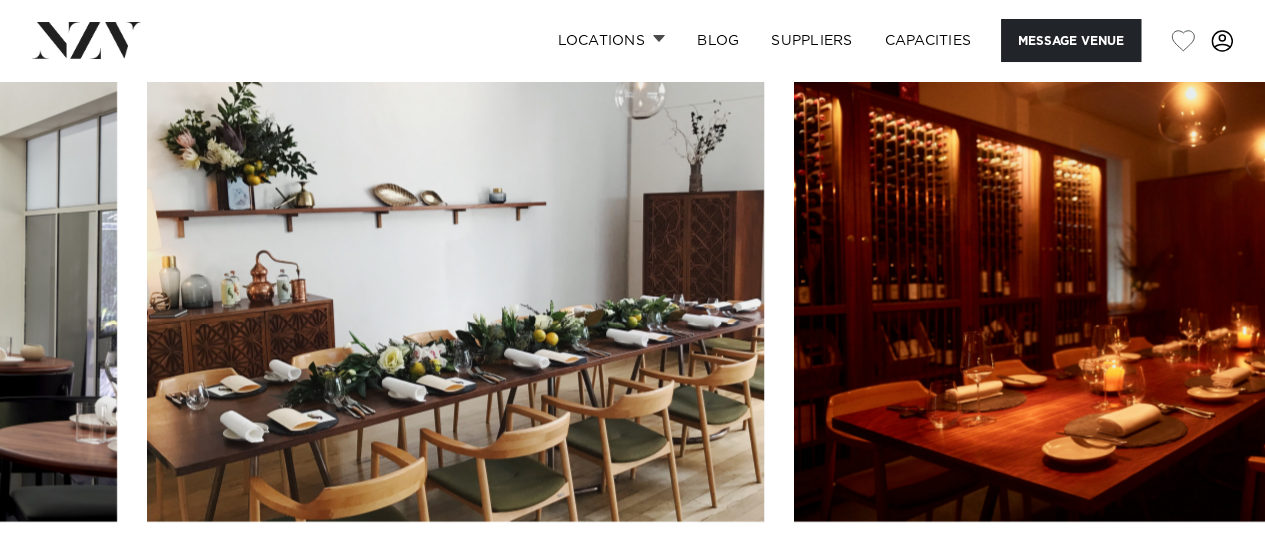 click at bounding box center [1205, 586] 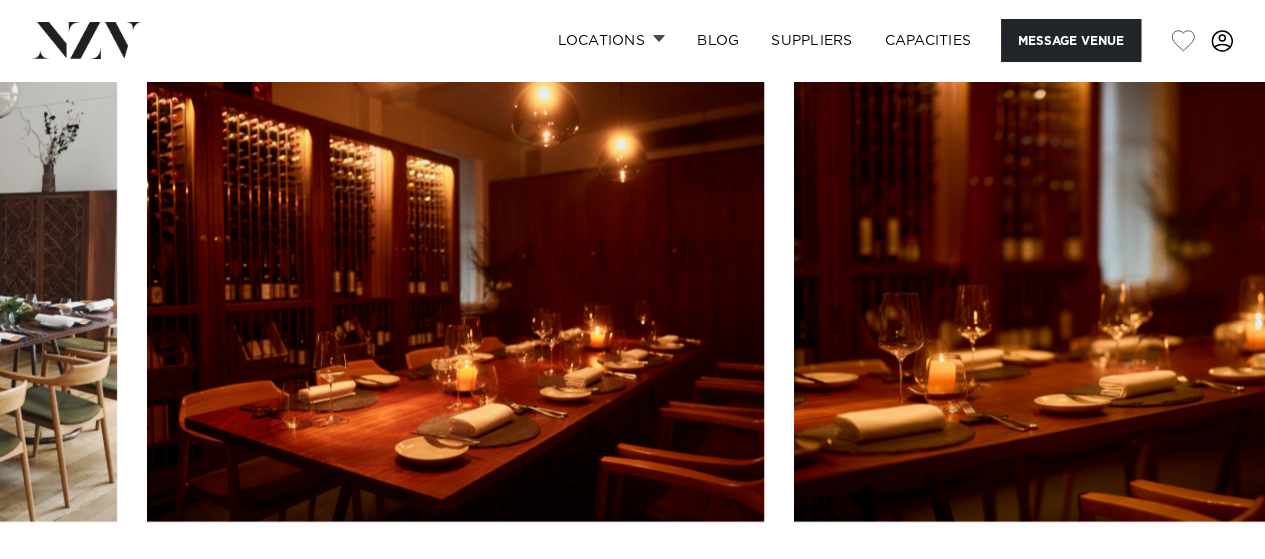 click at bounding box center [1205, 586] 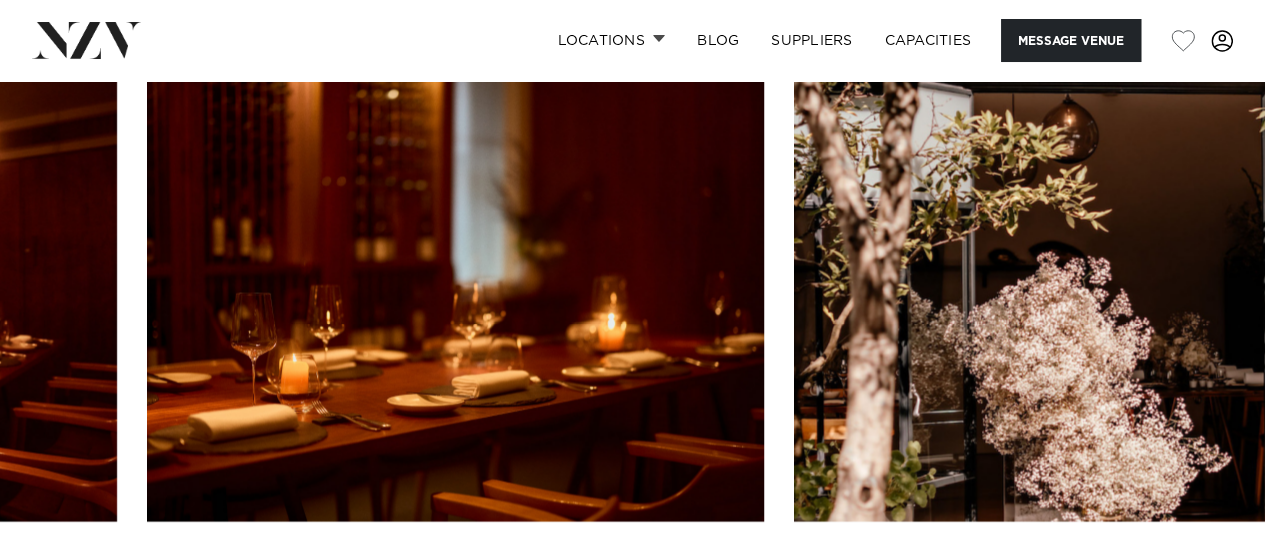 click at bounding box center [1205, 586] 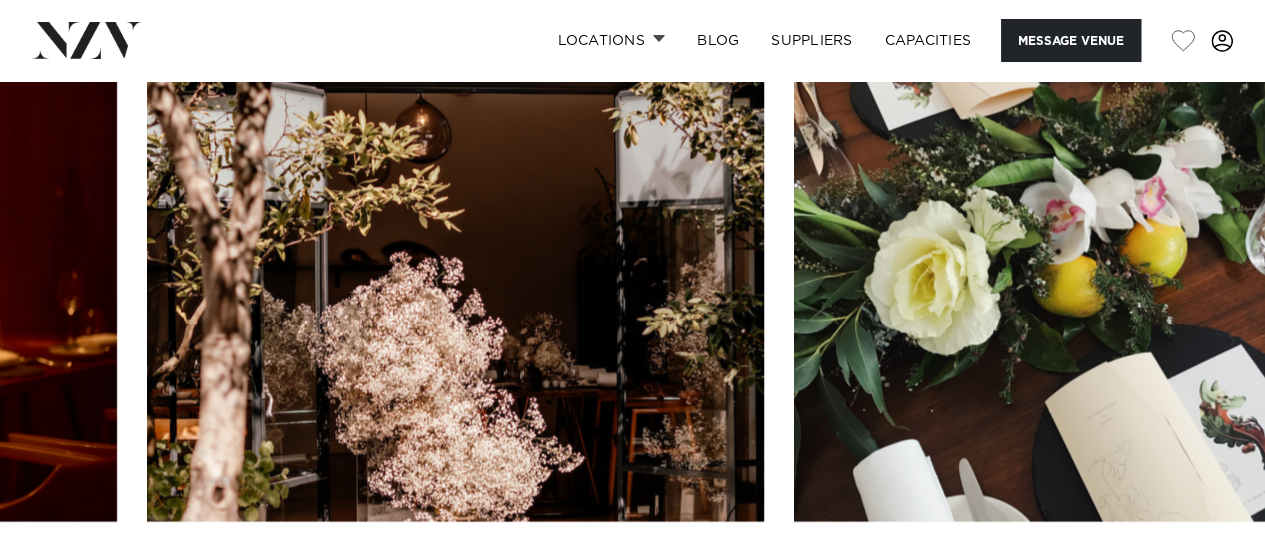 click at bounding box center [1205, 586] 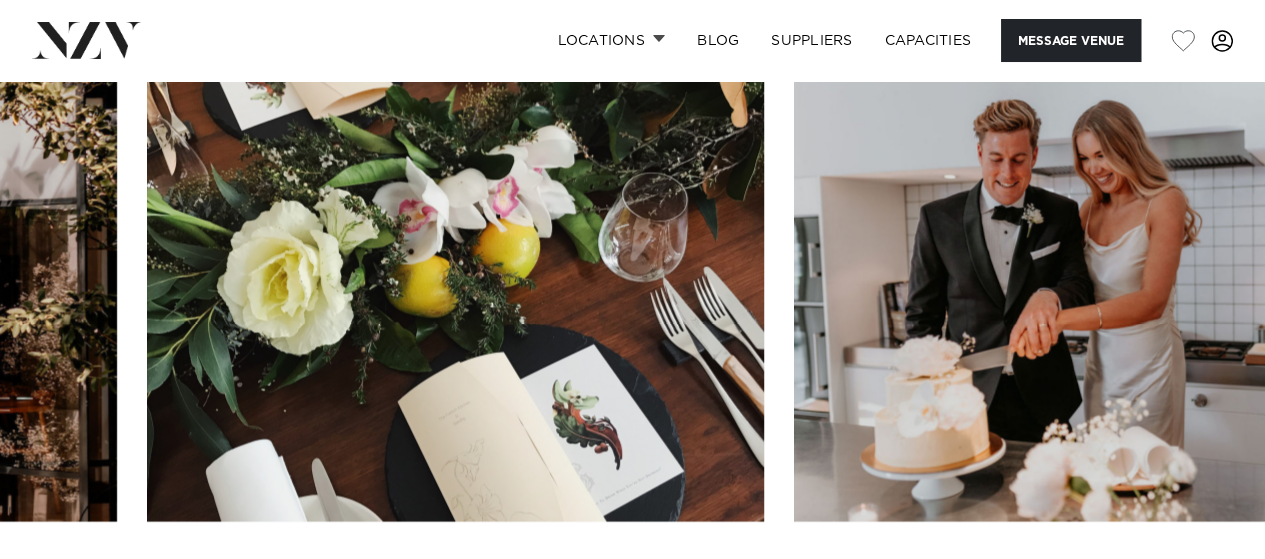 click at bounding box center [1205, 586] 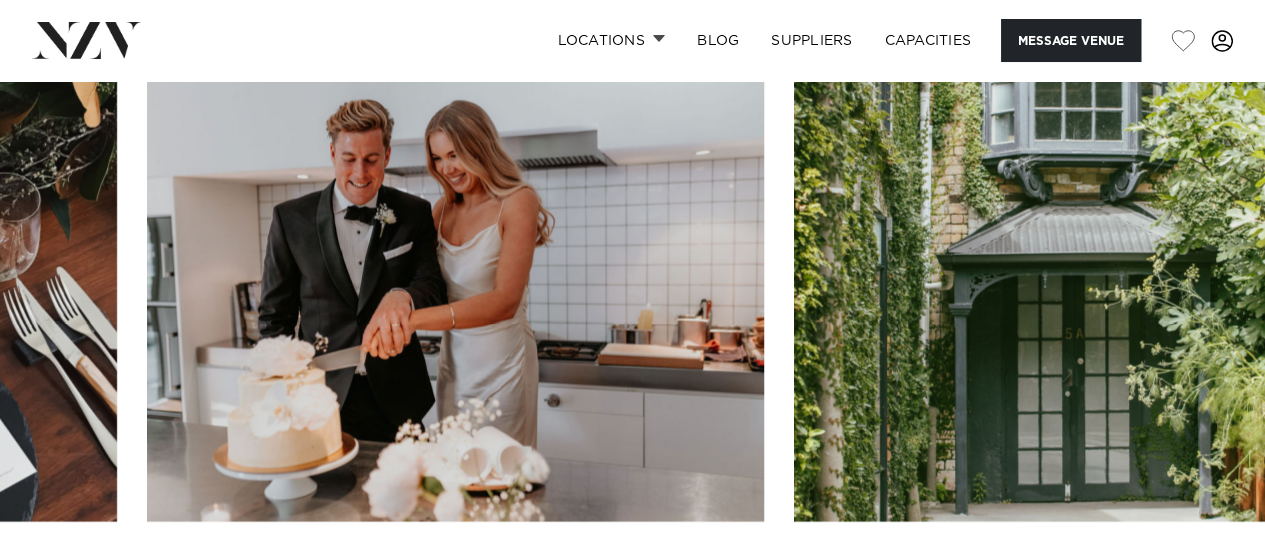 click at bounding box center [1205, 586] 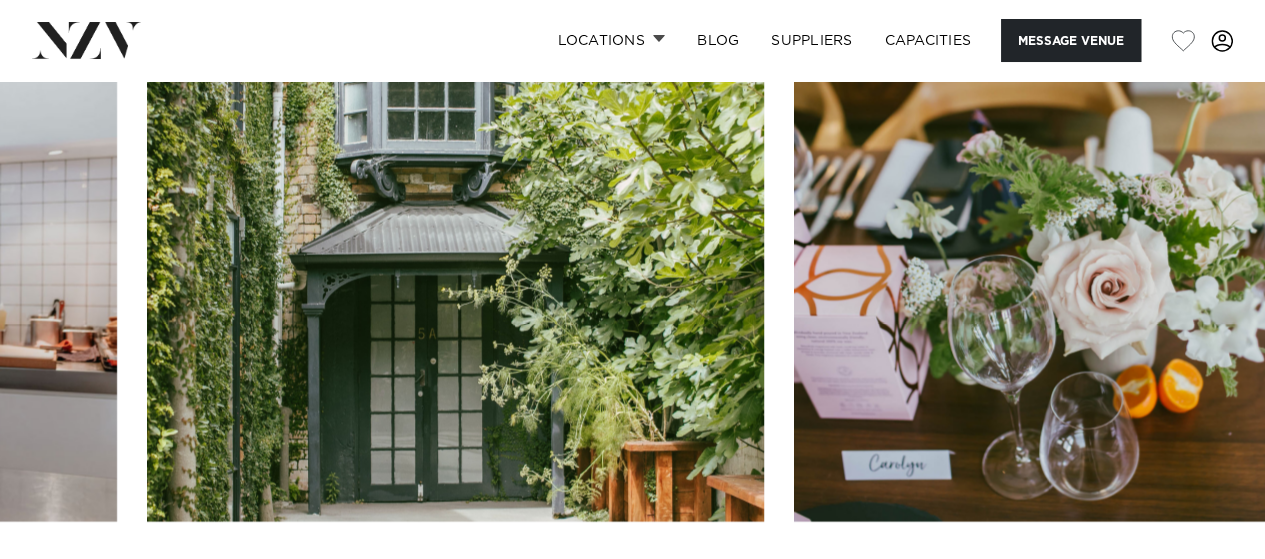 click at bounding box center (1205, 586) 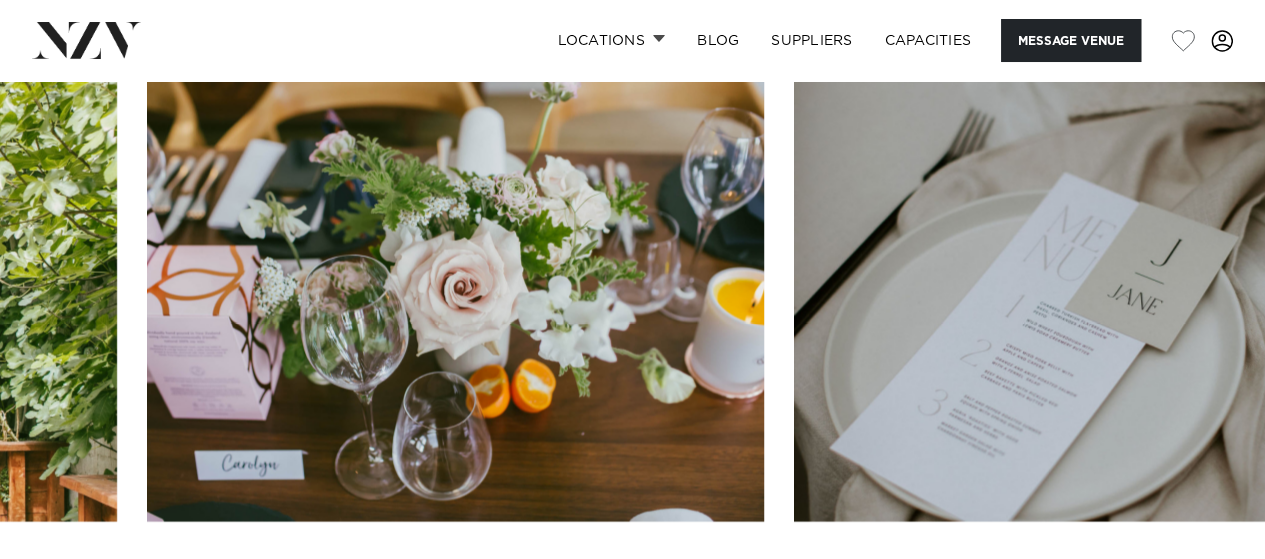 click at bounding box center [1205, 586] 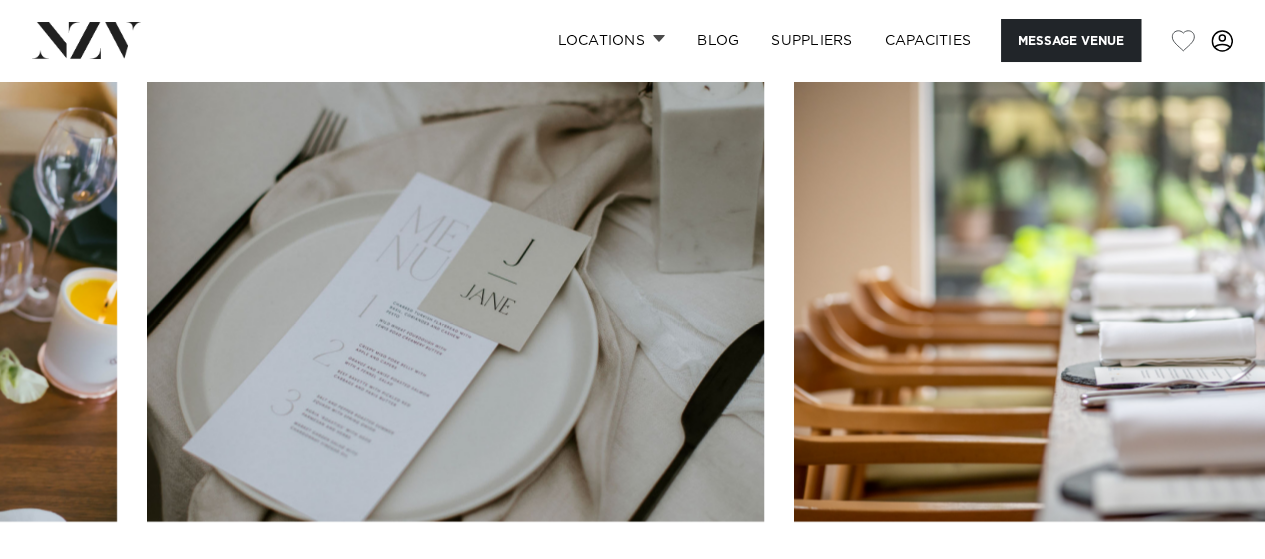 click at bounding box center (1205, 586) 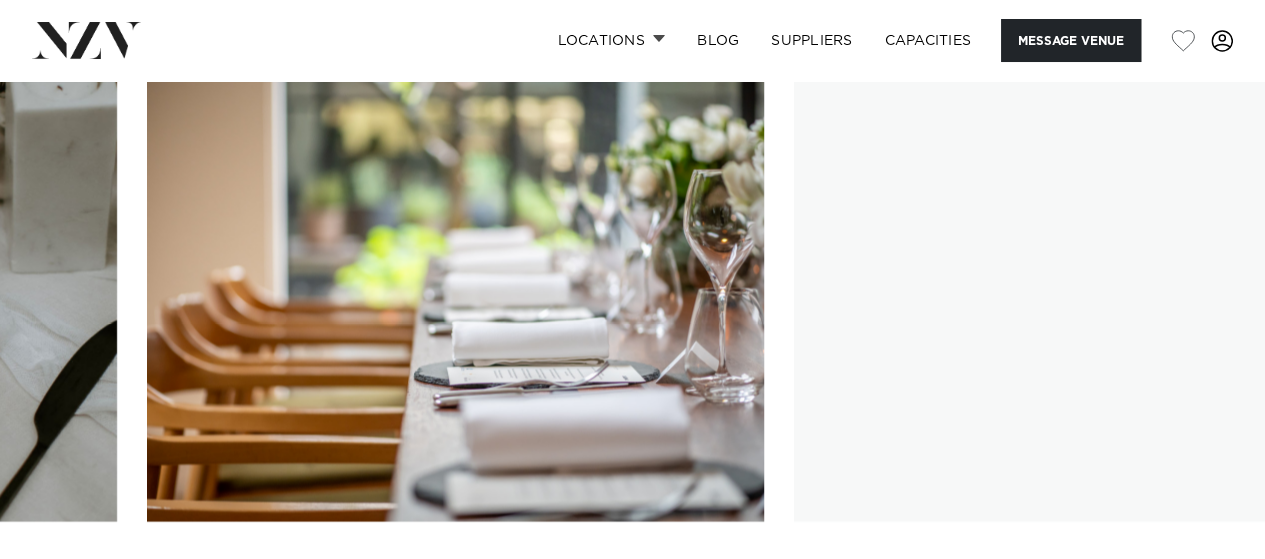 click at bounding box center (1205, 586) 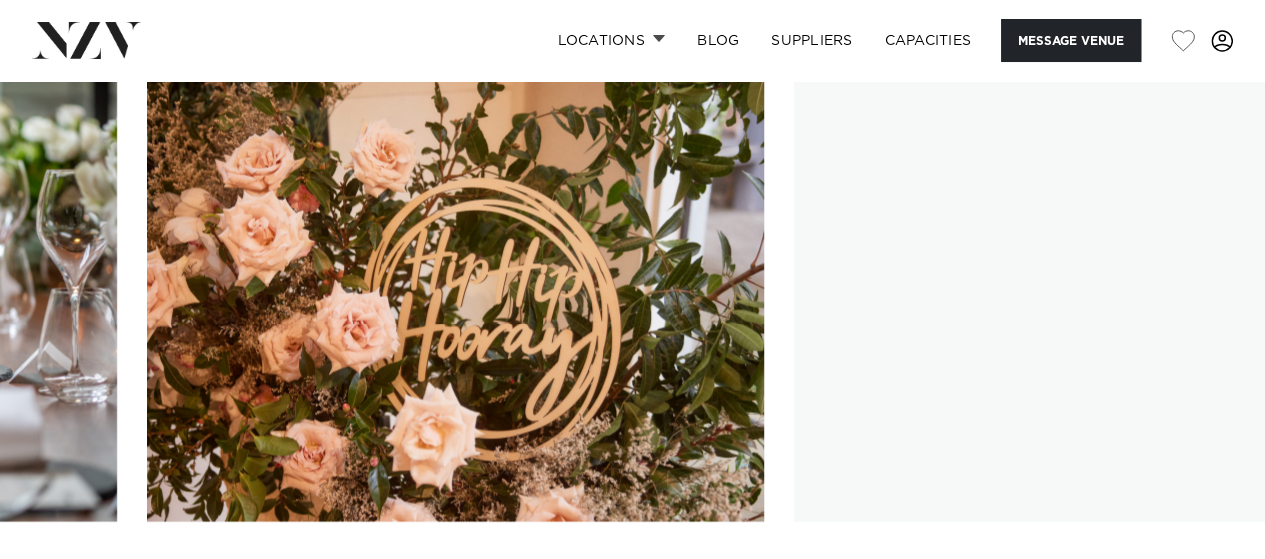 click at bounding box center (1205, 586) 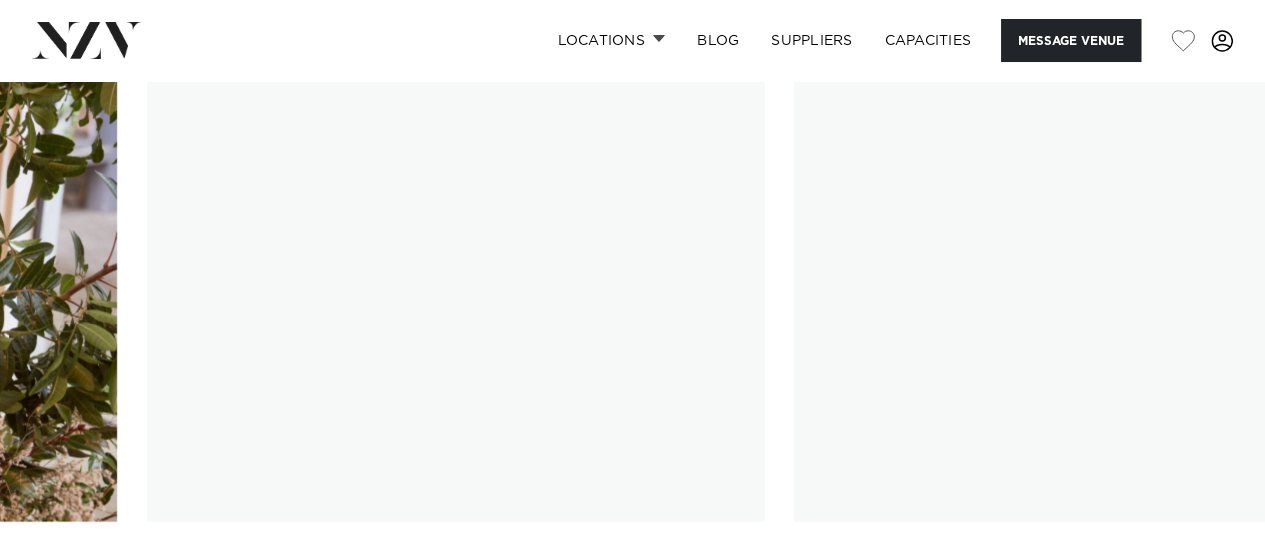 click at bounding box center [1205, 586] 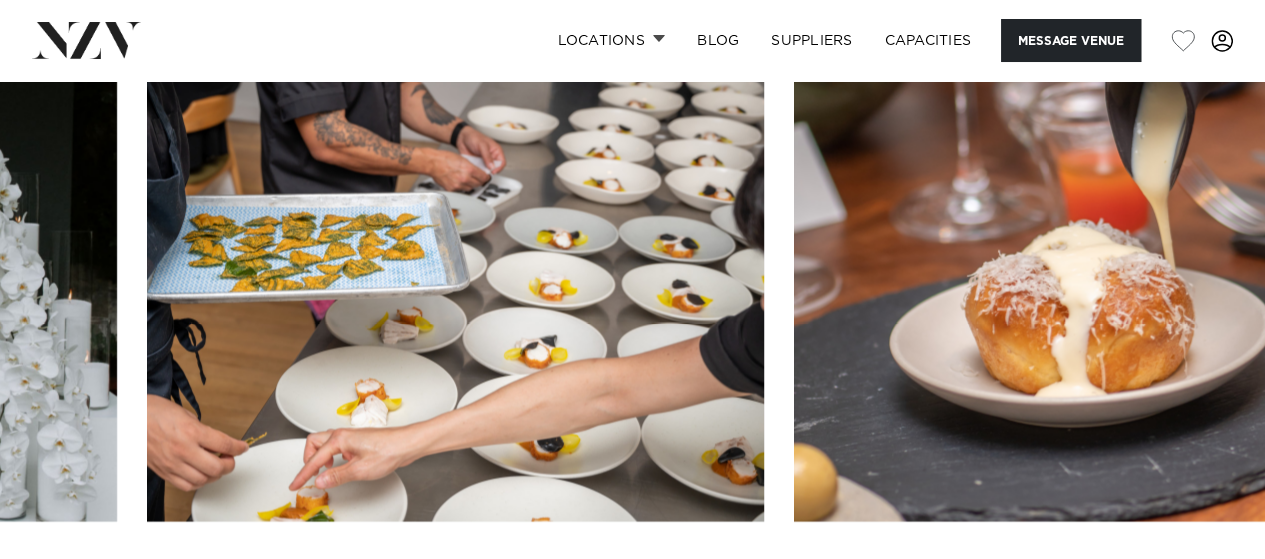 click at bounding box center (1205, 586) 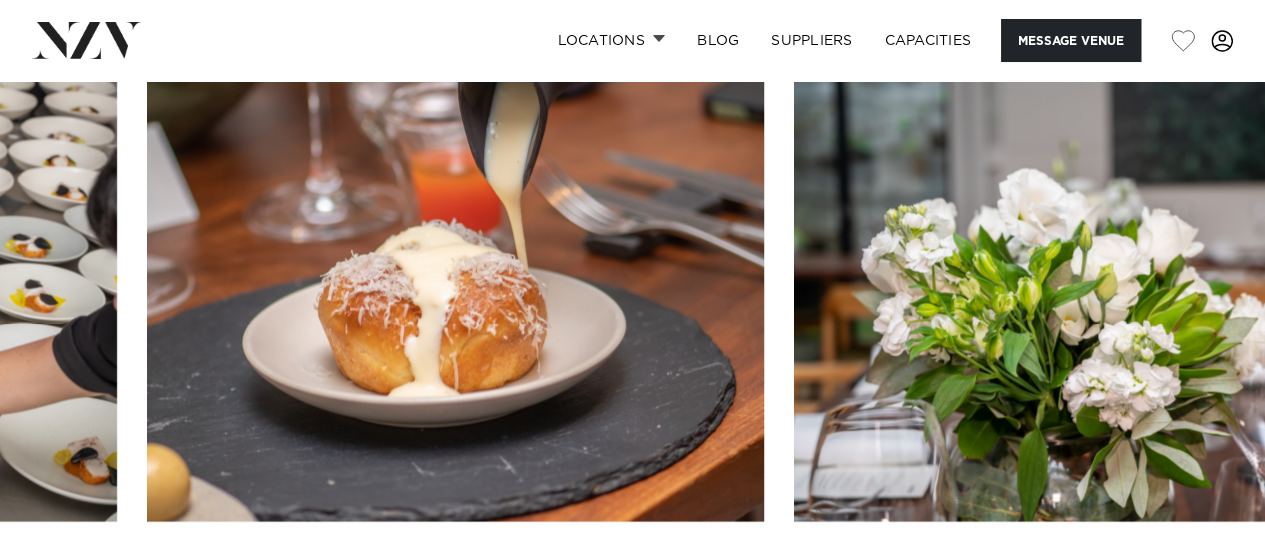click at bounding box center [1205, 586] 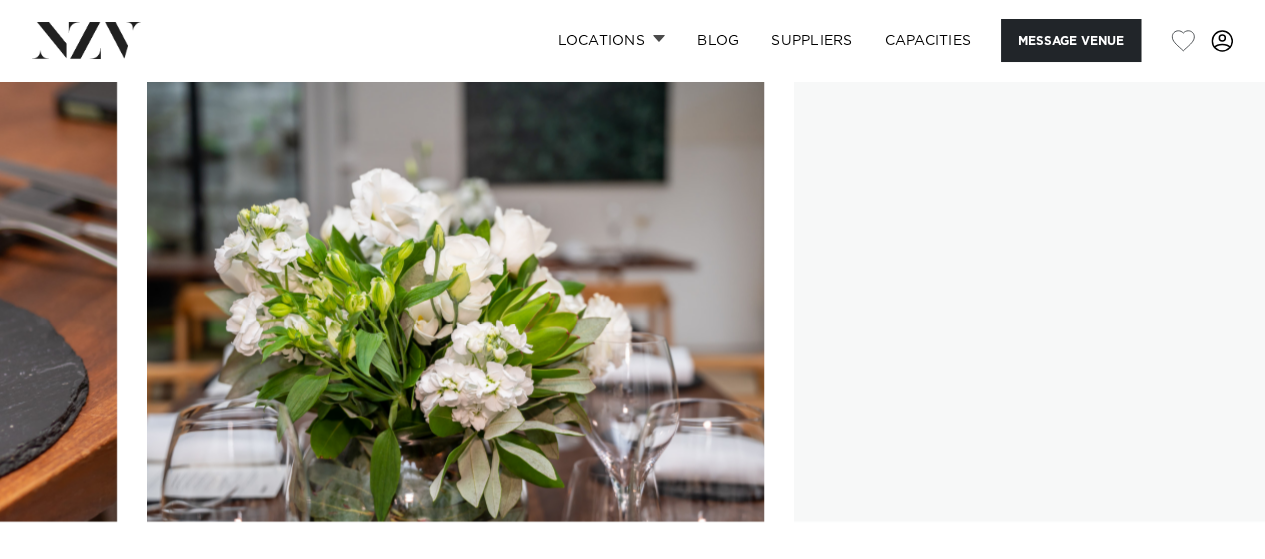 click at bounding box center [1205, 586] 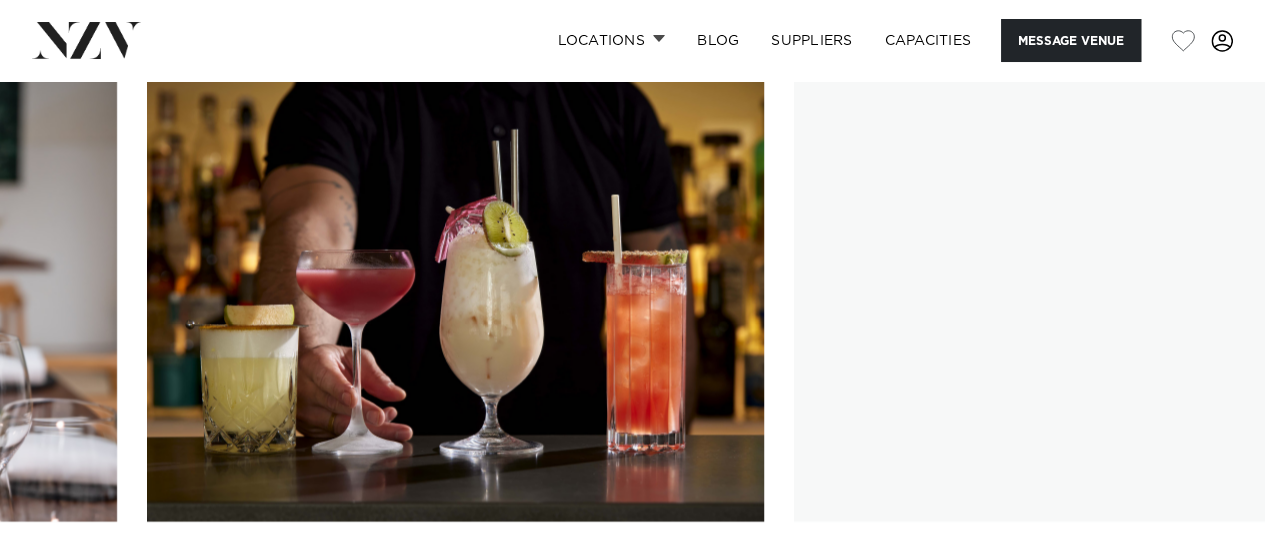 click at bounding box center [1205, 586] 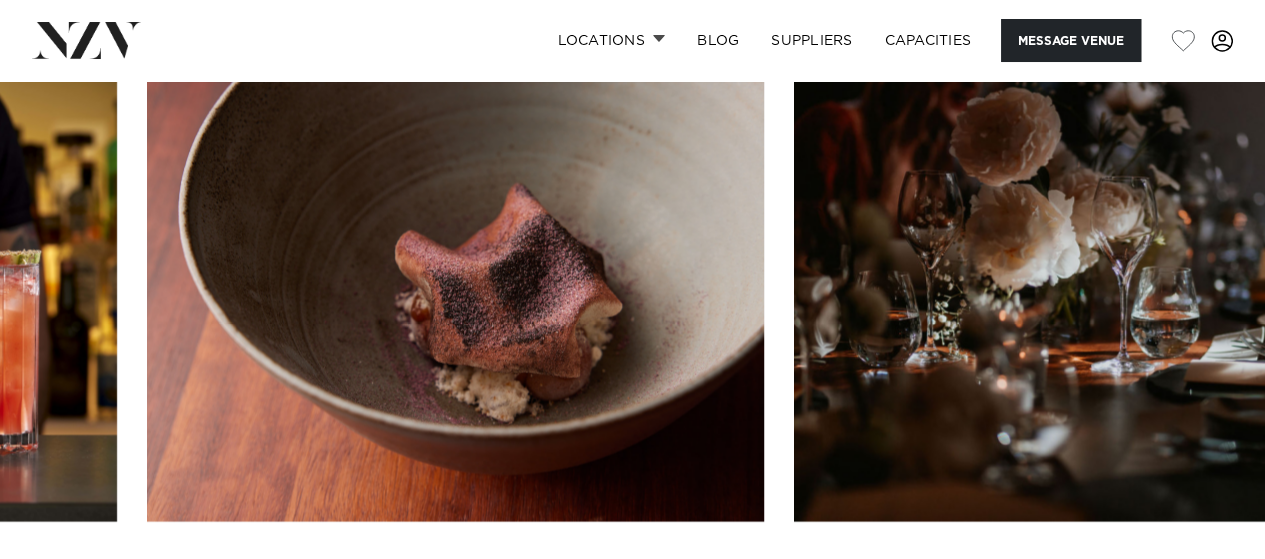 click at bounding box center [1205, 586] 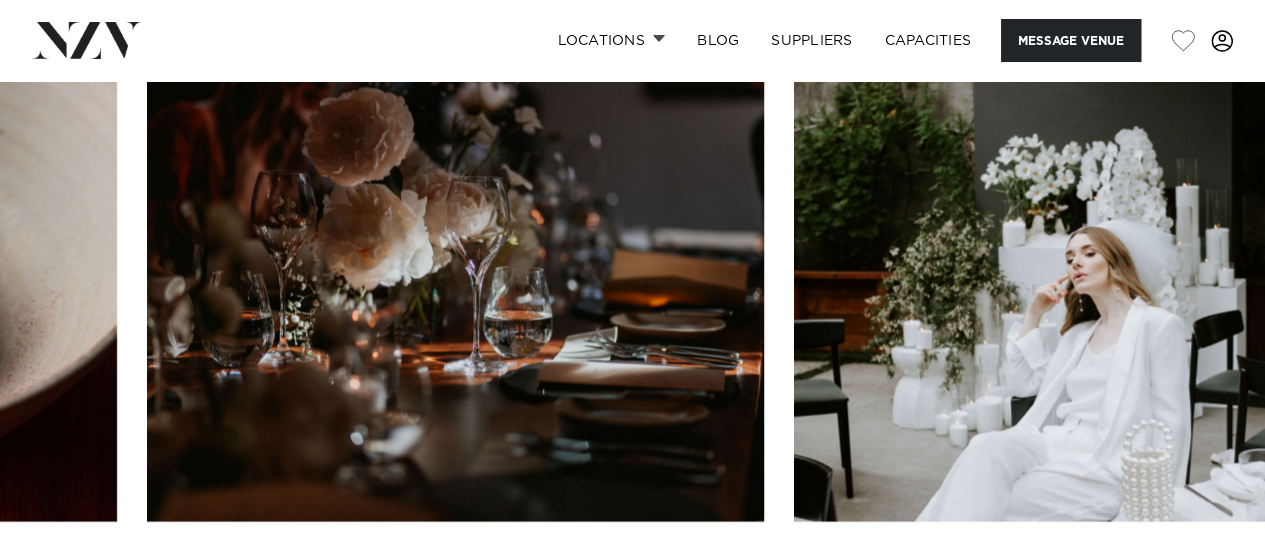 click at bounding box center [1205, 586] 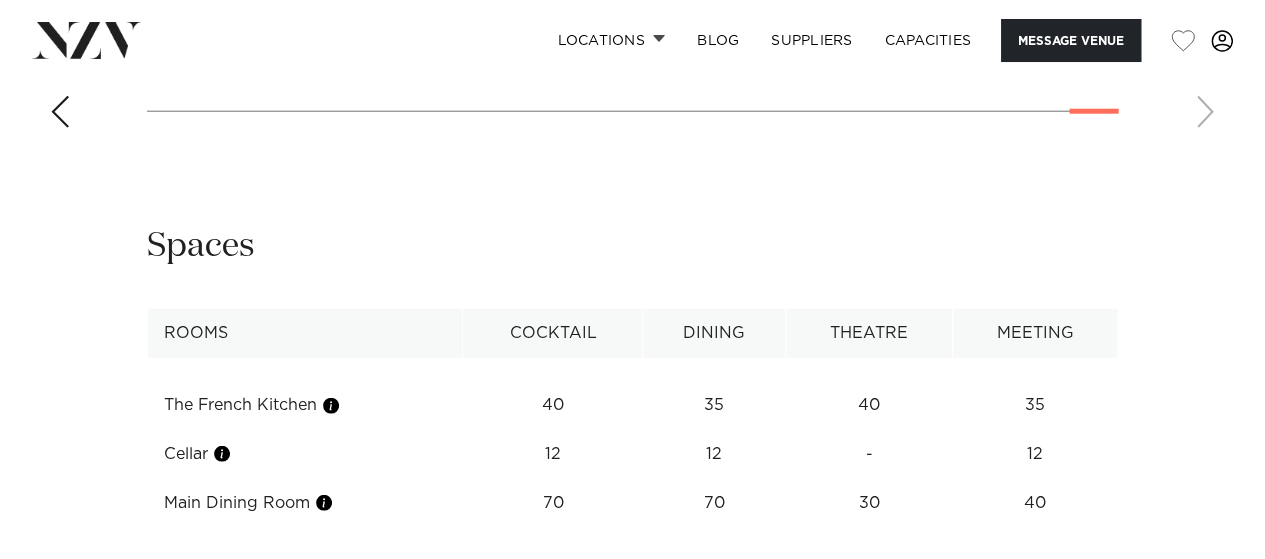 scroll, scrollTop: 2526, scrollLeft: 0, axis: vertical 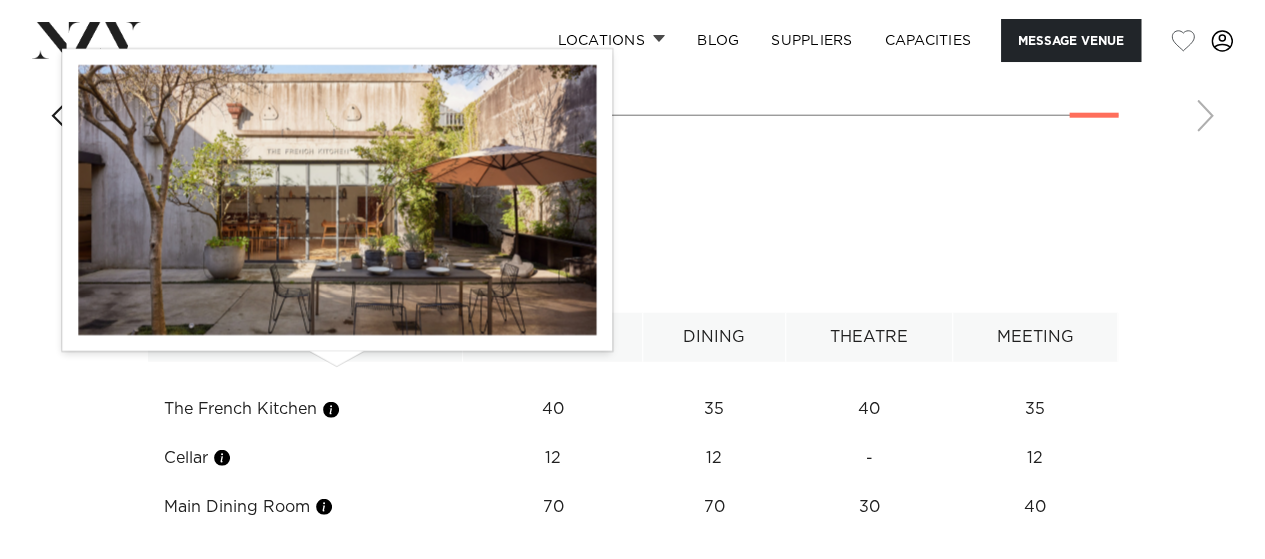 click at bounding box center [331, 410] 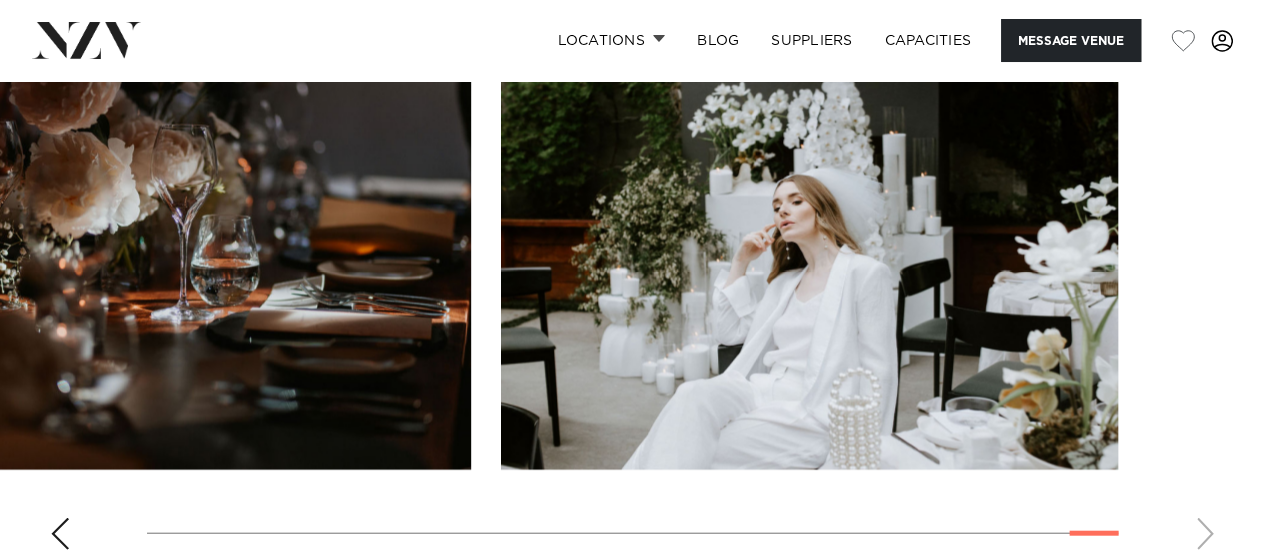 scroll, scrollTop: 2107, scrollLeft: 0, axis: vertical 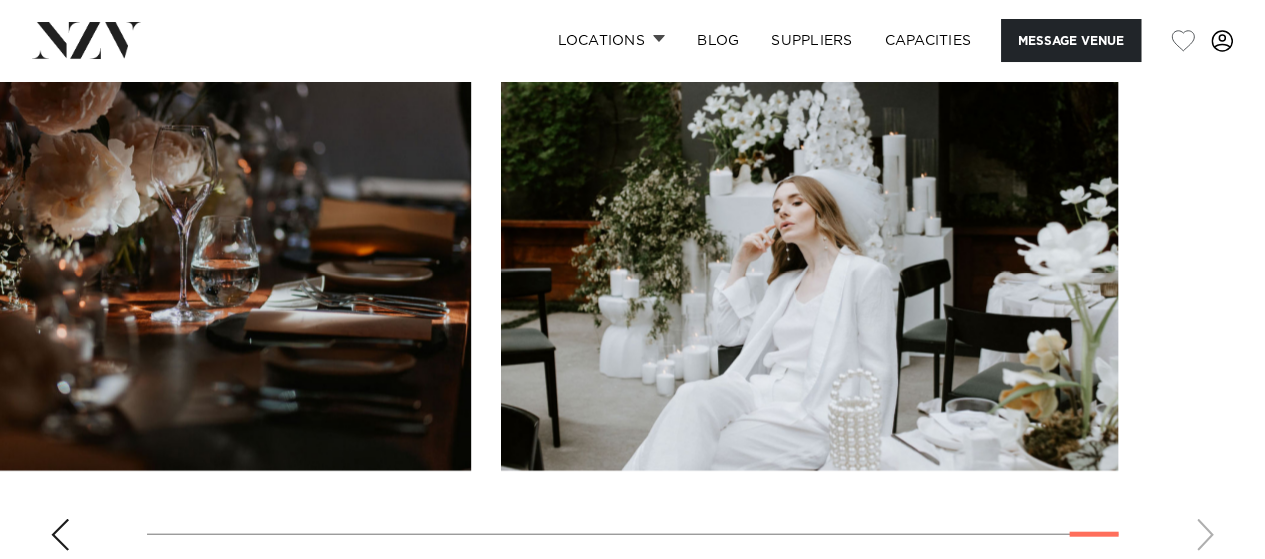 click at bounding box center (632, 292) 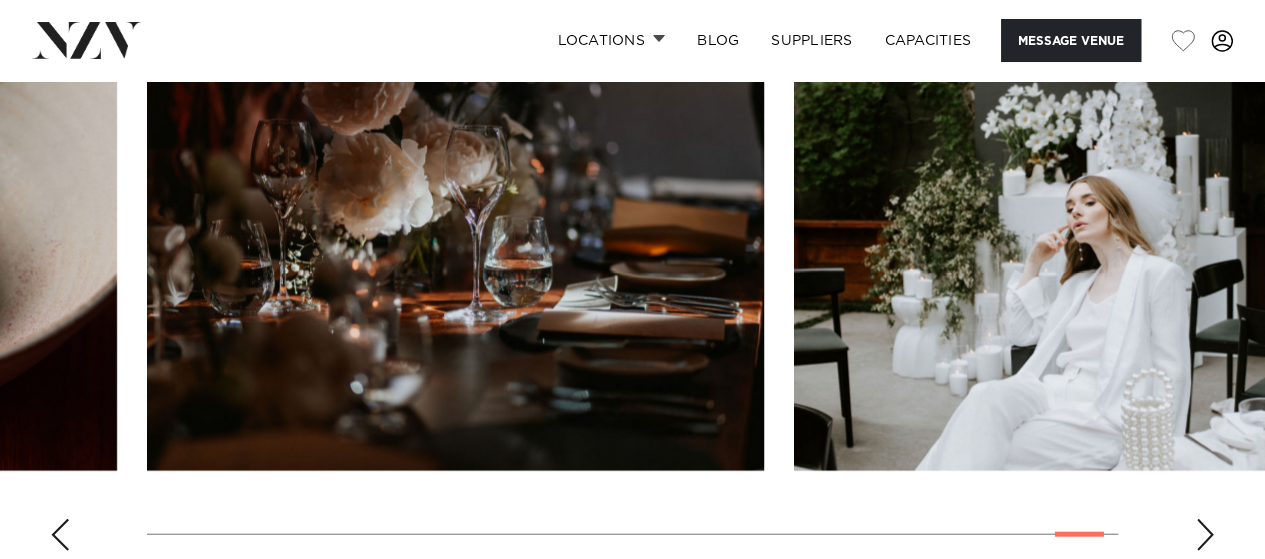 click at bounding box center [60, 535] 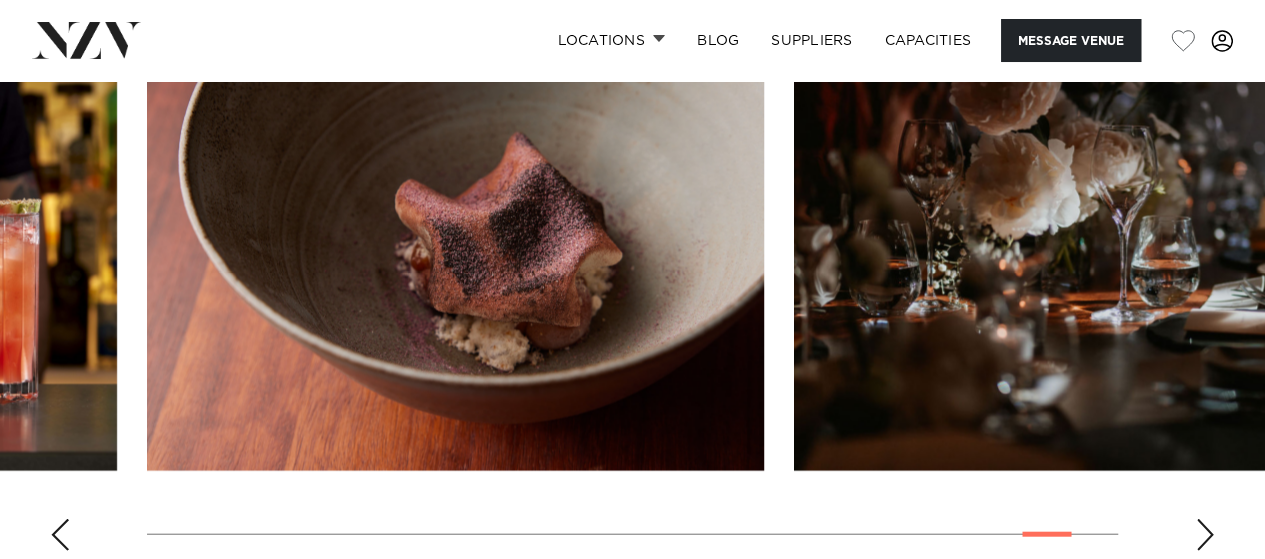 click at bounding box center (60, 535) 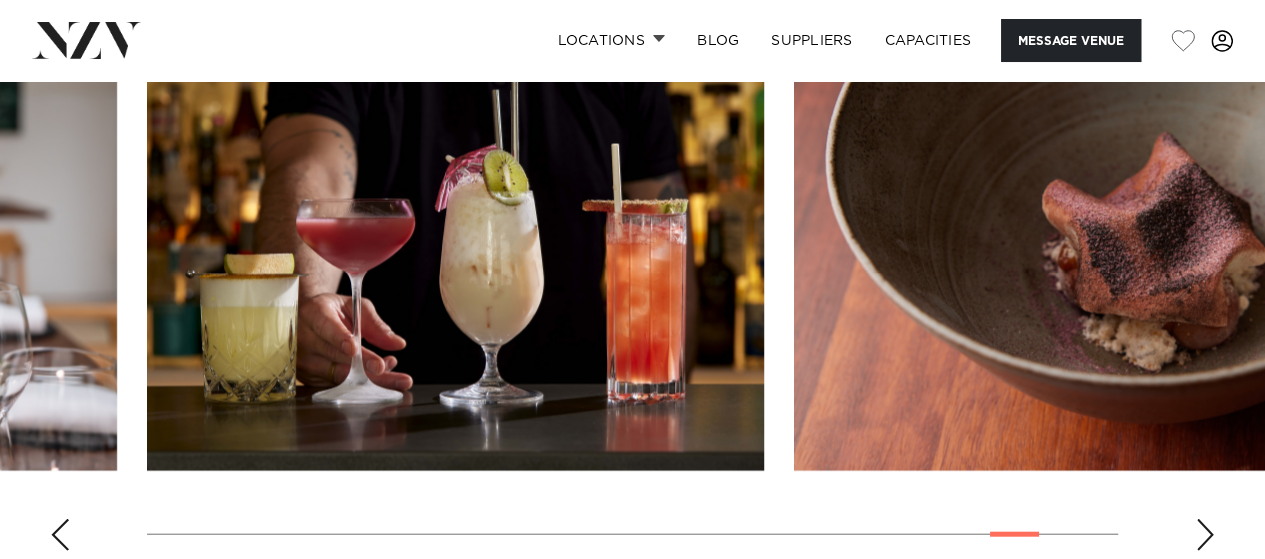 click at bounding box center [60, 535] 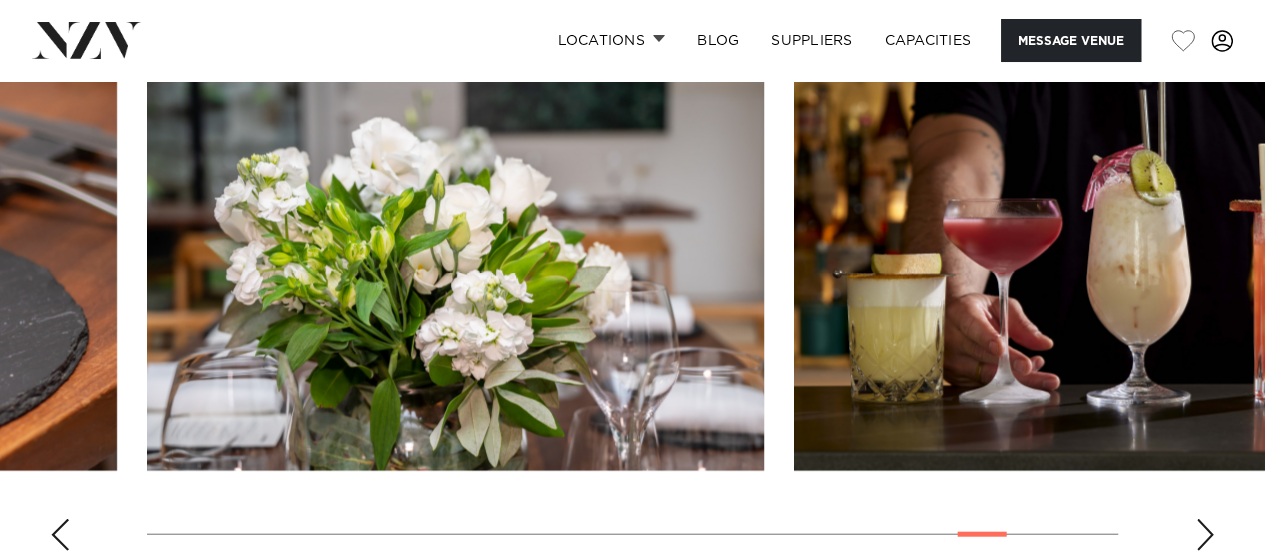 click at bounding box center [60, 535] 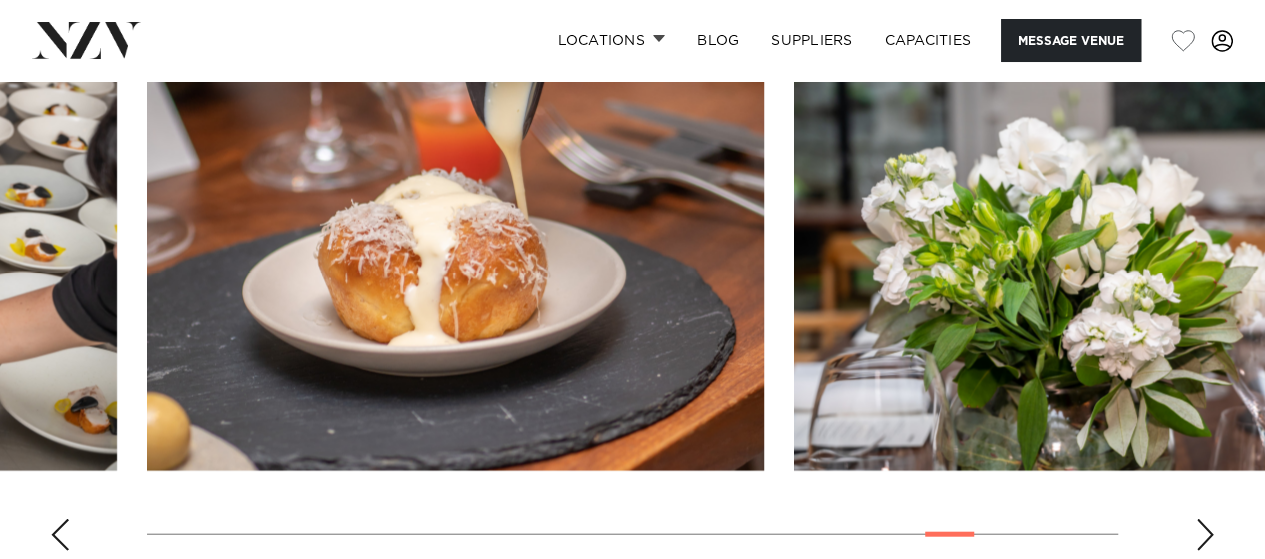 click at bounding box center (60, 535) 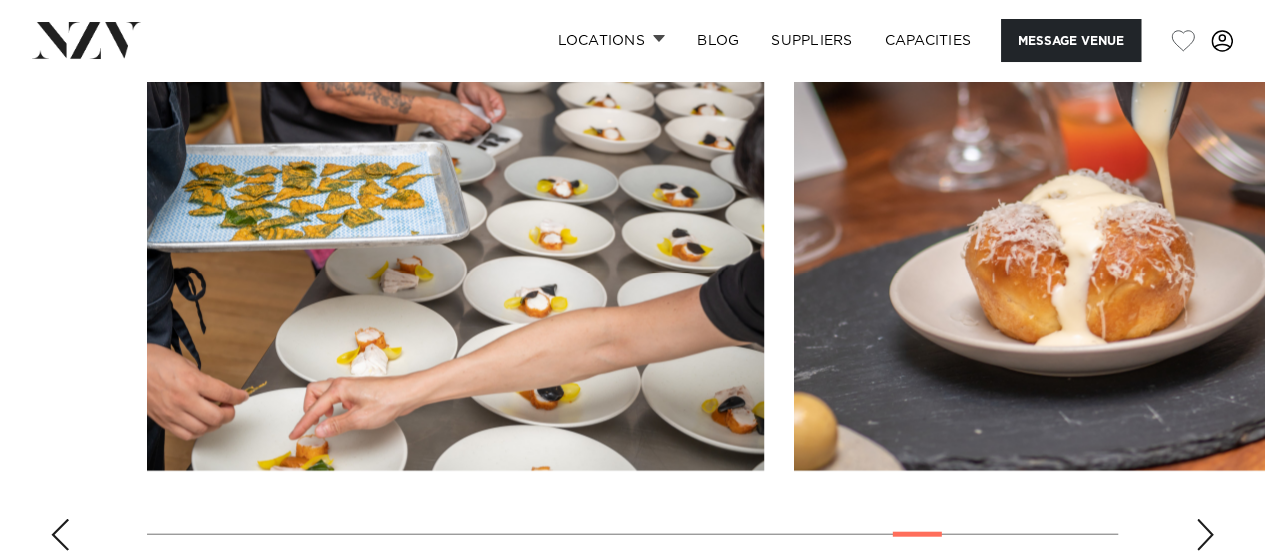 click at bounding box center [60, 535] 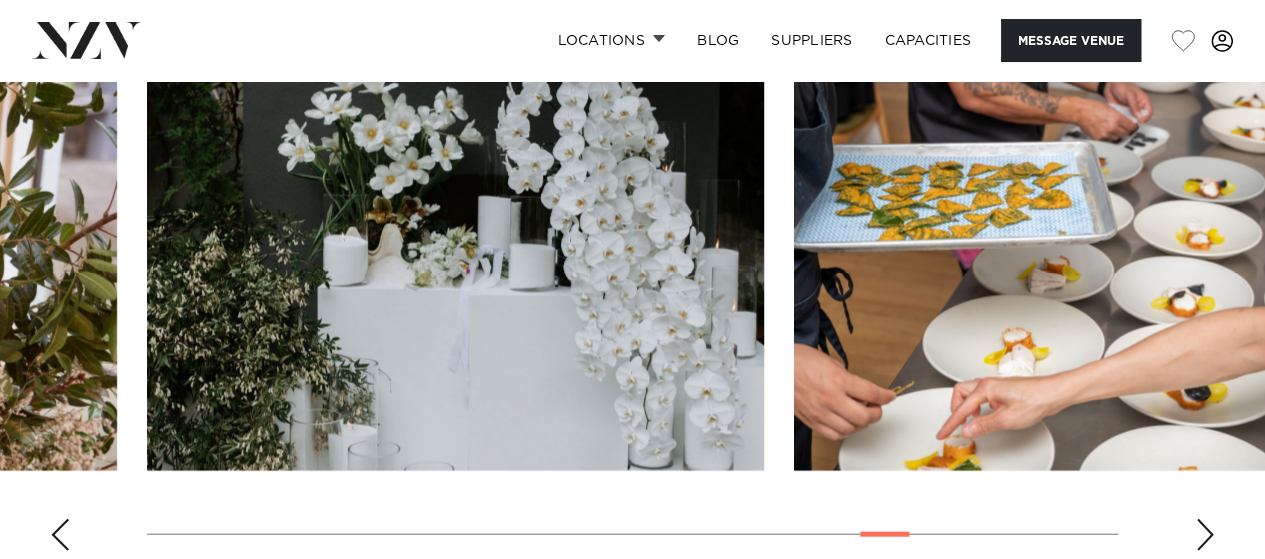 click at bounding box center [60, 535] 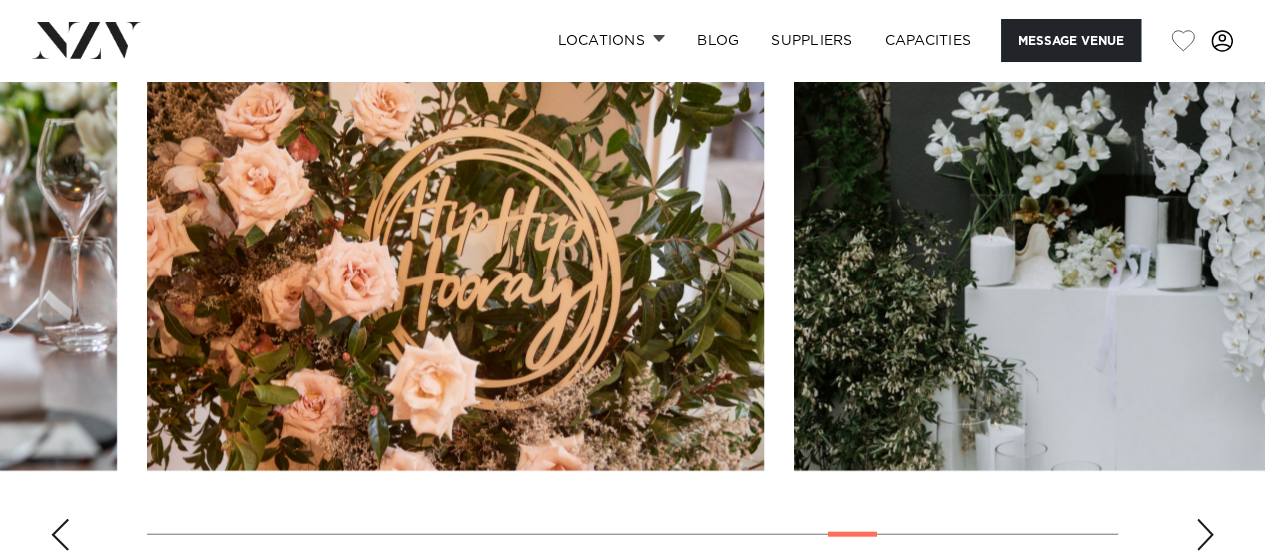click at bounding box center [60, 535] 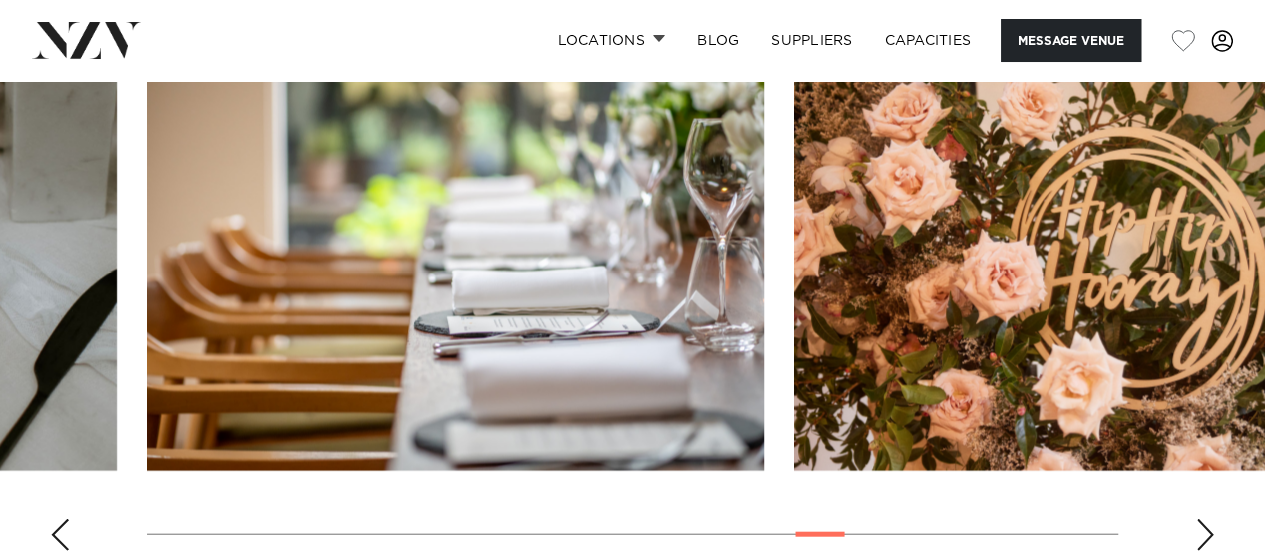 click at bounding box center [632, 292] 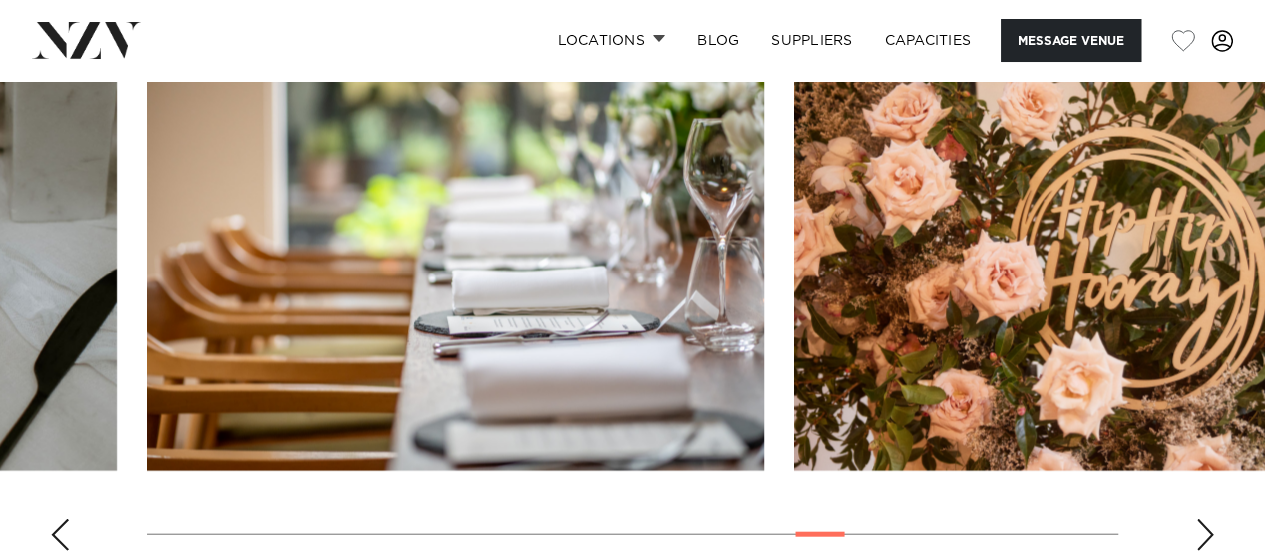 click at bounding box center [60, 535] 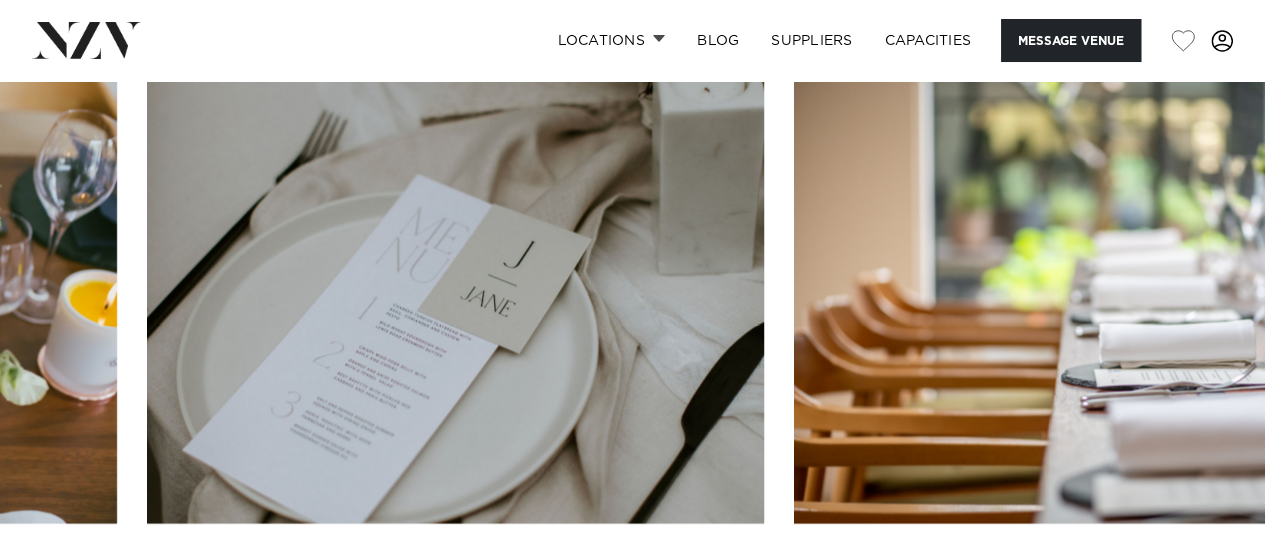 scroll, scrollTop: 2063, scrollLeft: 0, axis: vertical 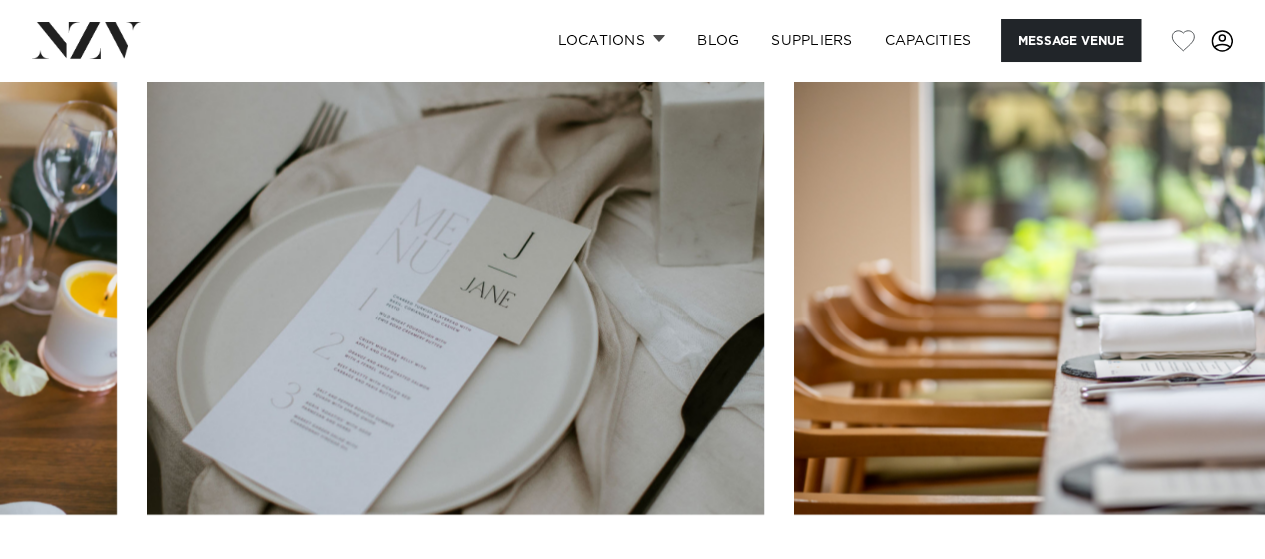 click at bounding box center (60, 579) 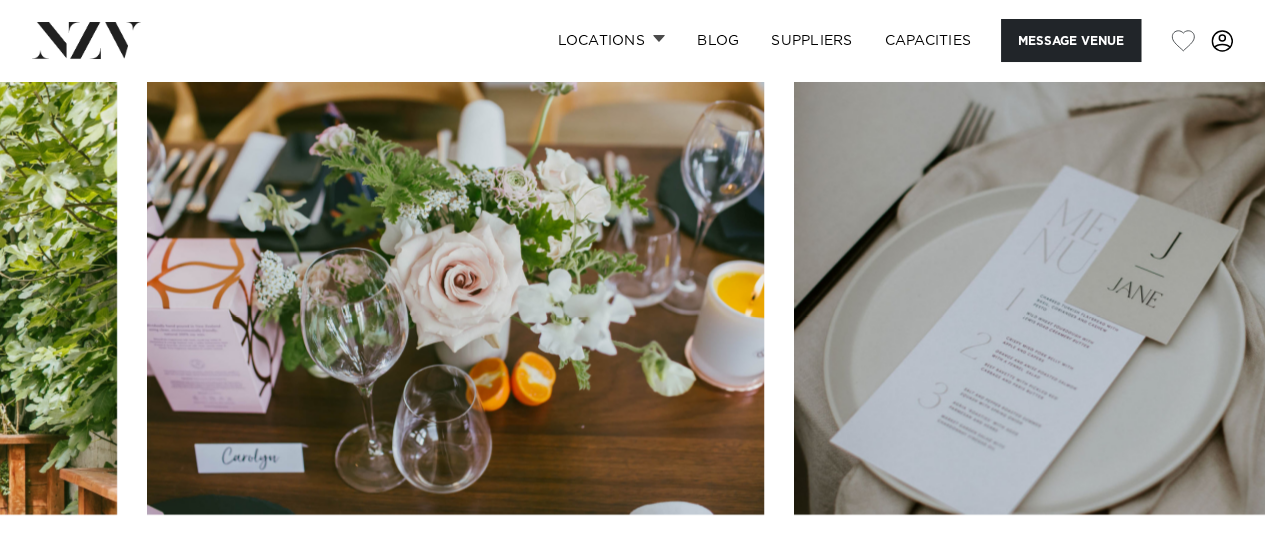 click at bounding box center (60, 579) 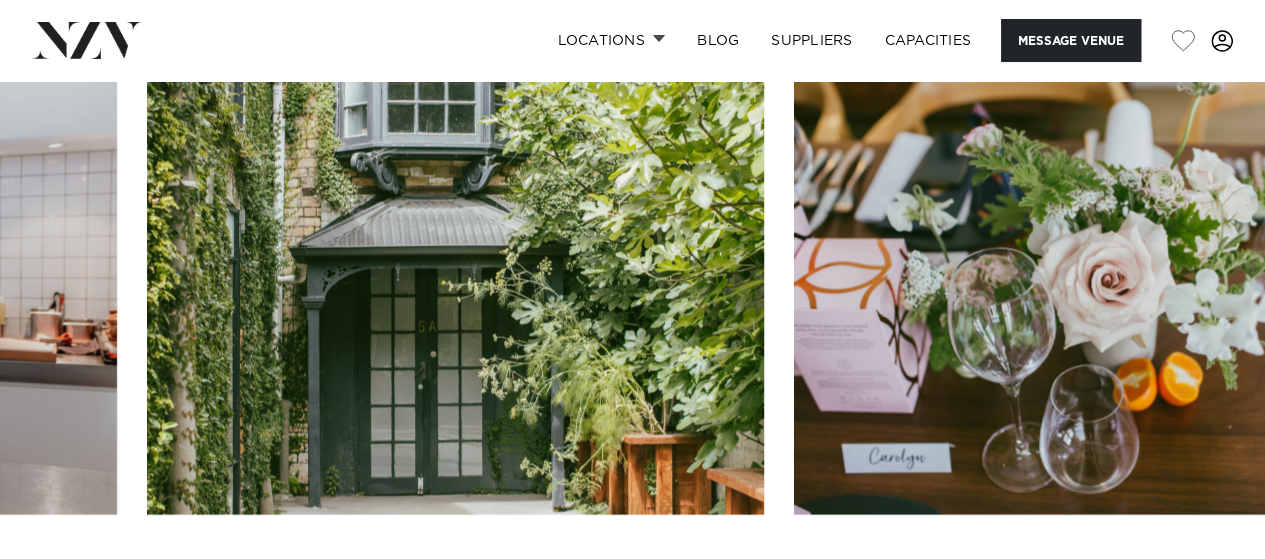 click at bounding box center (60, 579) 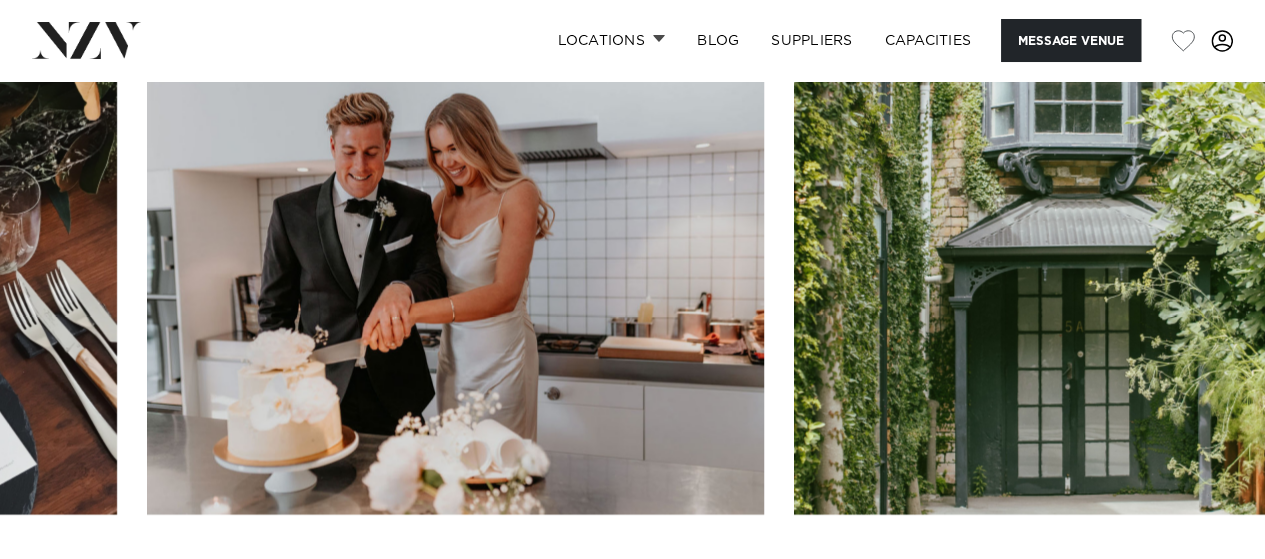 click at bounding box center [60, 579] 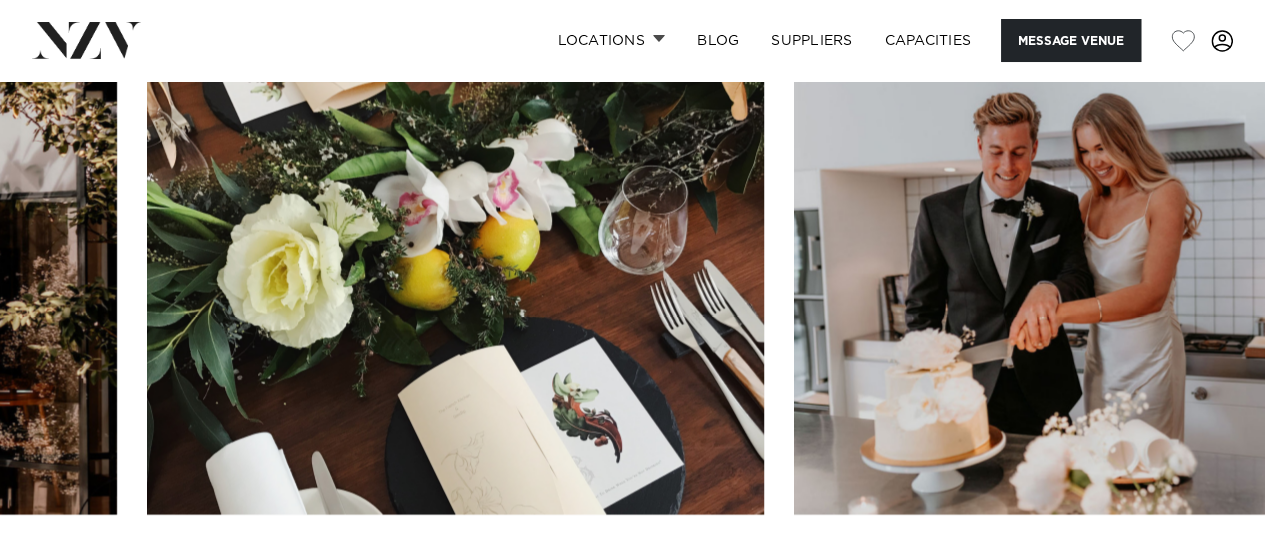 click at bounding box center [60, 579] 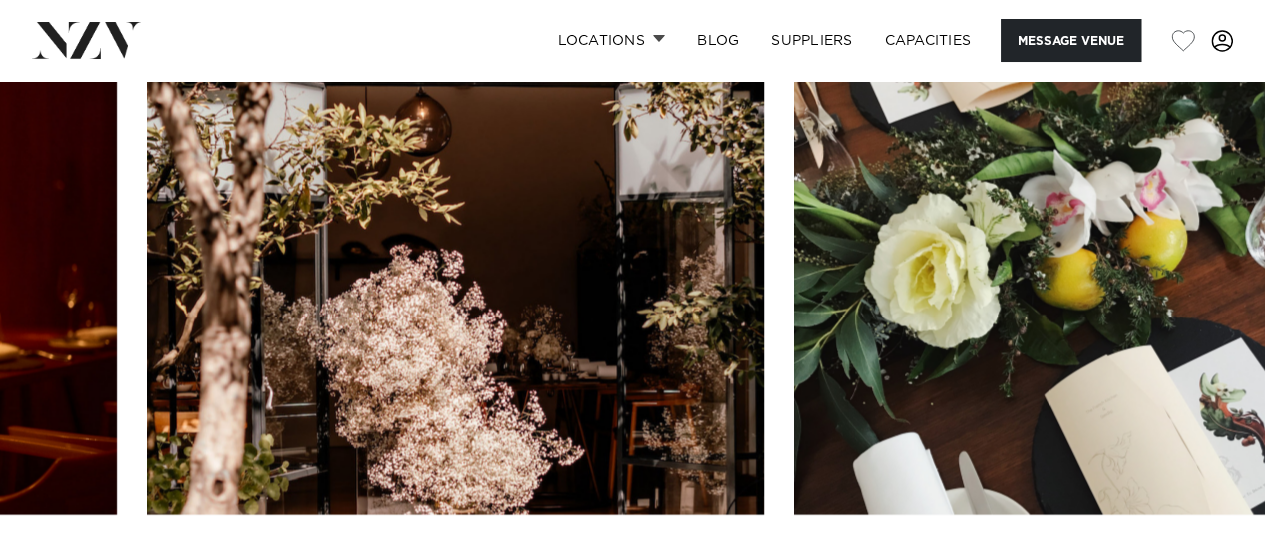 click at bounding box center (60, 579) 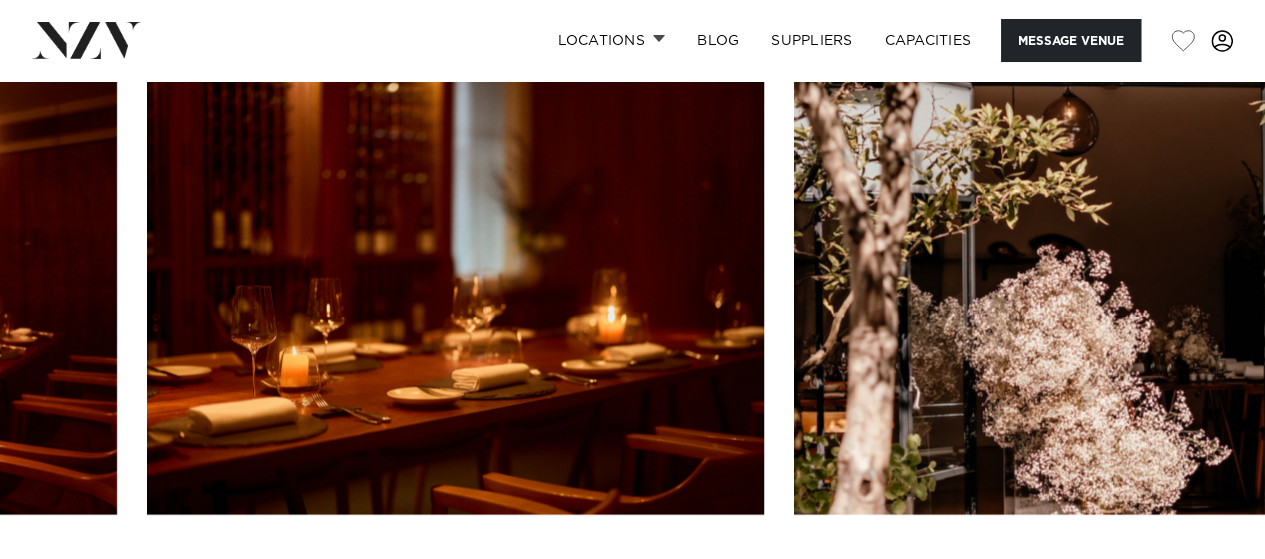 click at bounding box center (60, 579) 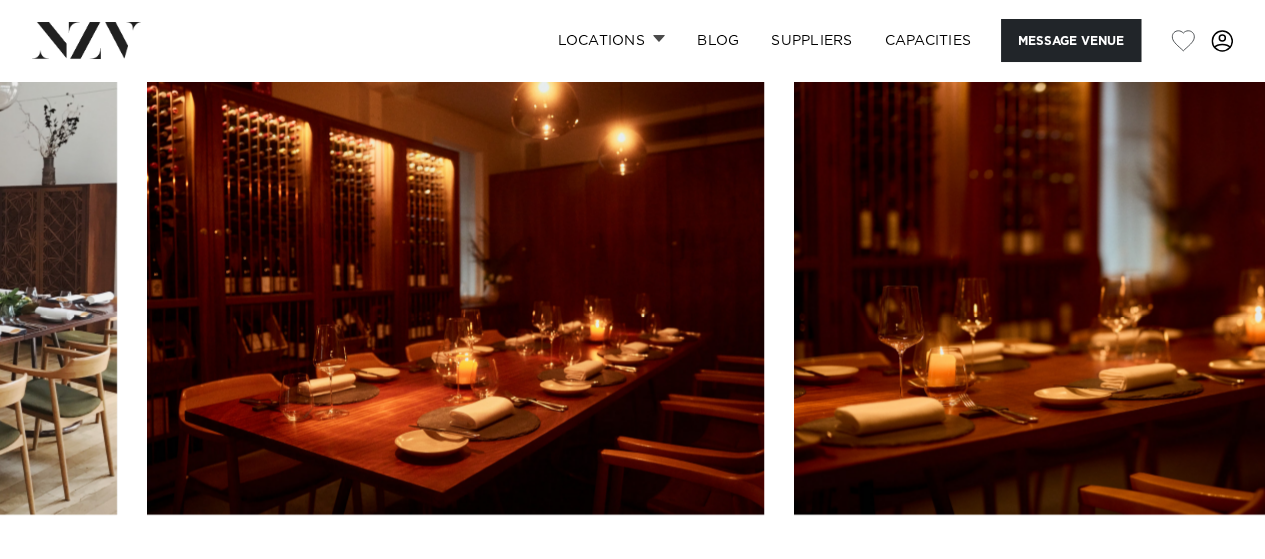click at bounding box center (632, 336) 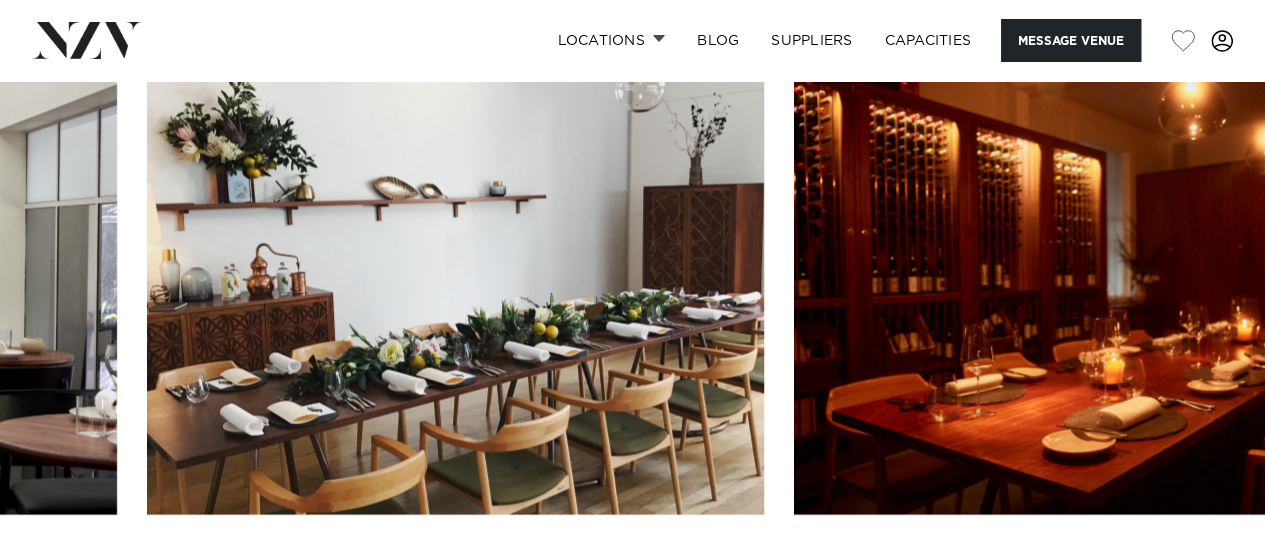 click at bounding box center [60, 579] 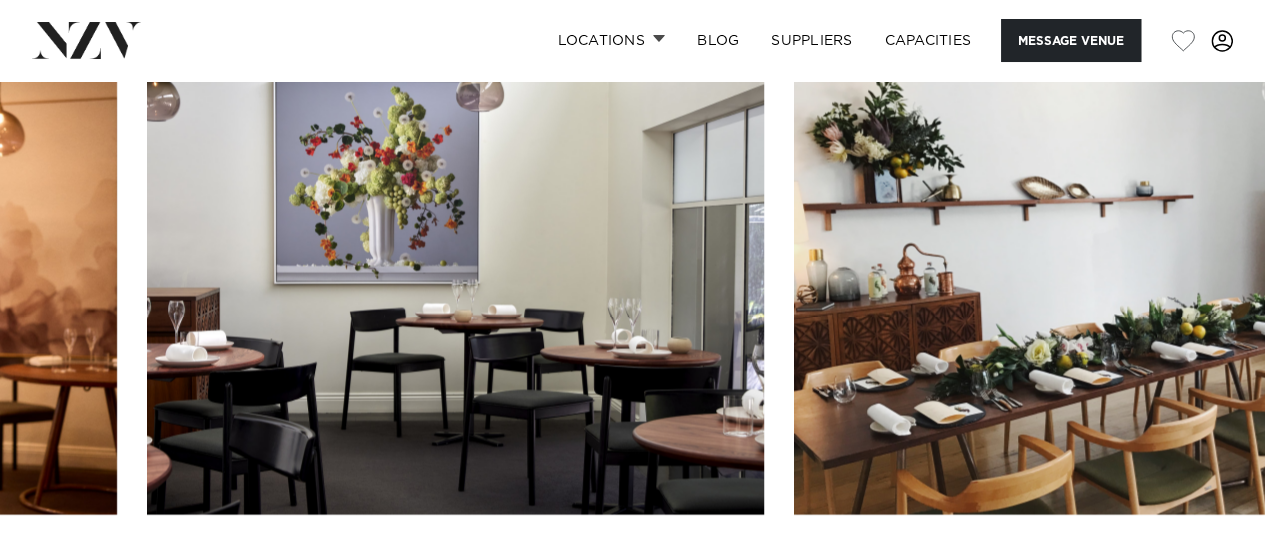 click at bounding box center [60, 579] 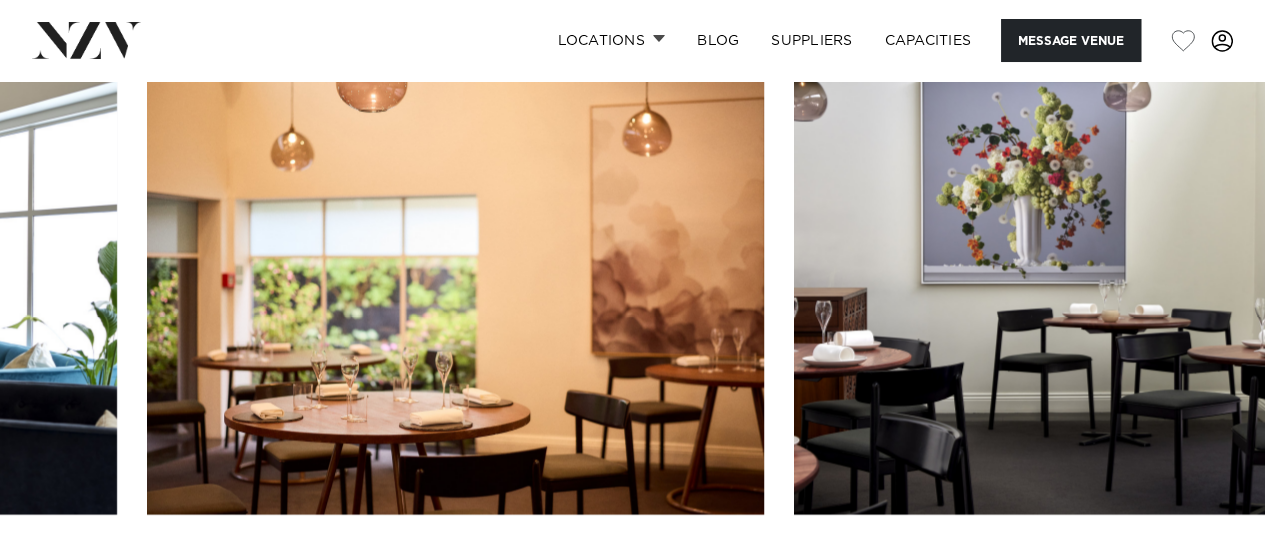 click at bounding box center (60, 579) 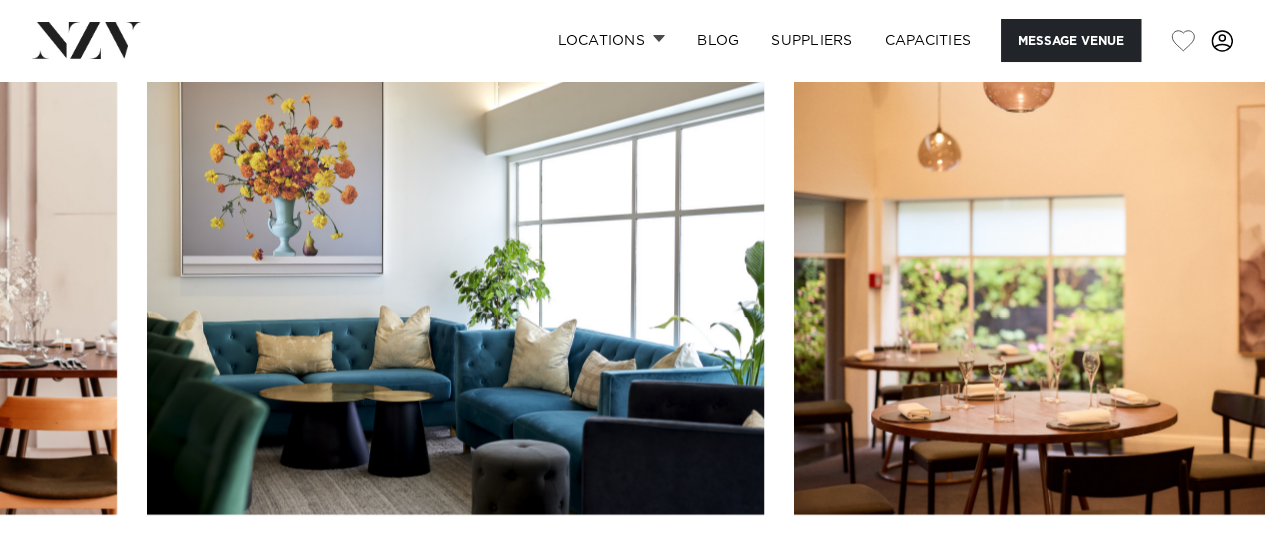click at bounding box center (60, 579) 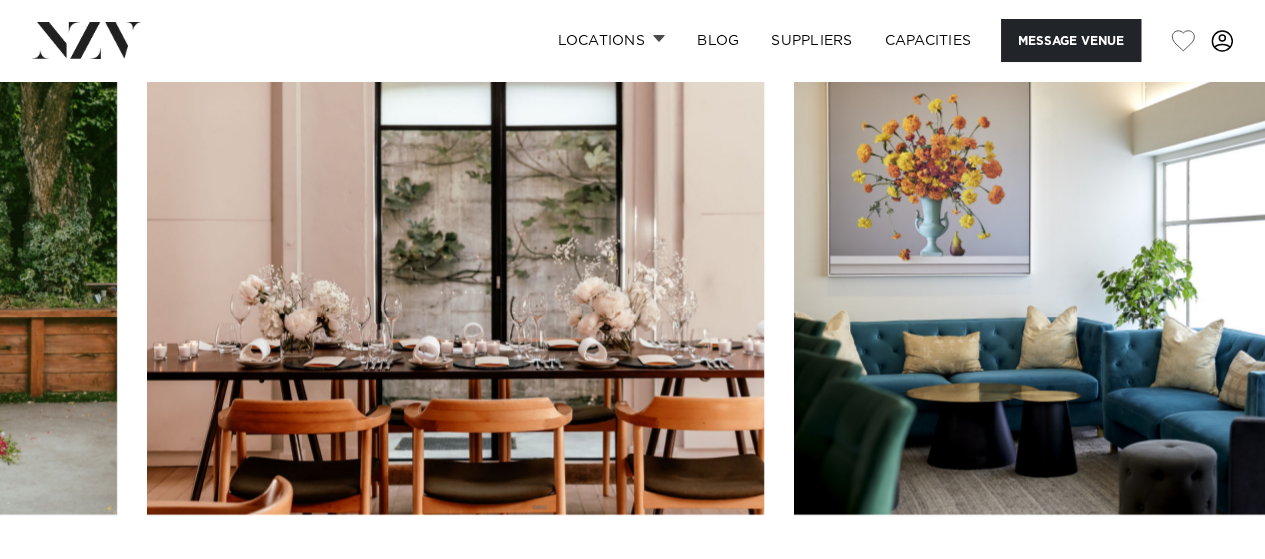 click at bounding box center (60, 579) 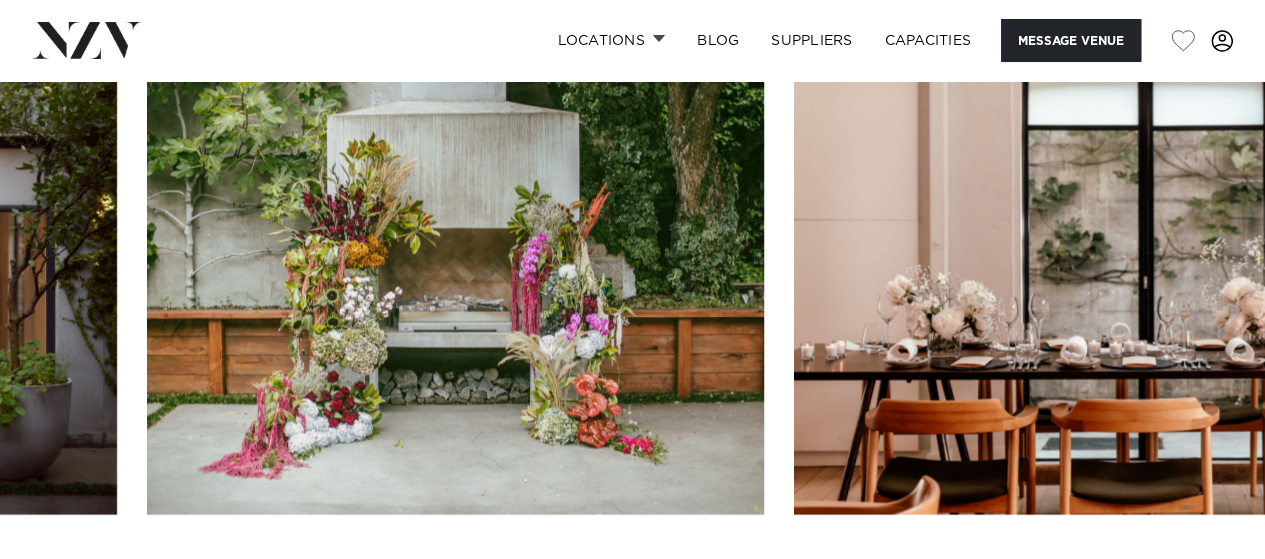 click at bounding box center (60, 579) 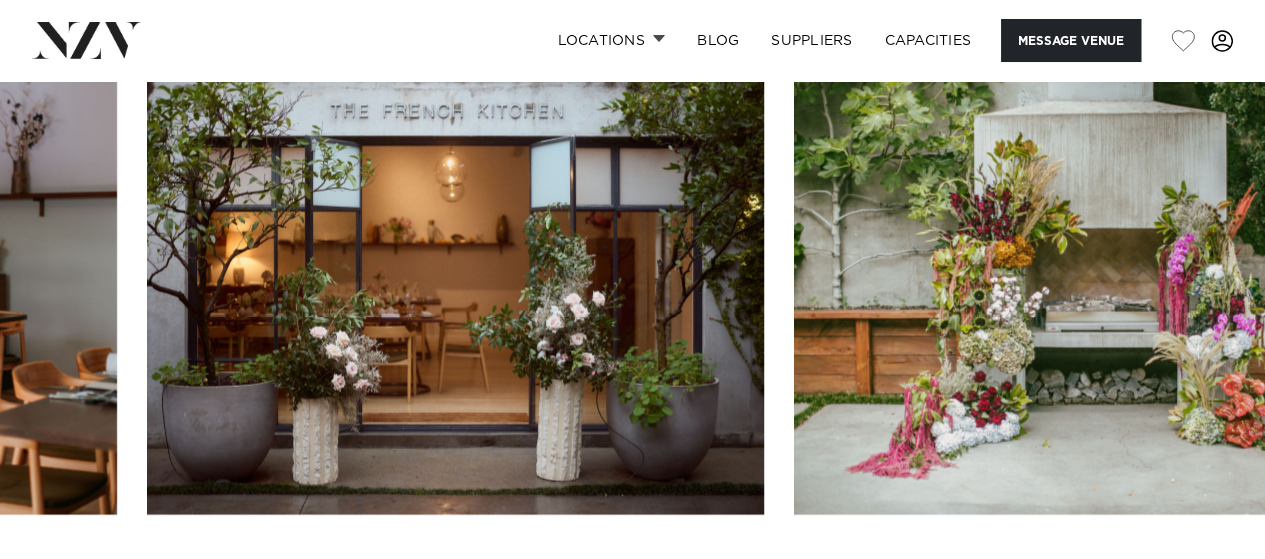 click at bounding box center (60, 579) 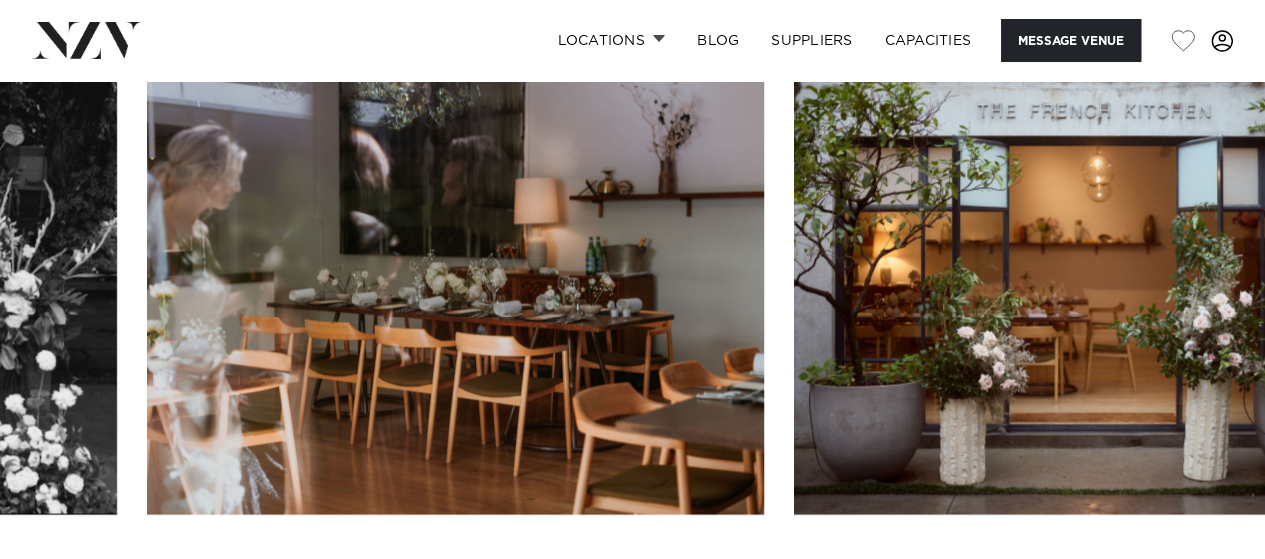 click at bounding box center (60, 579) 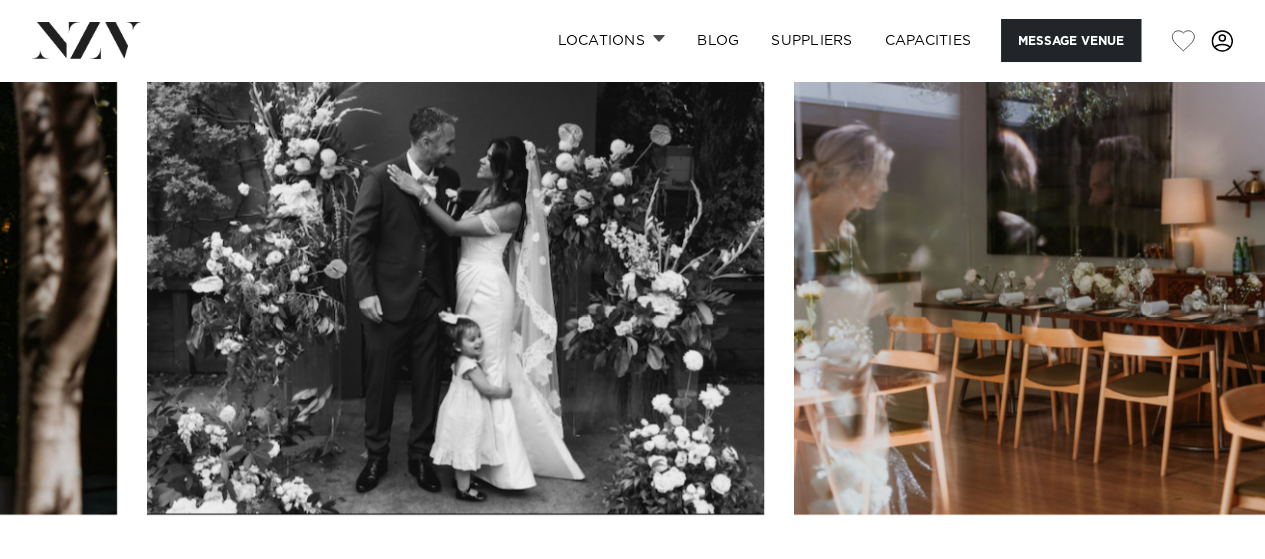 click at bounding box center [60, 579] 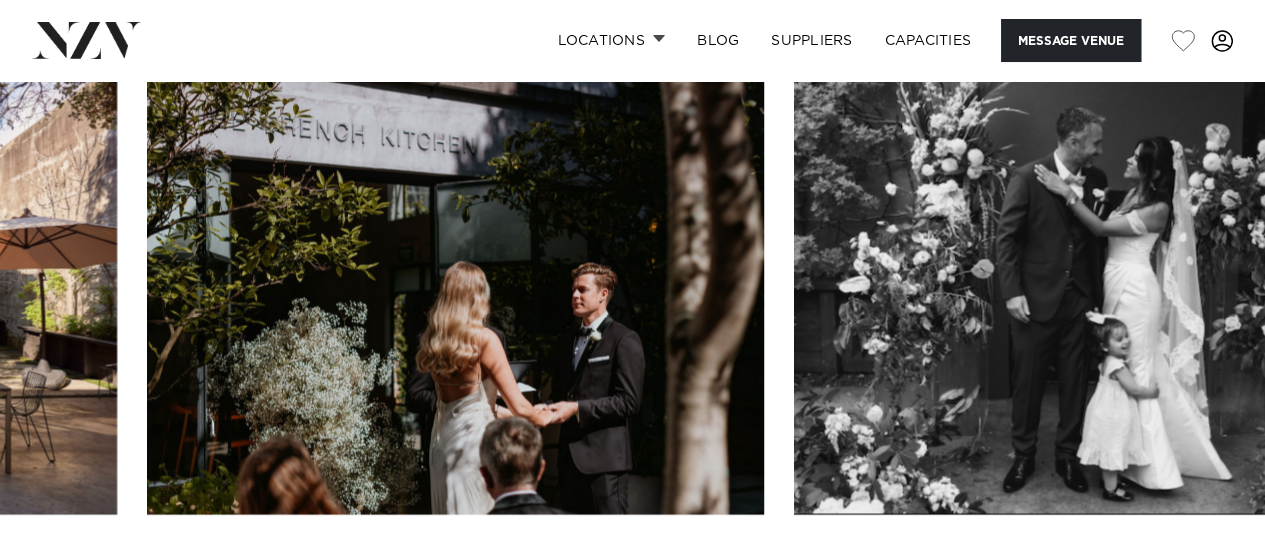 click at bounding box center [60, 579] 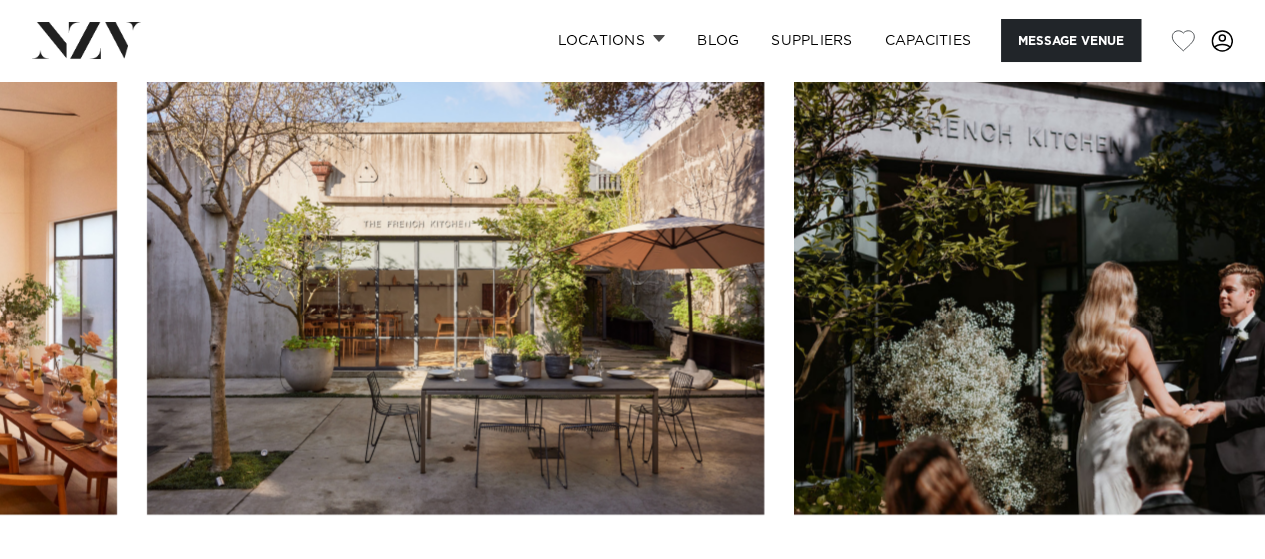 click at bounding box center [60, 579] 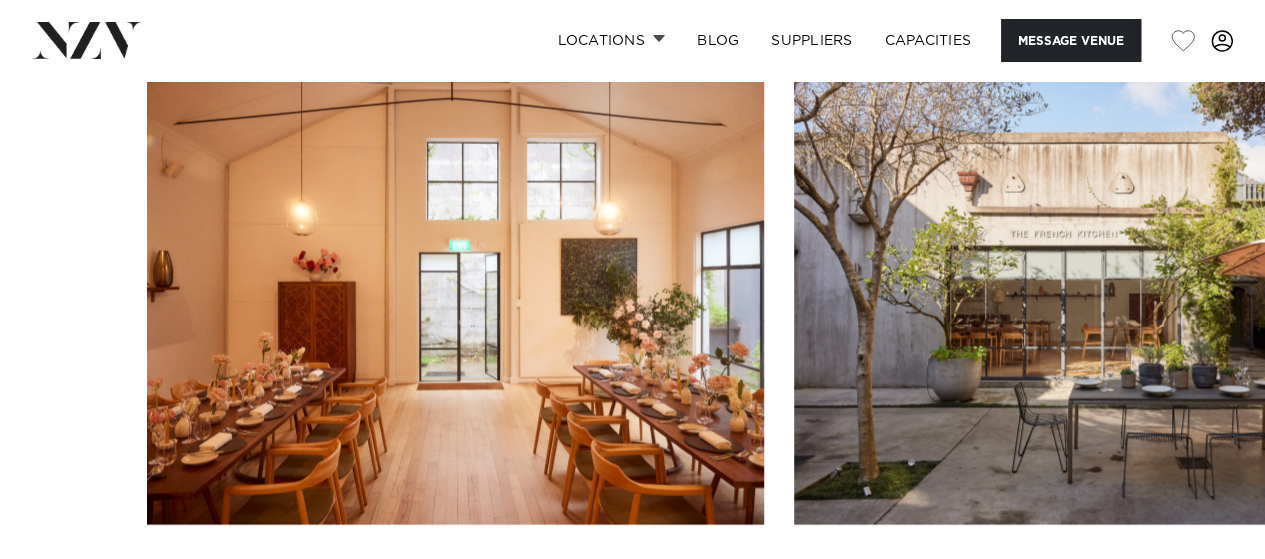 scroll, scrollTop: 2060, scrollLeft: 0, axis: vertical 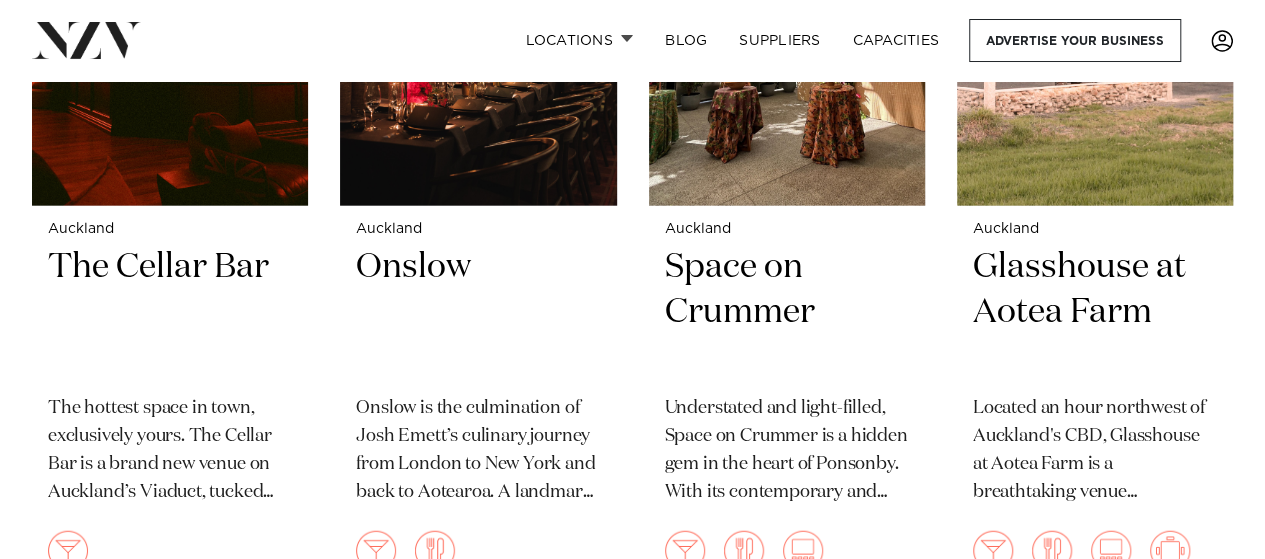 click on "Space on Crummer" at bounding box center [787, 312] 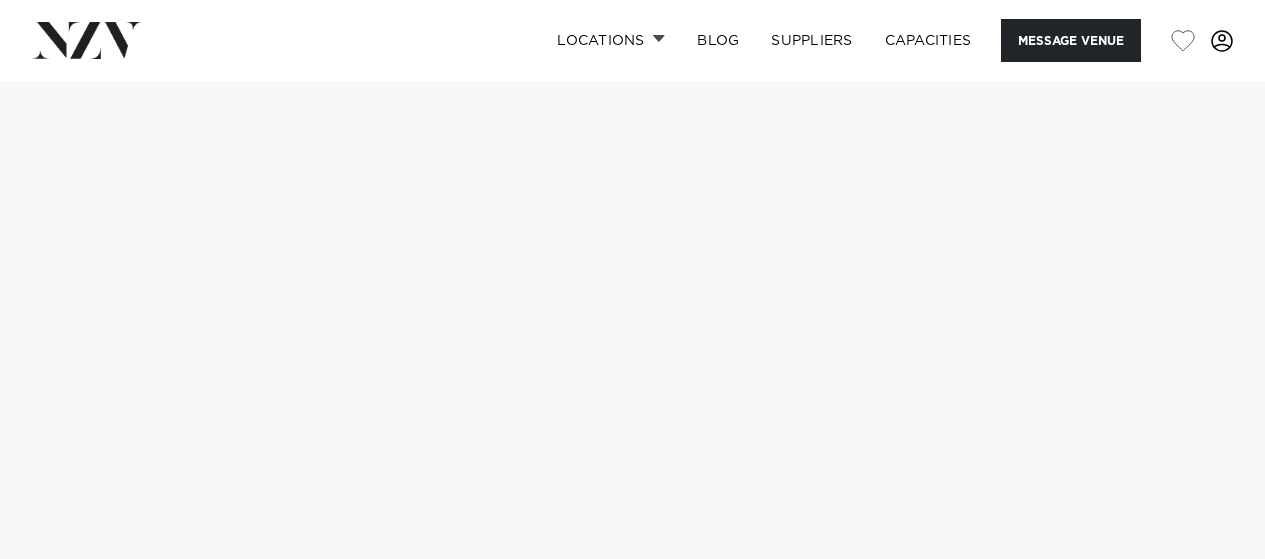 scroll, scrollTop: 0, scrollLeft: 0, axis: both 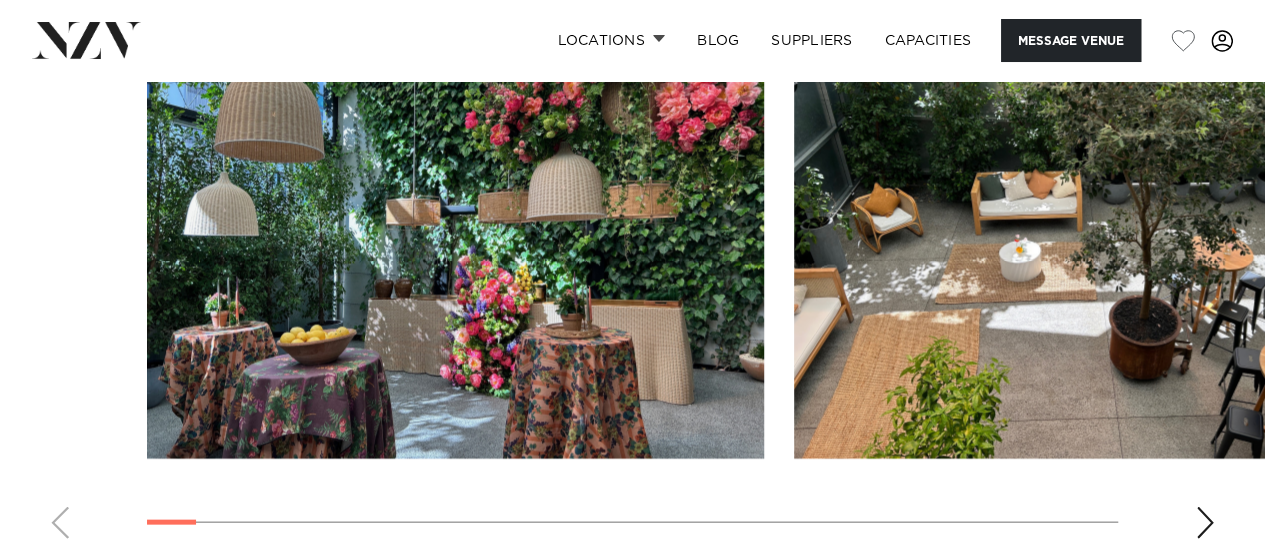 click at bounding box center (1205, 523) 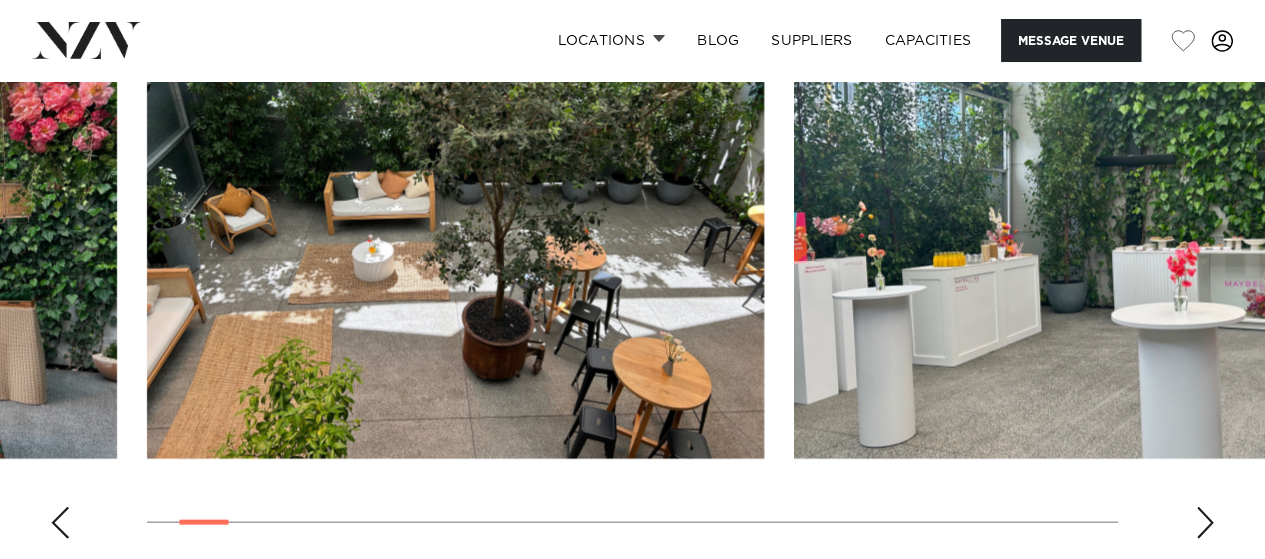 click at bounding box center [1205, 523] 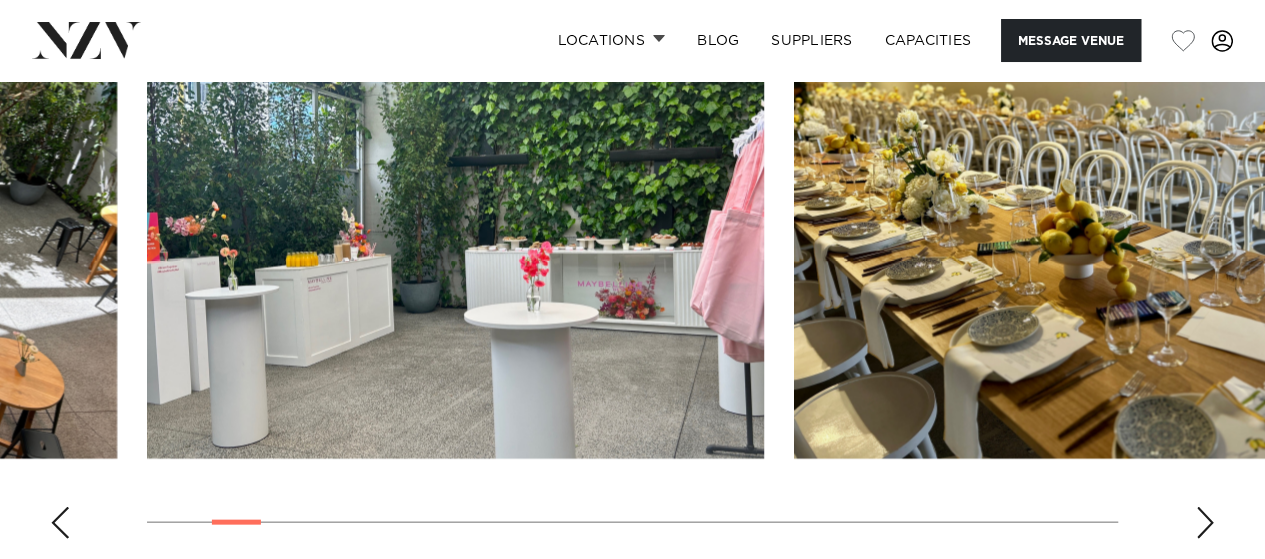 click at bounding box center [1205, 523] 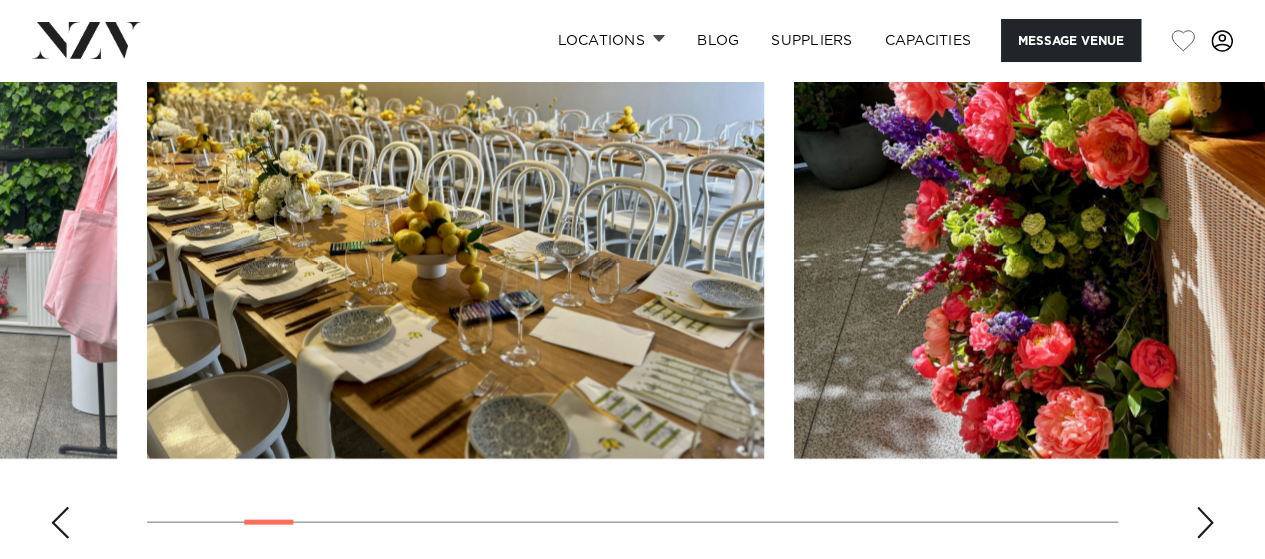 click at bounding box center (1205, 523) 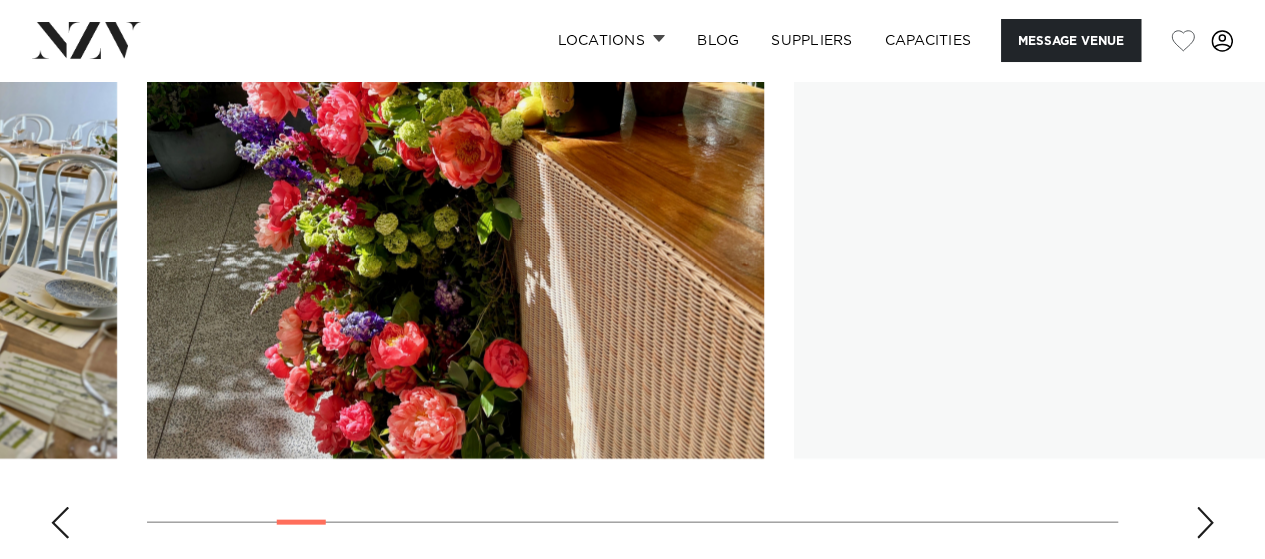click at bounding box center (1205, 523) 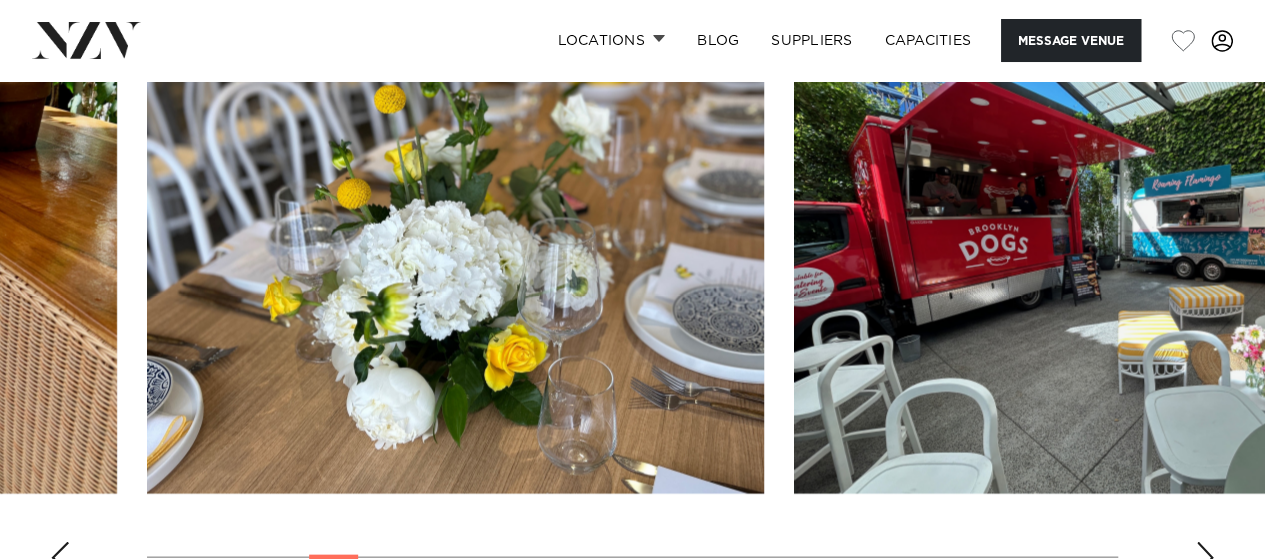 scroll, scrollTop: 1896, scrollLeft: 0, axis: vertical 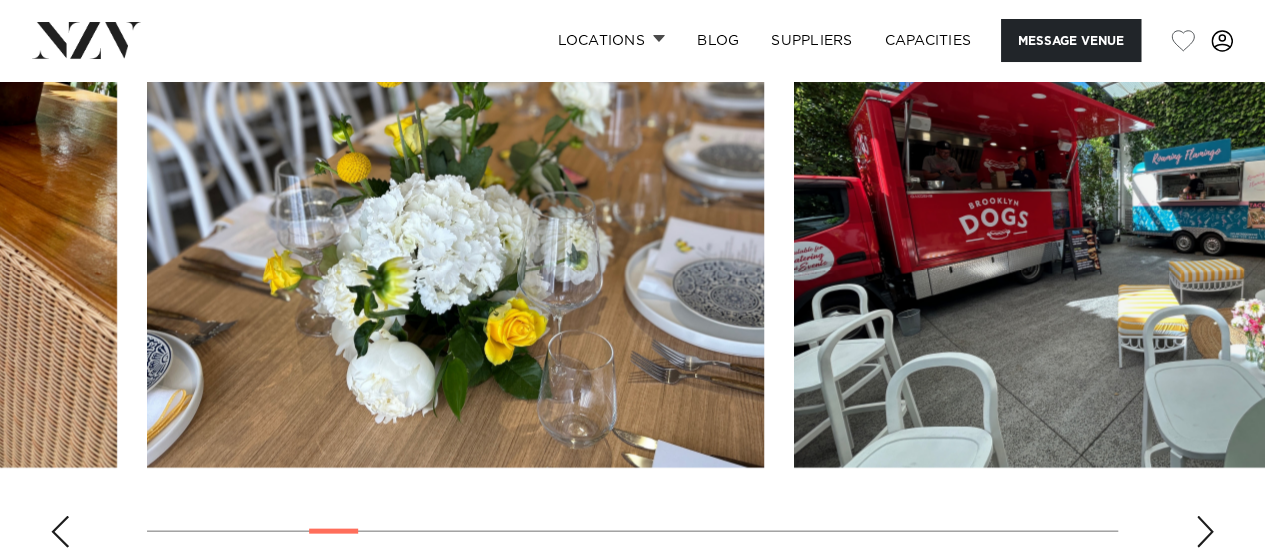 click at bounding box center (1205, 531) 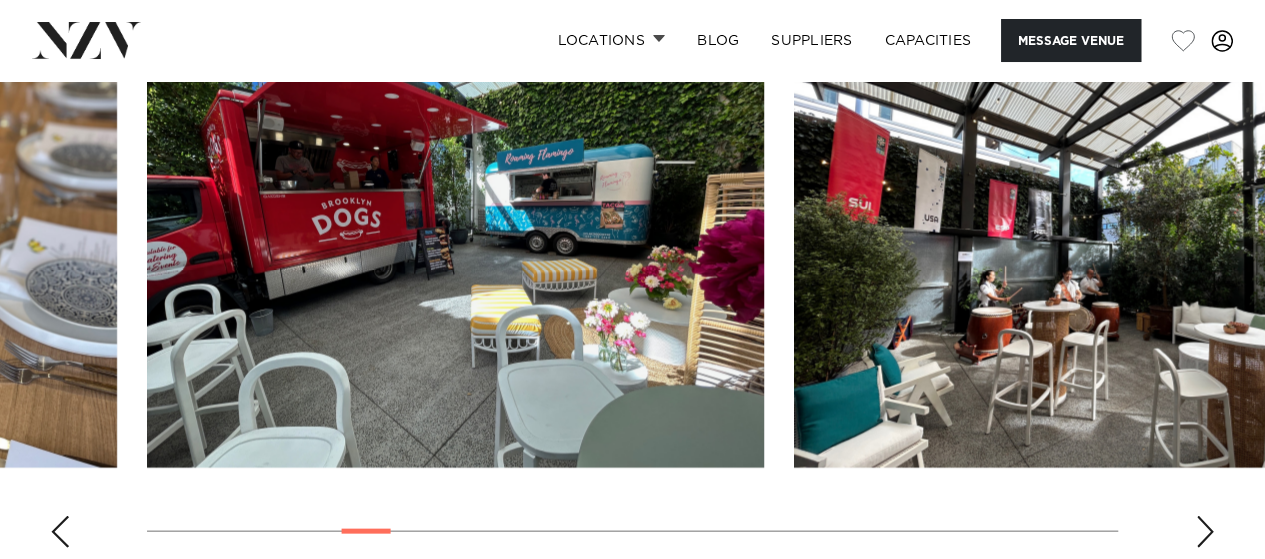 click at bounding box center (632, 288) 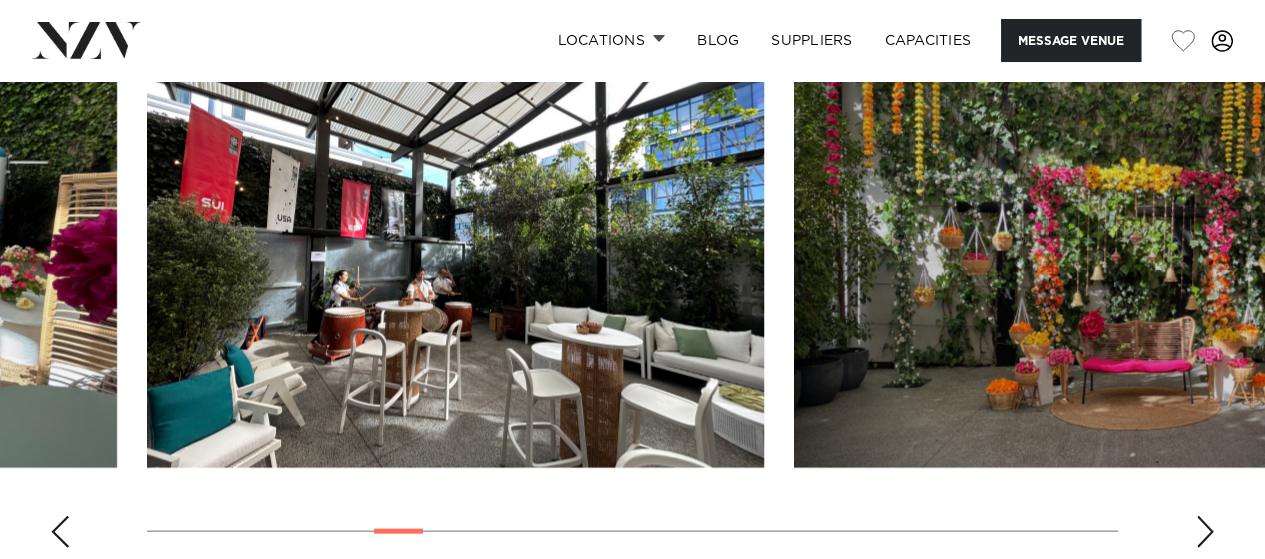 click at bounding box center [1205, 531] 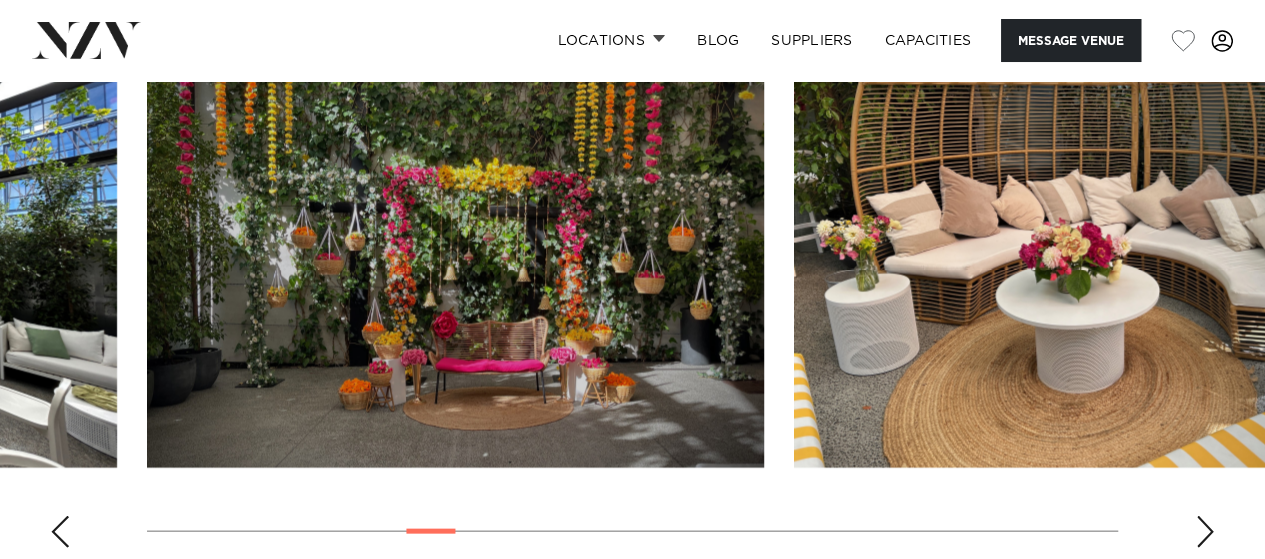 click at bounding box center (1205, 531) 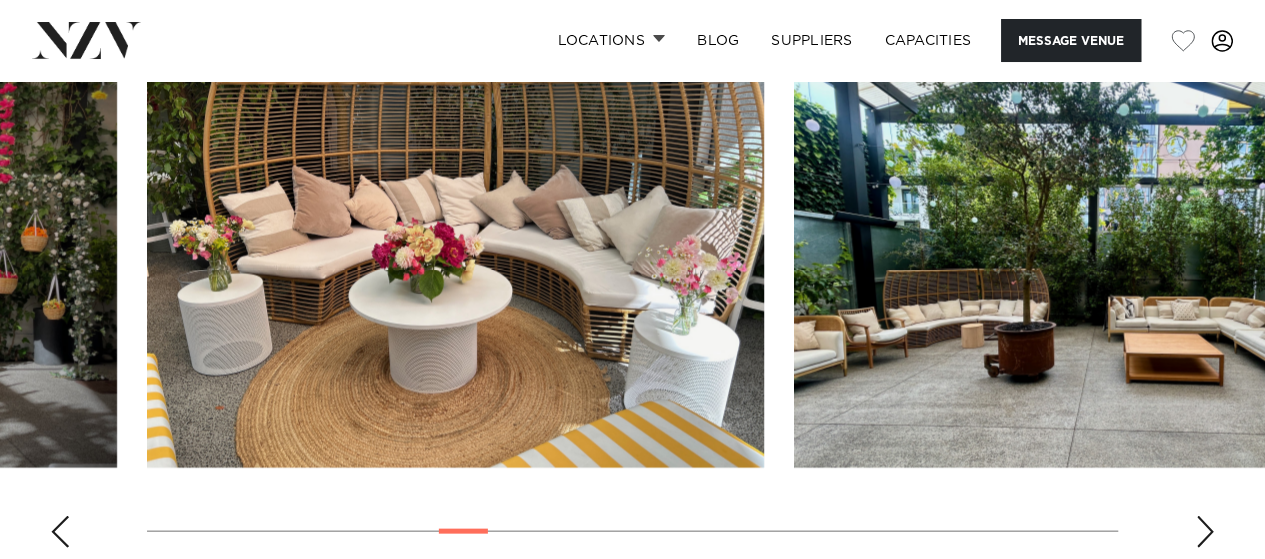 click at bounding box center [1205, 531] 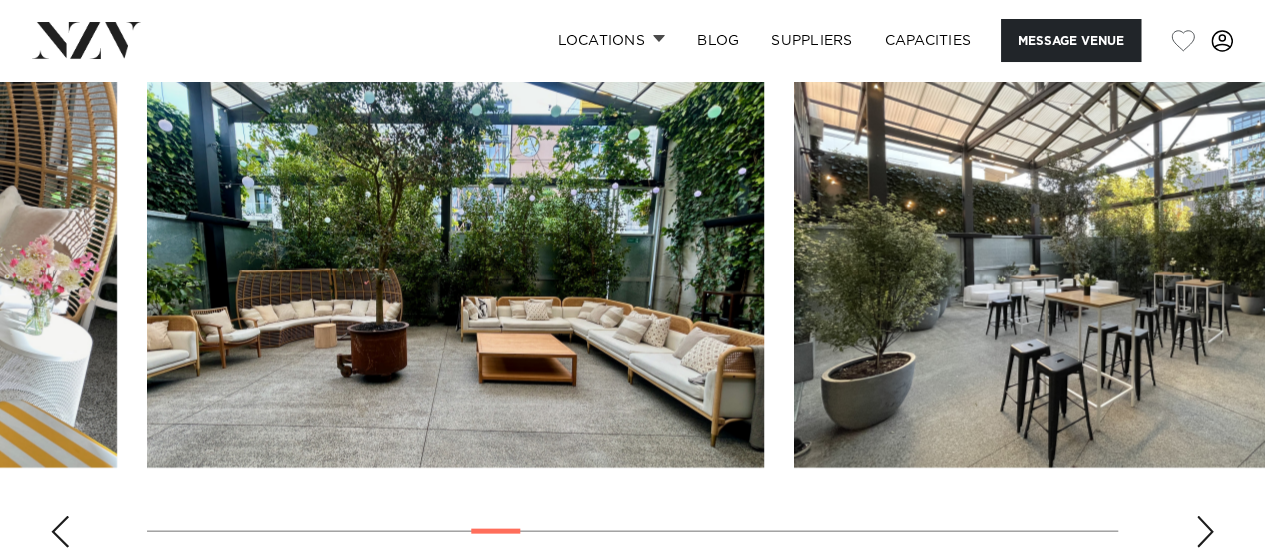 click at bounding box center [1205, 531] 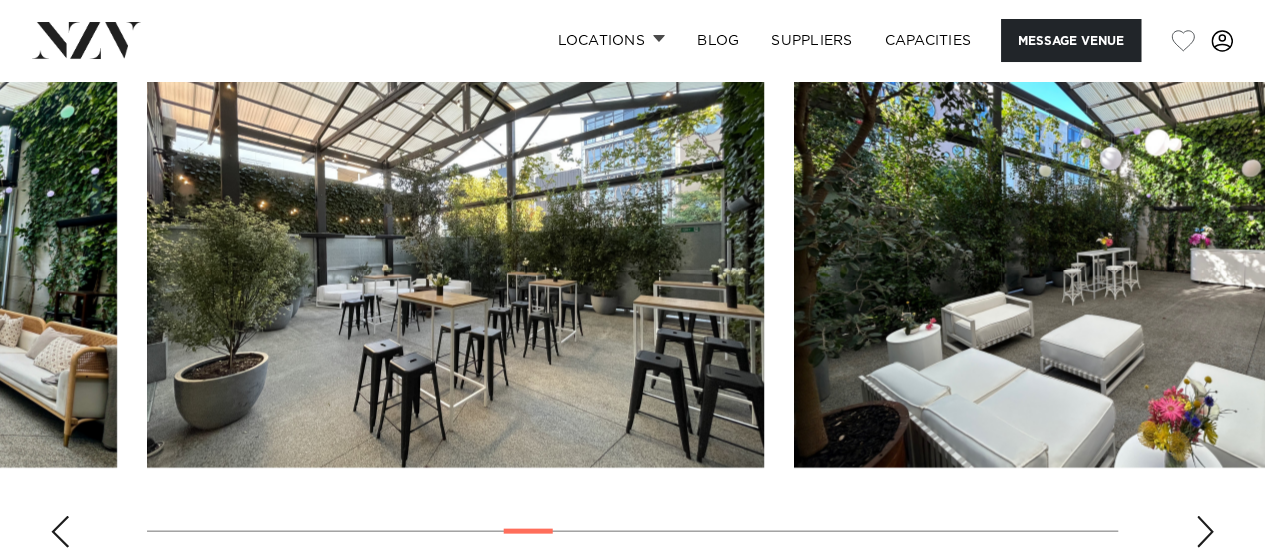 click at bounding box center (1205, 531) 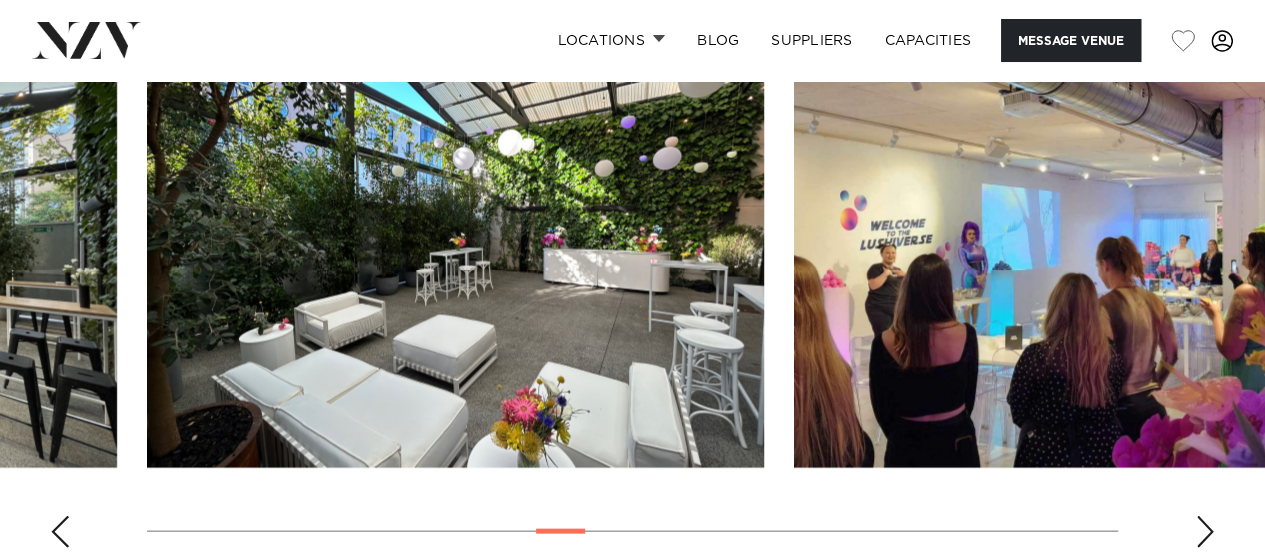 click at bounding box center (1205, 531) 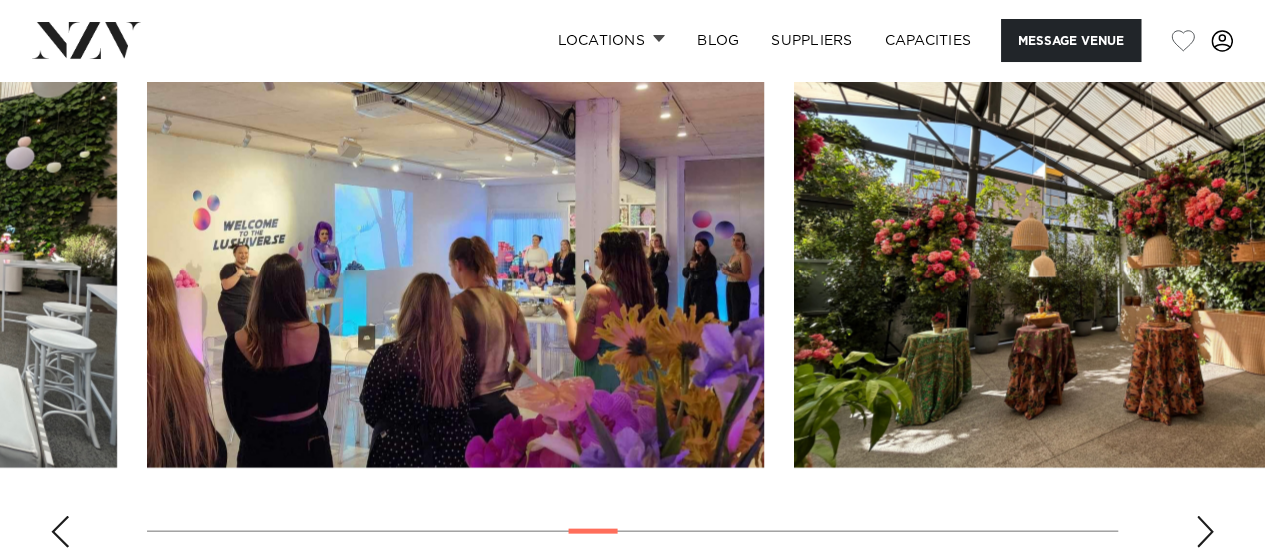click at bounding box center [1205, 531] 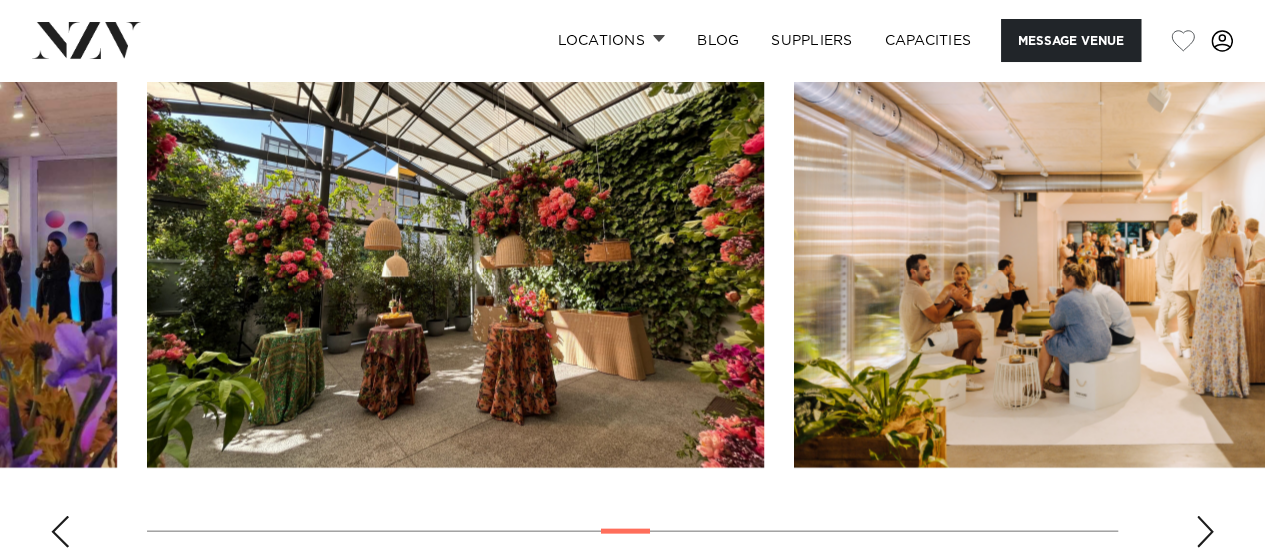 click at bounding box center (1205, 531) 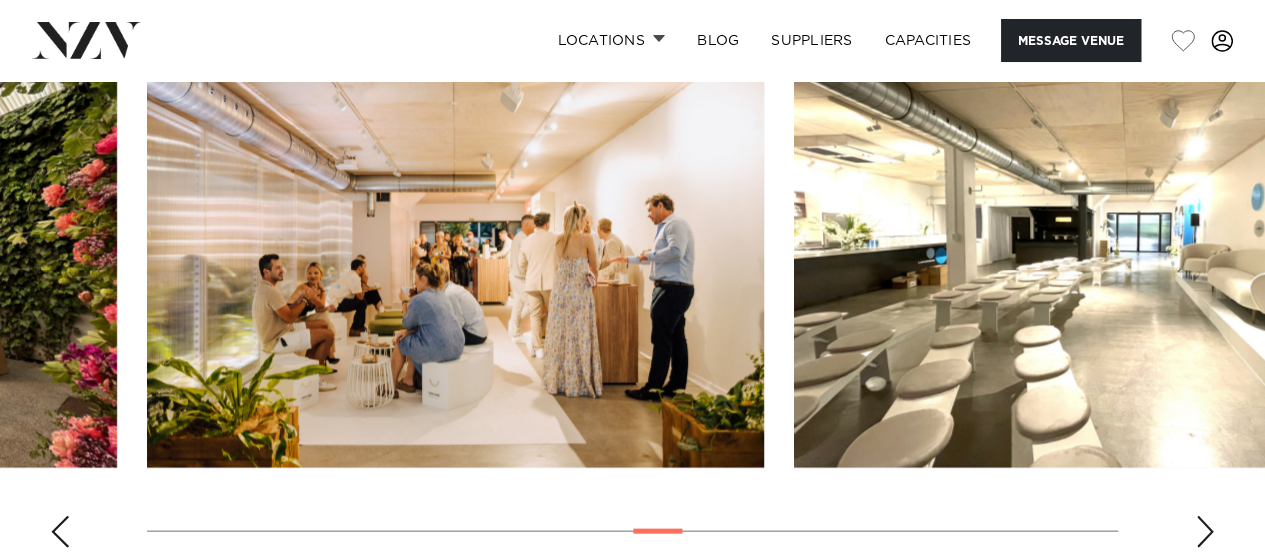 click at bounding box center [1205, 531] 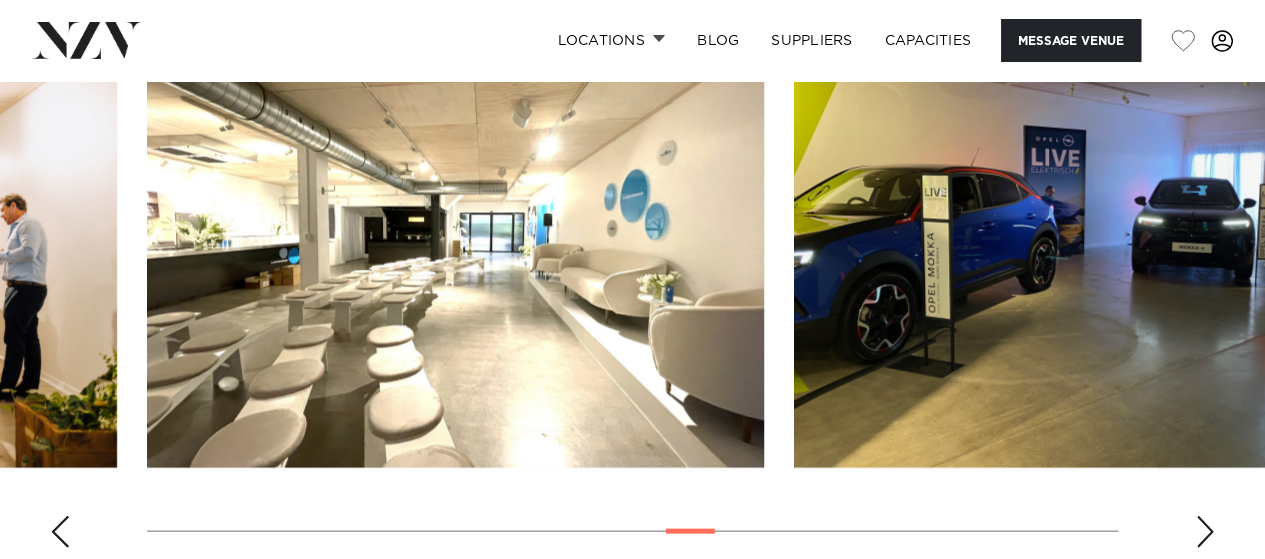 click at bounding box center (1205, 531) 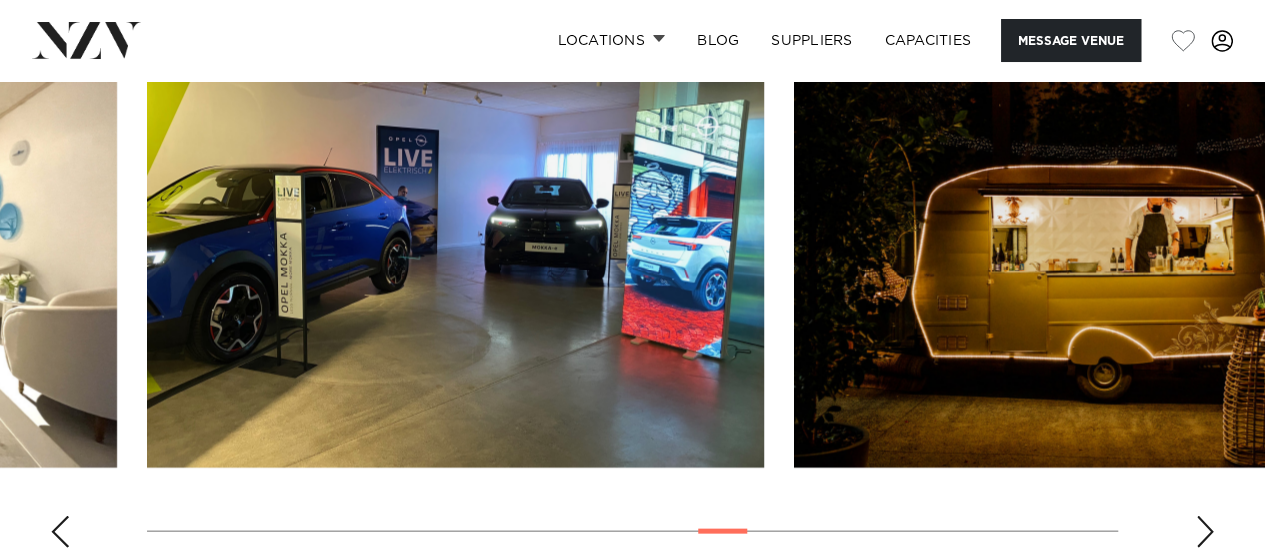 click at bounding box center [1205, 531] 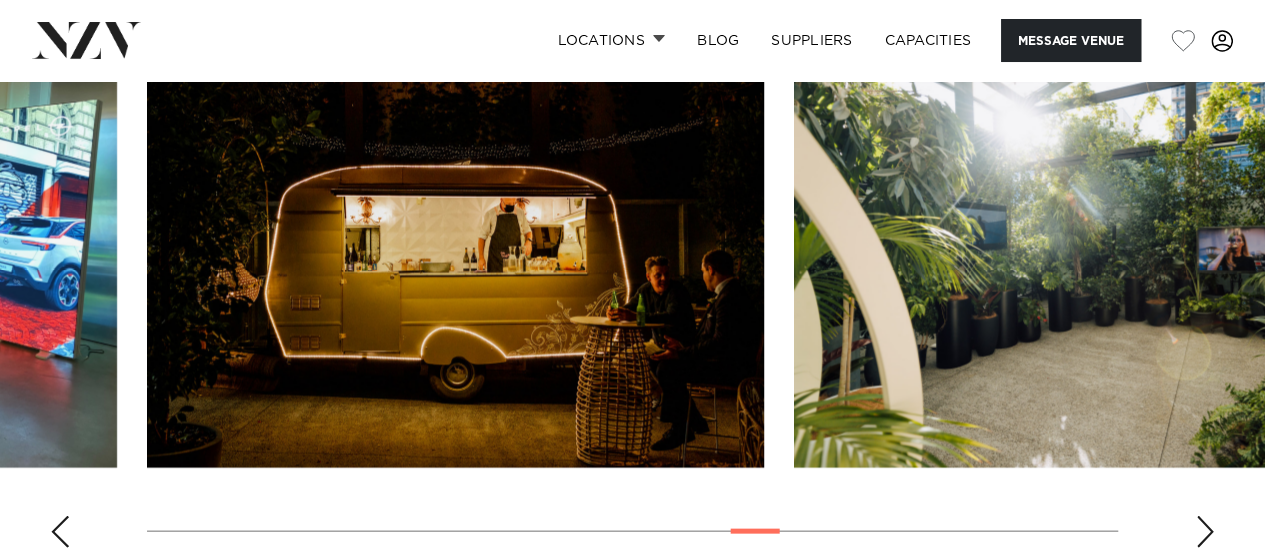 click at bounding box center (1205, 531) 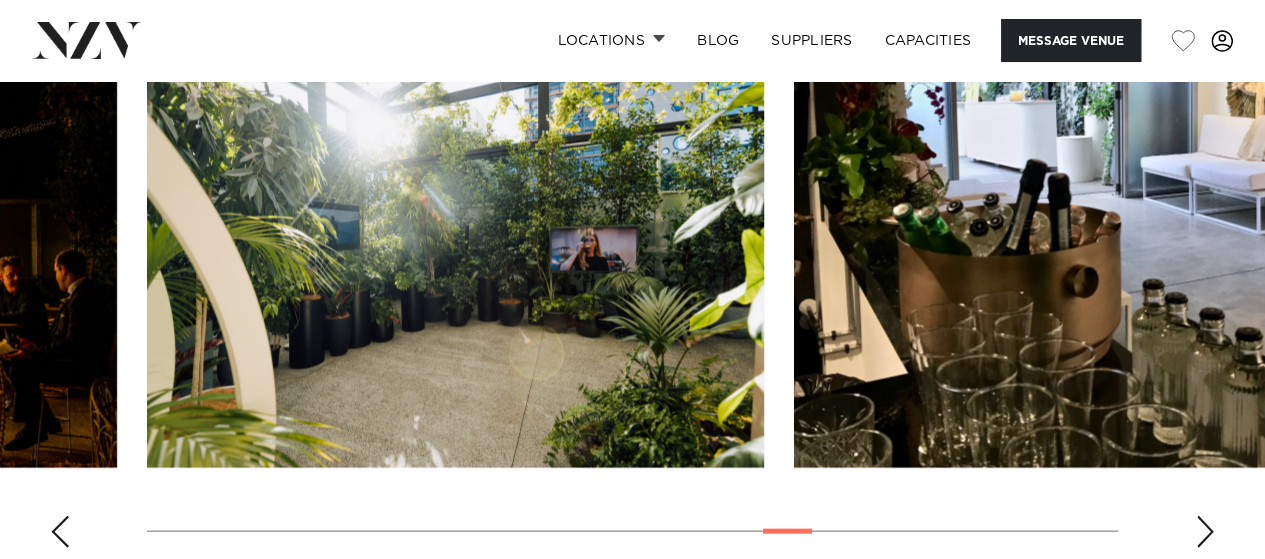 click at bounding box center (1205, 531) 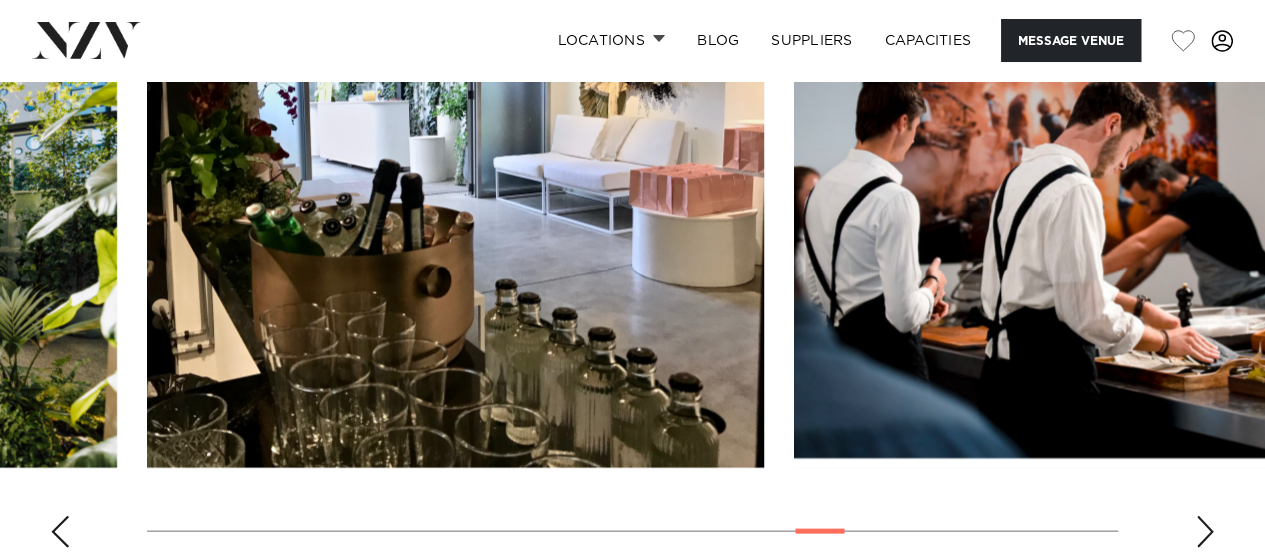 click at bounding box center (1205, 531) 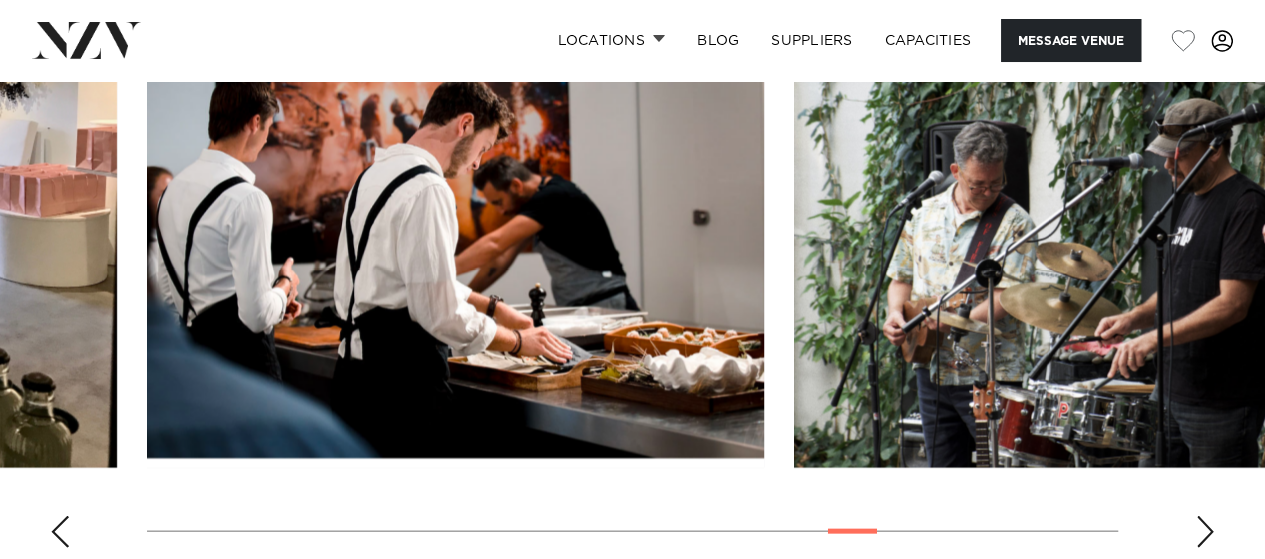 click at bounding box center [1205, 531] 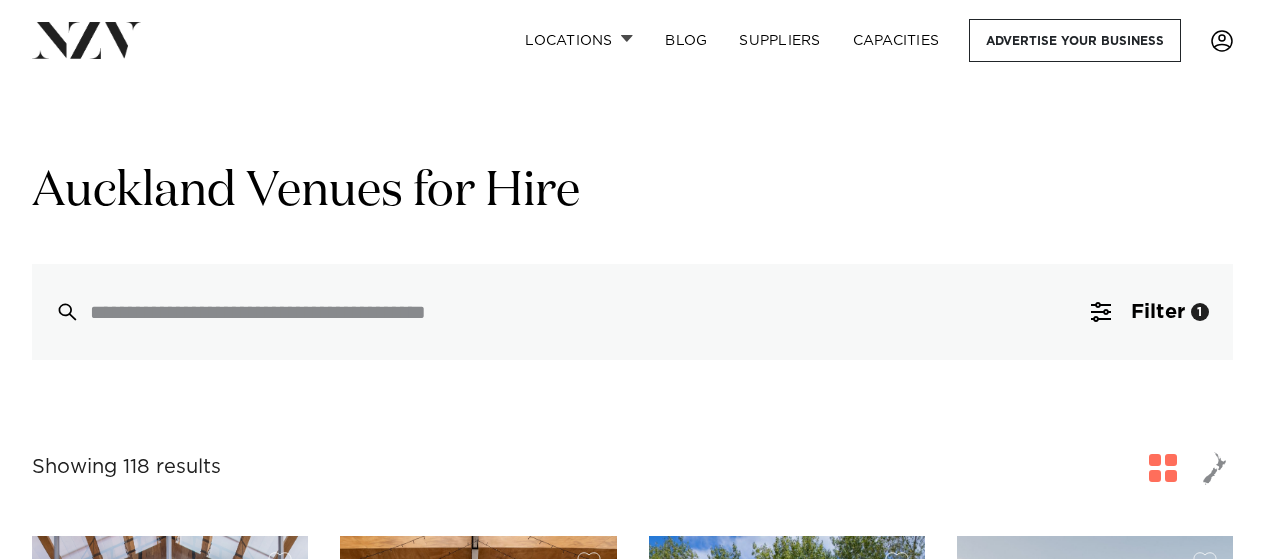 scroll, scrollTop: 3606, scrollLeft: 0, axis: vertical 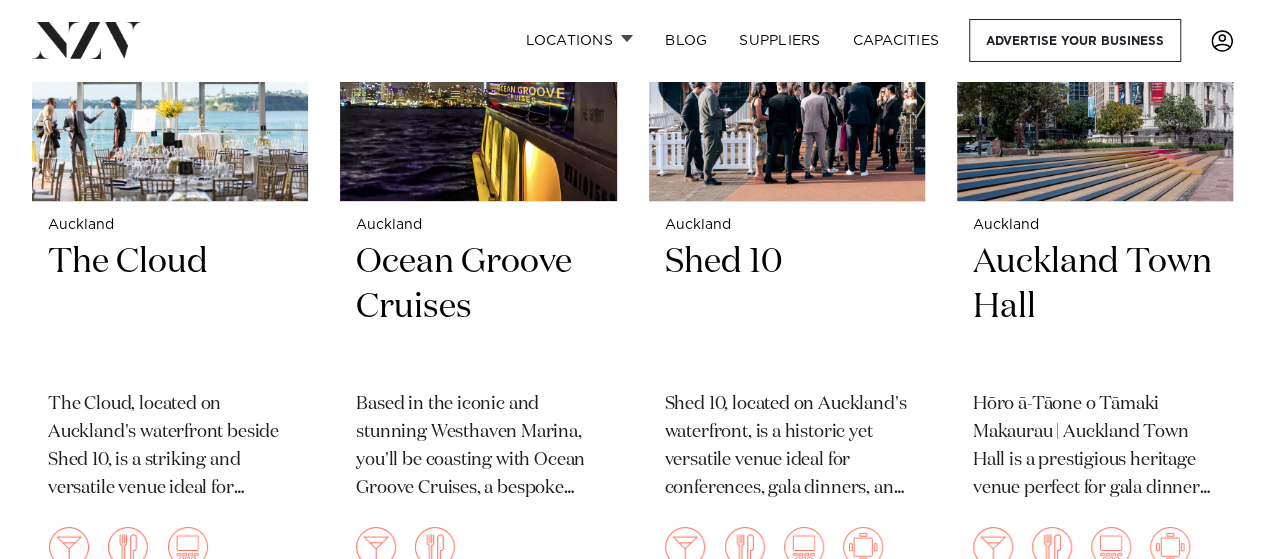 click on "The Cloud" at bounding box center [170, 307] 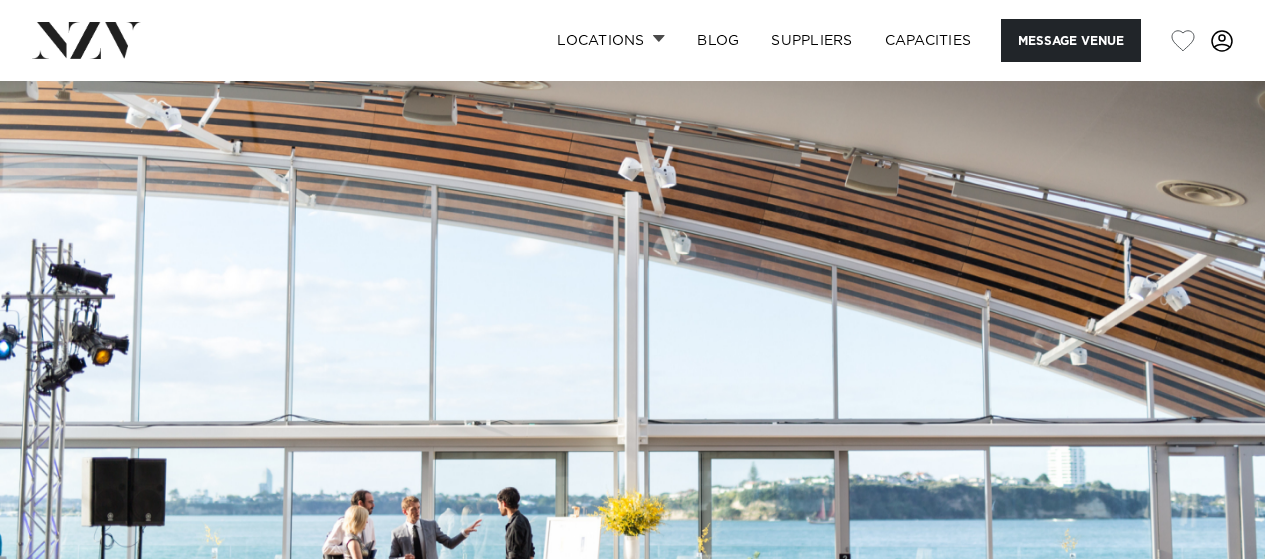 scroll, scrollTop: 0, scrollLeft: 0, axis: both 